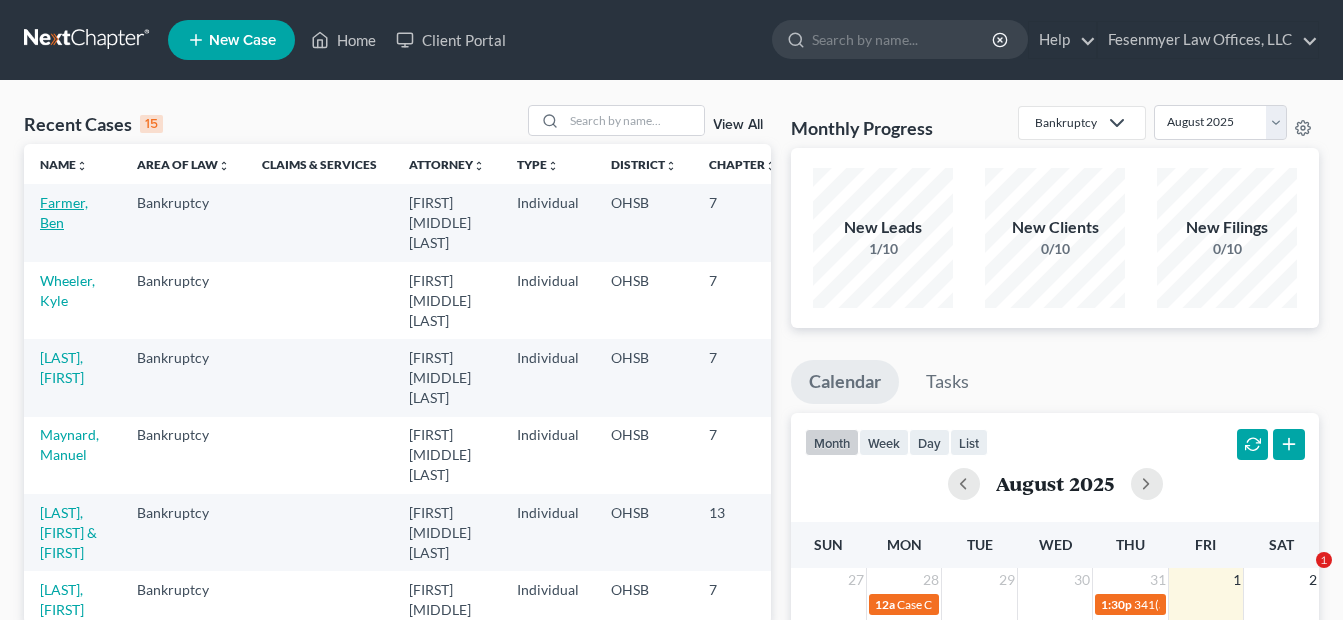 scroll, scrollTop: 0, scrollLeft: 0, axis: both 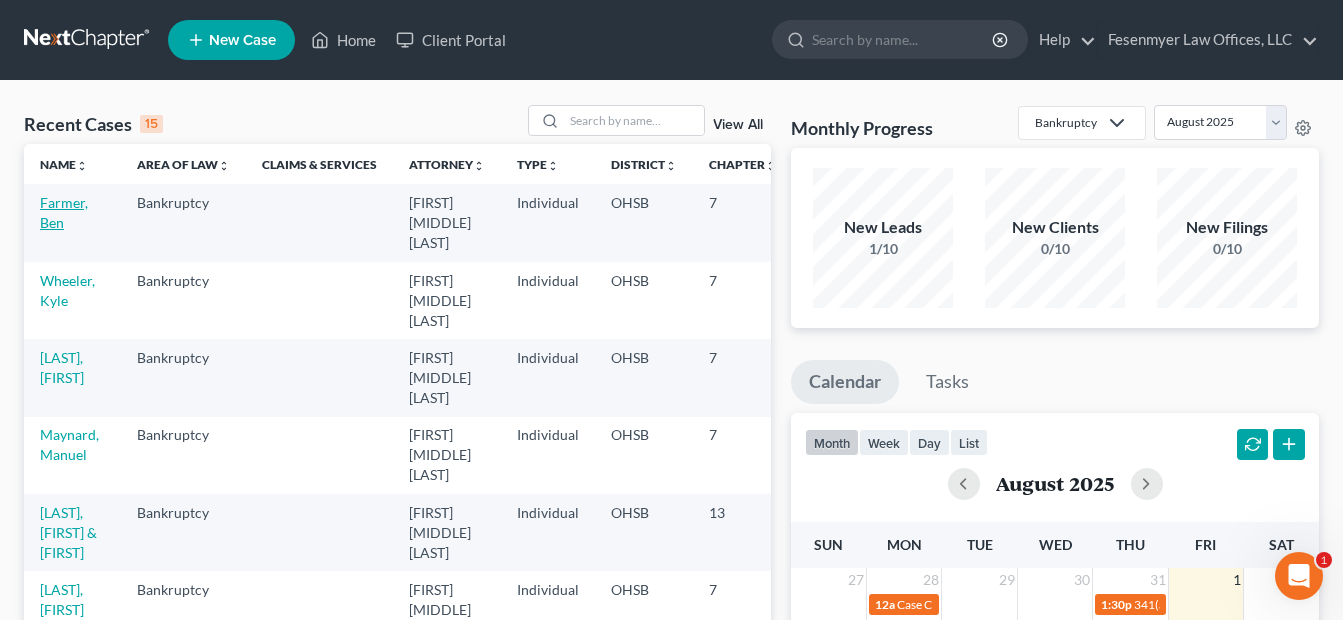 drag, startPoint x: 58, startPoint y: 208, endPoint x: 497, endPoint y: 199, distance: 439.09225 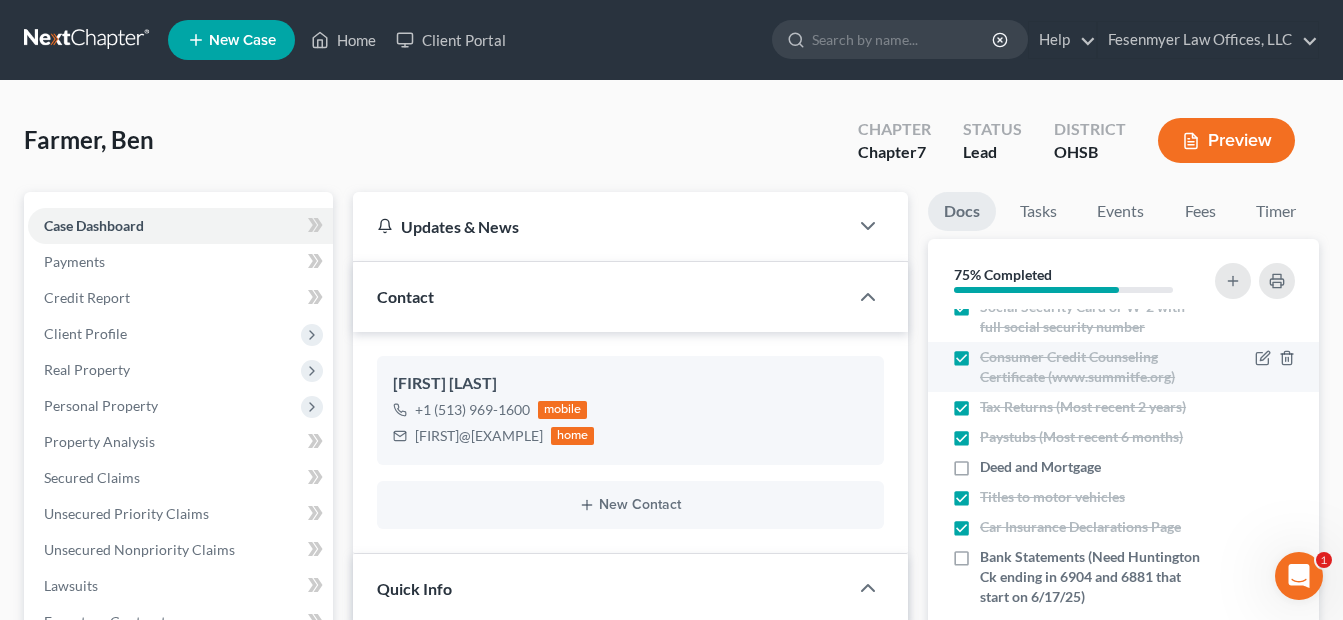 scroll, scrollTop: 62, scrollLeft: 0, axis: vertical 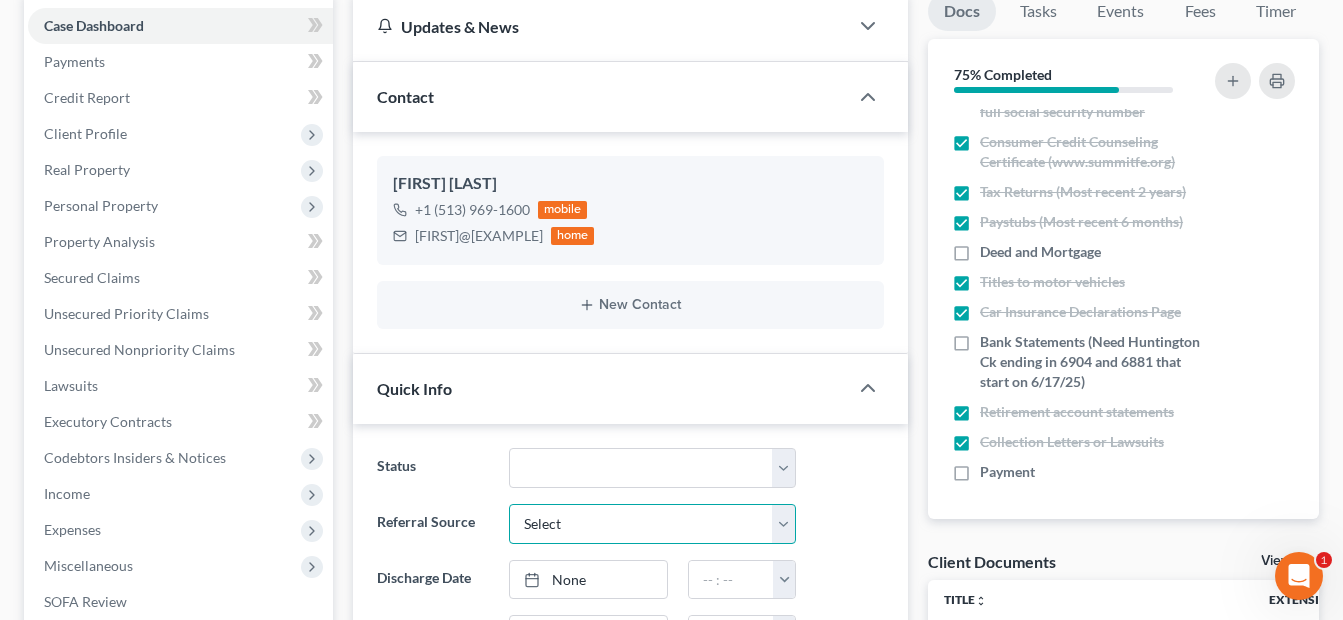 click on "Select Word Of Mouth Previous Clients Direct Mail Website Google Search Modern Attorney Other (specify)" at bounding box center [653, 524] 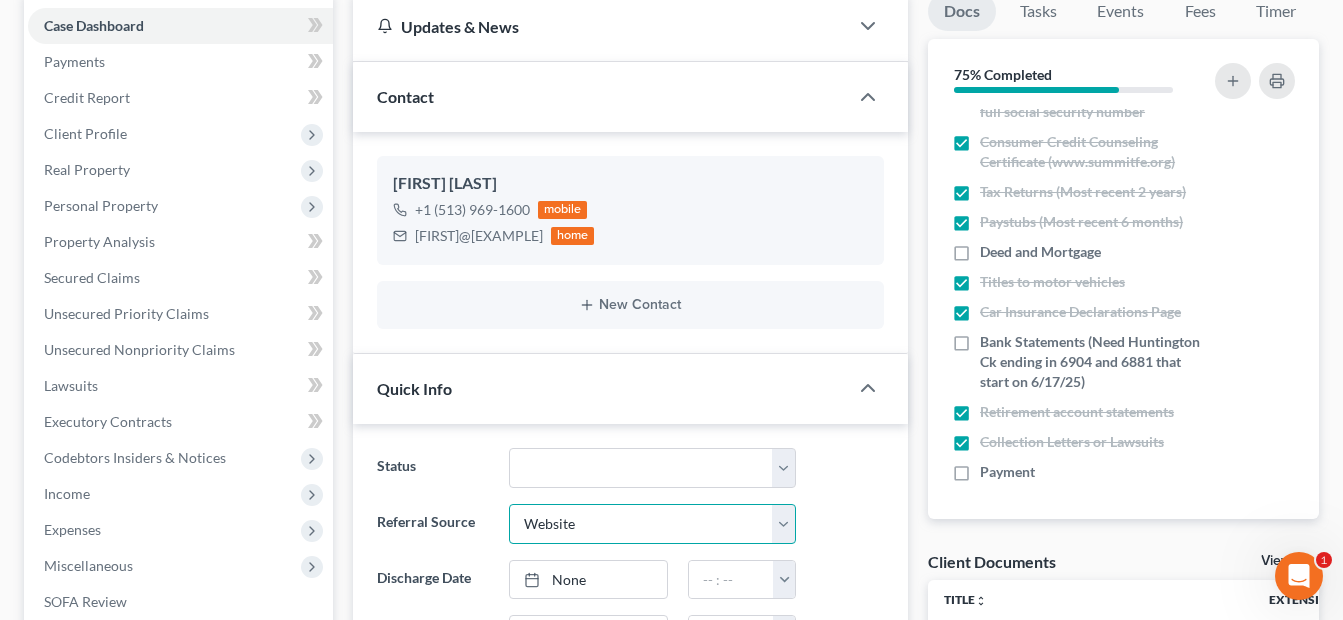 click on "Select Word Of Mouth Previous Clients Direct Mail Website Google Search Modern Attorney Other (specify)" at bounding box center (653, 524) 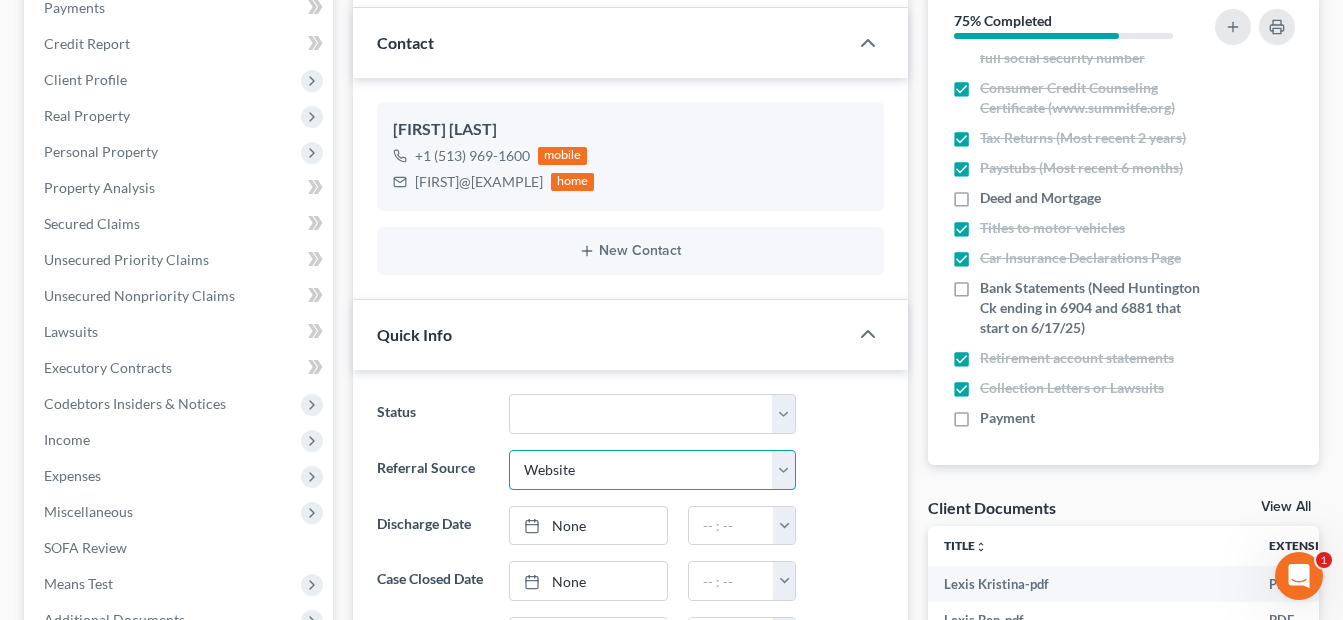 scroll, scrollTop: 250, scrollLeft: 0, axis: vertical 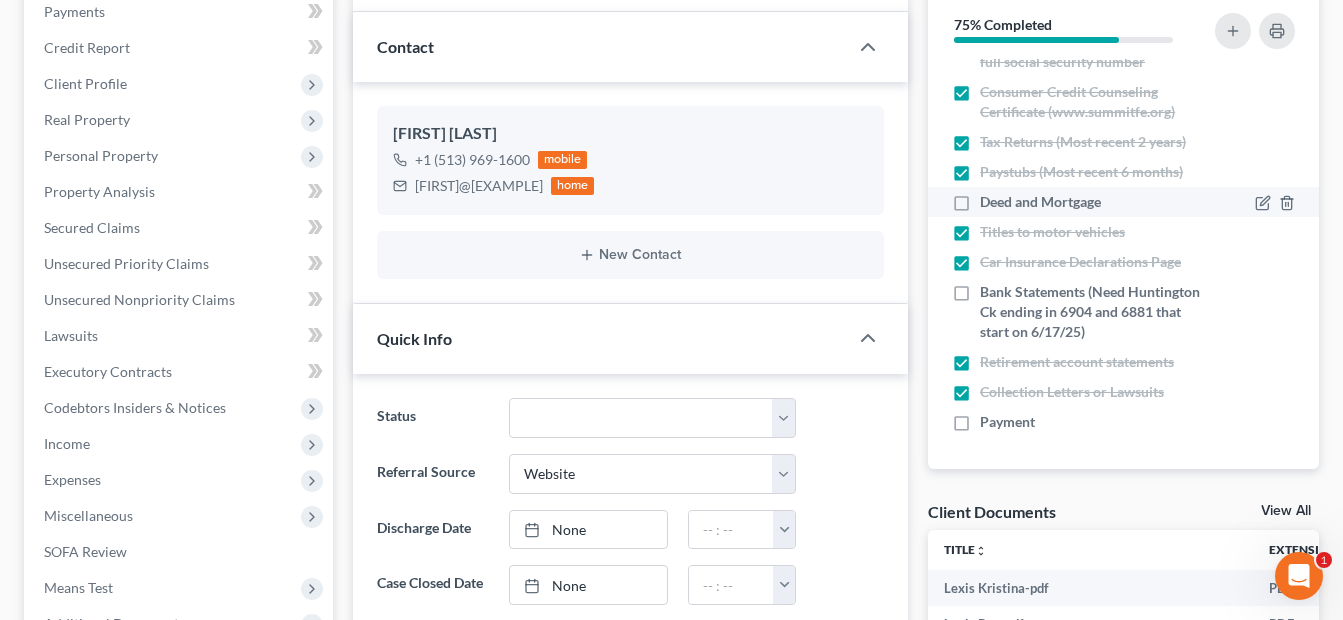 click on "Deed and Mortgage" at bounding box center (1040, 202) 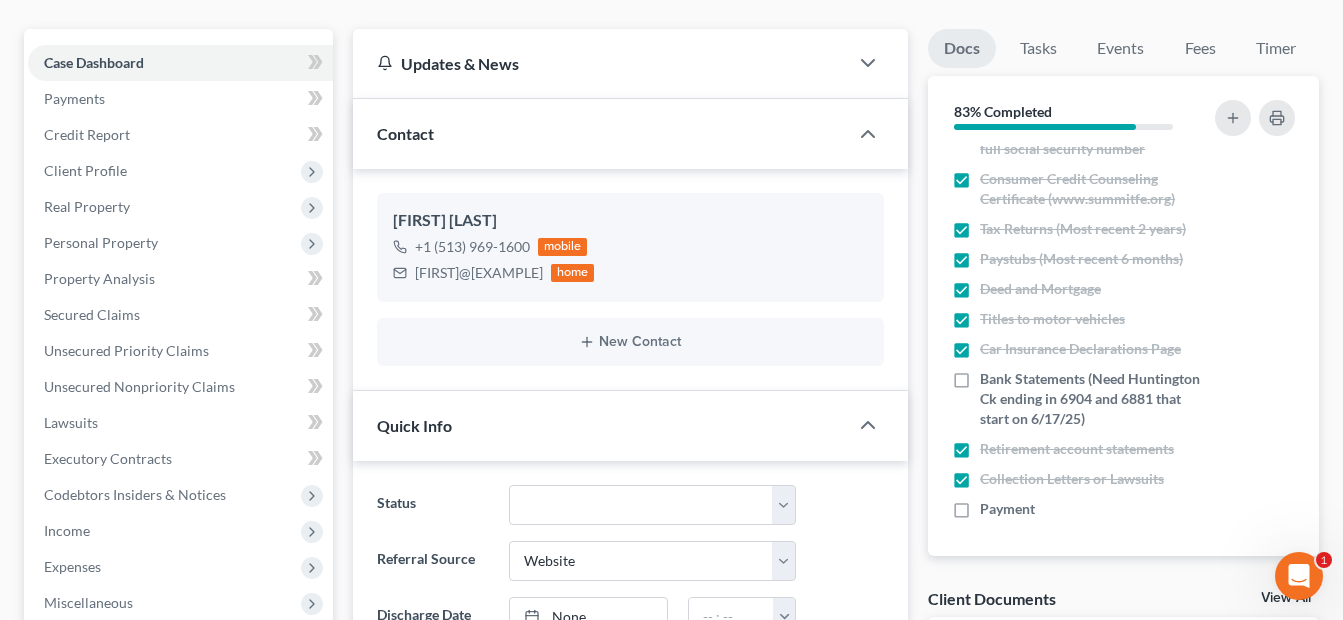 scroll, scrollTop: 79, scrollLeft: 0, axis: vertical 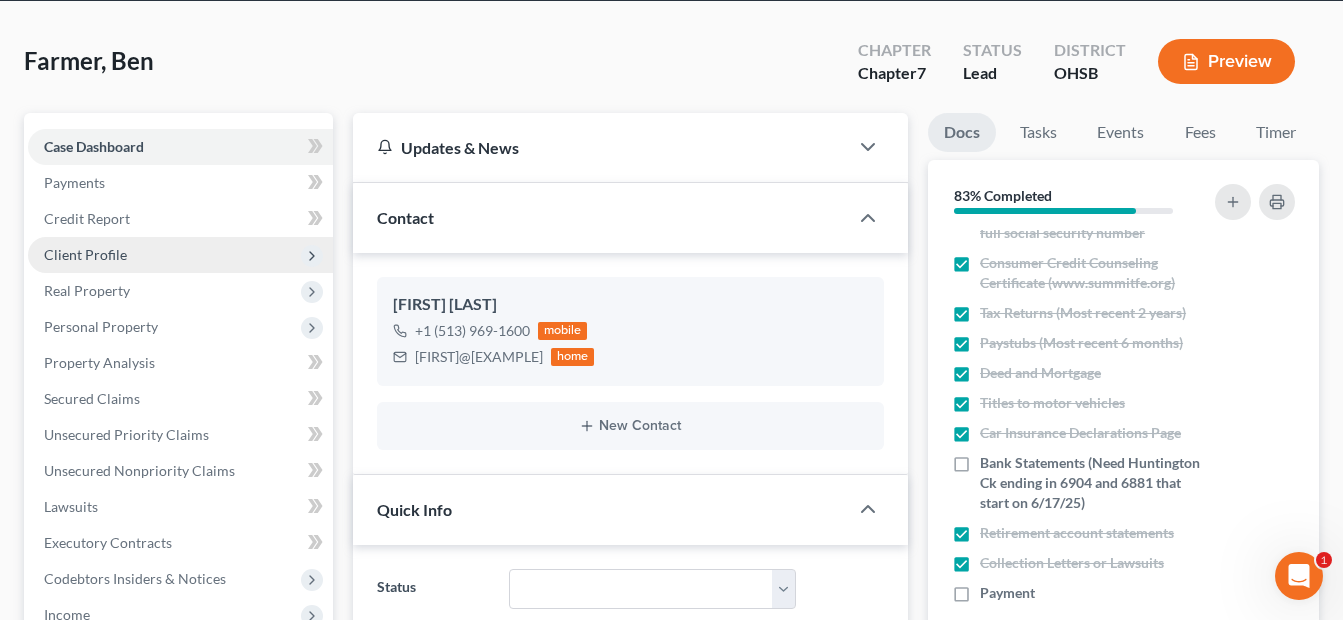 click on "Client Profile" at bounding box center [85, 254] 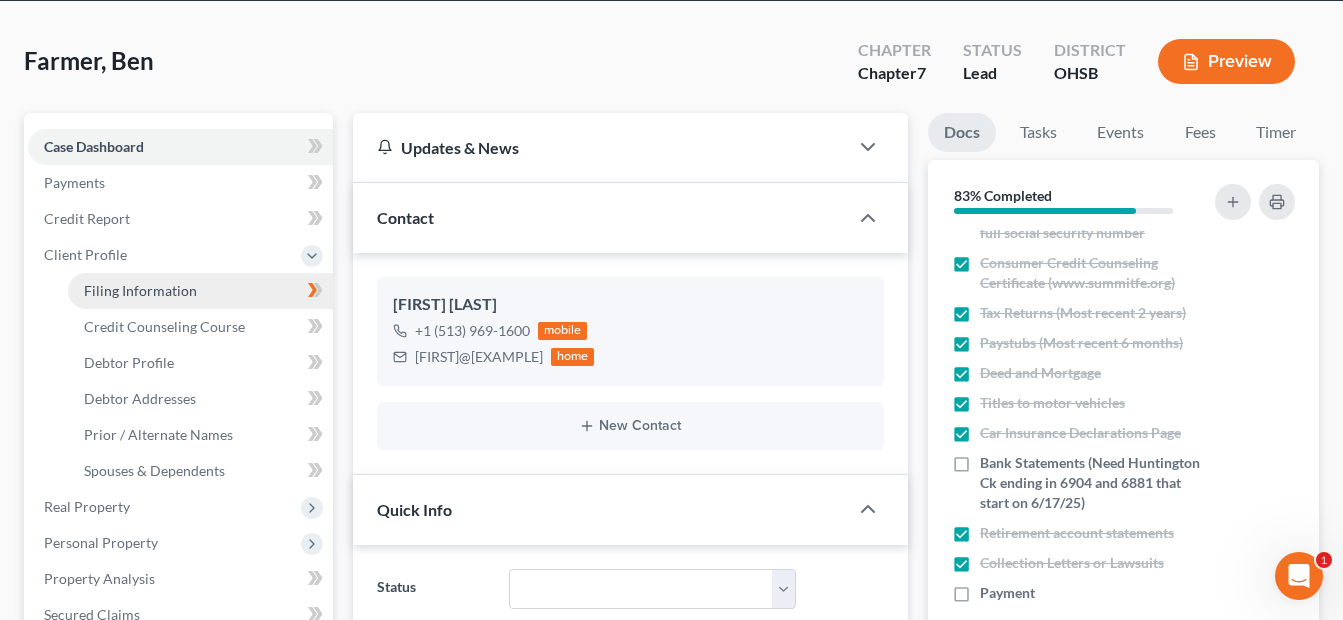 click on "Filing Information" at bounding box center [140, 290] 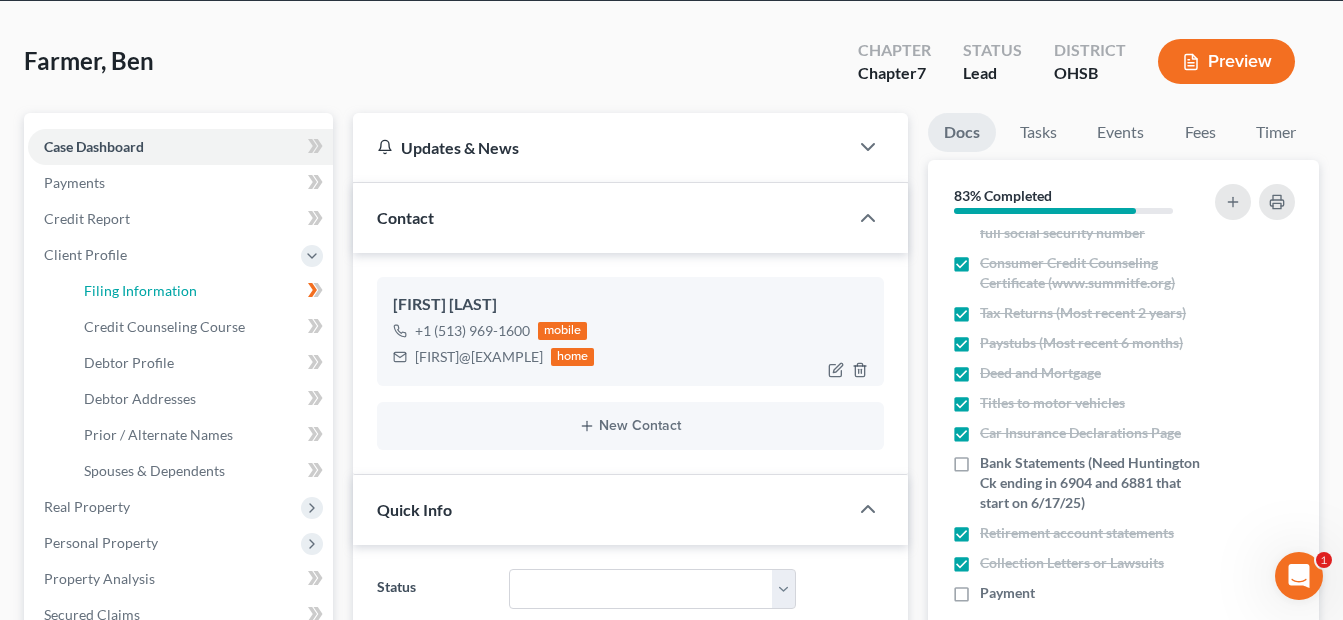 select on "1" 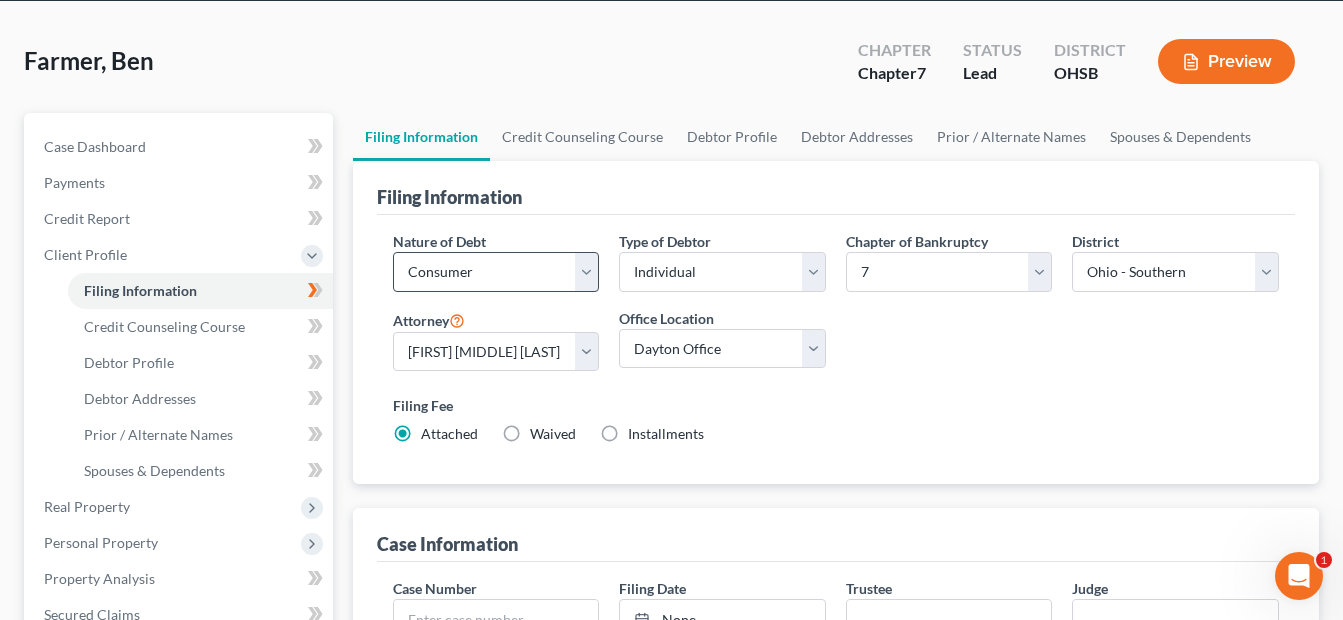 scroll, scrollTop: 0, scrollLeft: 0, axis: both 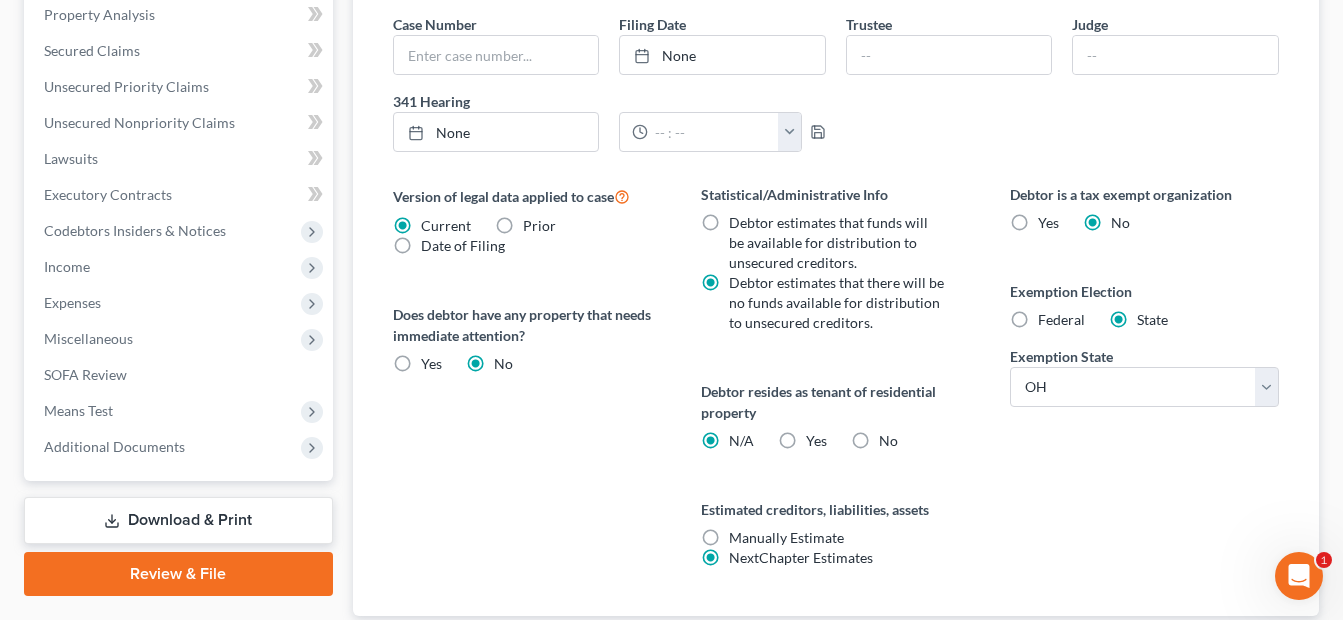 click on "No" at bounding box center [888, 441] 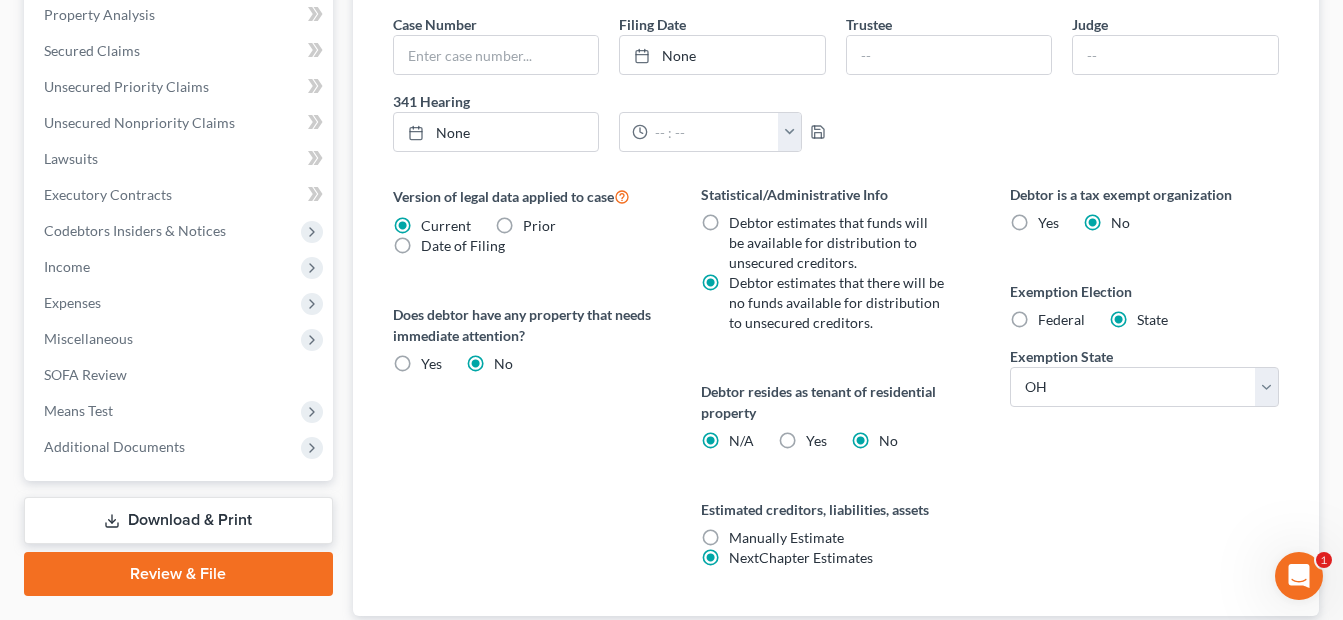 radio on "false" 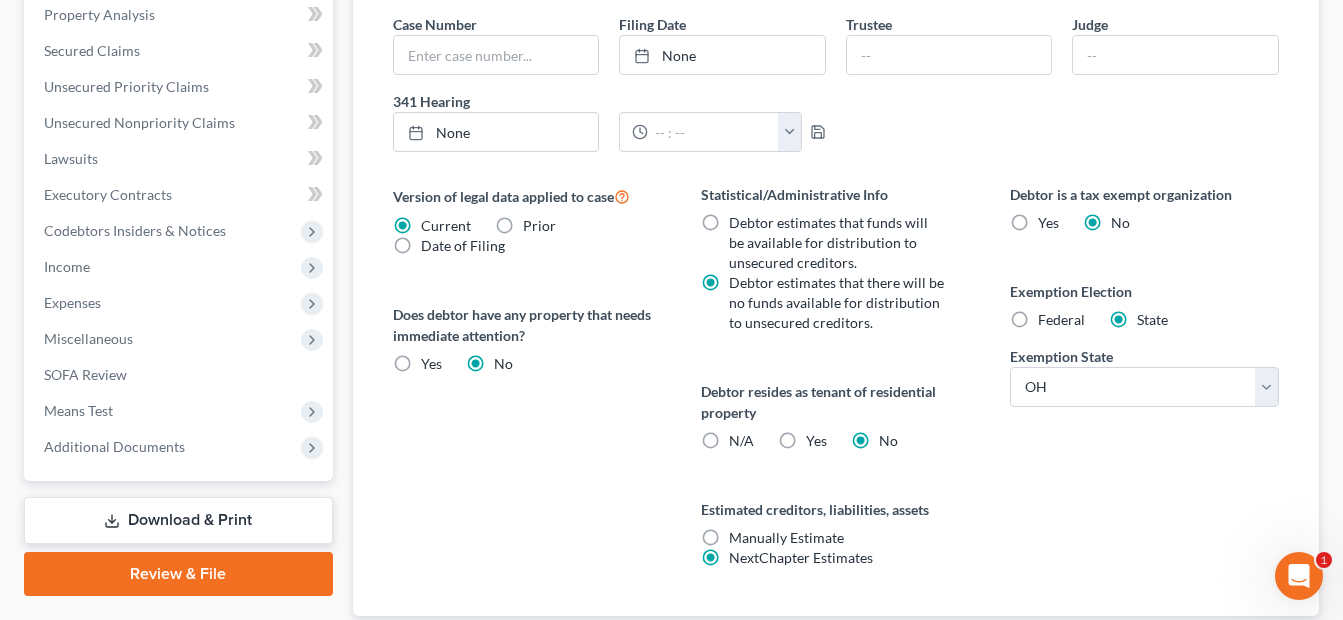 scroll, scrollTop: 779, scrollLeft: 0, axis: vertical 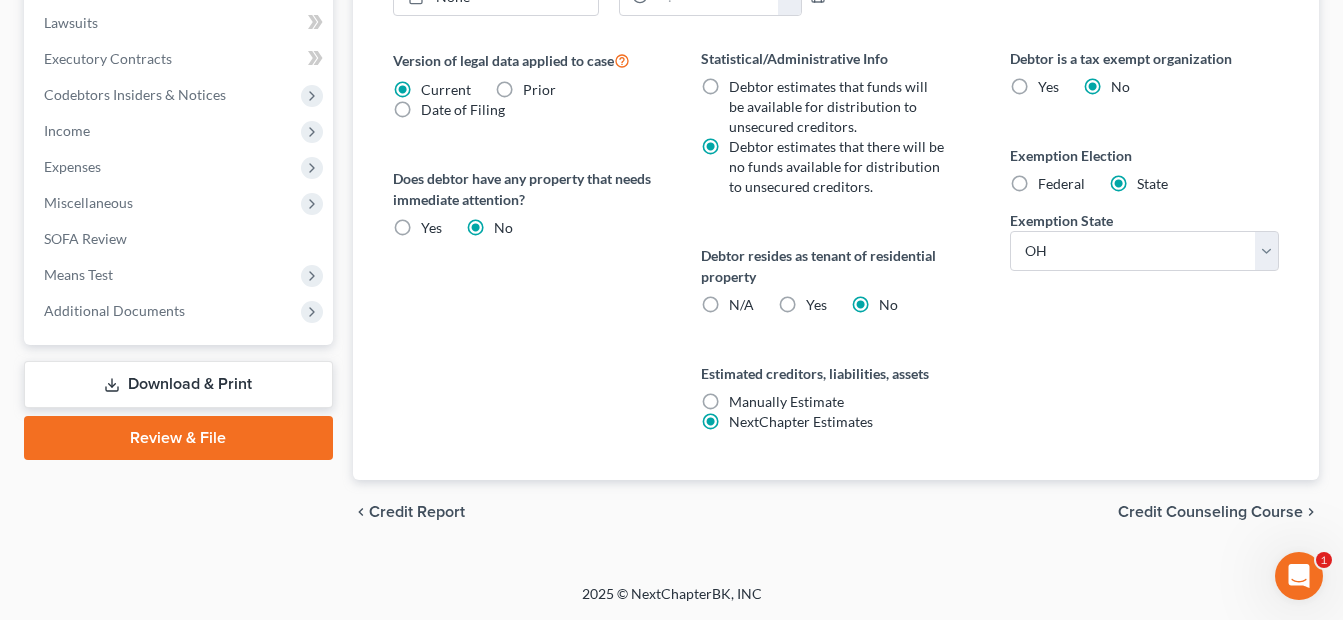 click on "Credit Counseling Course" at bounding box center [1210, 512] 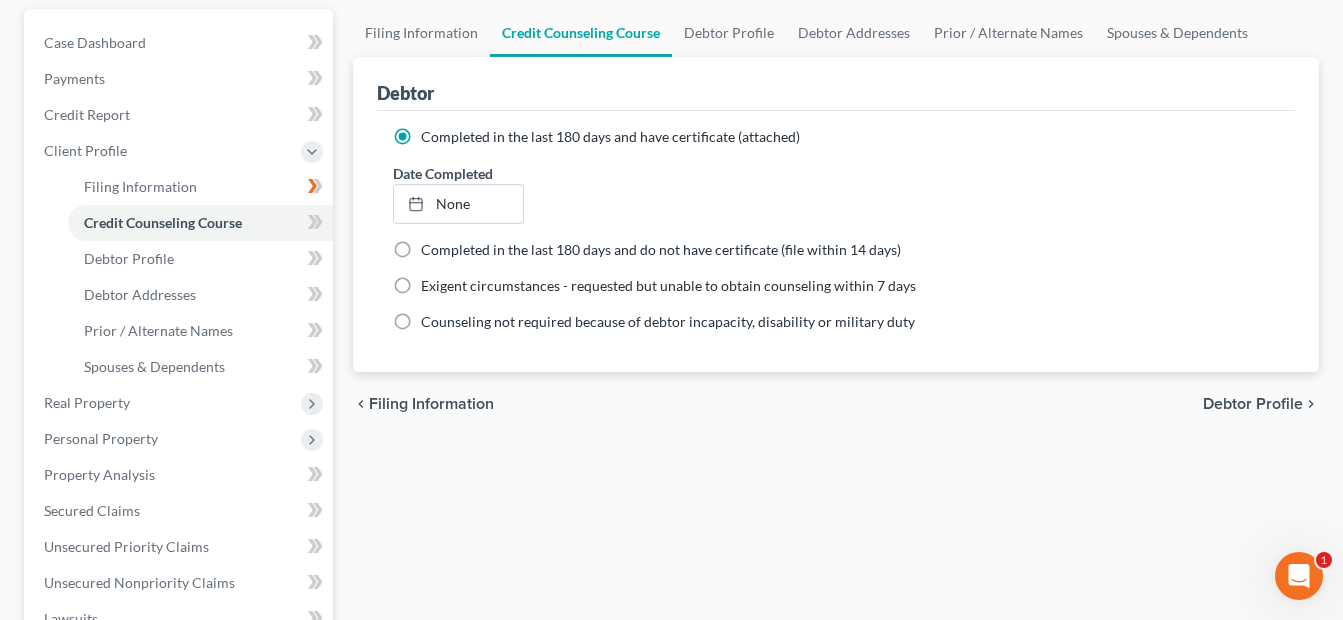 scroll, scrollTop: 0, scrollLeft: 0, axis: both 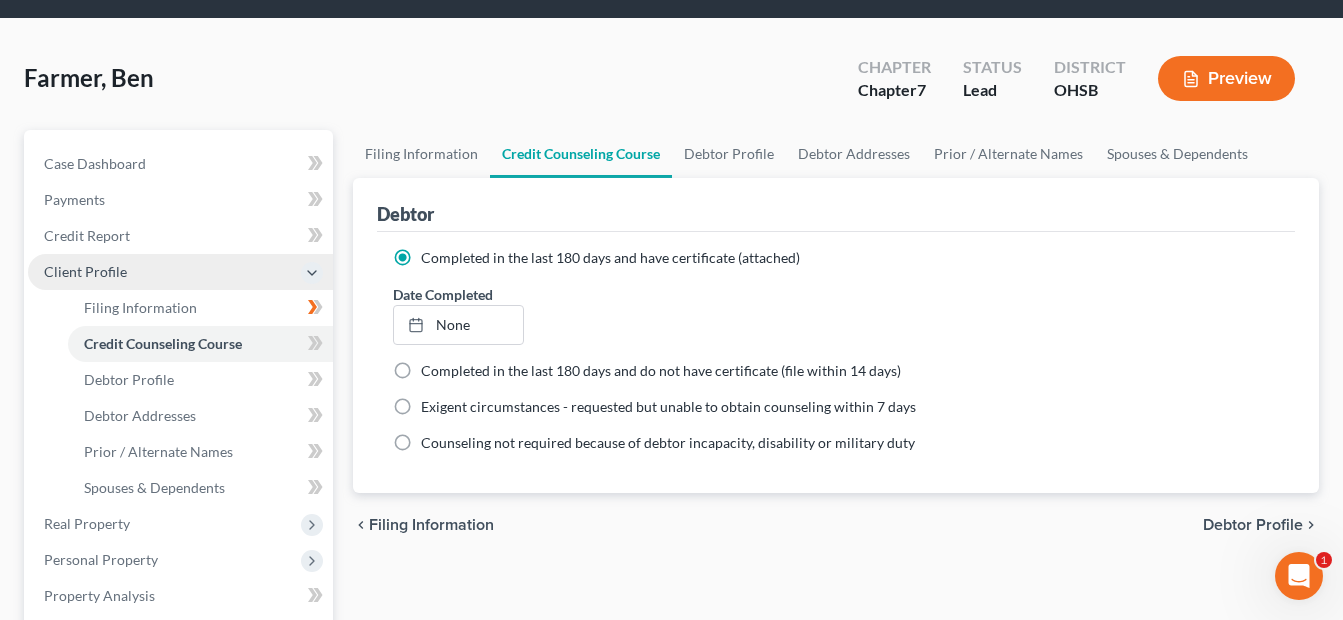 click on "Client Profile" at bounding box center [85, 271] 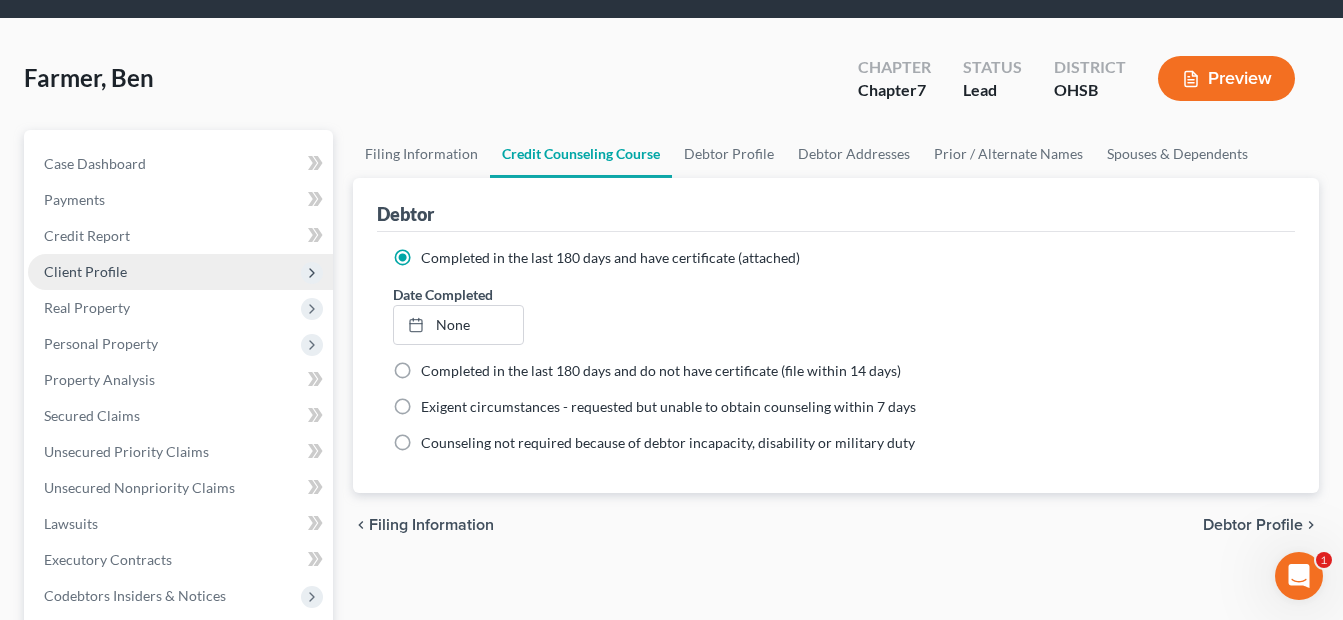 click on "Client Profile" at bounding box center (180, 272) 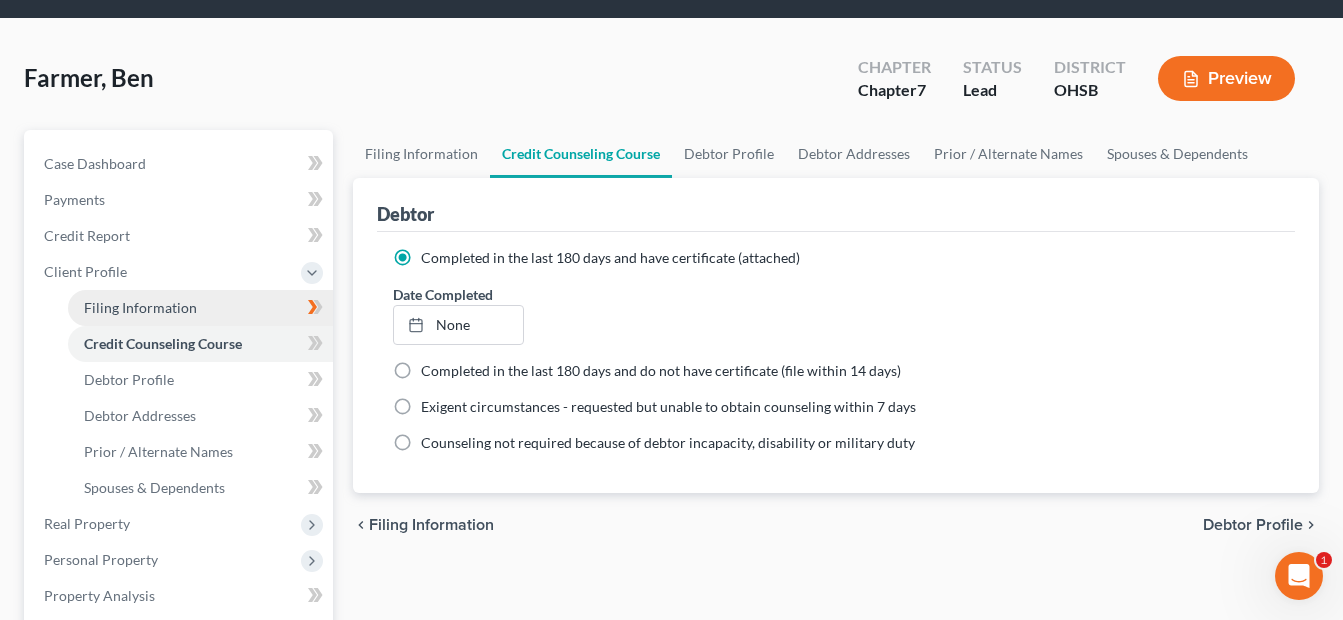 click on "Filing Information" at bounding box center (140, 307) 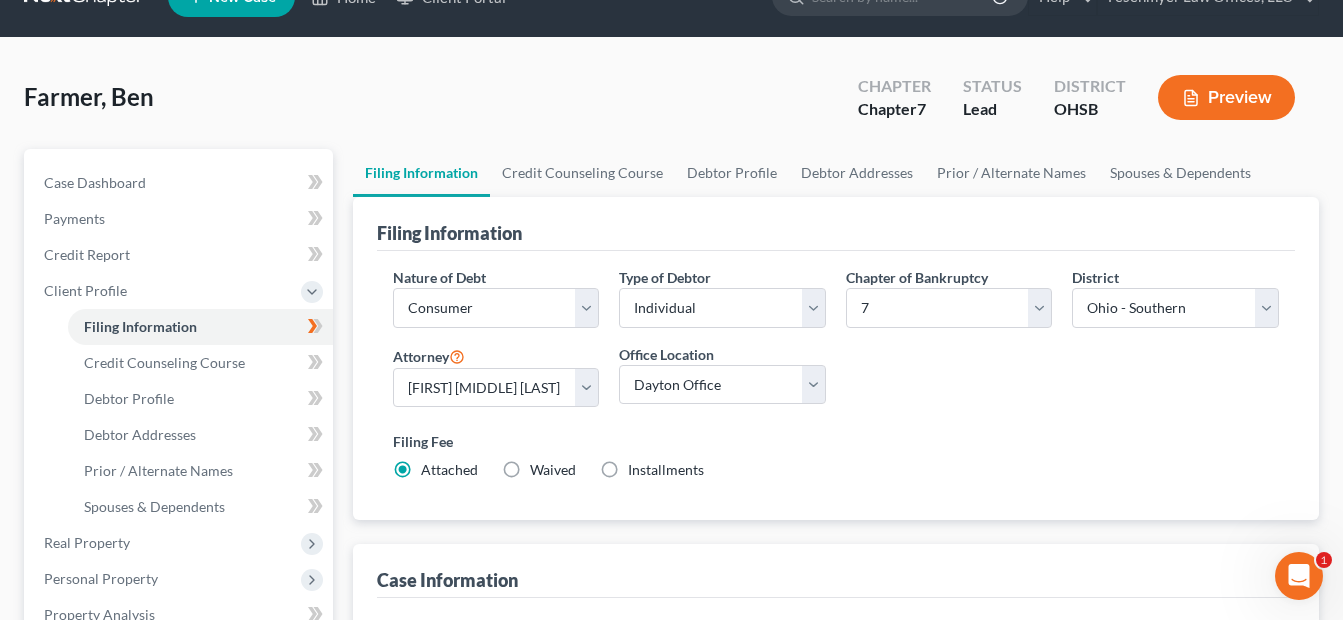 scroll, scrollTop: 0, scrollLeft: 0, axis: both 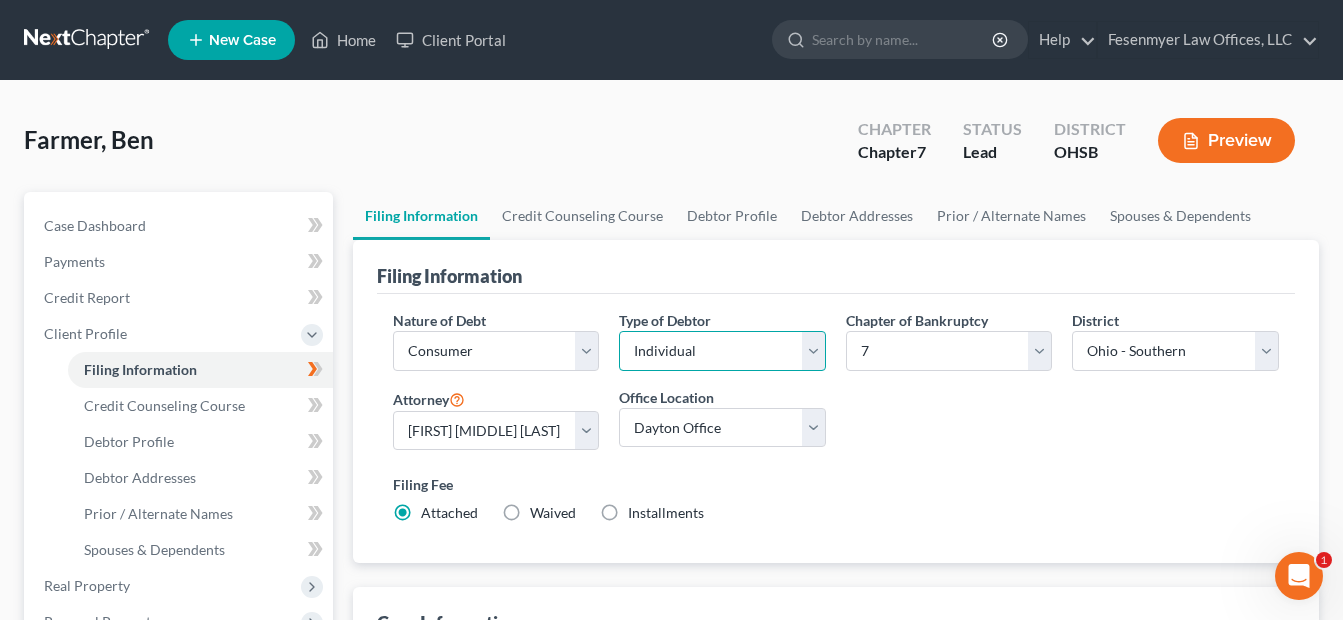 click on "Select Individual Joint" at bounding box center [722, 351] 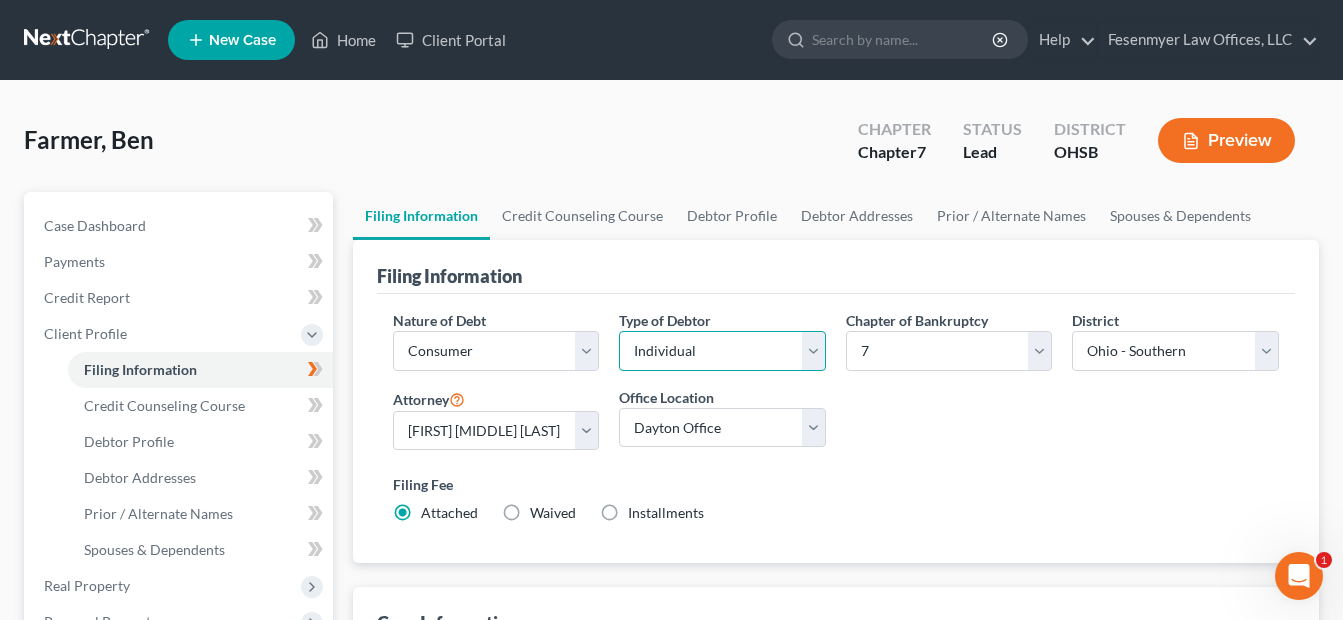 select on "1" 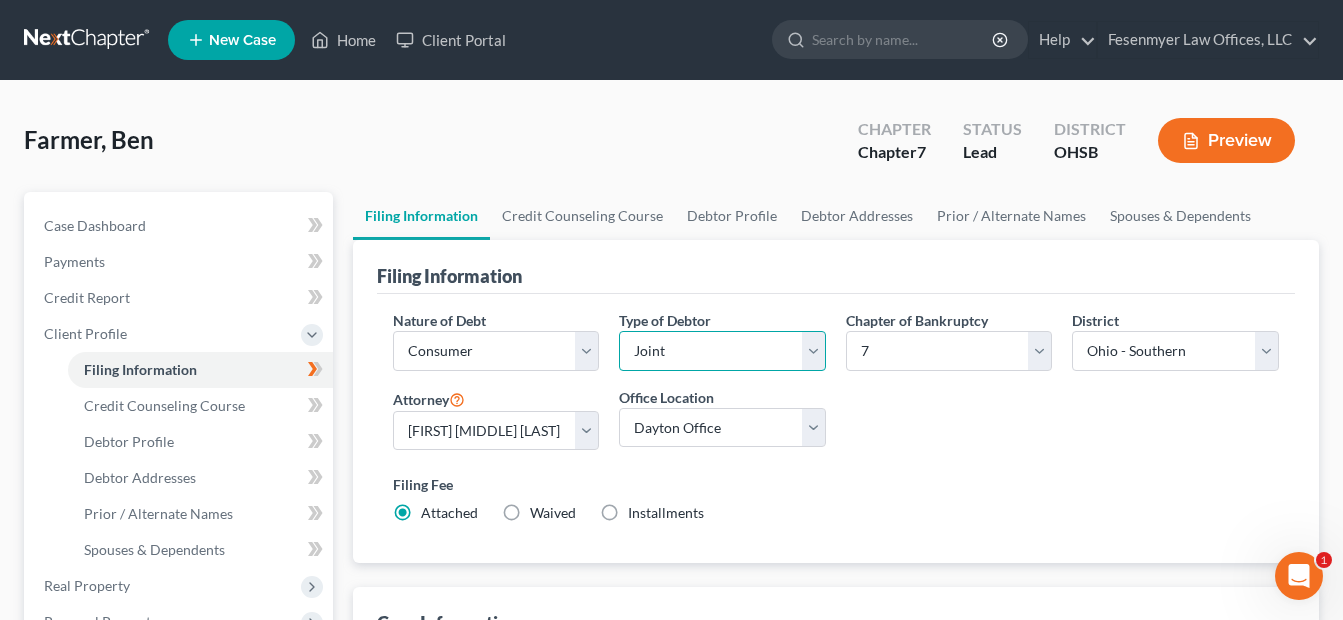 click on "Select Individual Joint" at bounding box center [722, 351] 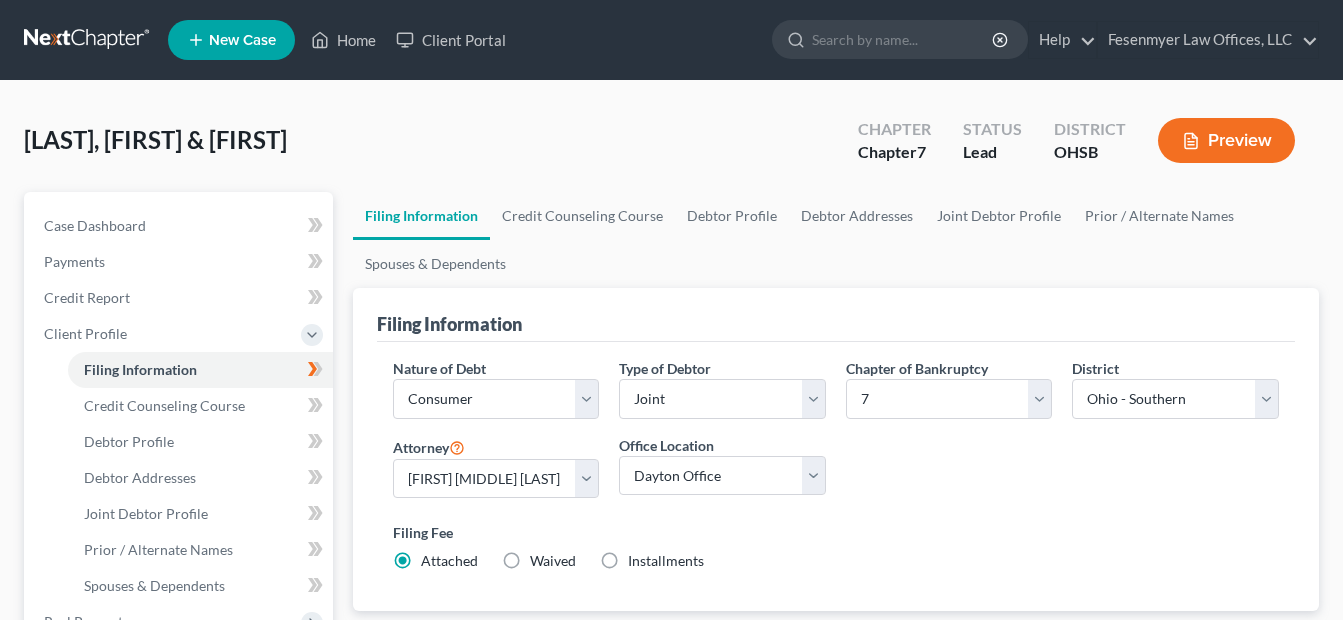 select on "1" 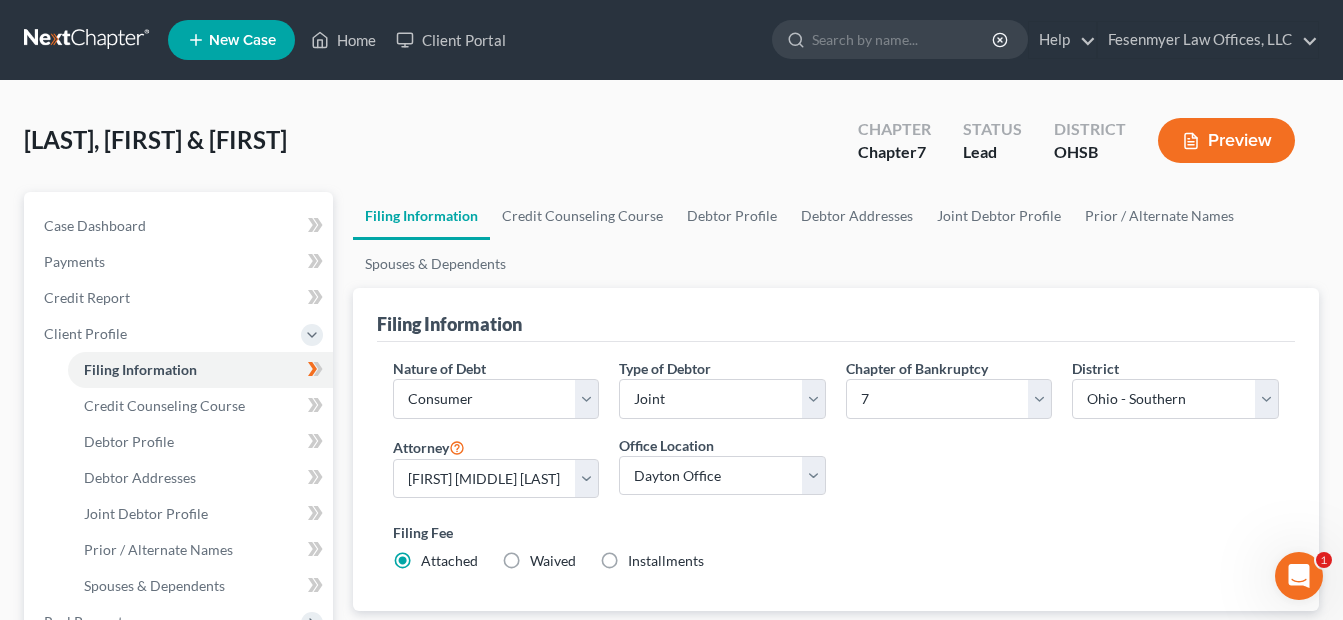 scroll, scrollTop: 0, scrollLeft: 0, axis: both 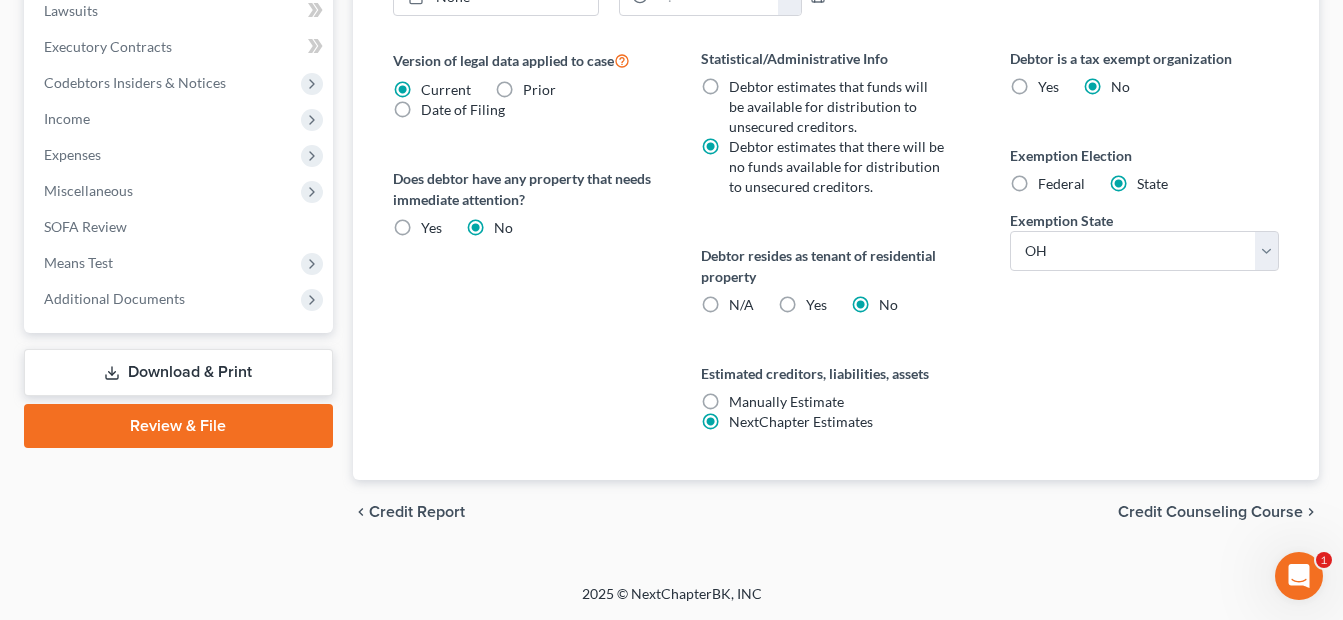 click on "Credit Counseling Course" at bounding box center (1210, 512) 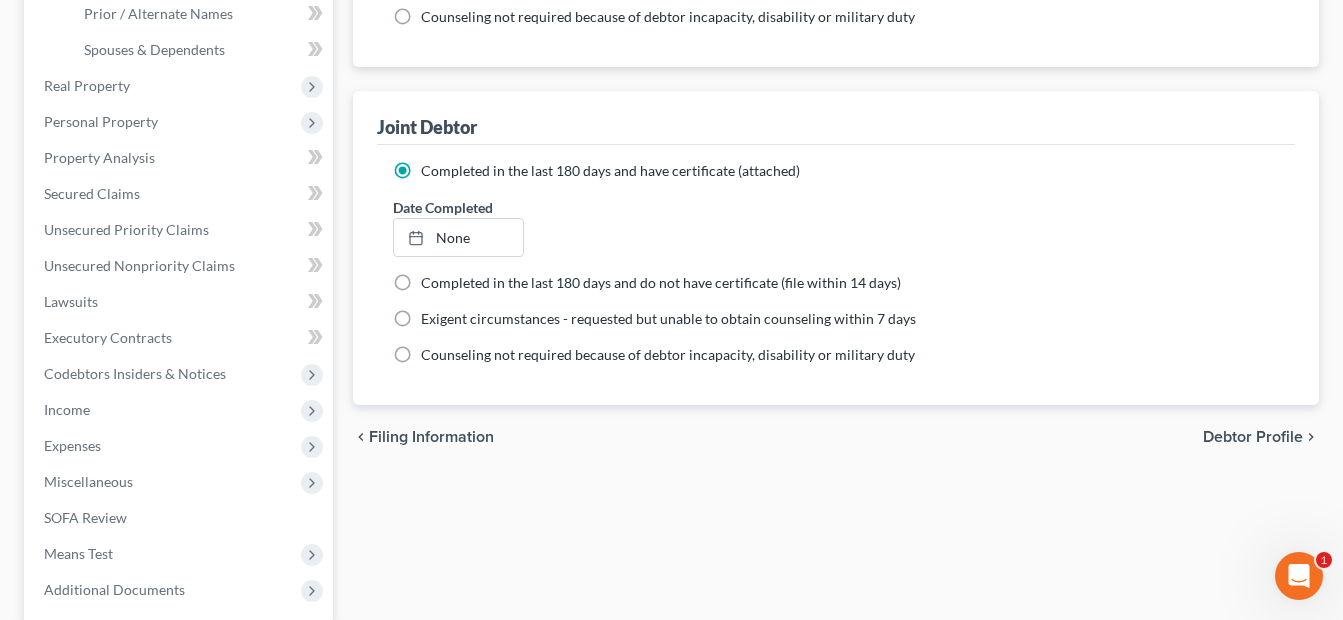 scroll, scrollTop: 700, scrollLeft: 0, axis: vertical 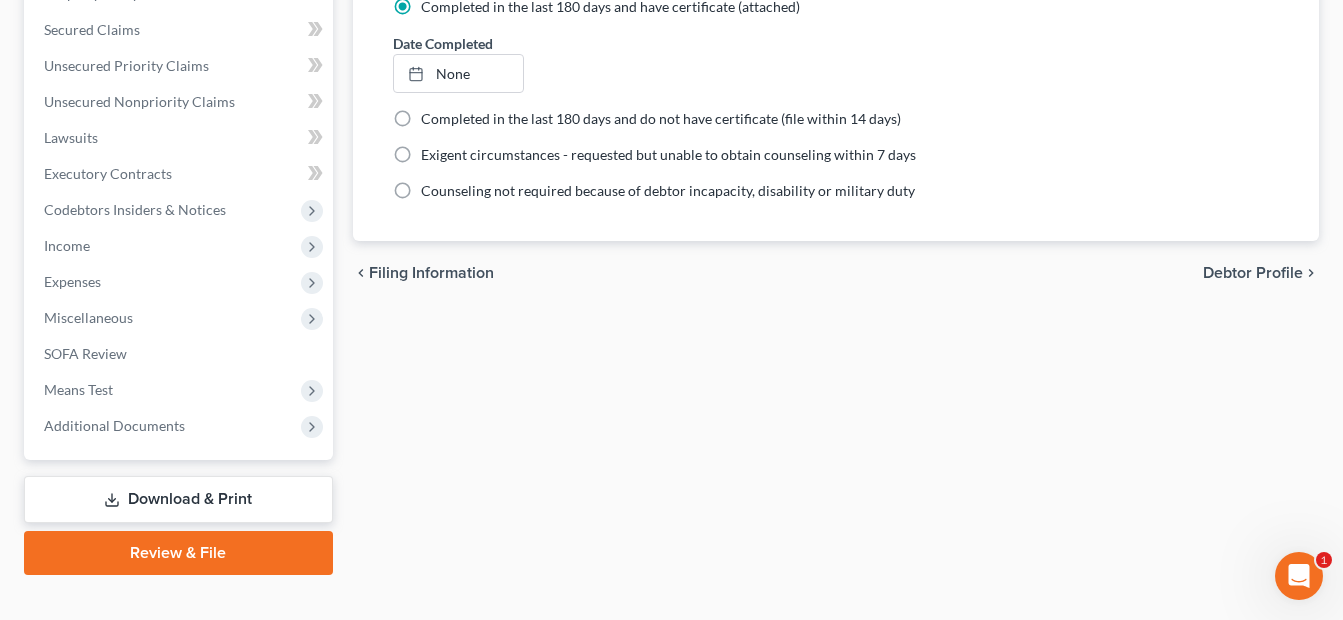 click on "Debtor Profile" at bounding box center [1253, 273] 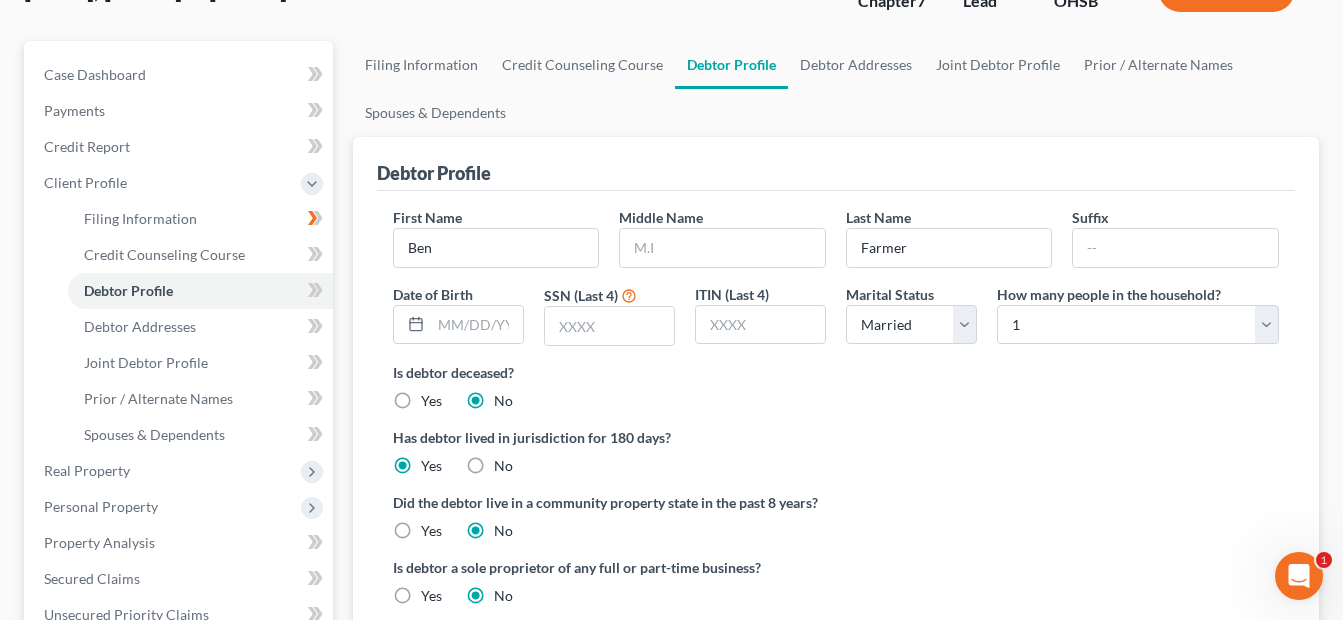 scroll, scrollTop: 200, scrollLeft: 0, axis: vertical 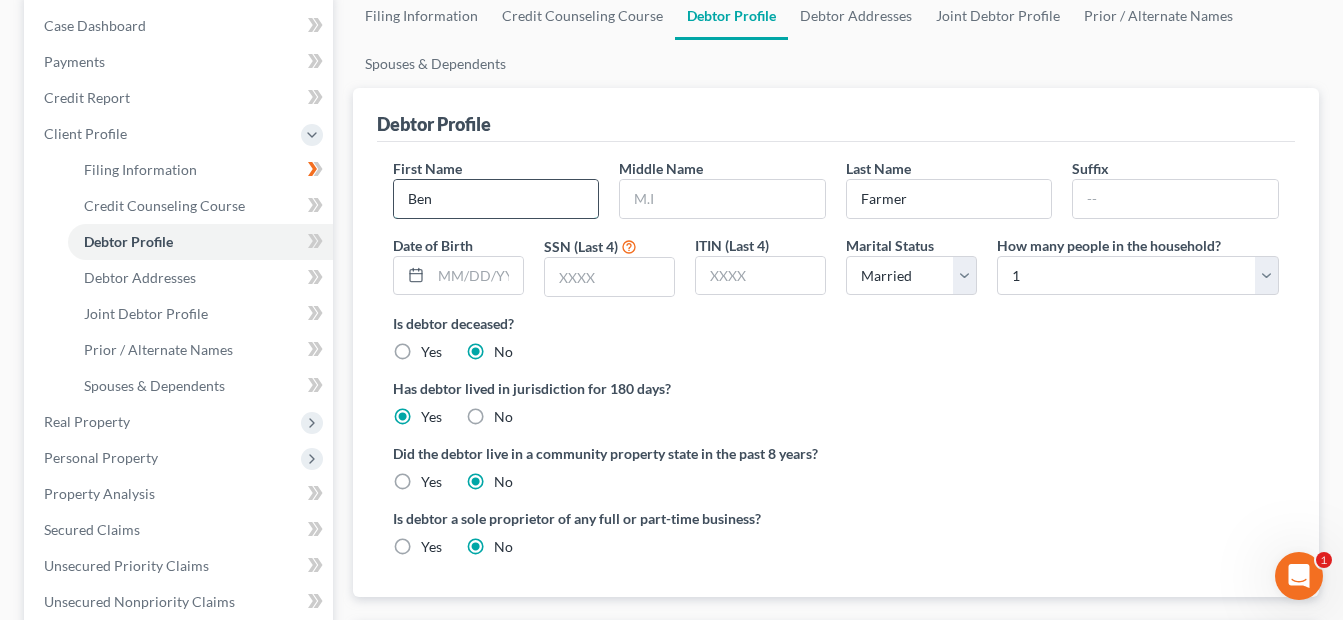 click on "Ben" at bounding box center [496, 199] 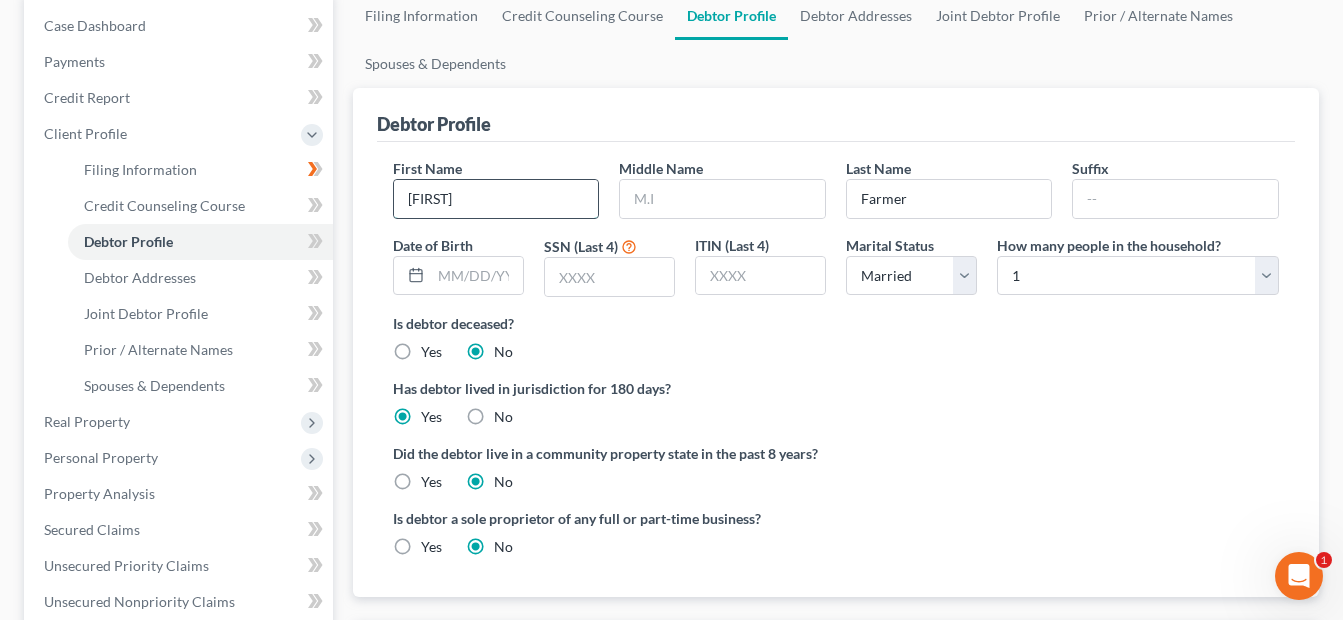type on "Benjamin" 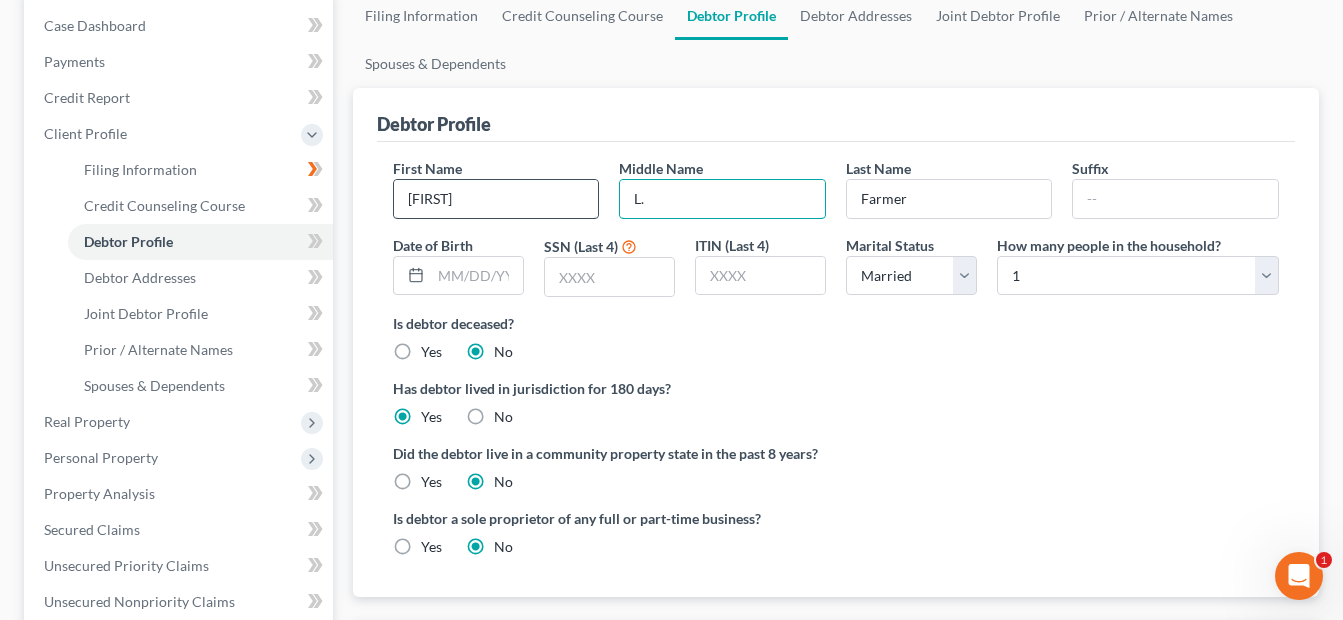 type on "L." 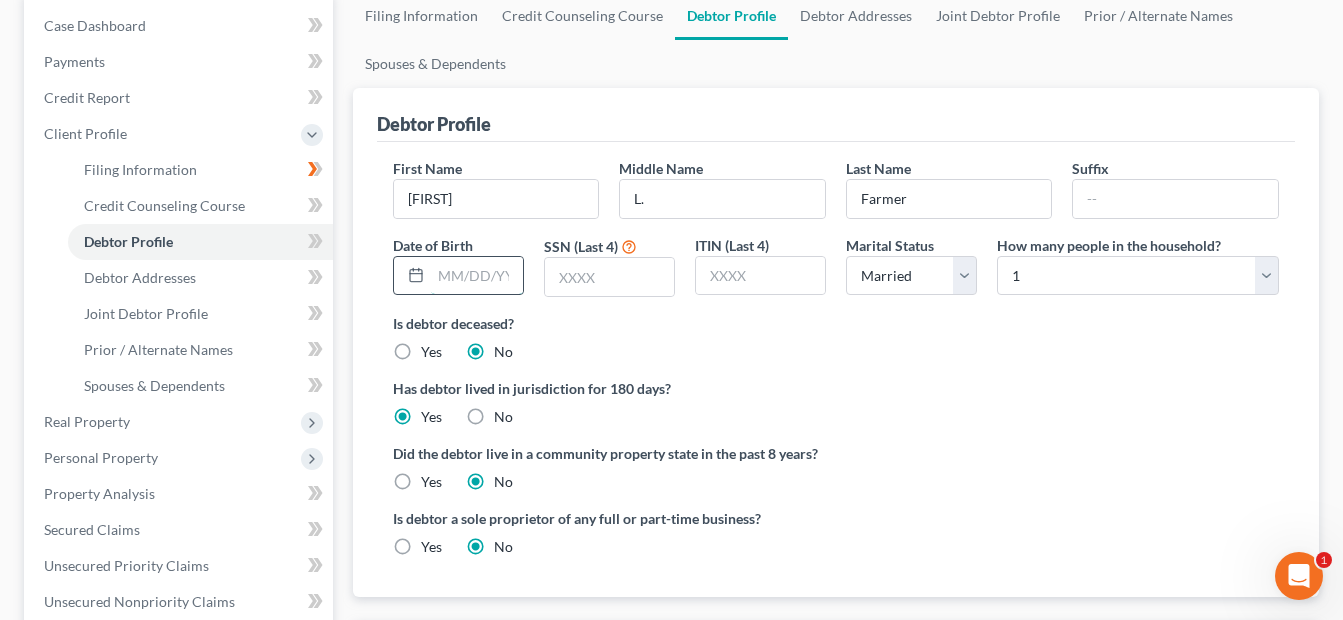 click at bounding box center [477, 276] 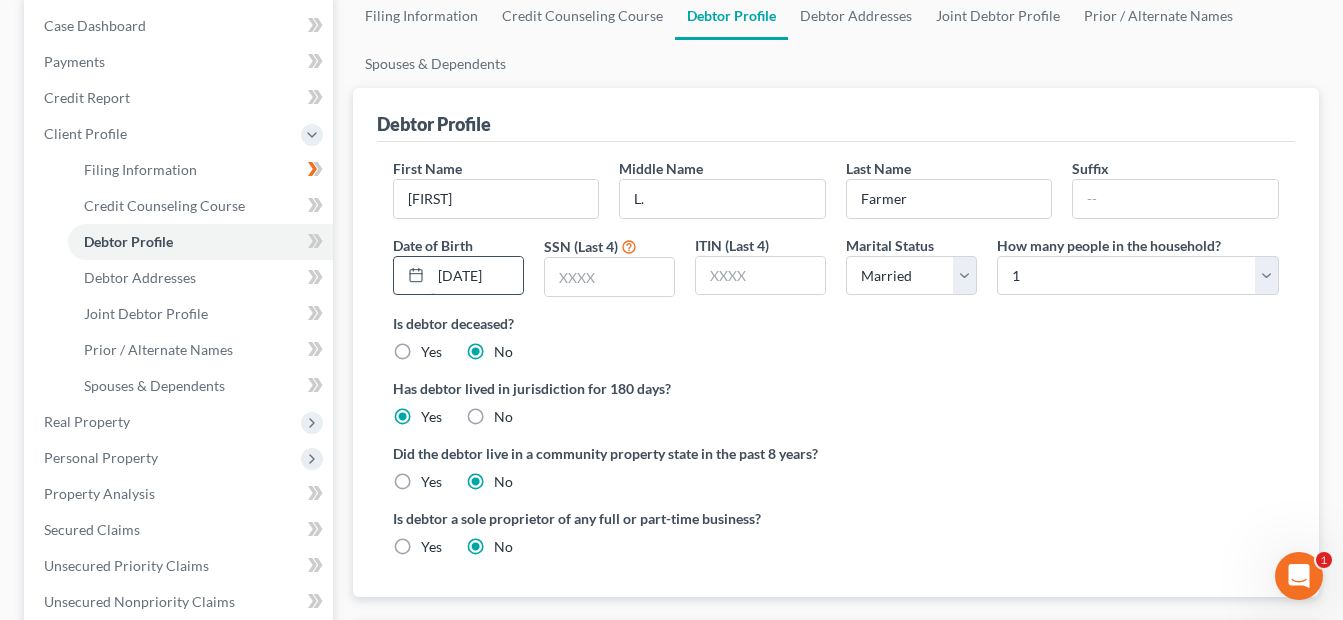 scroll, scrollTop: 0, scrollLeft: 4, axis: horizontal 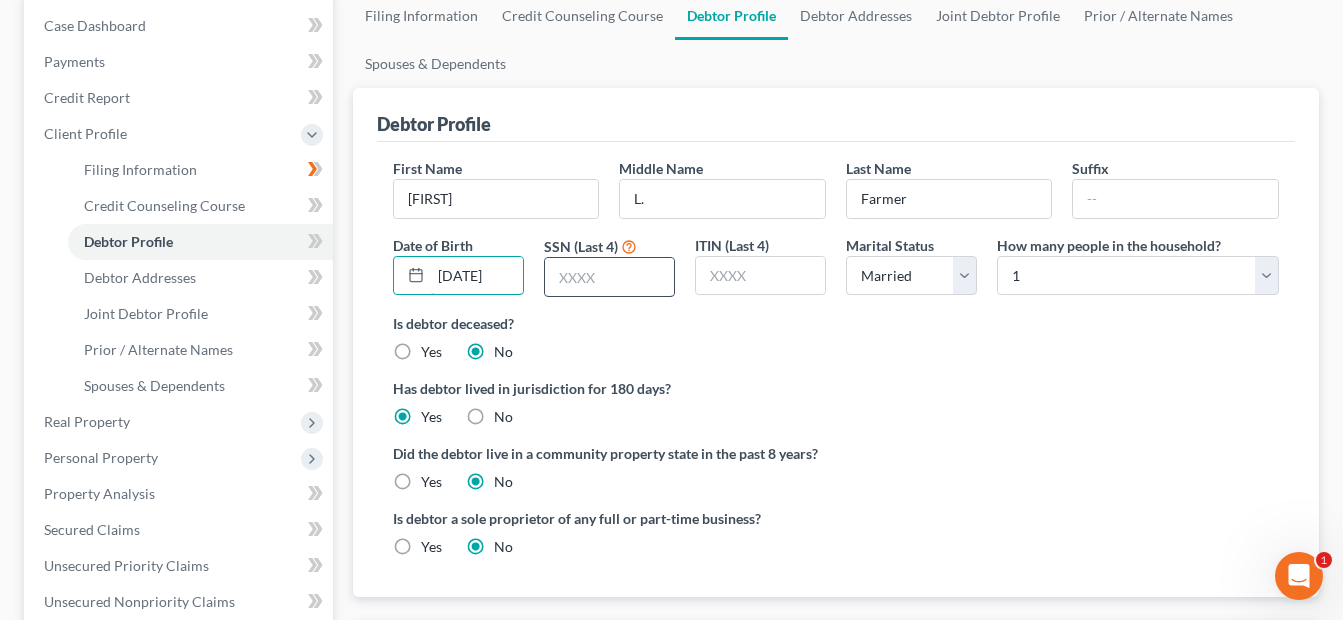 type on "12/18/1980" 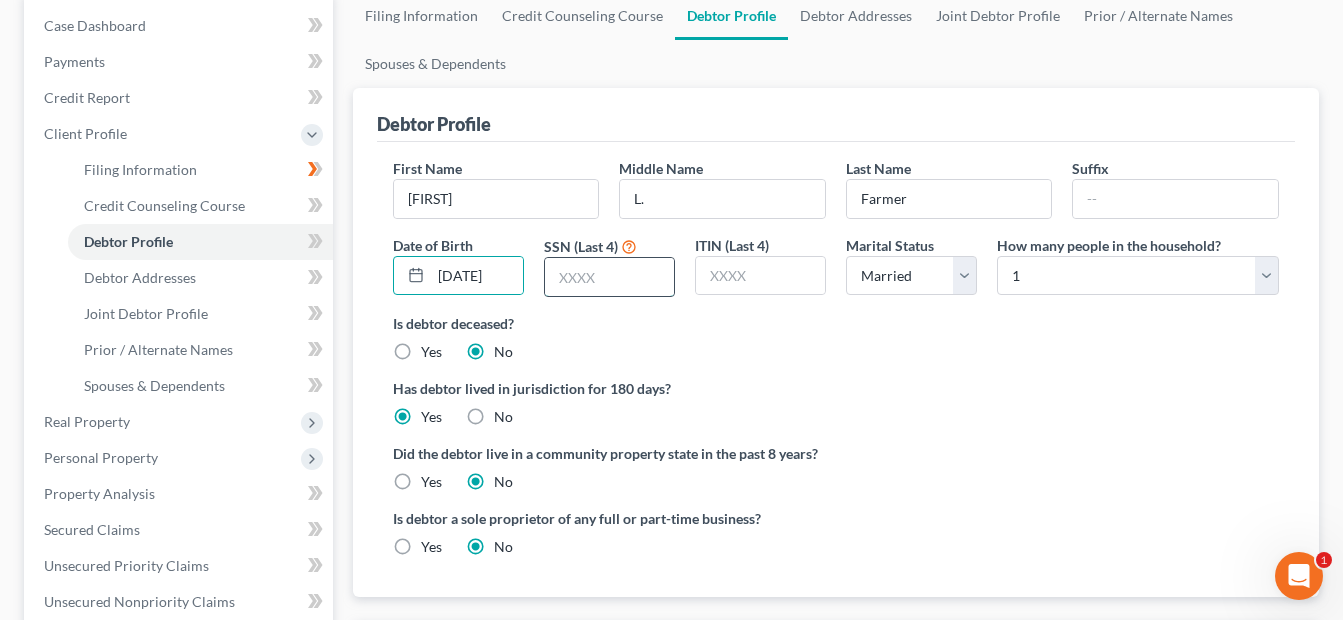 click at bounding box center (609, 277) 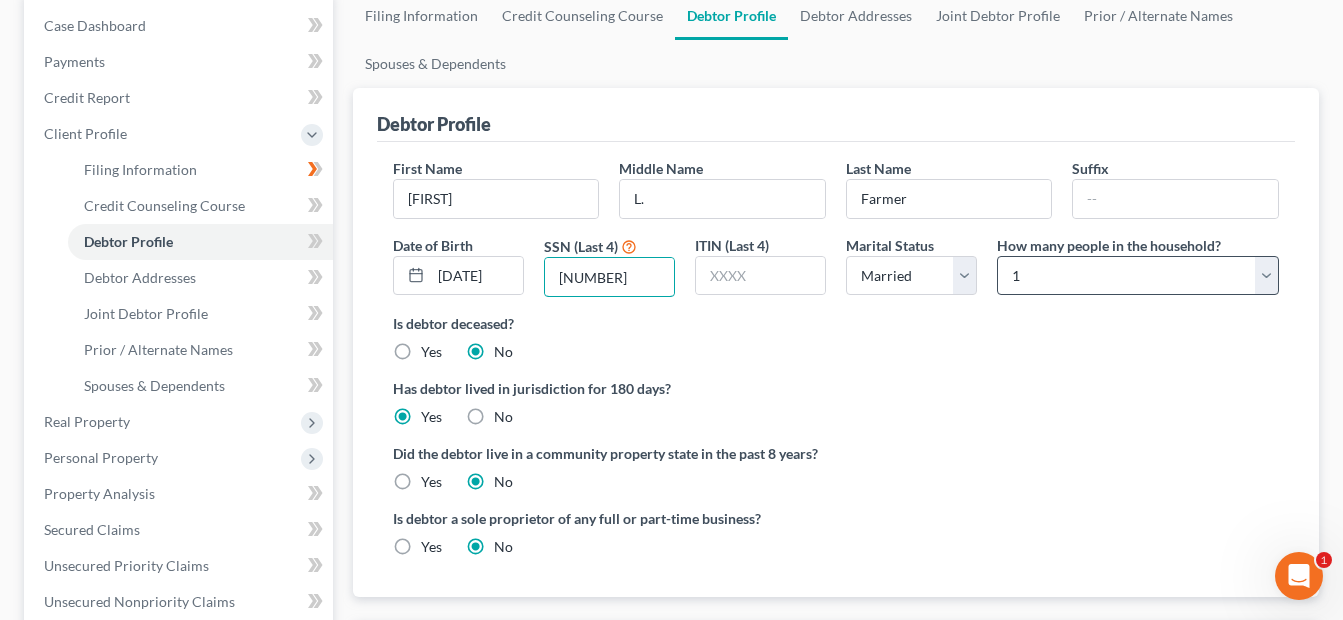 type on "5837" 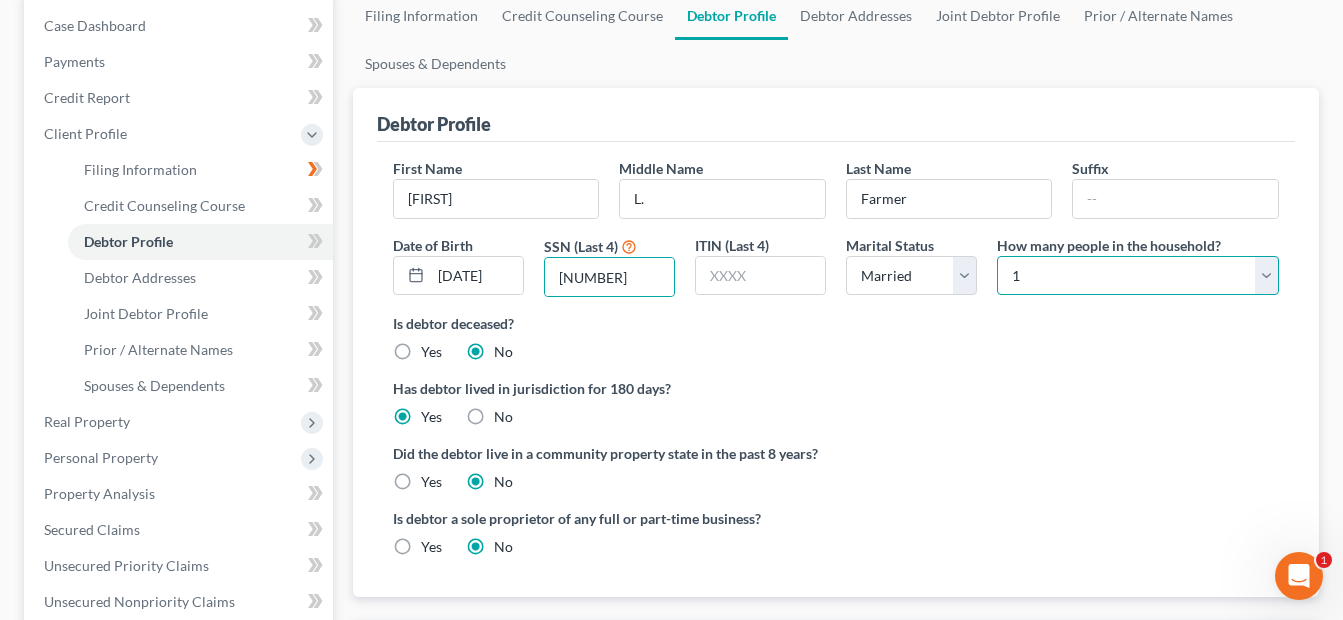 click on "Select 1 2 3 4 5 6 7 8 9 10 11 12 13 14 15 16 17 18 19 20" at bounding box center (1138, 276) 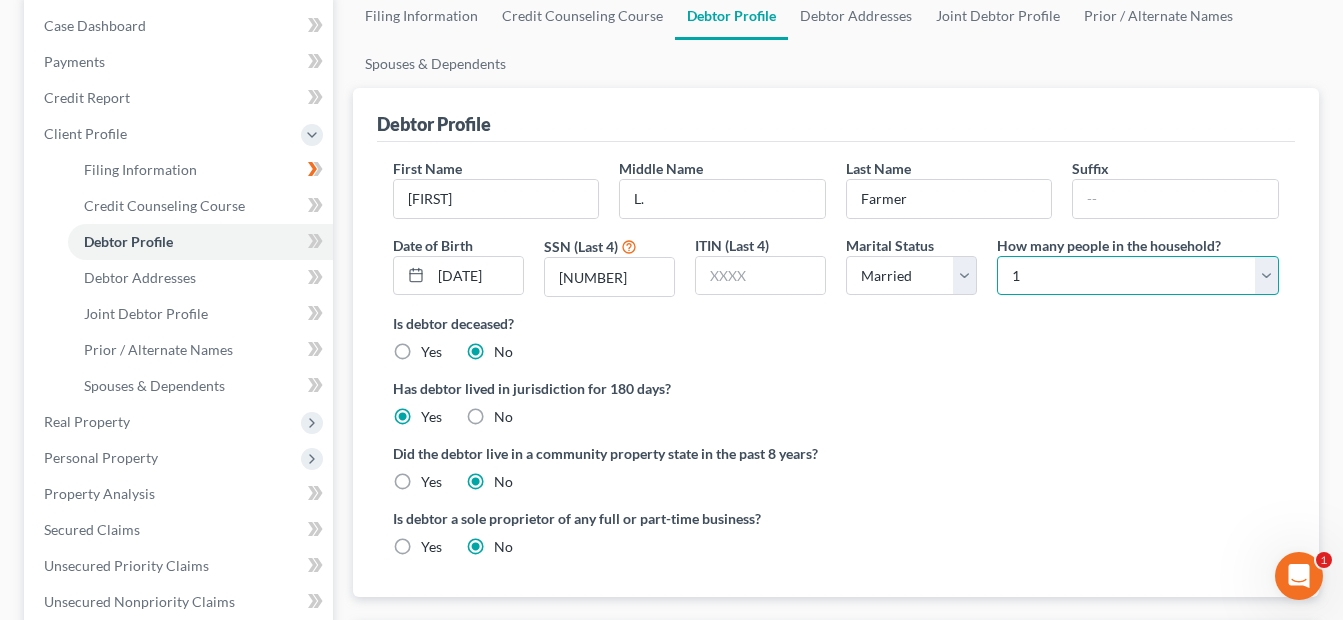select on "3" 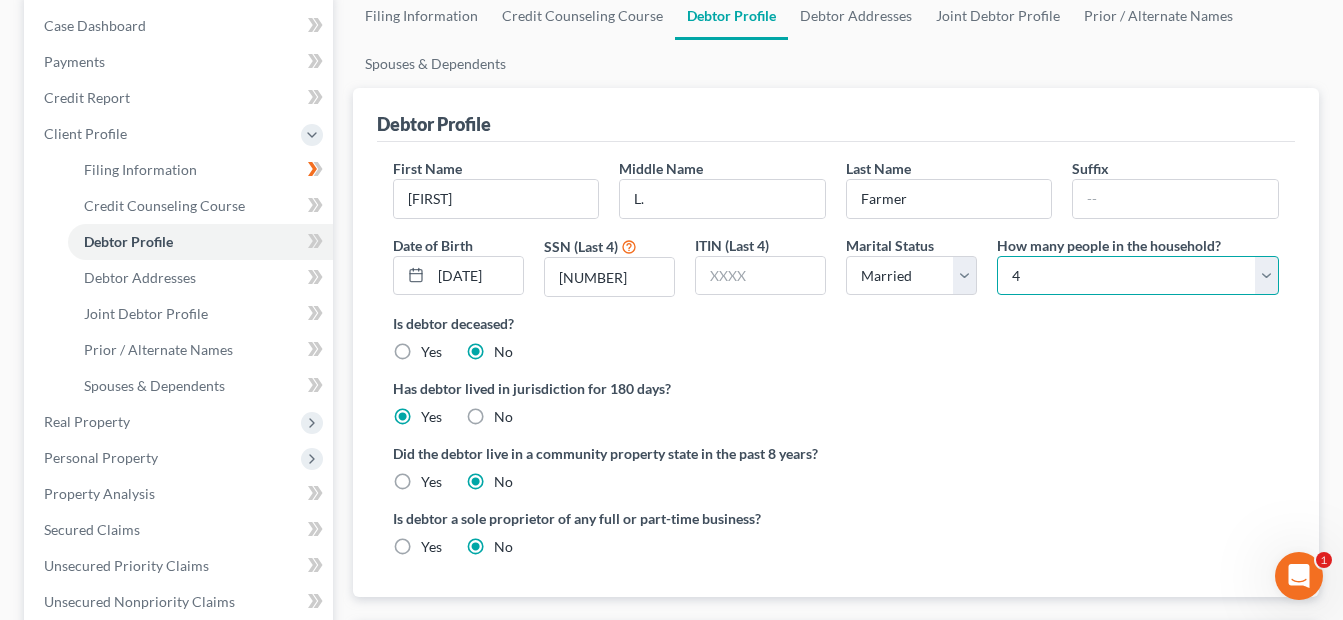 click on "Select 1 2 3 4 5 6 7 8 9 10 11 12 13 14 15 16 17 18 19 20" at bounding box center [1138, 276] 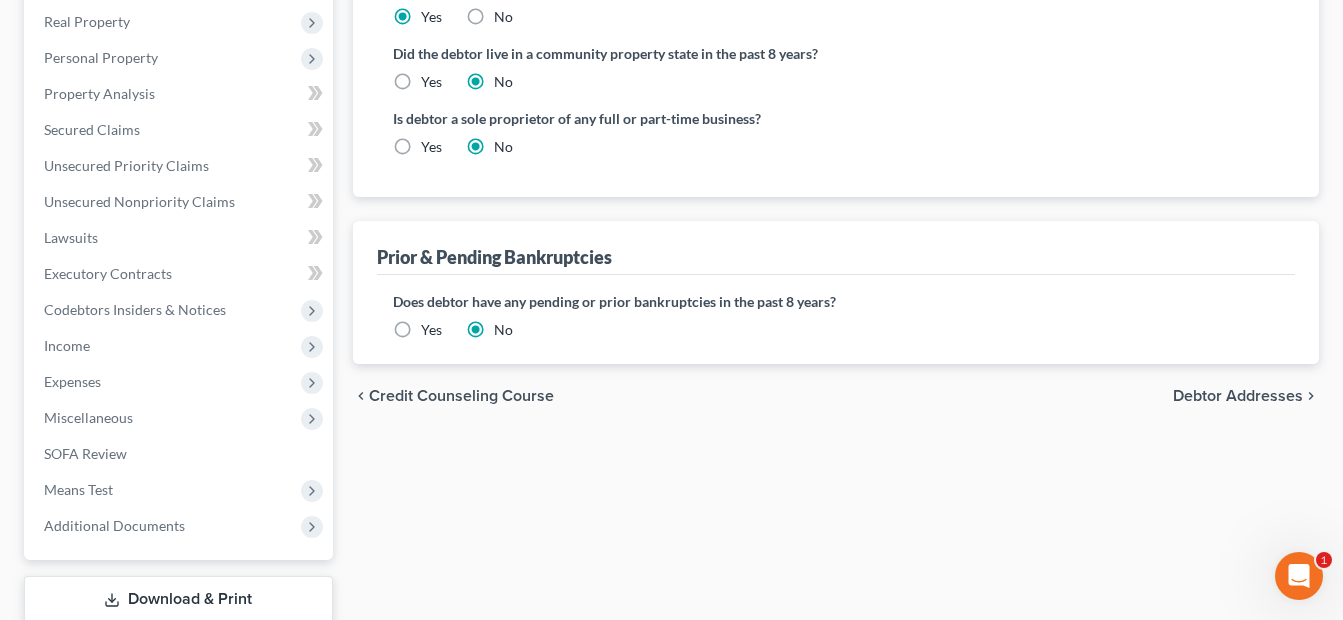 click on "Debtor Addresses" at bounding box center (1238, 396) 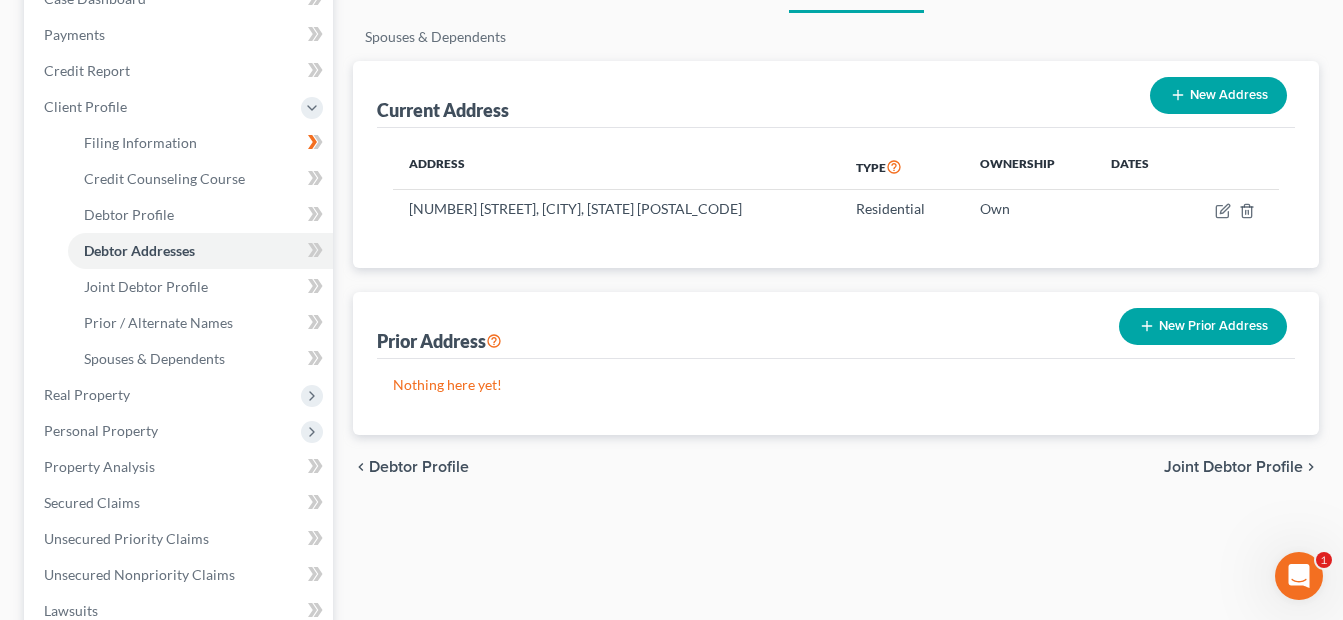 scroll, scrollTop: 0, scrollLeft: 0, axis: both 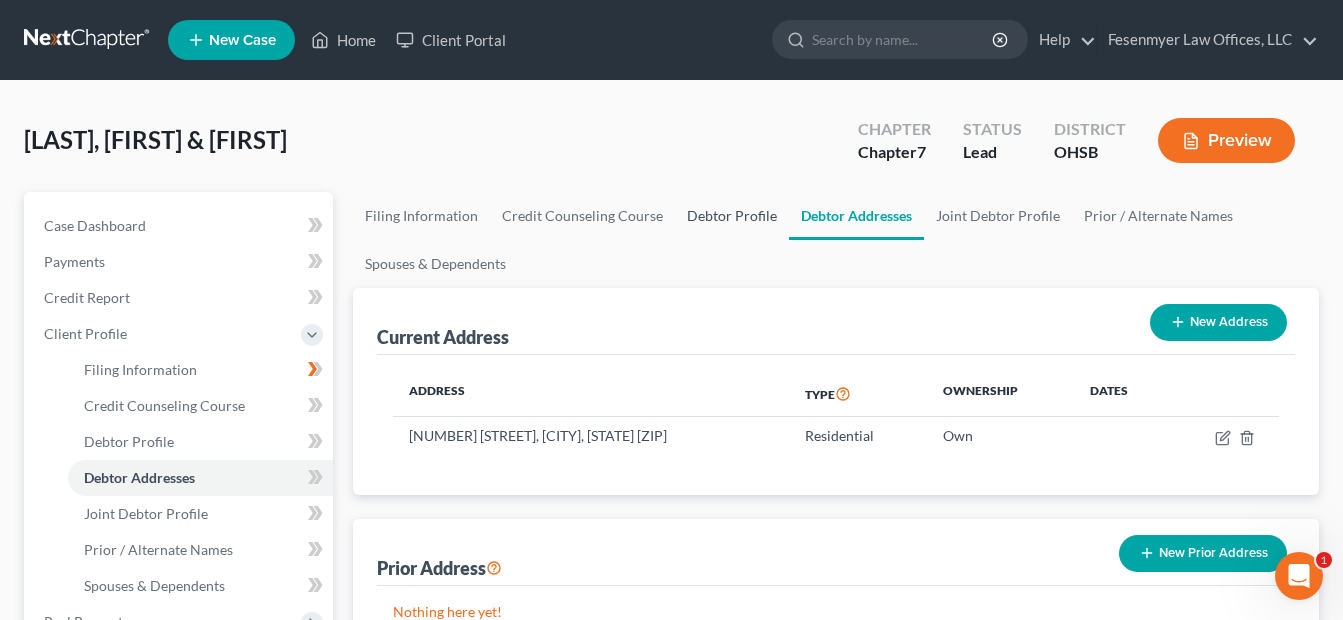 click on "Debtor Profile" at bounding box center (732, 216) 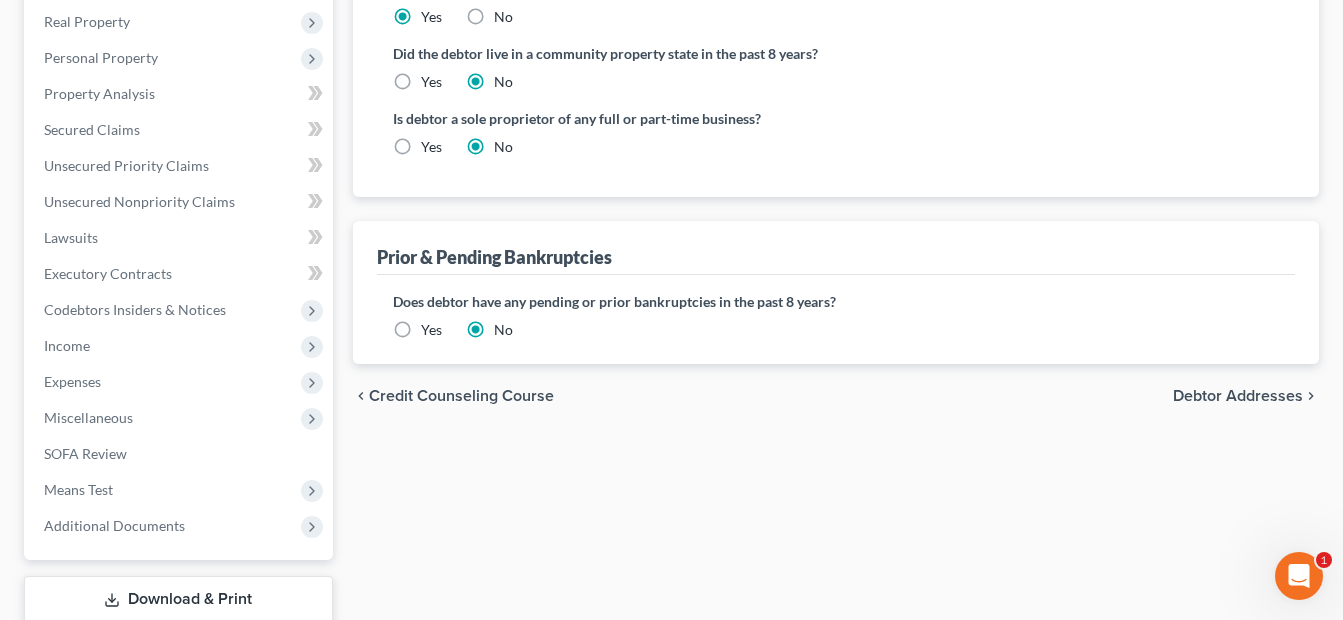 click on "Debtor Addresses" at bounding box center [1238, 396] 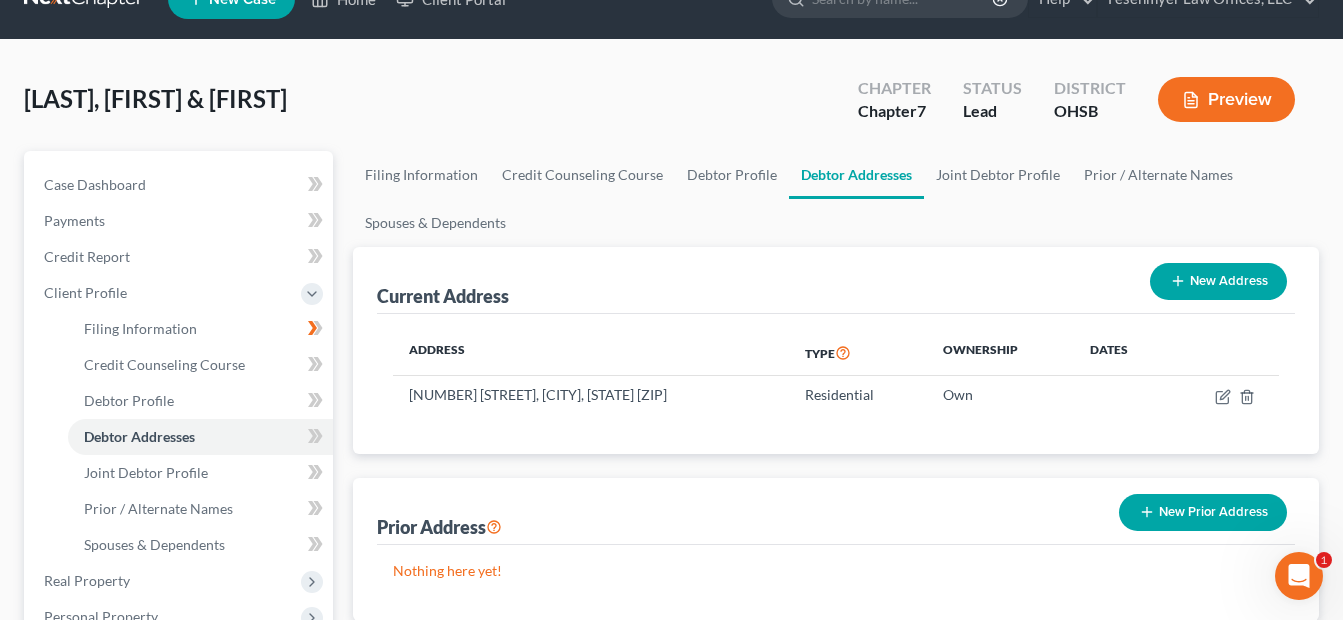 scroll, scrollTop: 0, scrollLeft: 0, axis: both 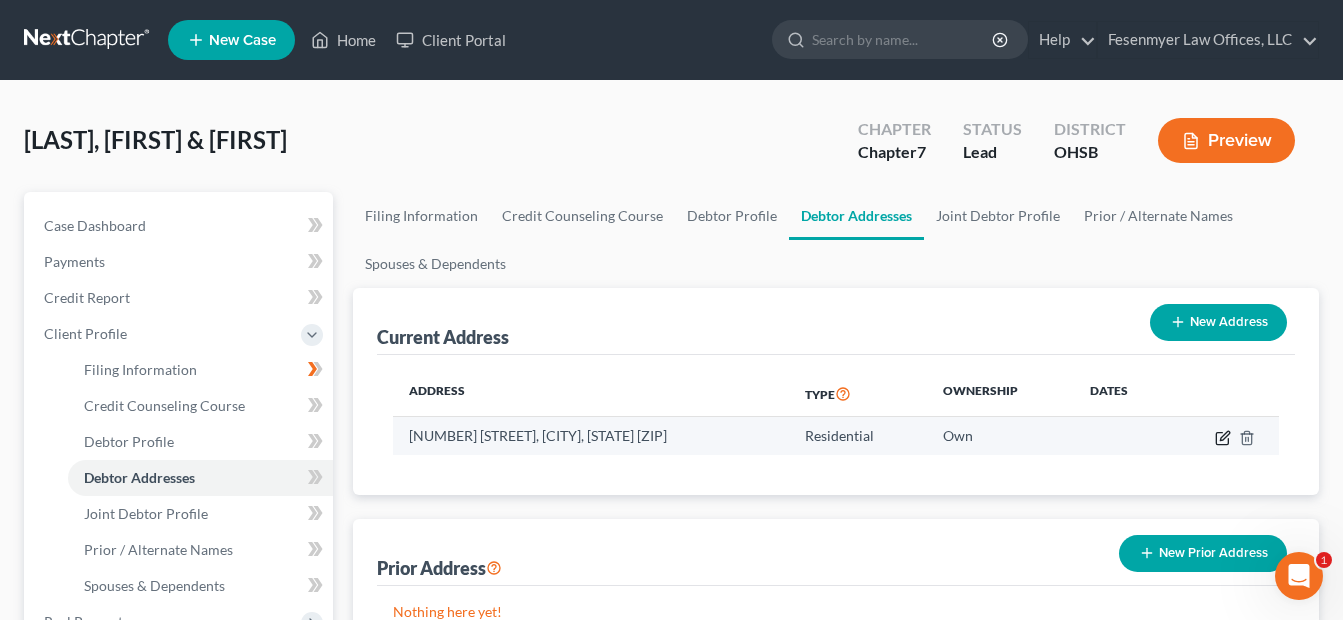 click 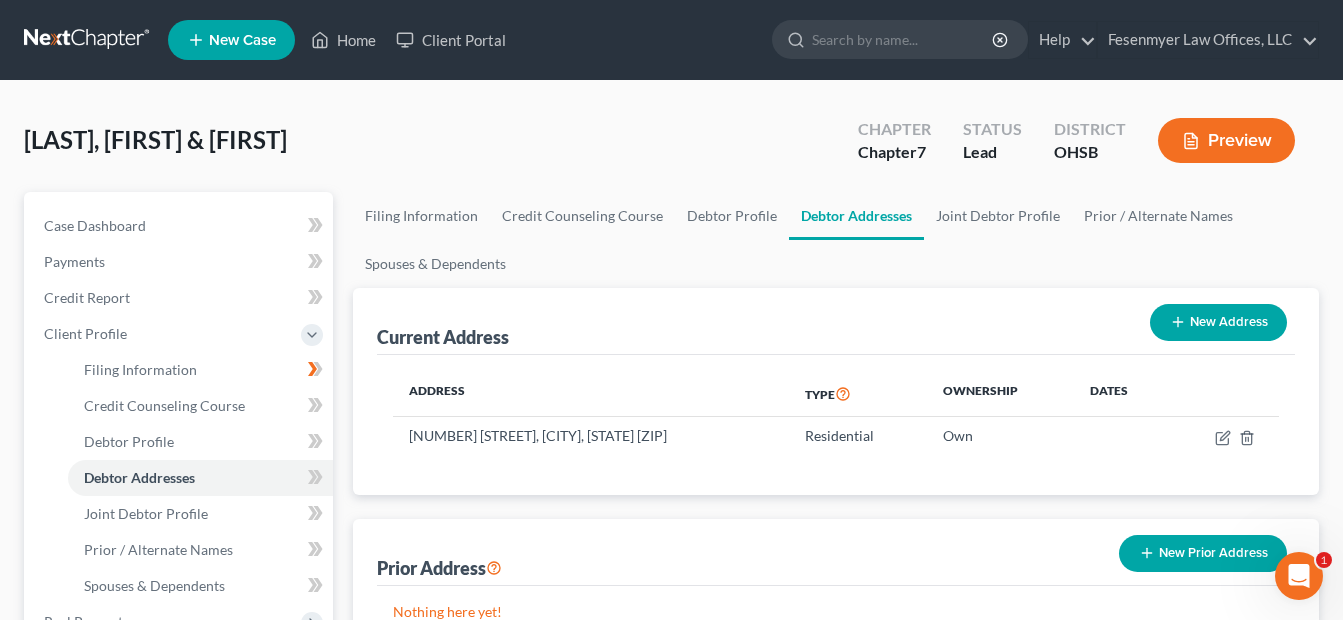 select on "36" 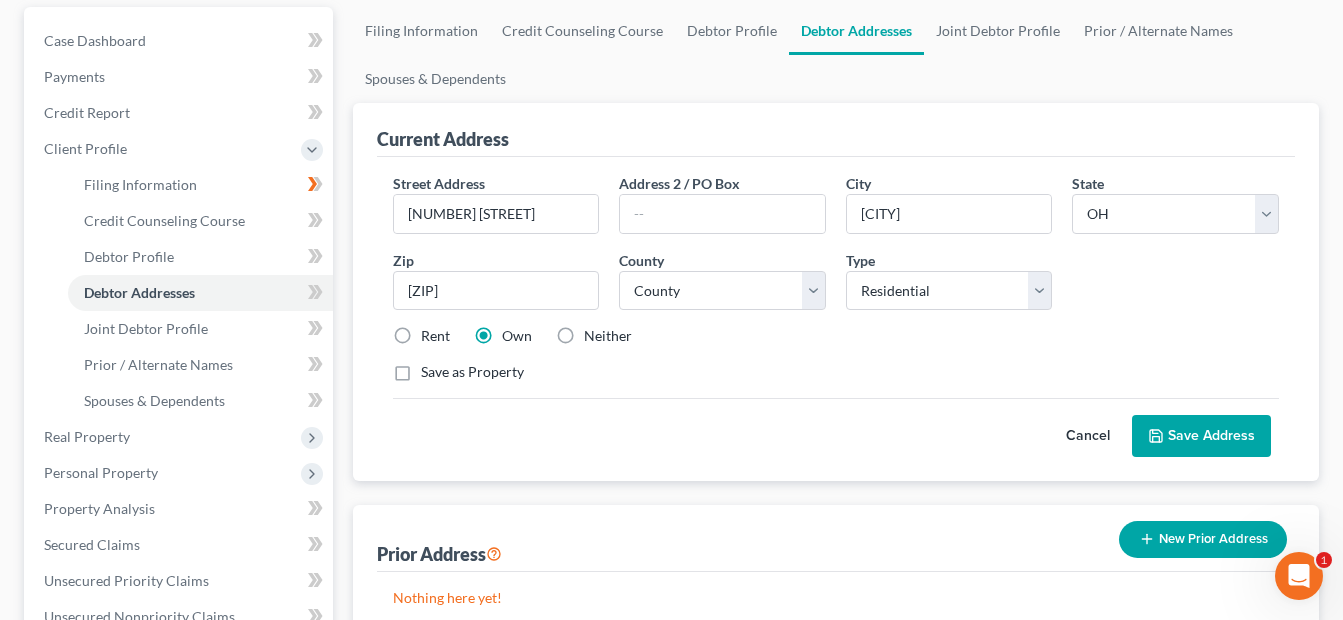 scroll, scrollTop: 200, scrollLeft: 0, axis: vertical 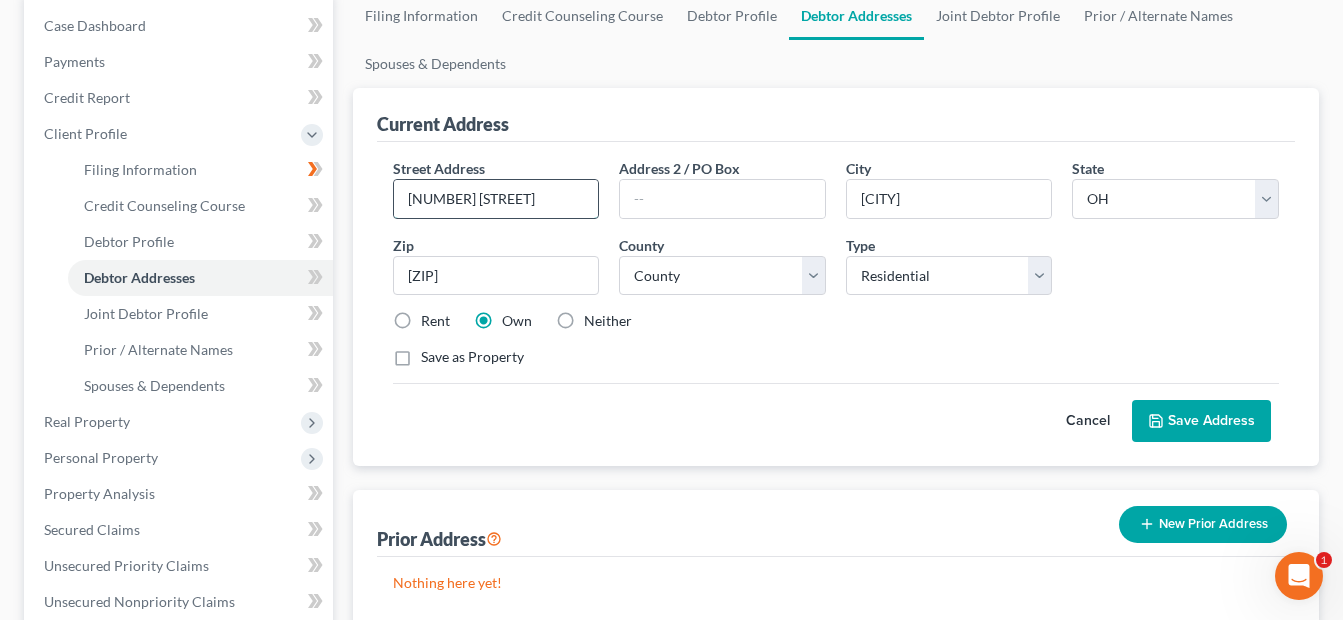 click on "5882 Mount Royal" at bounding box center (496, 199) 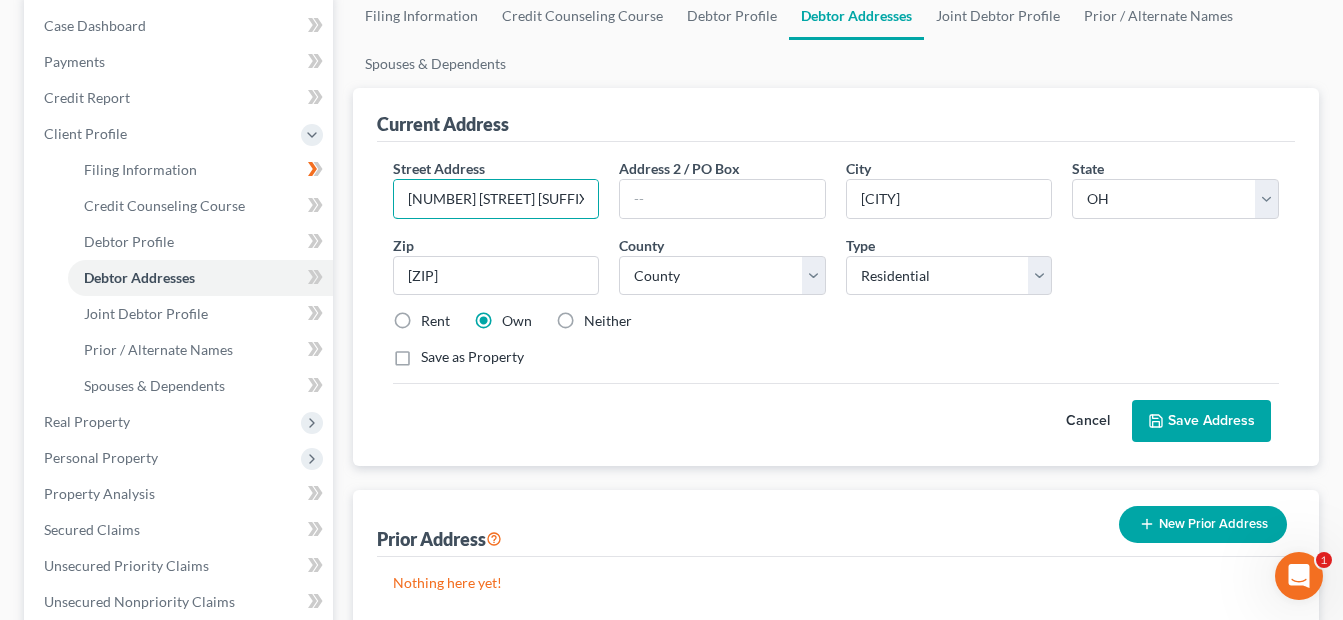 type on "5882 Mount Royal Dr." 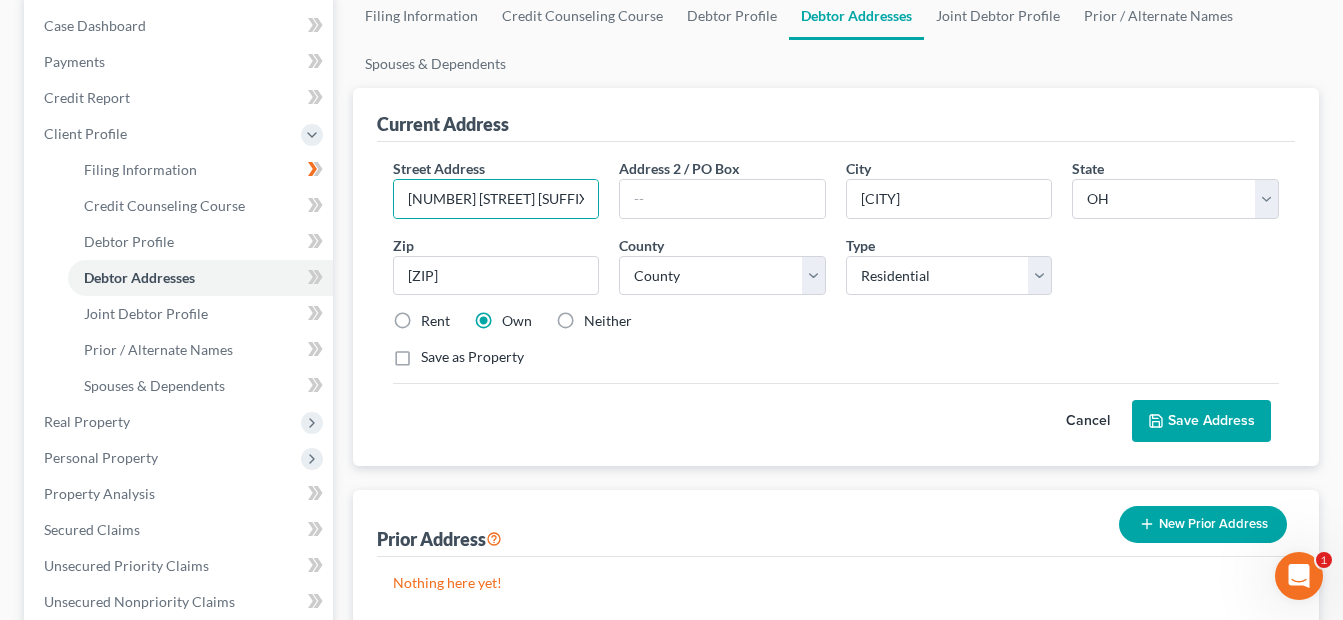 click on "Save Address" at bounding box center (1201, 421) 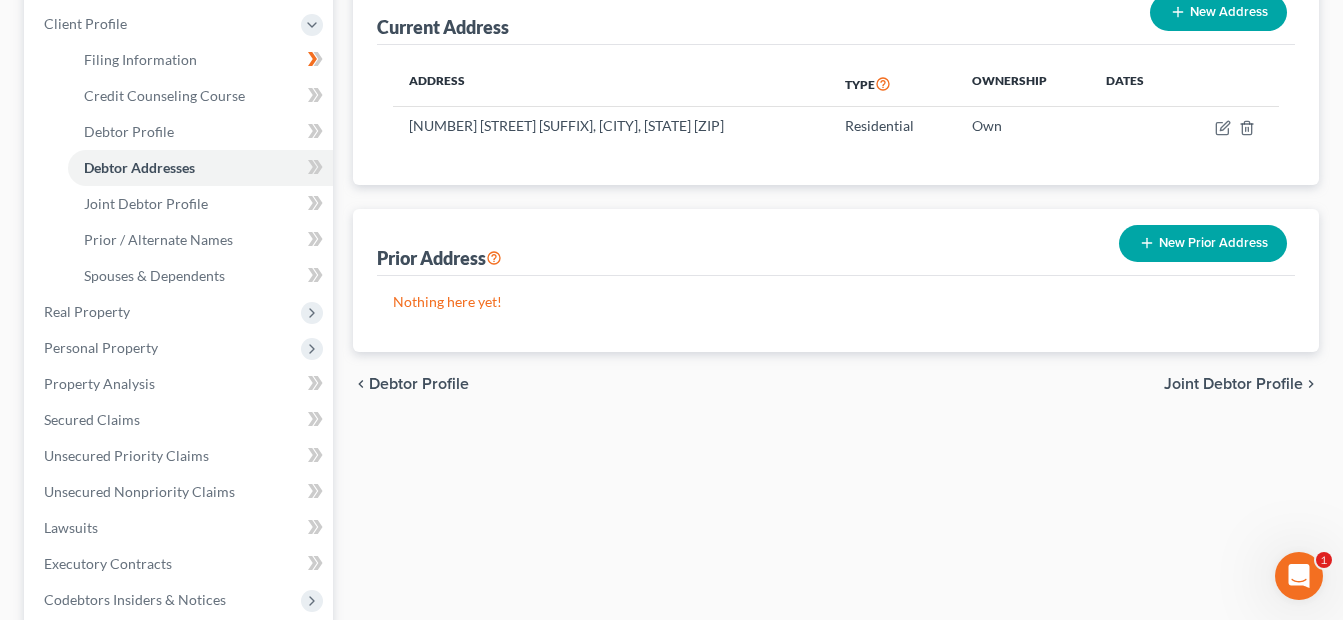 scroll, scrollTop: 313, scrollLeft: 0, axis: vertical 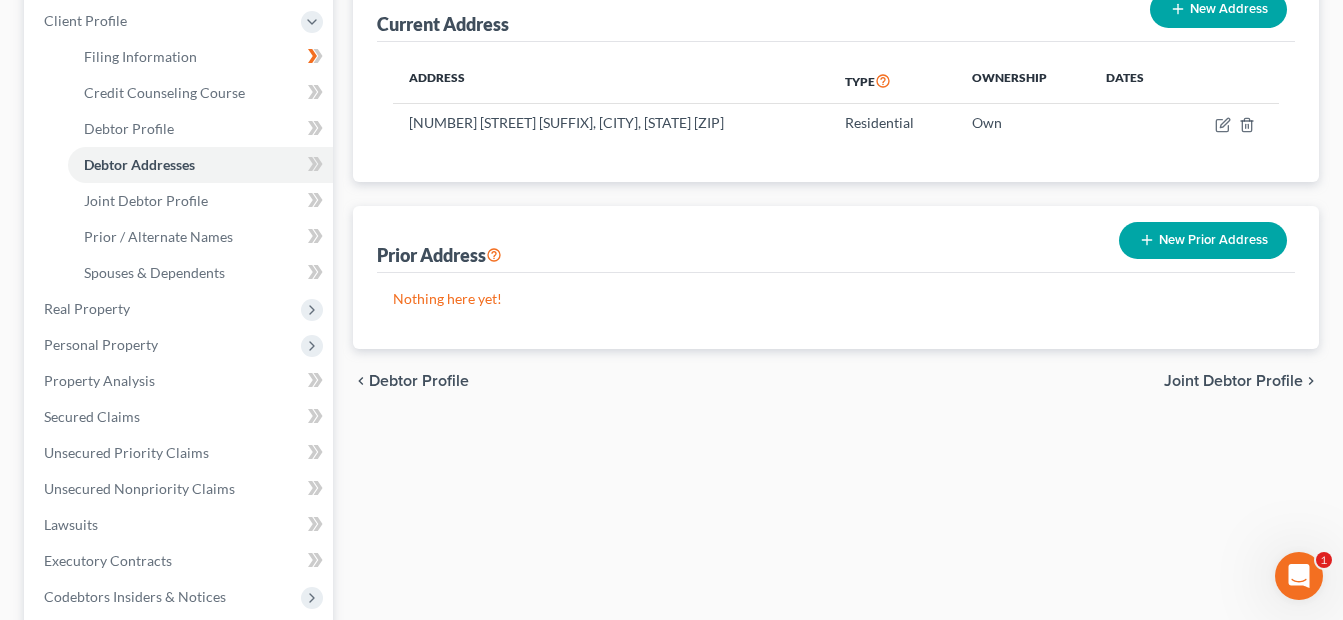 click on "Joint Debtor Profile" at bounding box center (1233, 381) 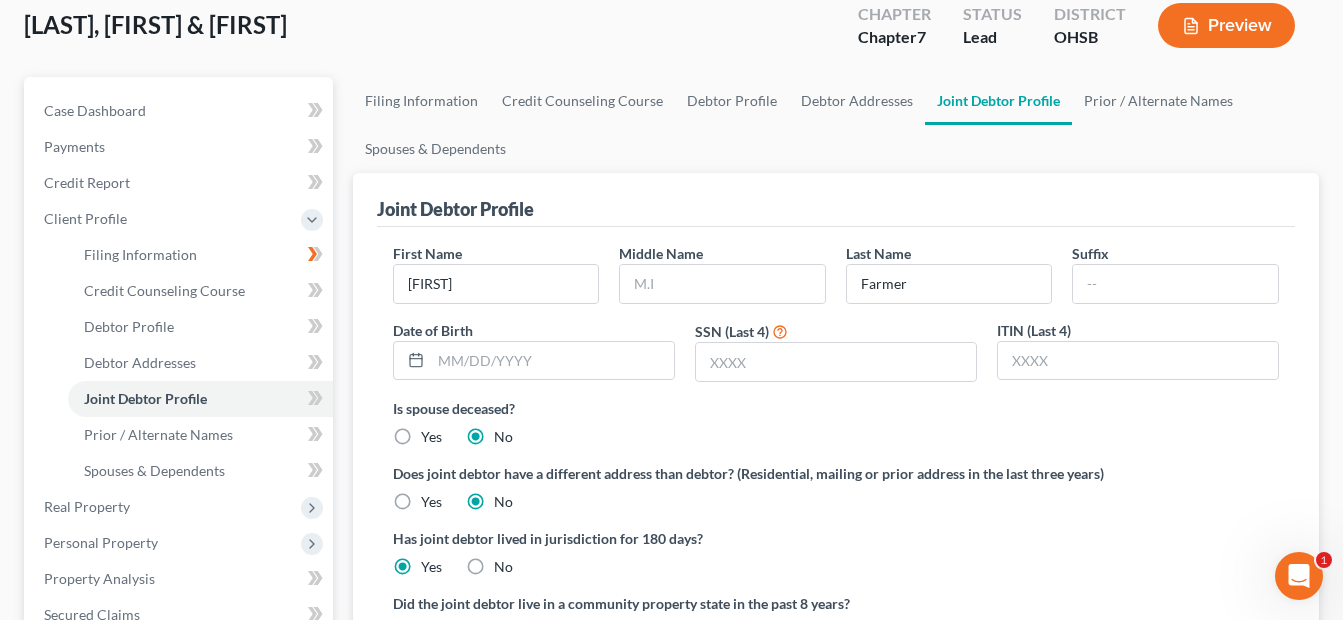 scroll, scrollTop: 200, scrollLeft: 0, axis: vertical 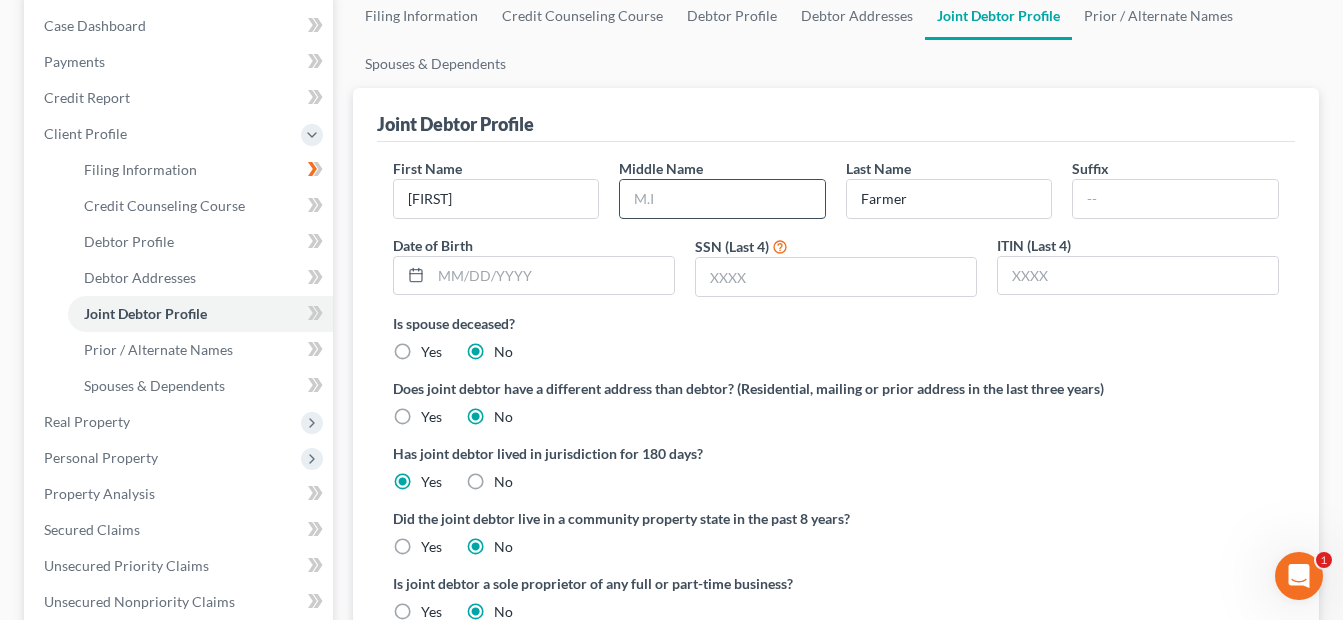 click at bounding box center [722, 199] 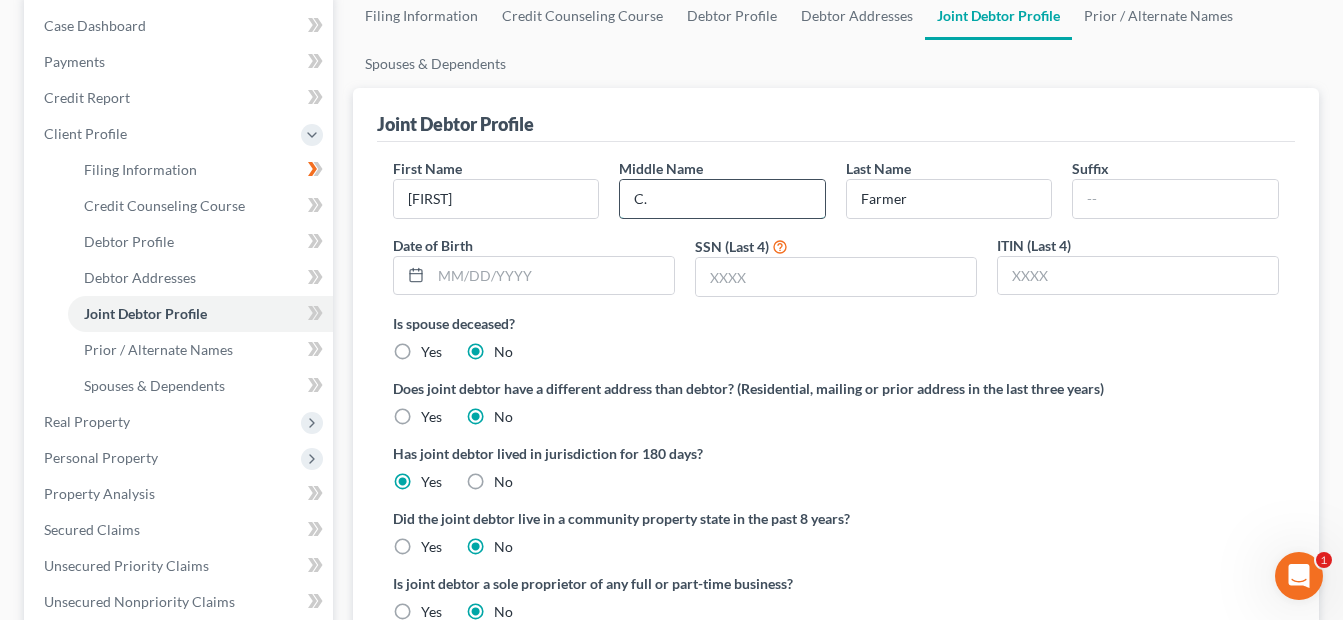 type on "C." 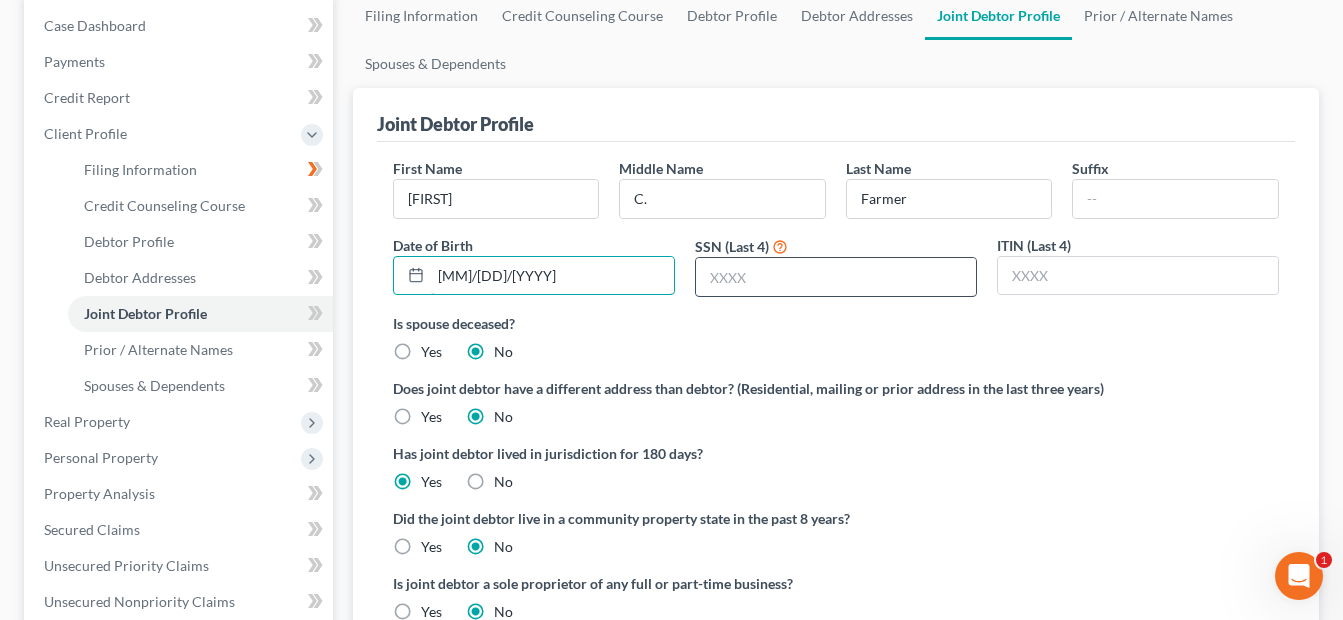 type on "08/13/1979" 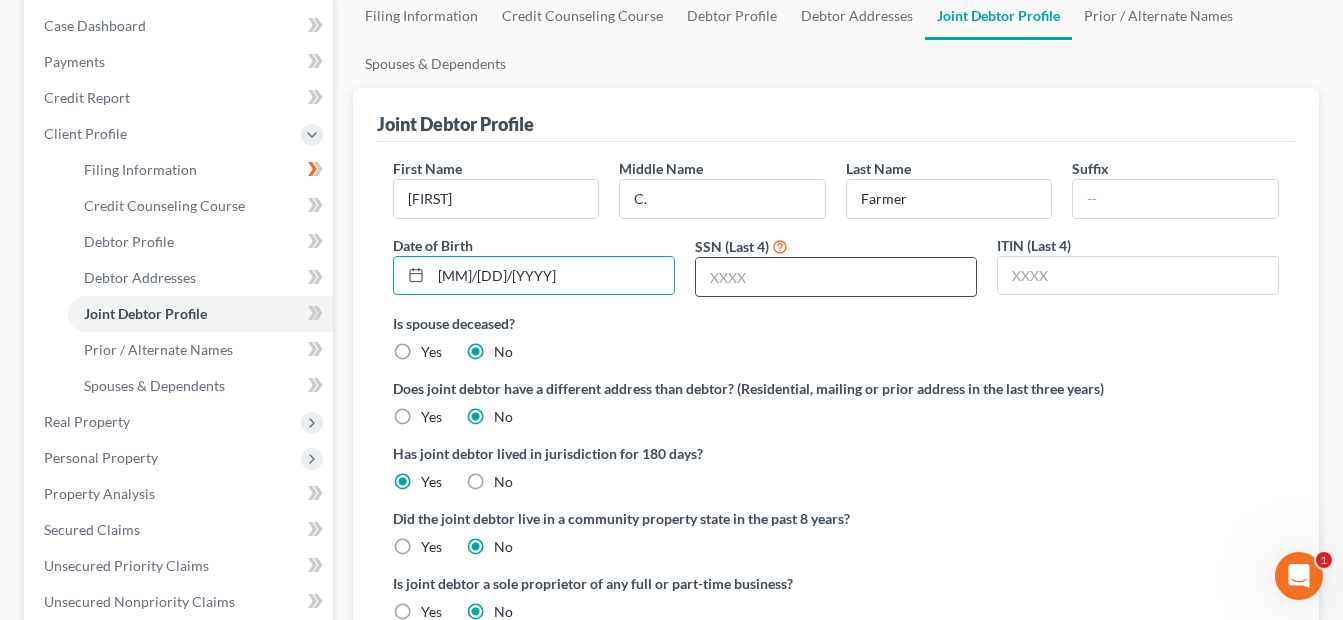 click at bounding box center [836, 277] 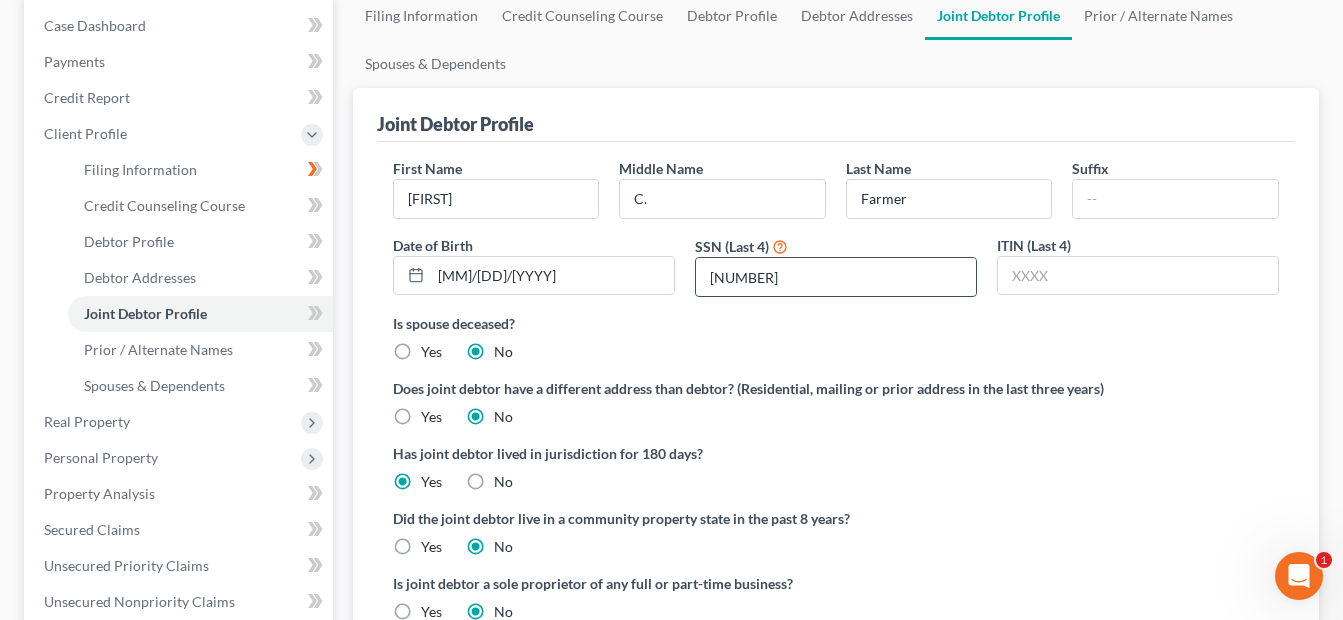 type on "7374" 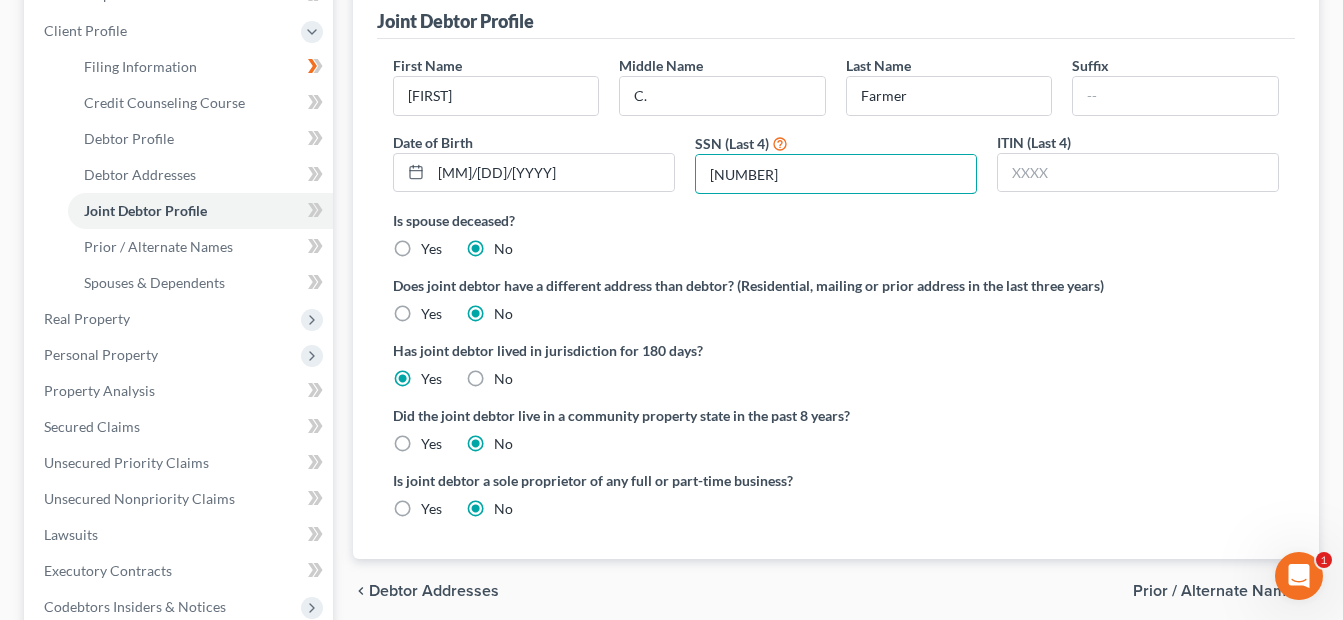 scroll, scrollTop: 400, scrollLeft: 0, axis: vertical 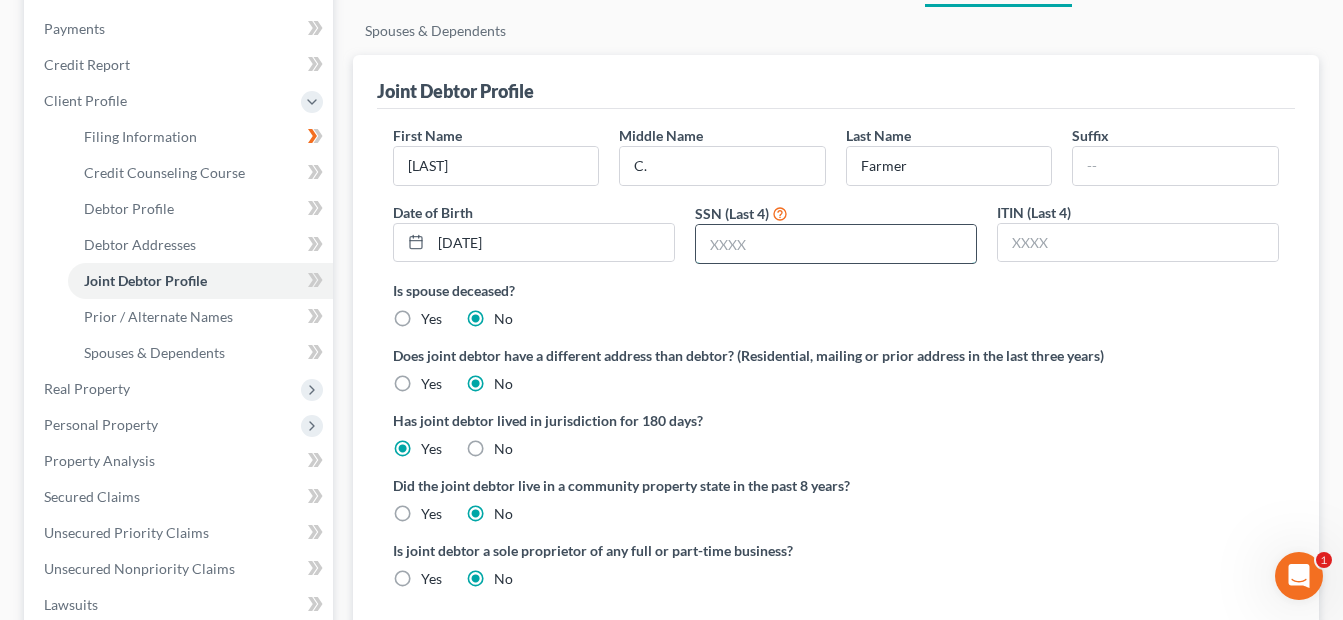 click at bounding box center (836, 244) 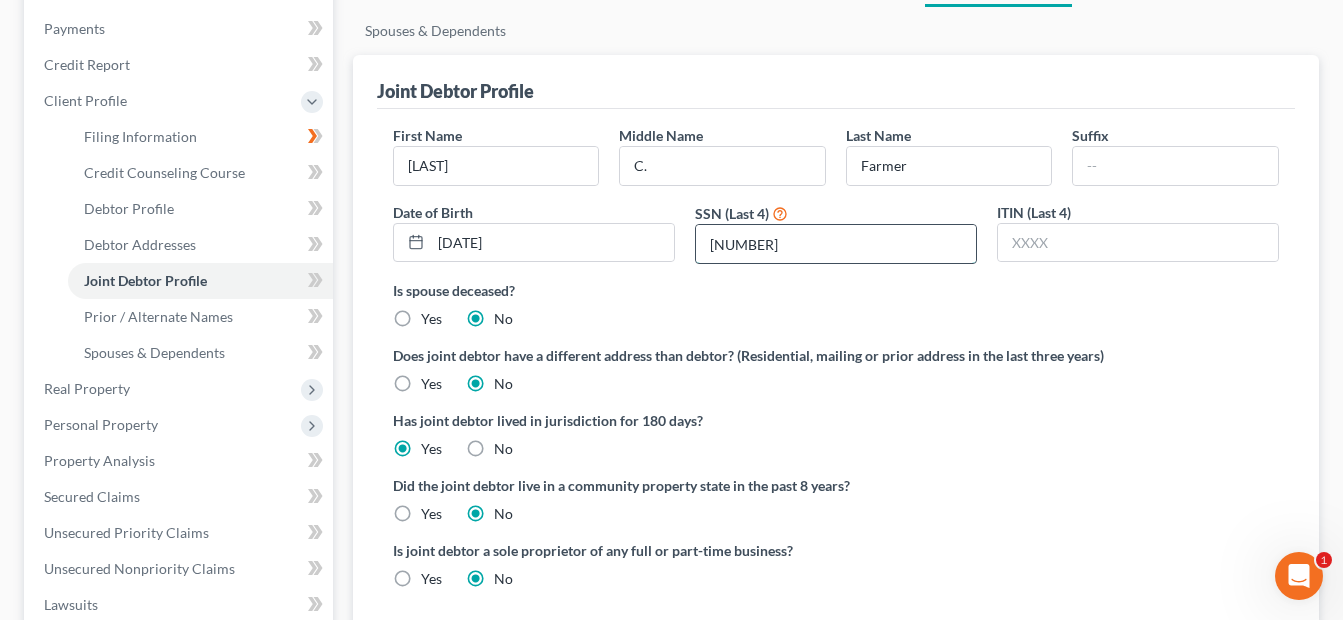 type on "7374" 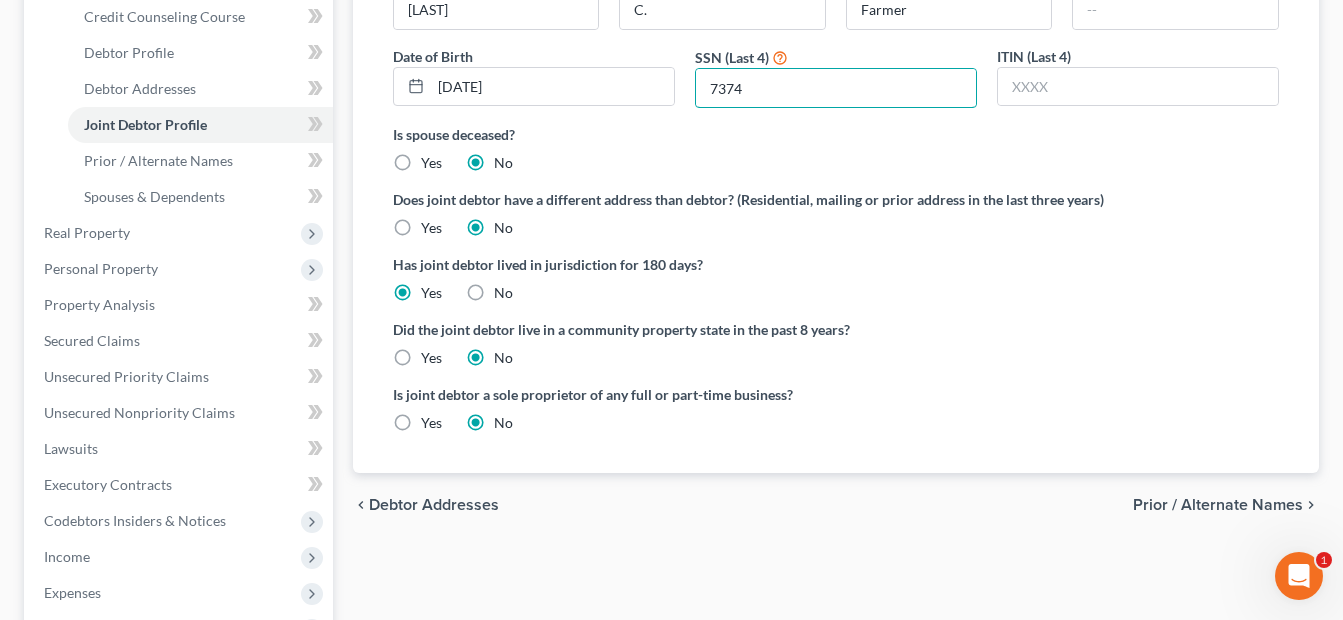 scroll, scrollTop: 633, scrollLeft: 0, axis: vertical 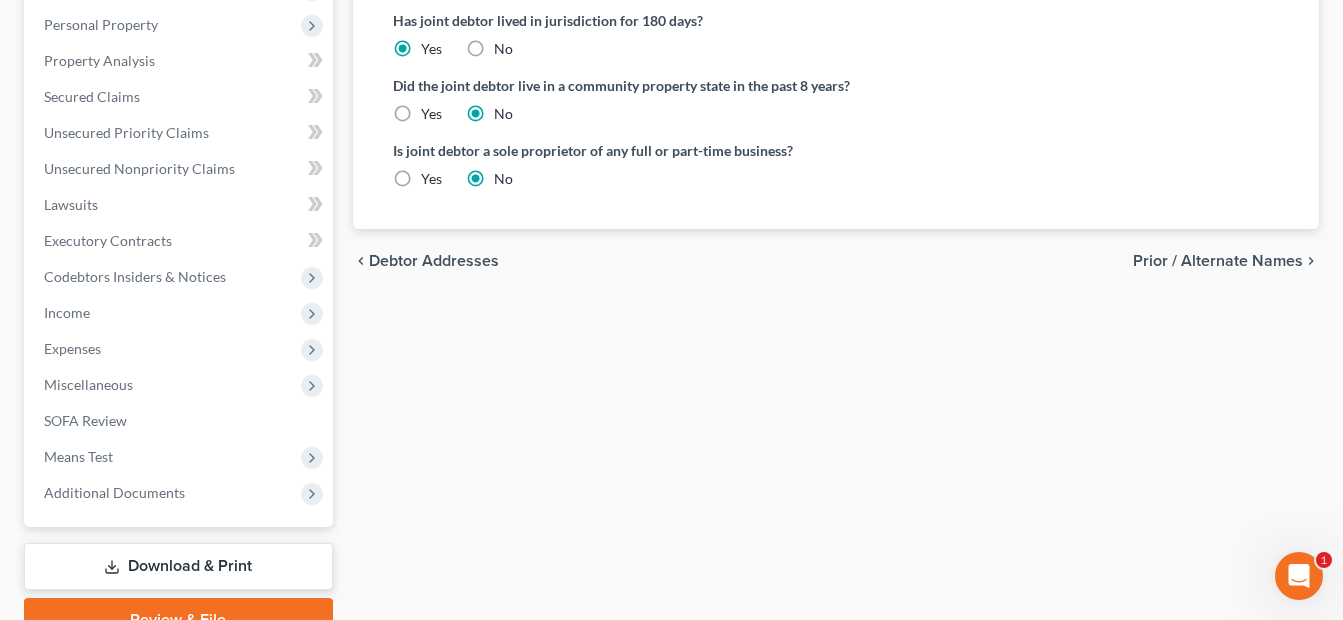 click on "Prior / Alternate Names" at bounding box center (1218, 261) 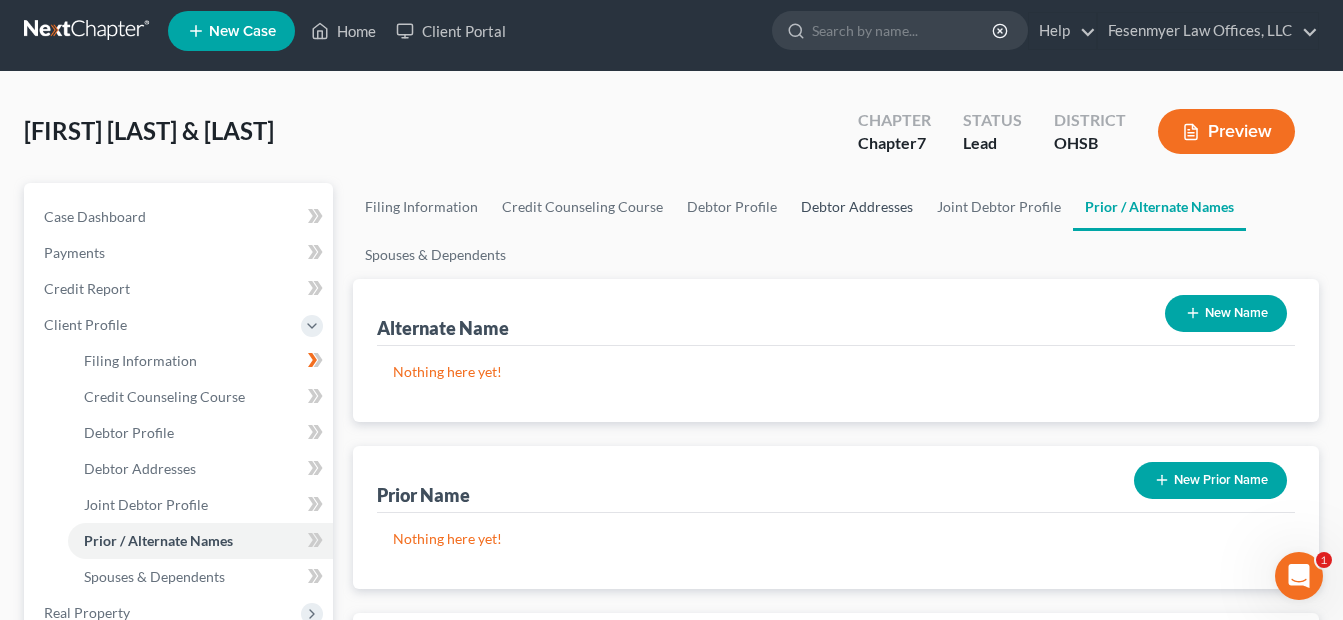 scroll, scrollTop: 0, scrollLeft: 0, axis: both 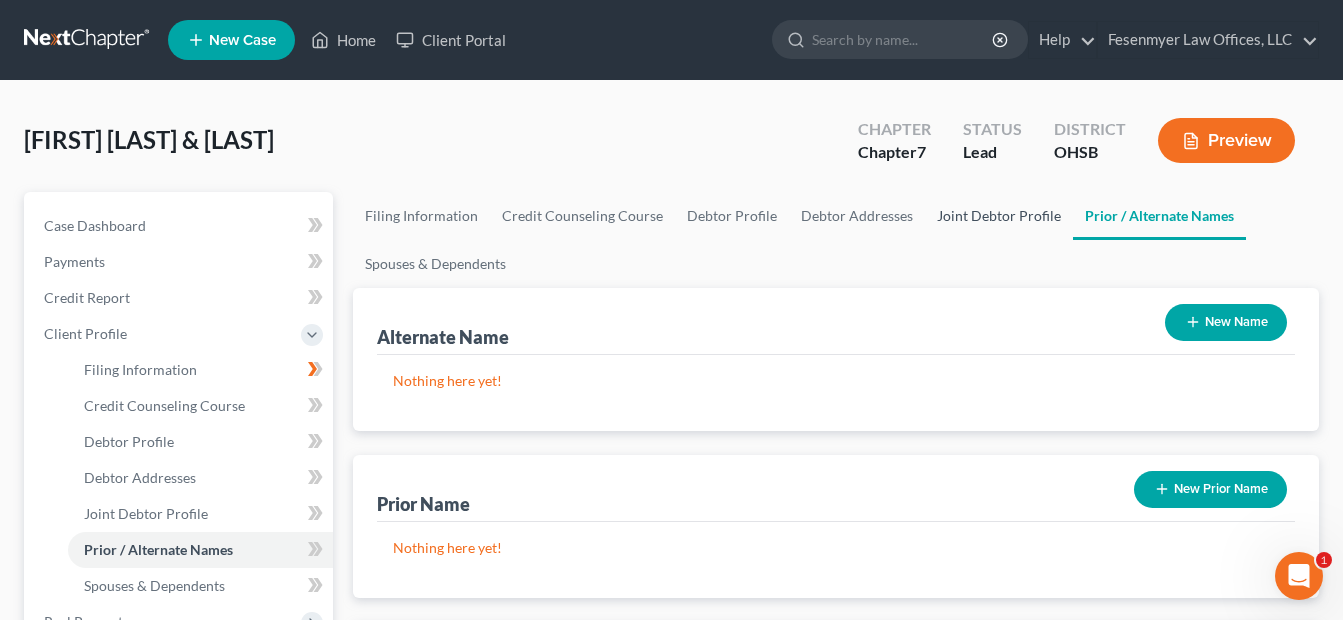 drag, startPoint x: 967, startPoint y: 216, endPoint x: 943, endPoint y: 219, distance: 24.186773 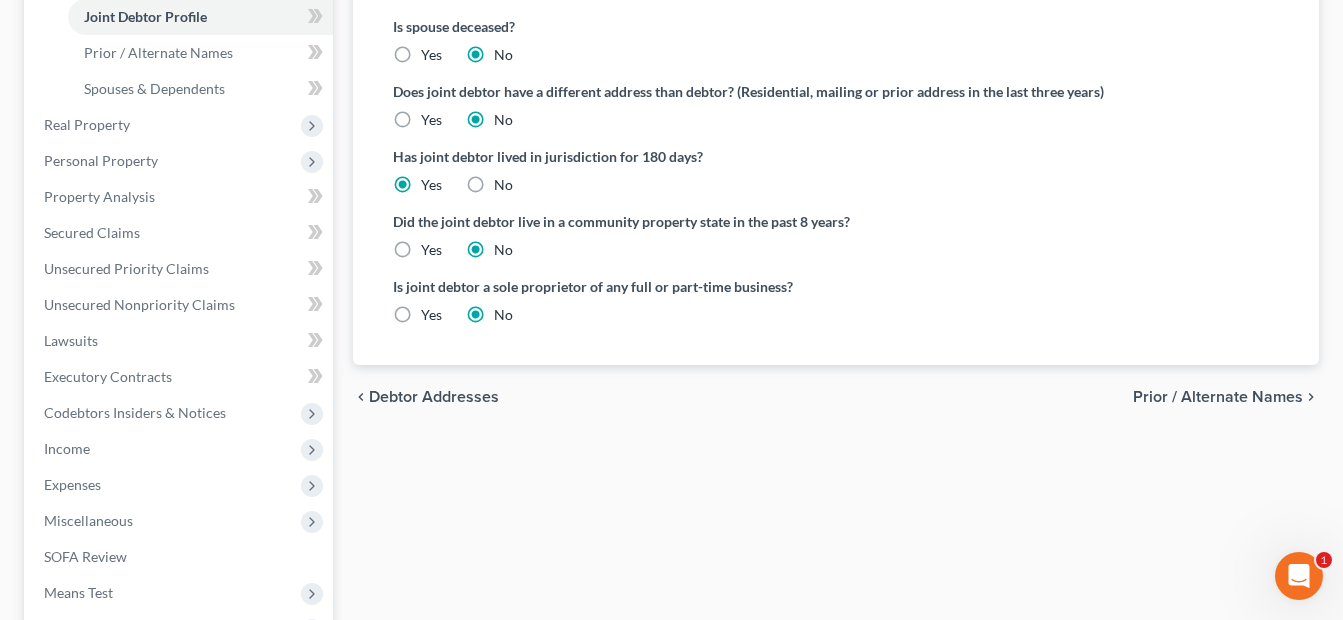 scroll, scrollTop: 500, scrollLeft: 0, axis: vertical 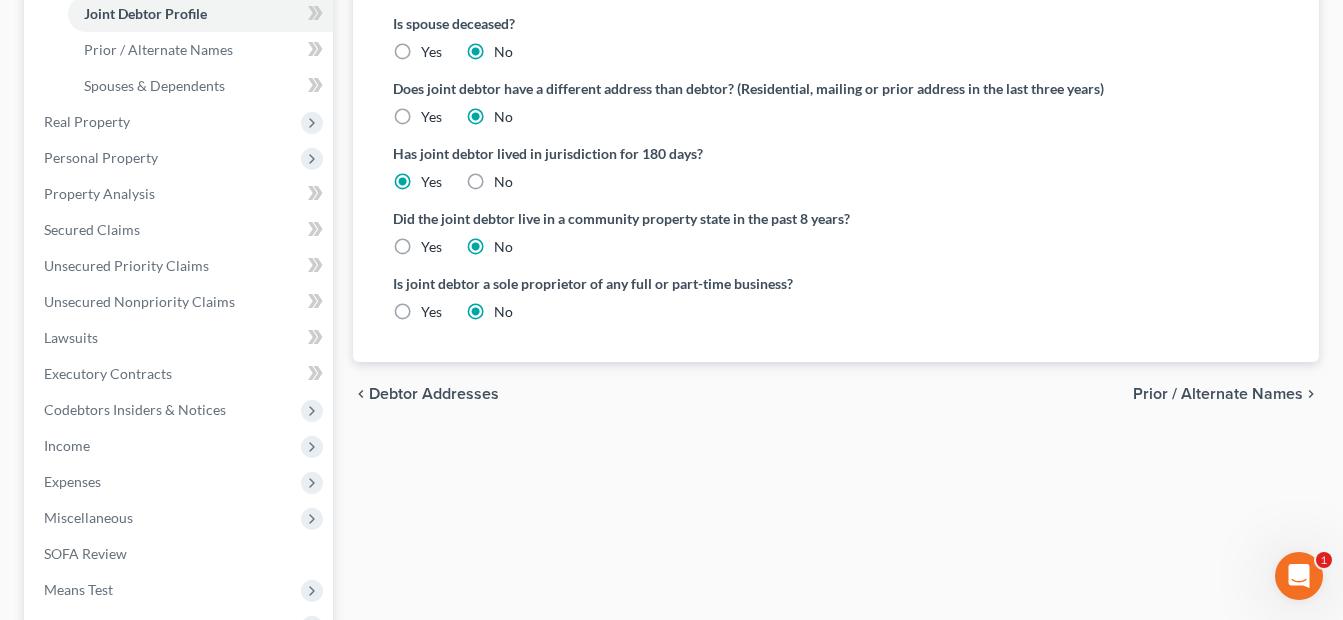 click on "Prior / Alternate Names" at bounding box center (1218, 394) 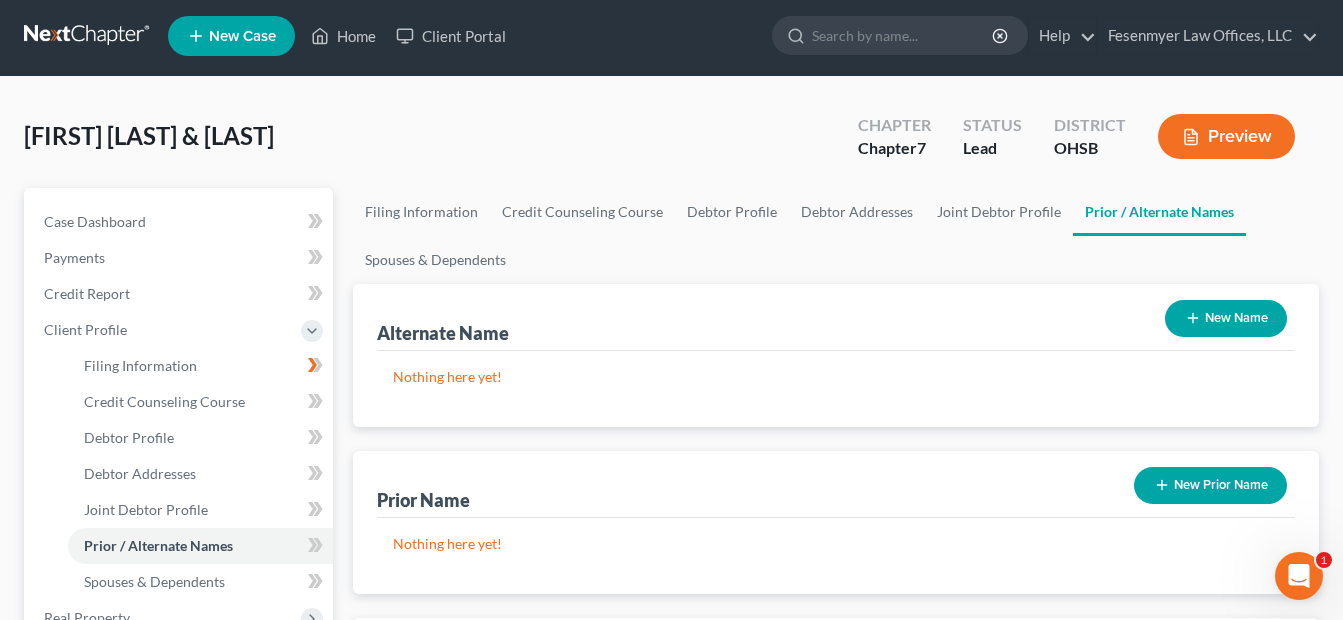 scroll, scrollTop: 0, scrollLeft: 0, axis: both 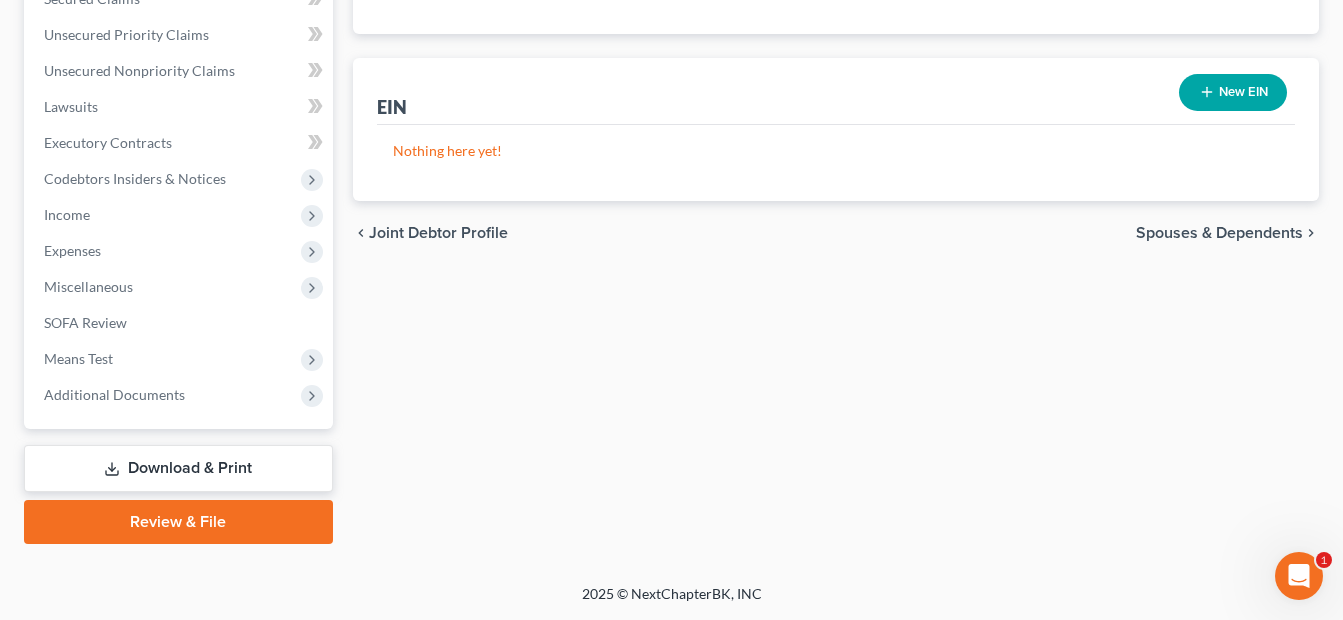 click on "Spouses & Dependents" at bounding box center [1219, 233] 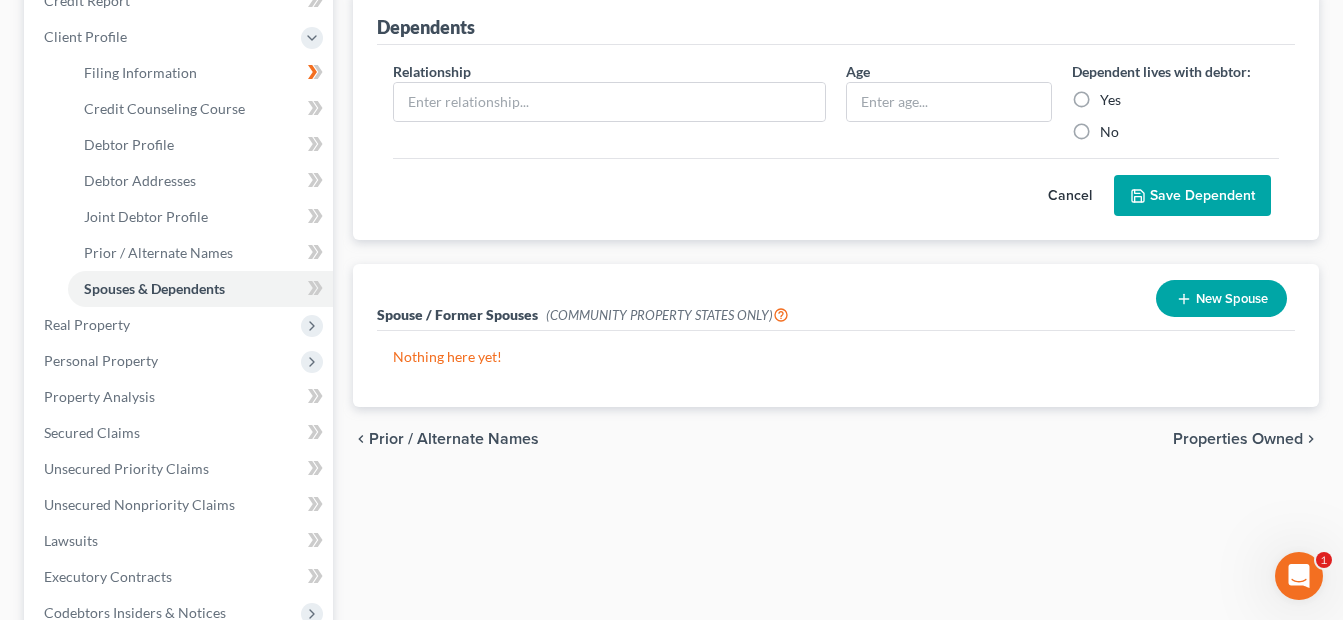 scroll, scrollTop: 0, scrollLeft: 0, axis: both 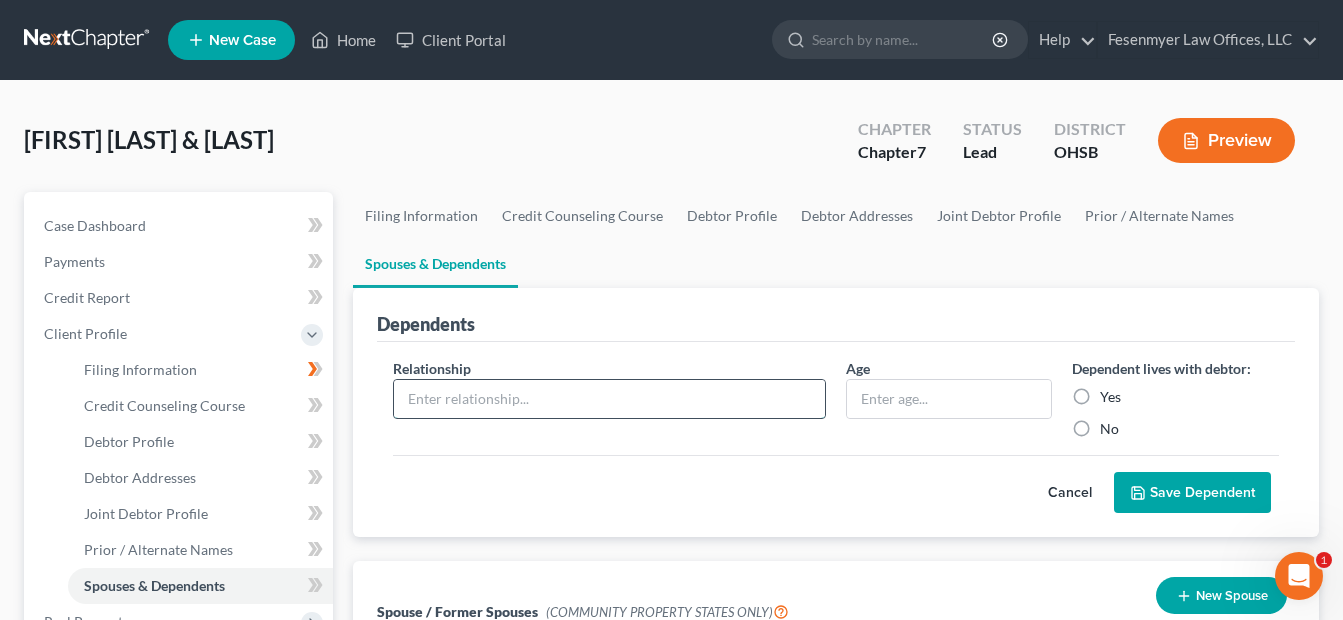 click at bounding box center [609, 399] 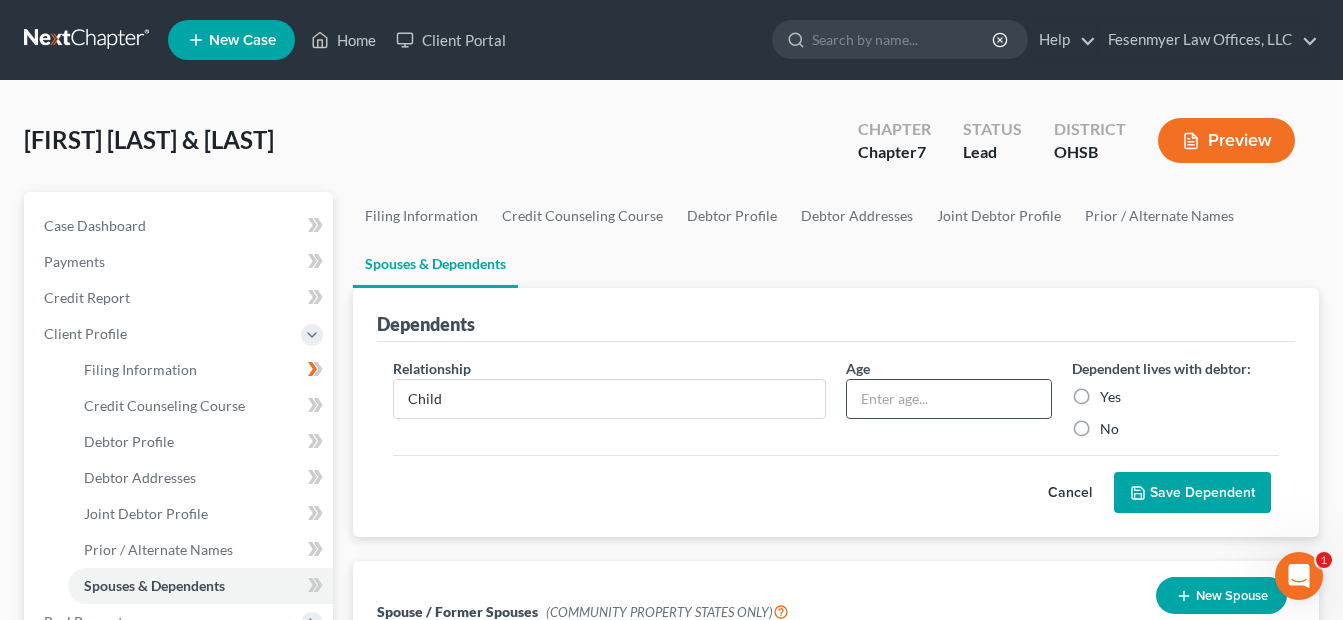 click at bounding box center [949, 399] 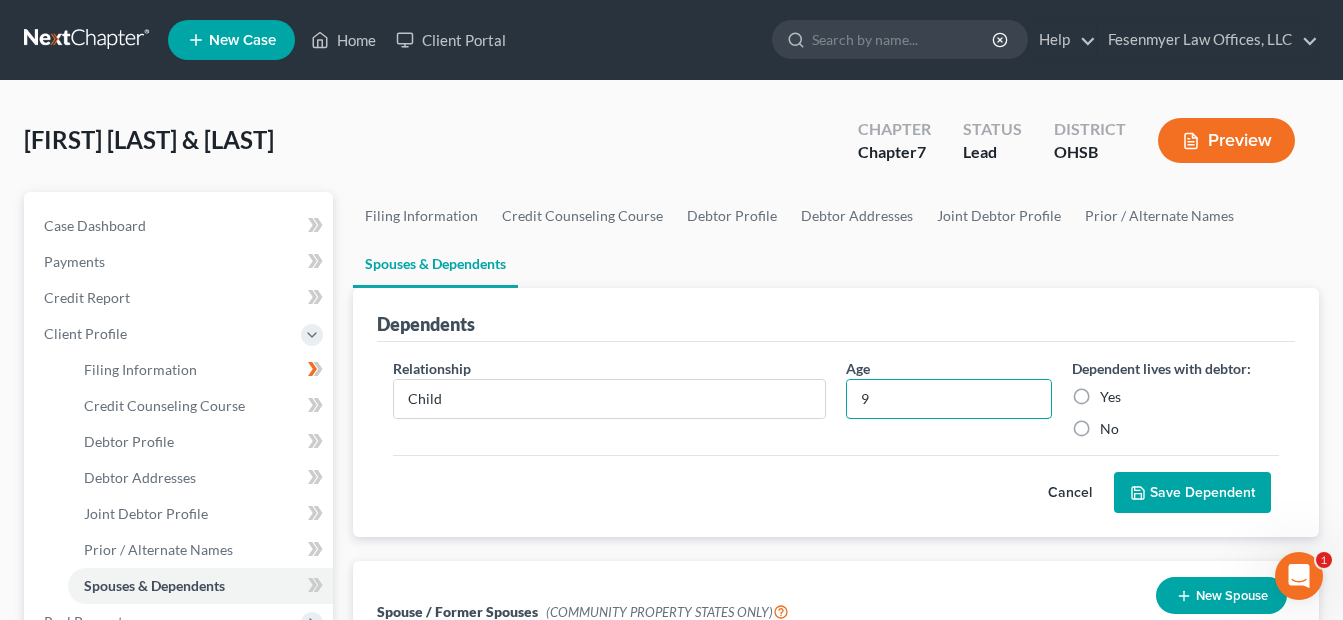type on "9" 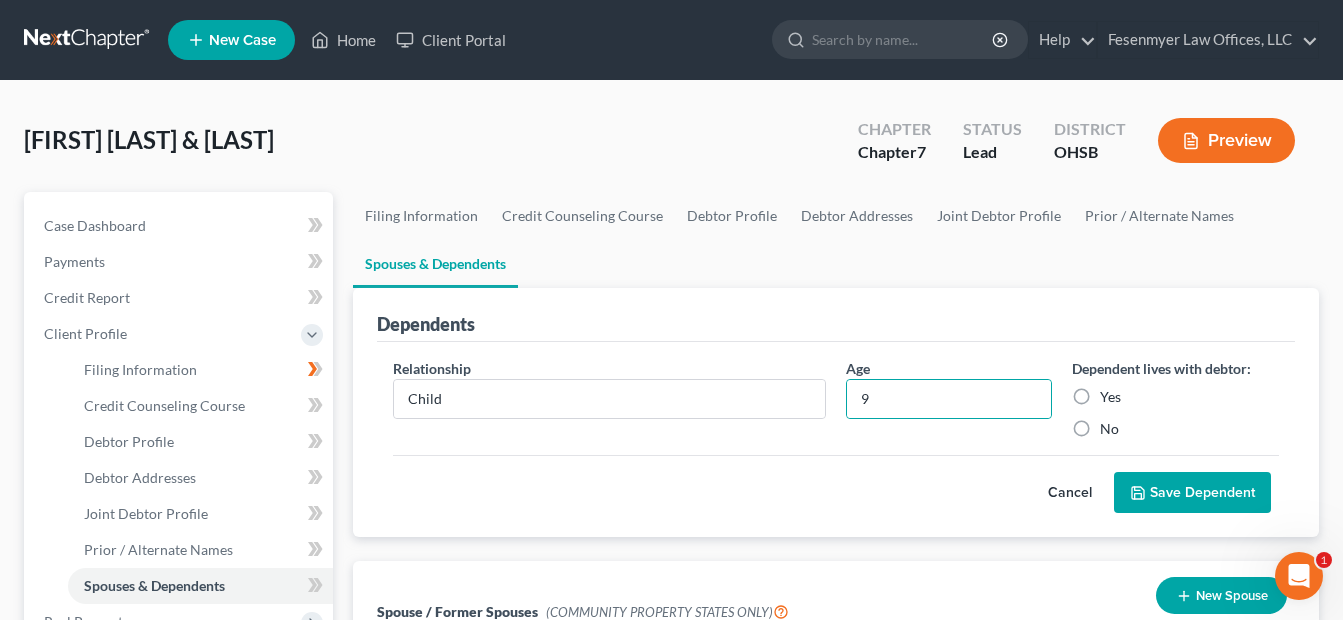 click on "Yes" at bounding box center [1110, 397] 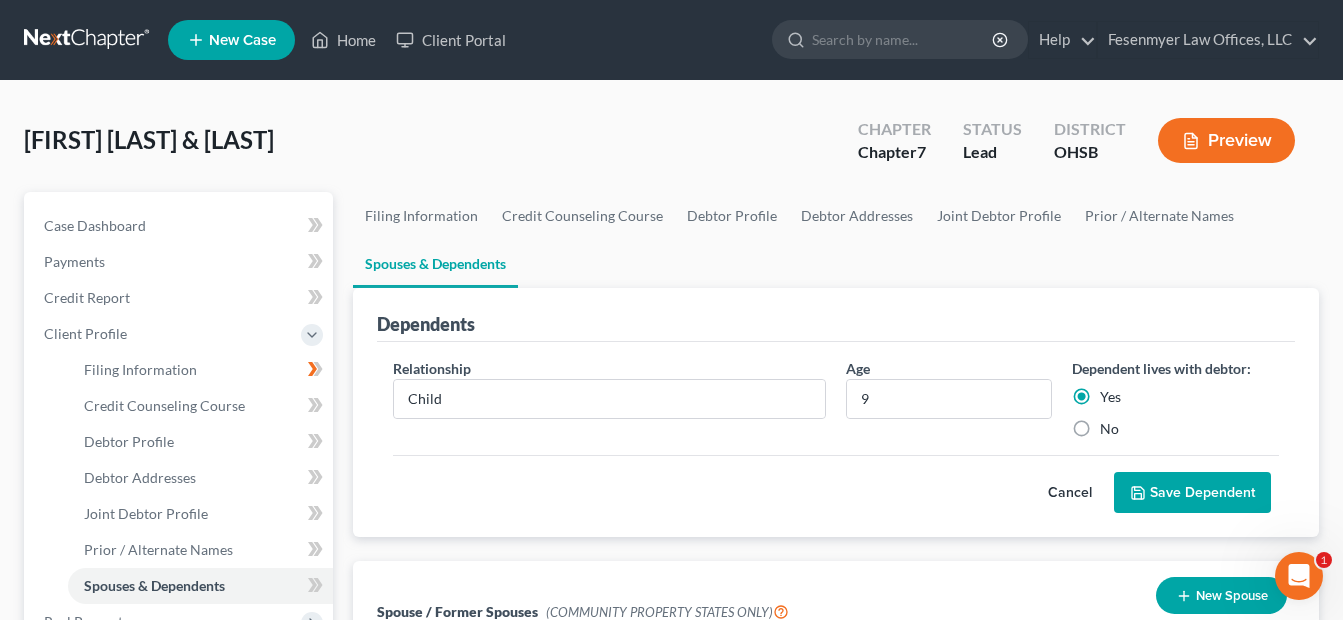 click on "Save Dependent" at bounding box center [1192, 493] 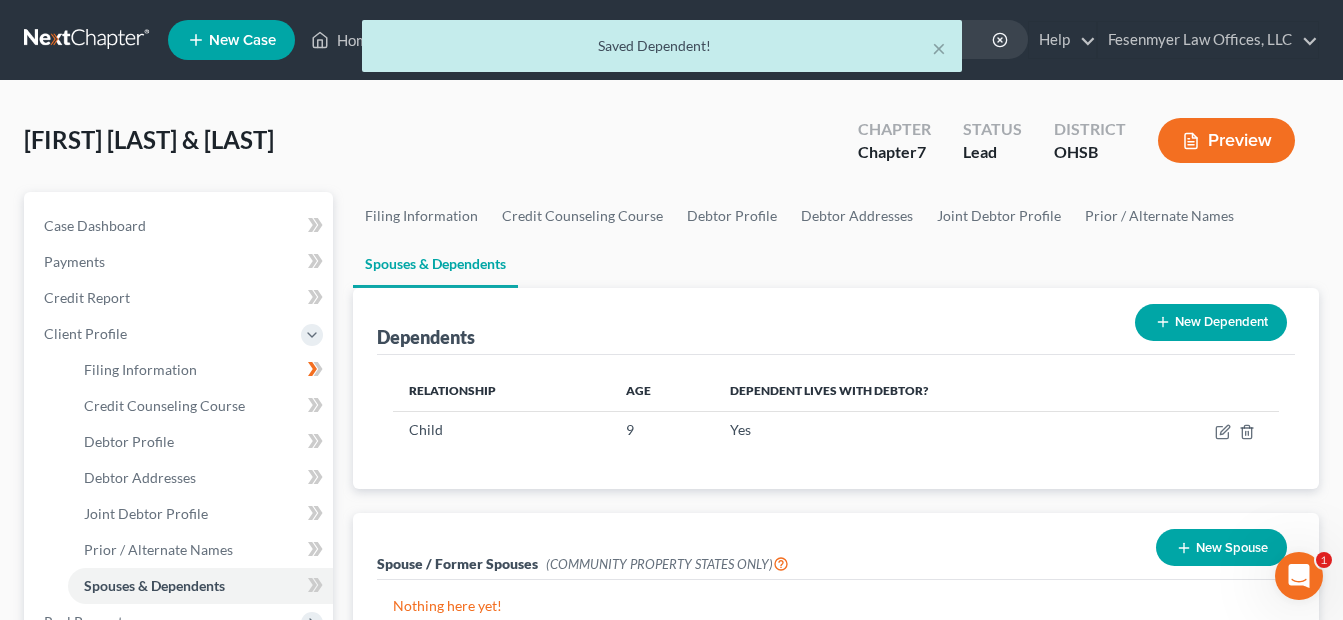 click on "New Dependent" at bounding box center [1211, 322] 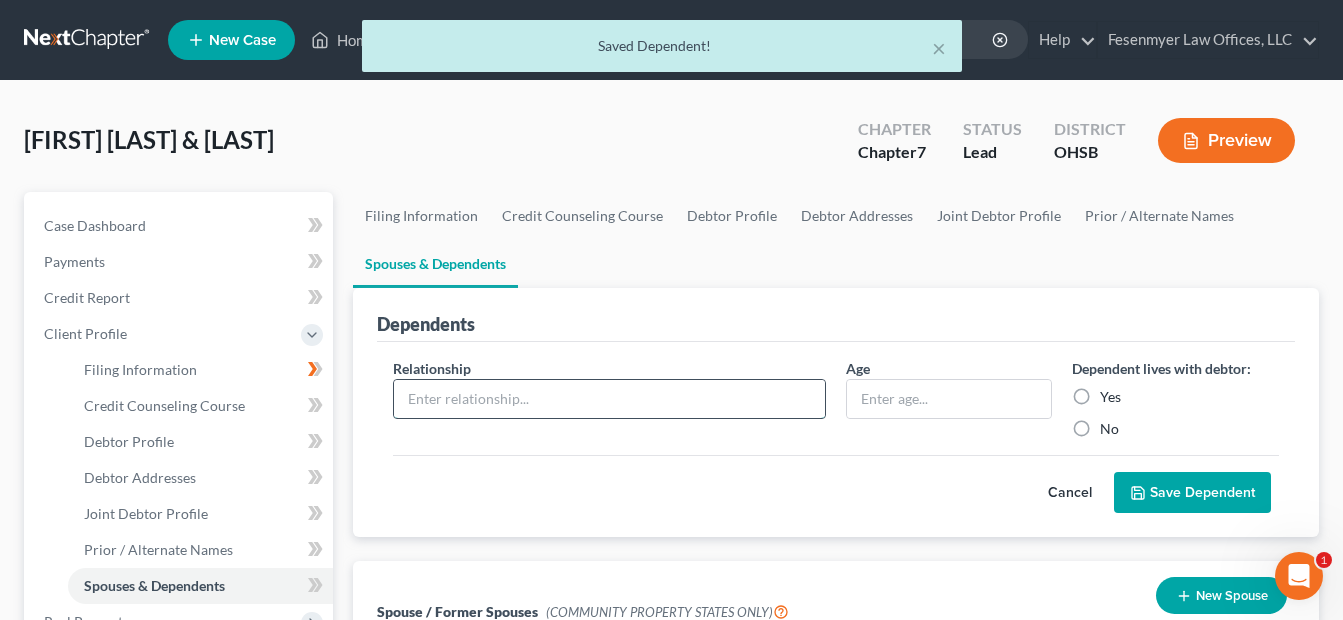 click at bounding box center (609, 399) 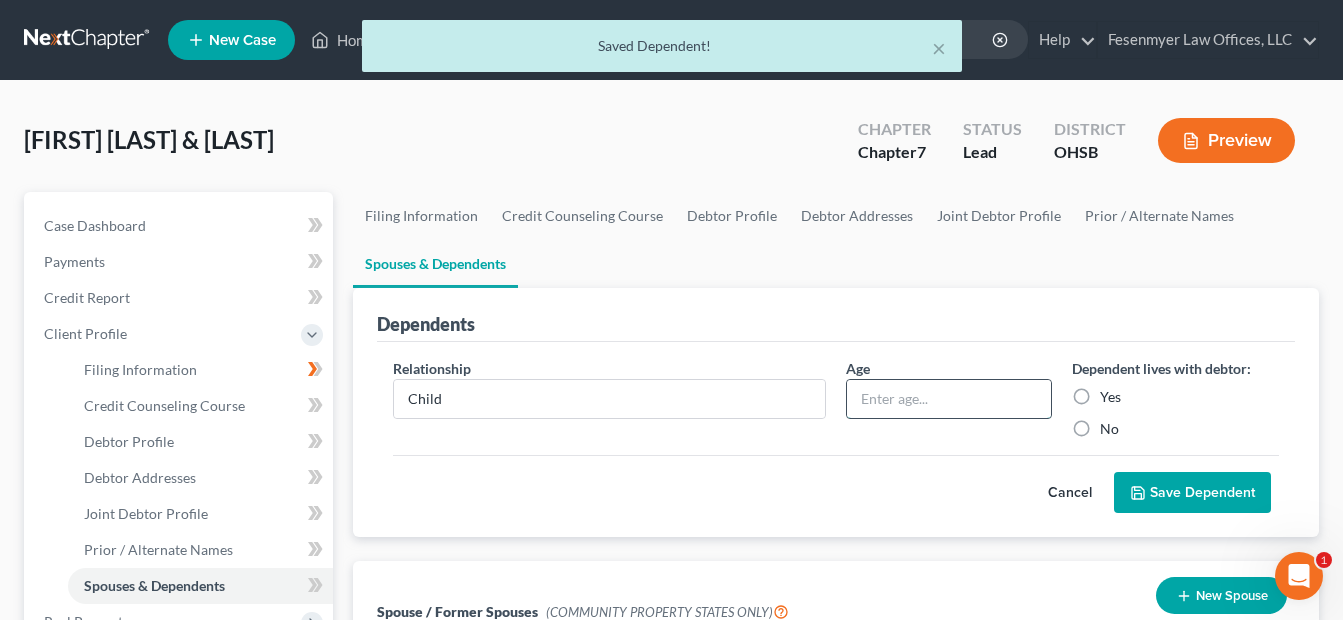 click at bounding box center (949, 399) 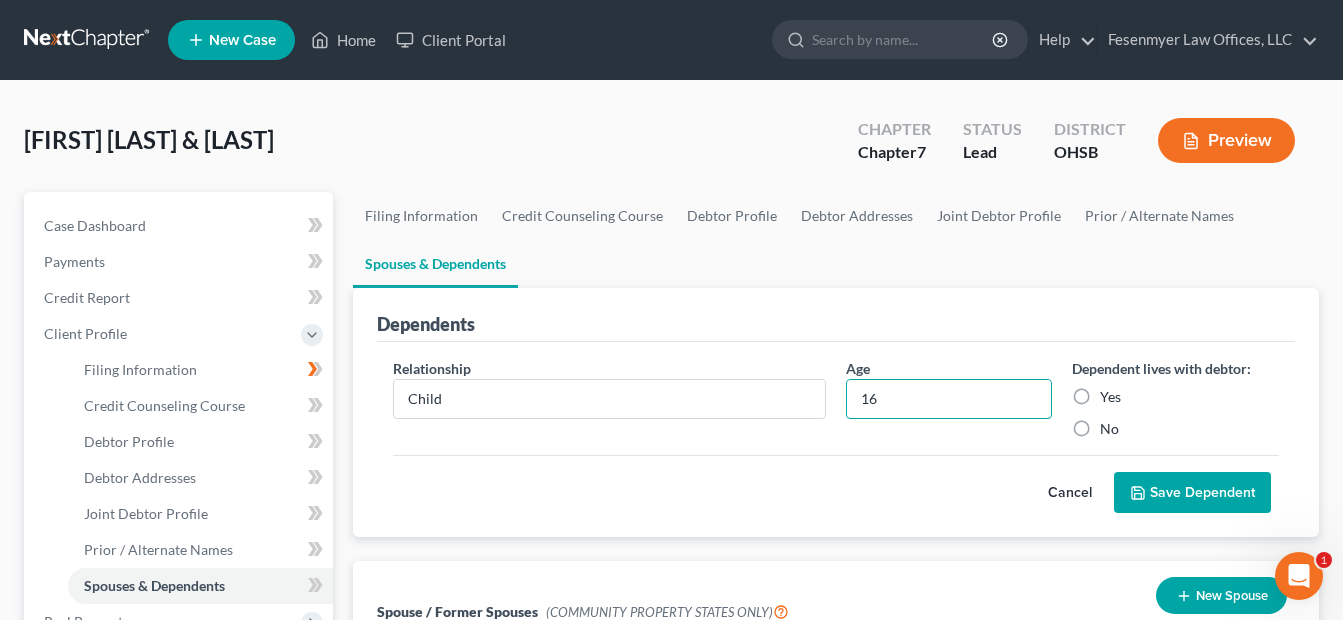type on "16" 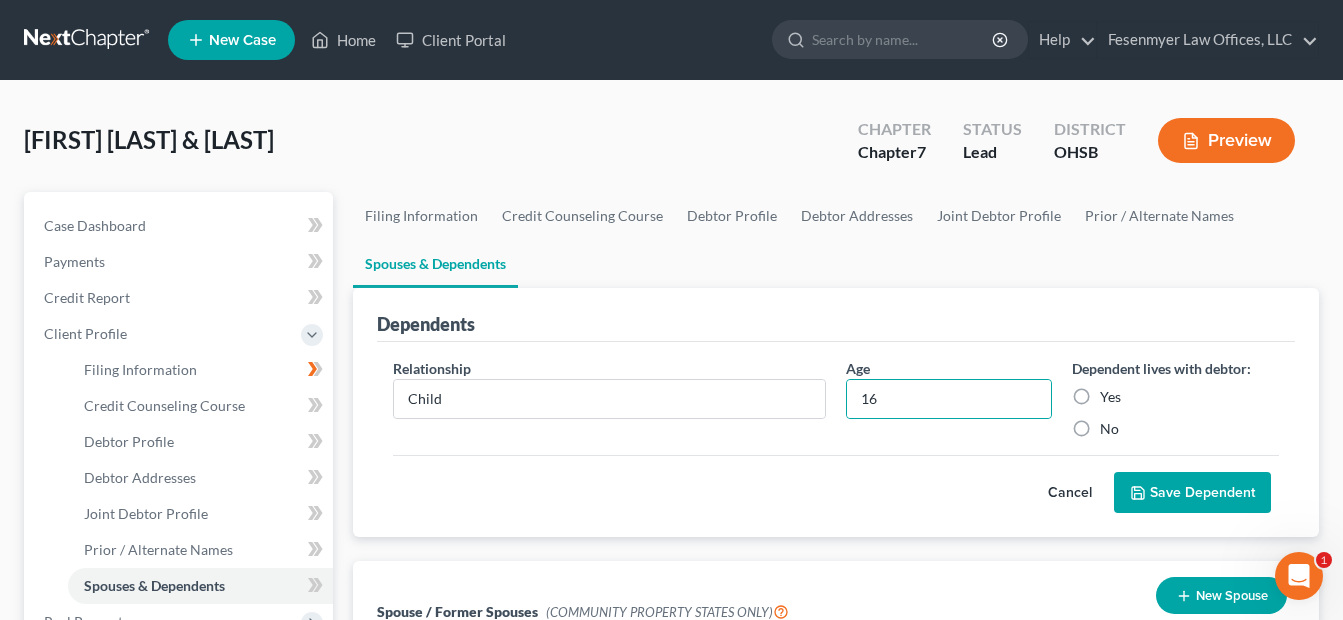 click on "Yes" at bounding box center [1110, 397] 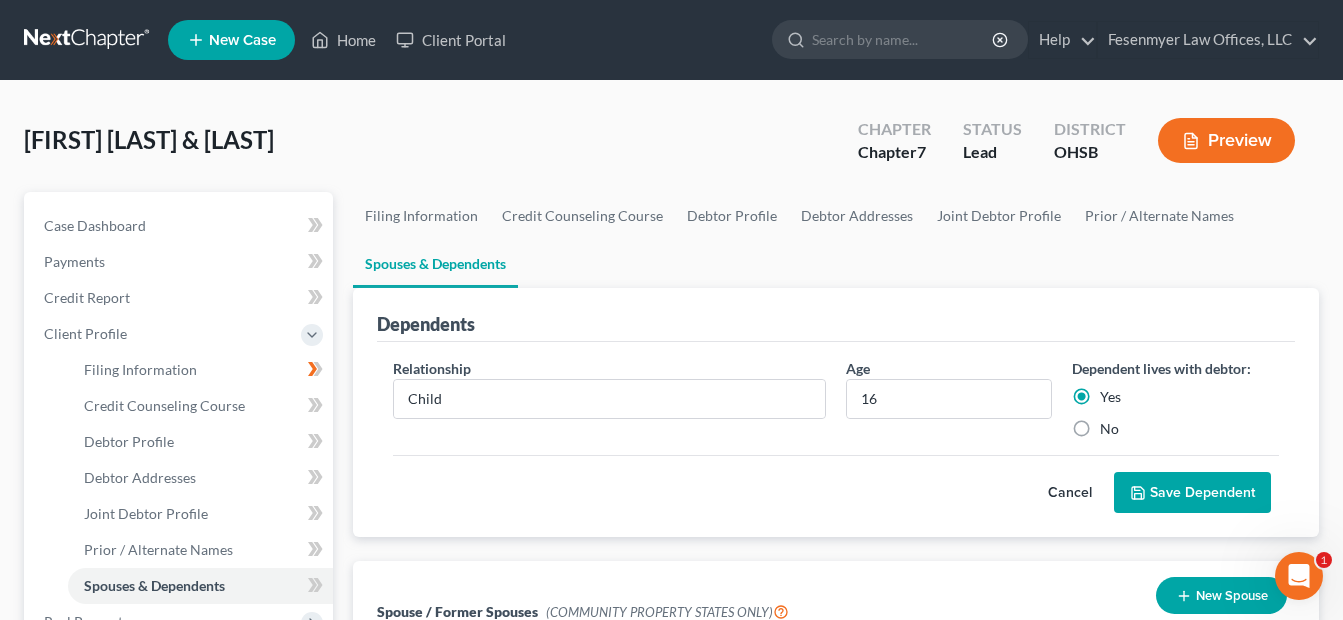 drag, startPoint x: 1183, startPoint y: 488, endPoint x: 1187, endPoint y: 472, distance: 16.492422 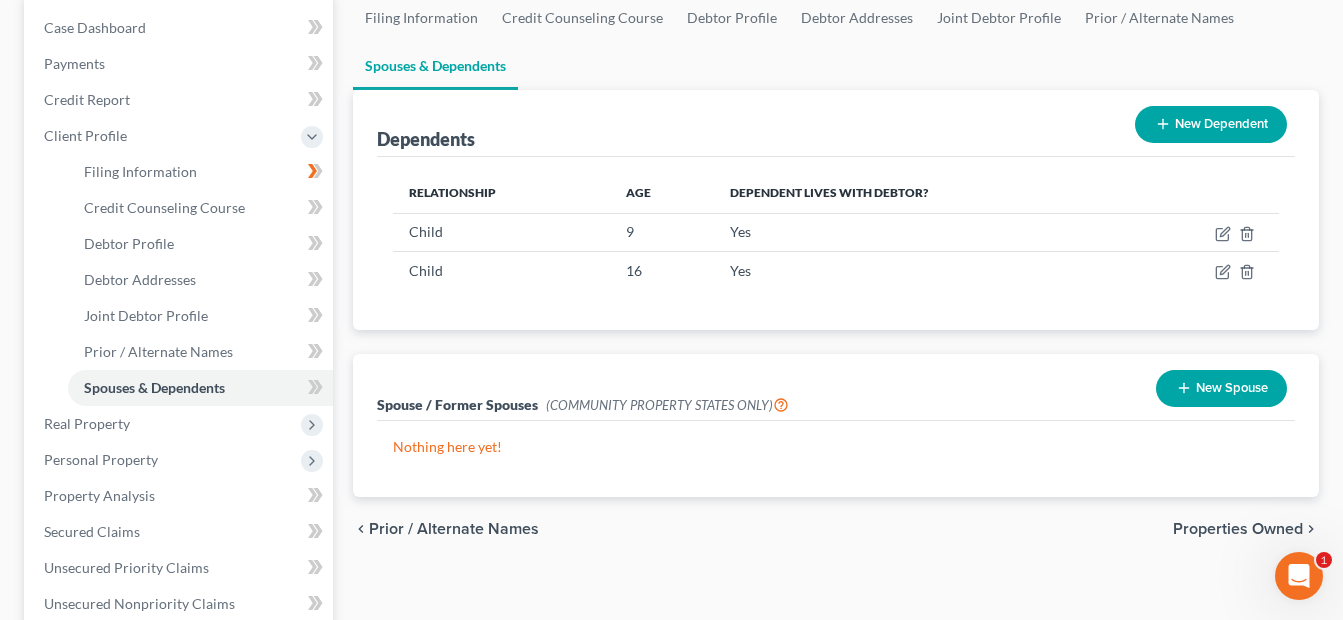 scroll, scrollTop: 200, scrollLeft: 0, axis: vertical 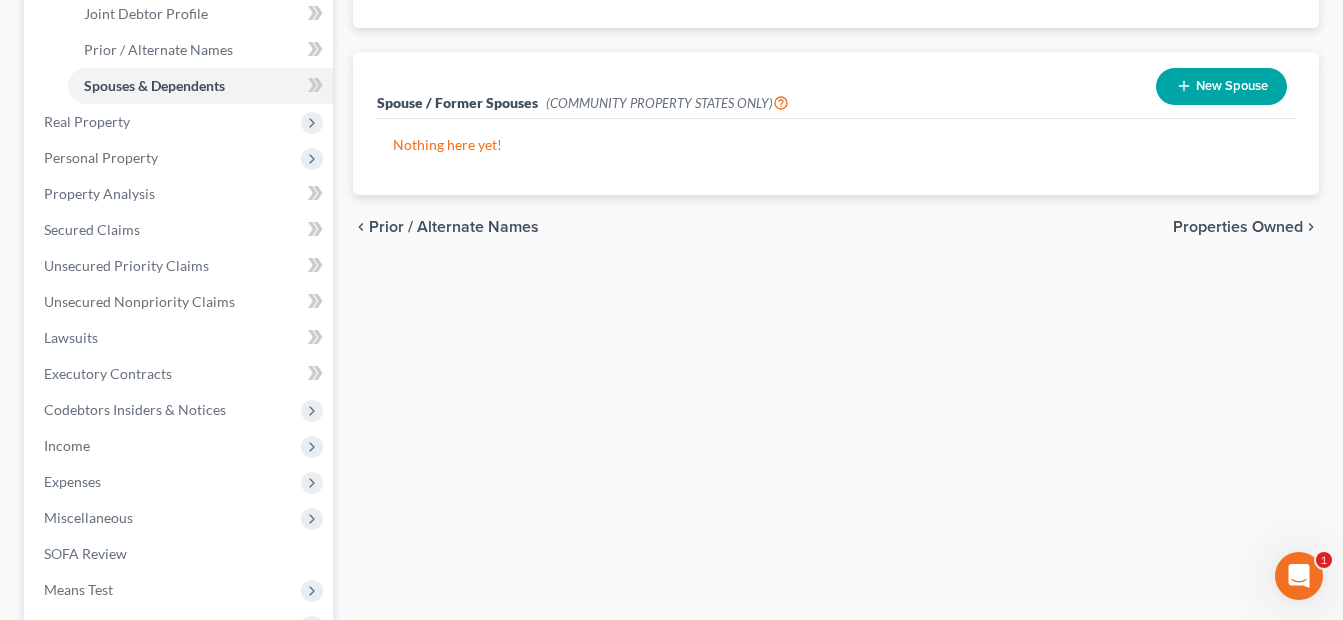click on "Properties Owned" at bounding box center (1238, 227) 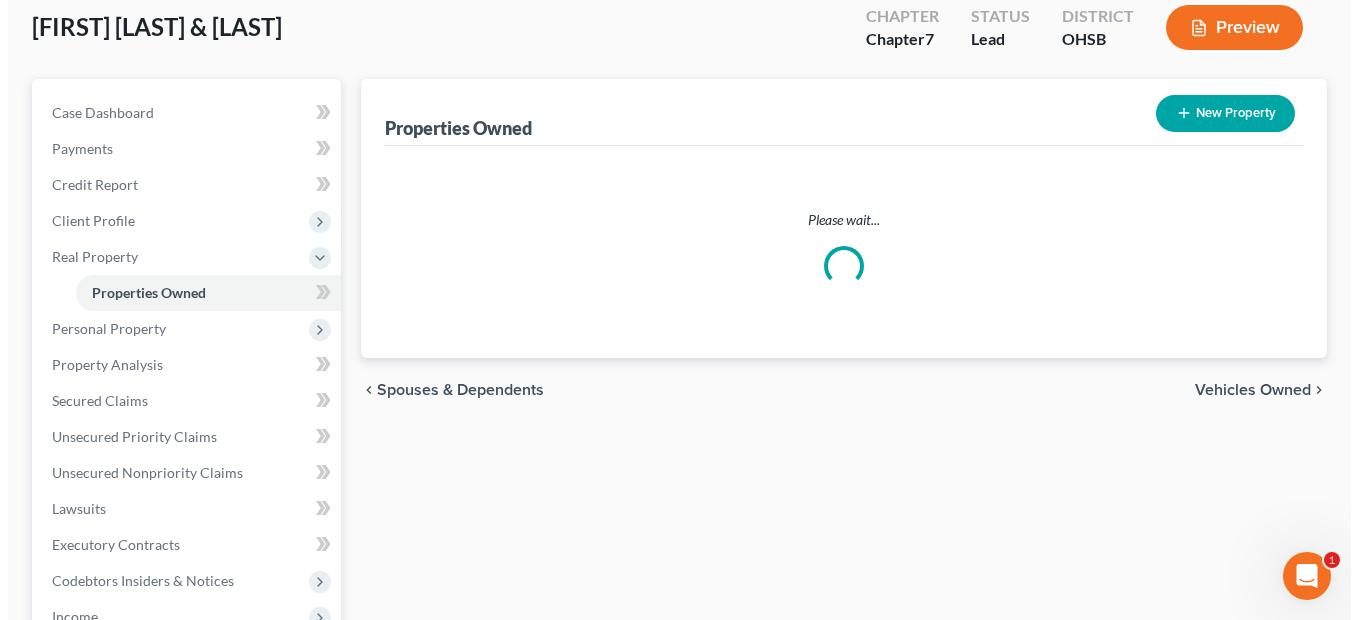 scroll, scrollTop: 0, scrollLeft: 0, axis: both 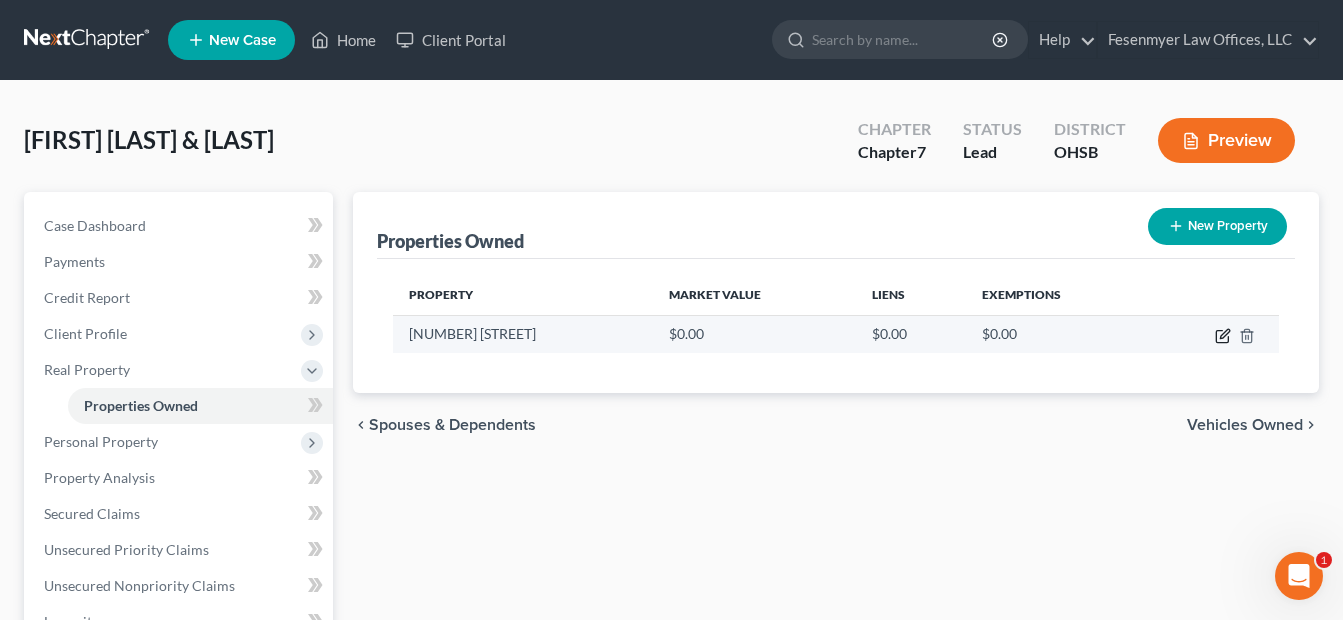 click 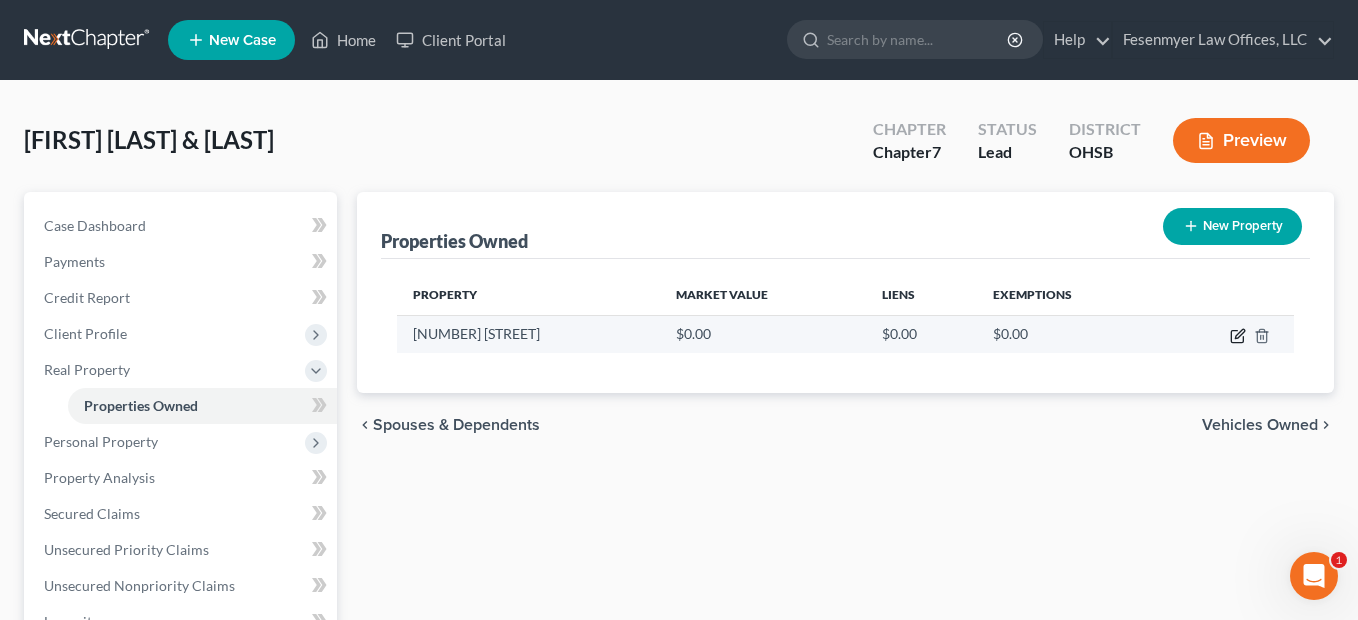 select on "36" 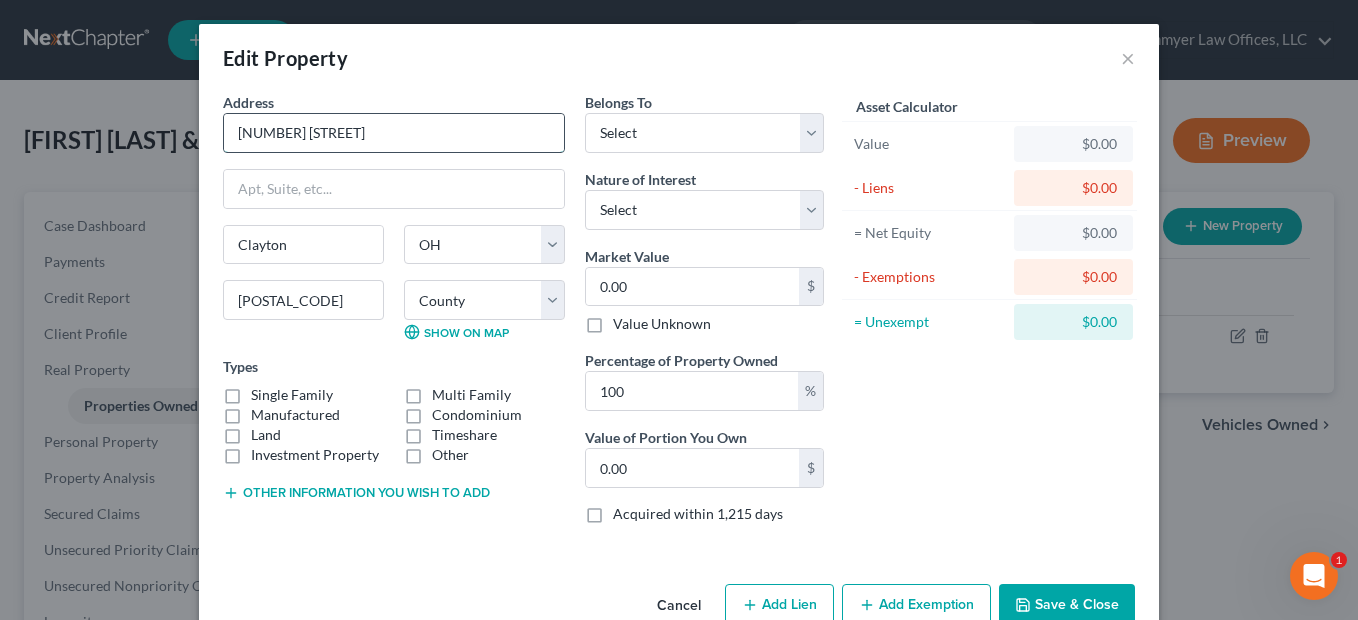 click on "5882 Mount Royal" at bounding box center (394, 133) 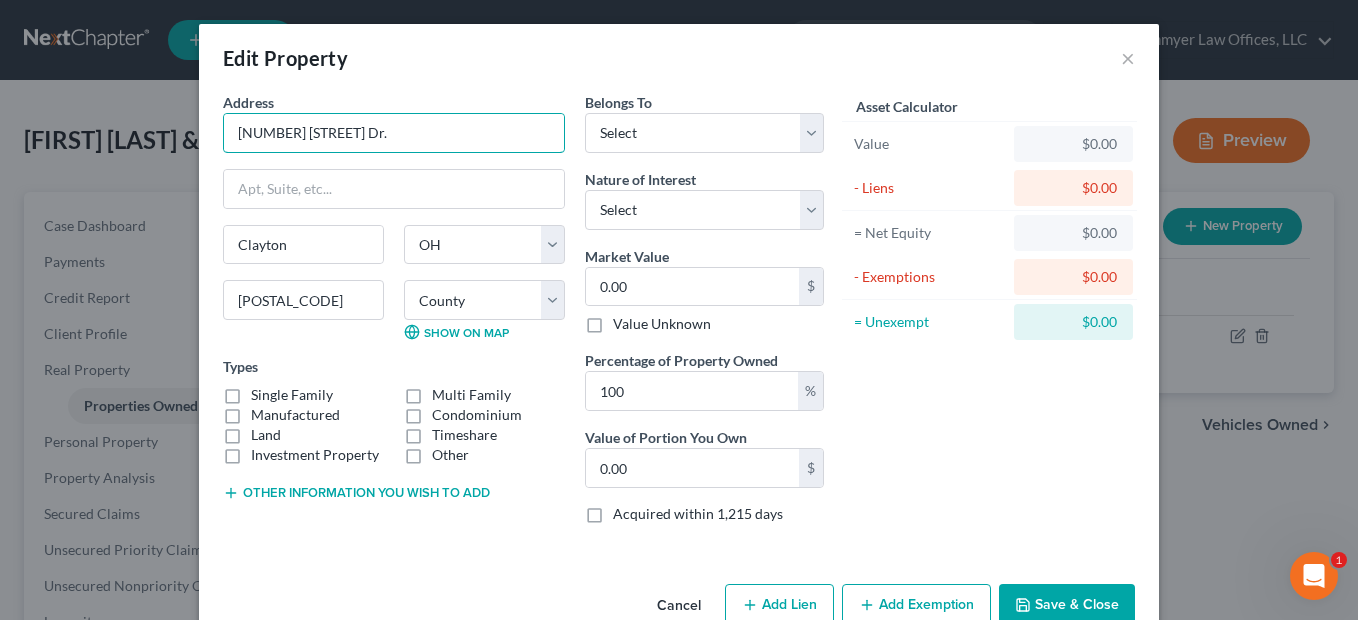 type on "5882 Mount Royal Dr." 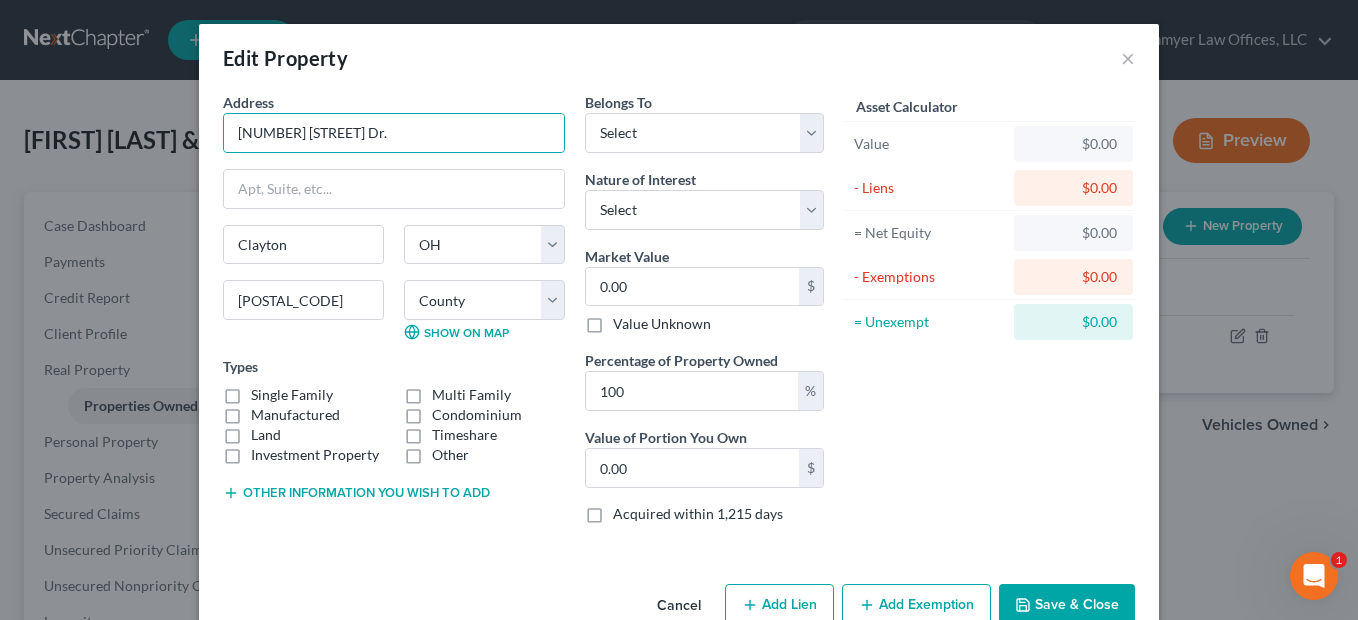 click on "Single Family" at bounding box center [292, 395] 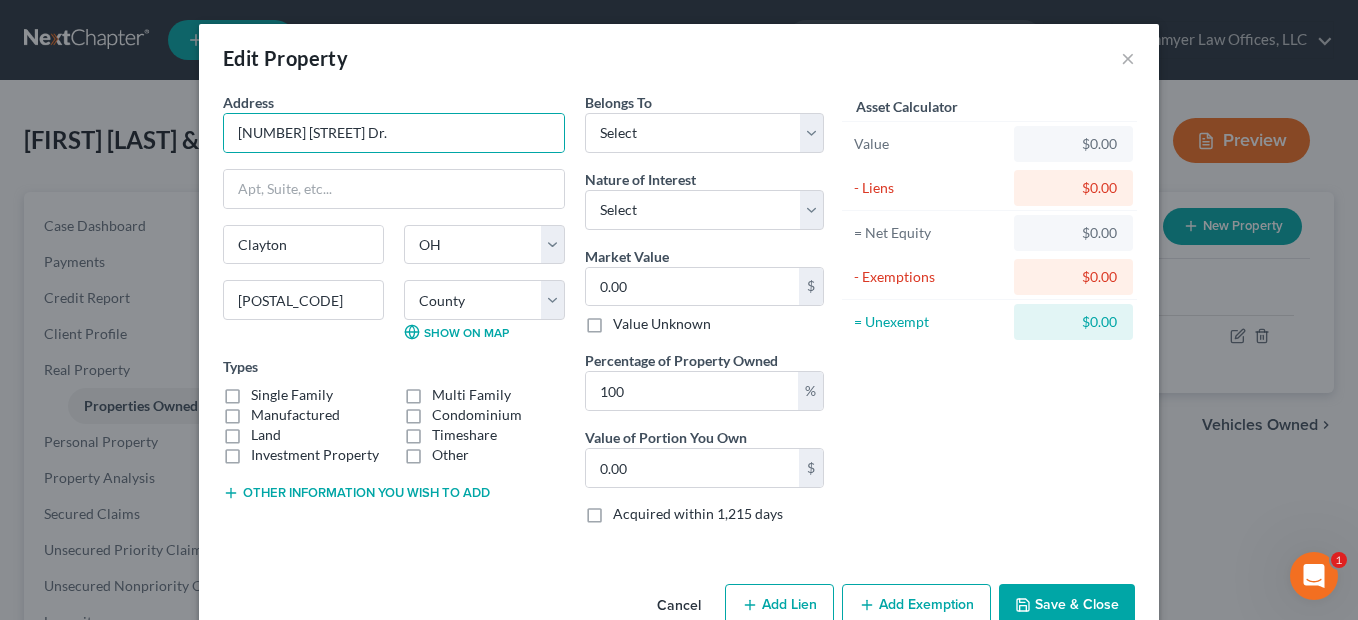 click on "Single Family" at bounding box center (265, 391) 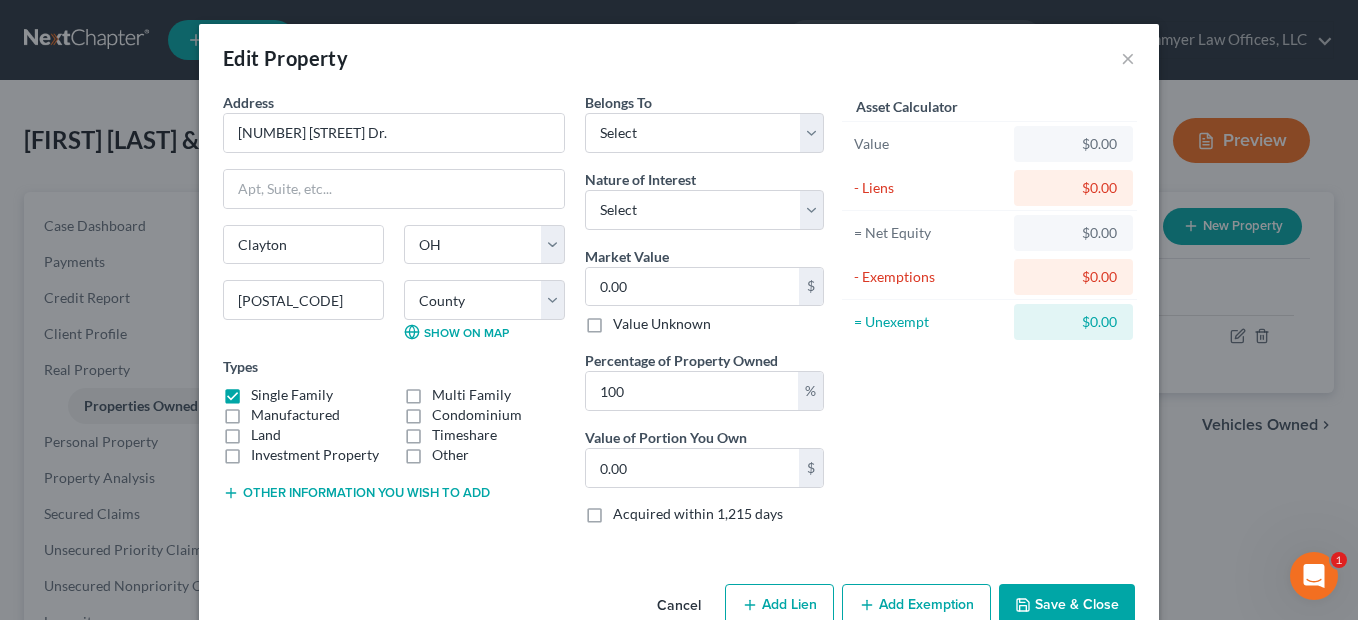 click on "Other information you wish to add" at bounding box center (356, 493) 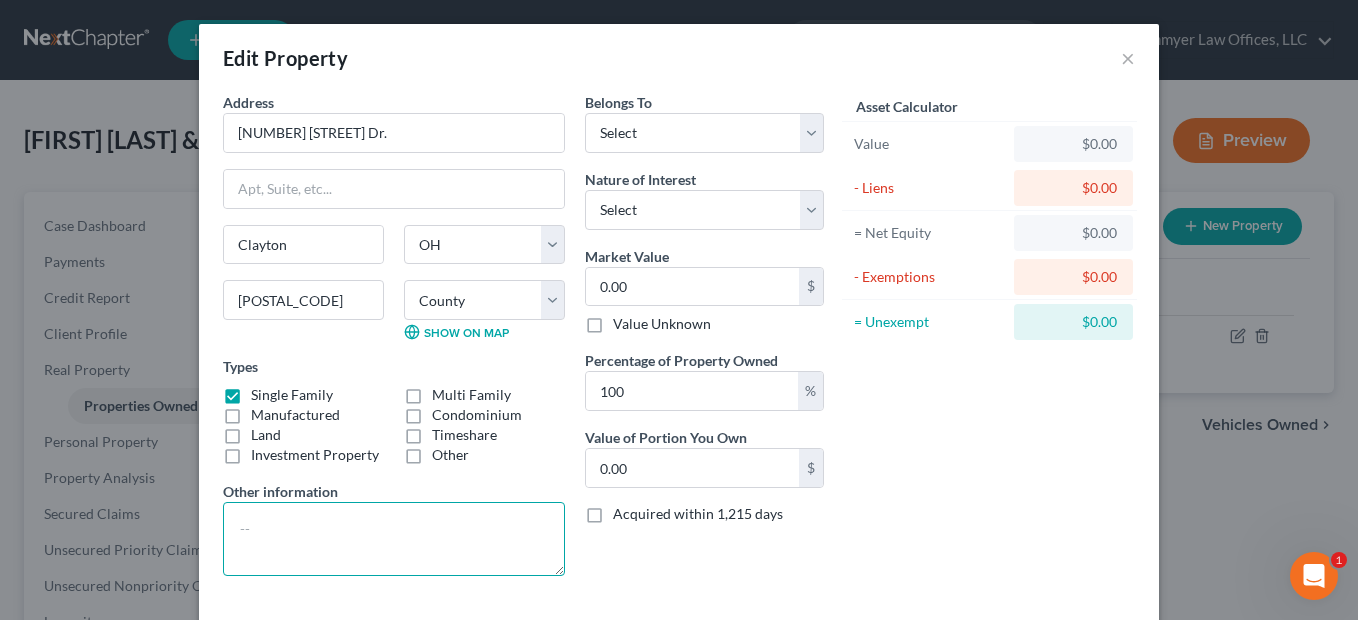 click at bounding box center (394, 539) 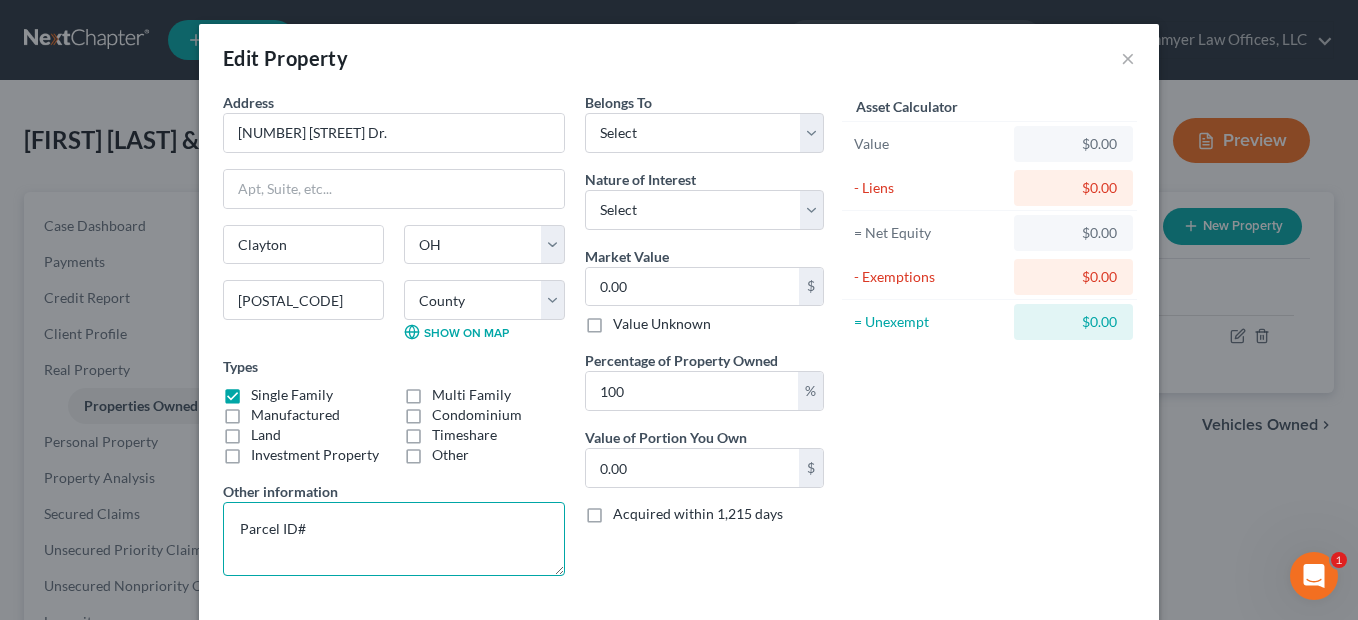 paste on "M60 25222 0009" 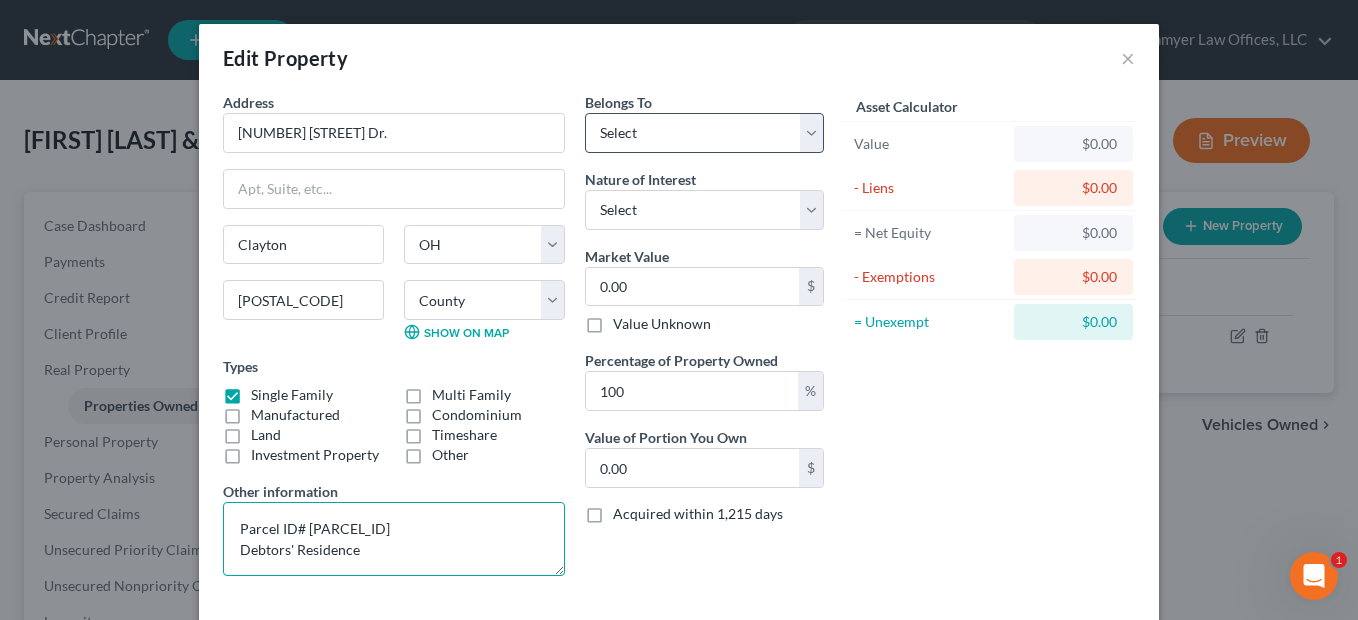 type on "Parcel ID# M60 25222 0009
Debtors' Residence" 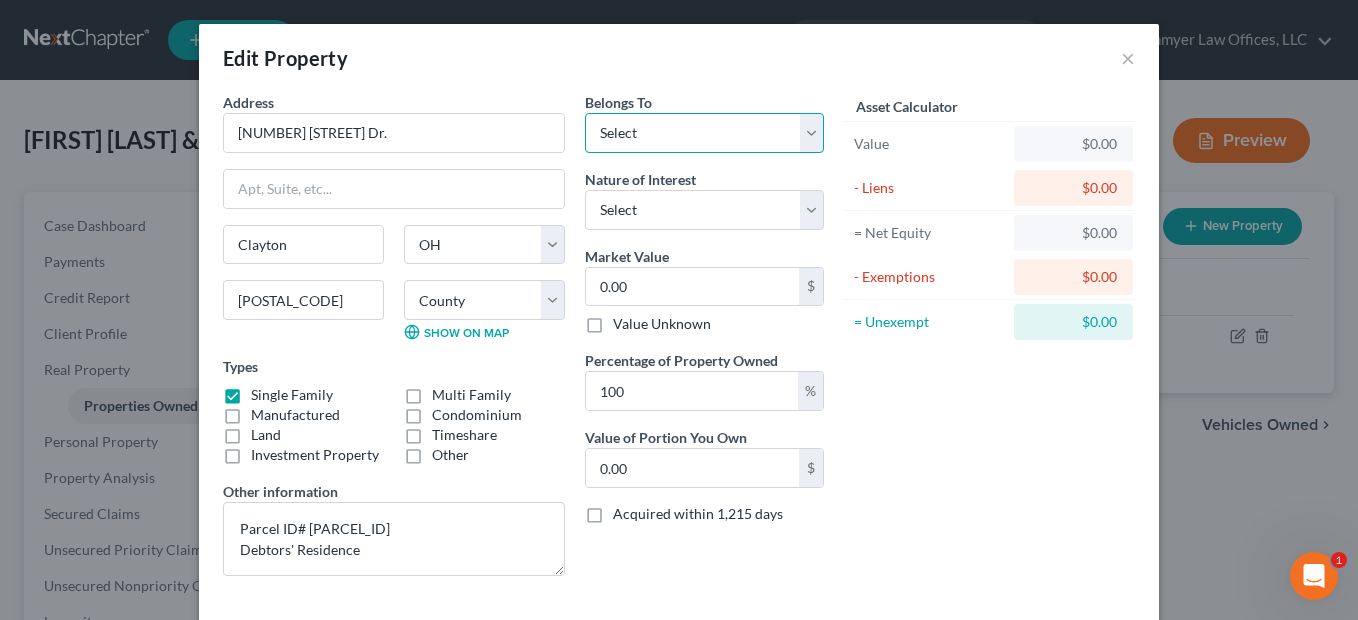 click on "Select Debtor 1 Only Debtor 2 Only Debtor 1 And Debtor 2 Only At Least One Of The Debtors And Another Community Property" at bounding box center (704, 133) 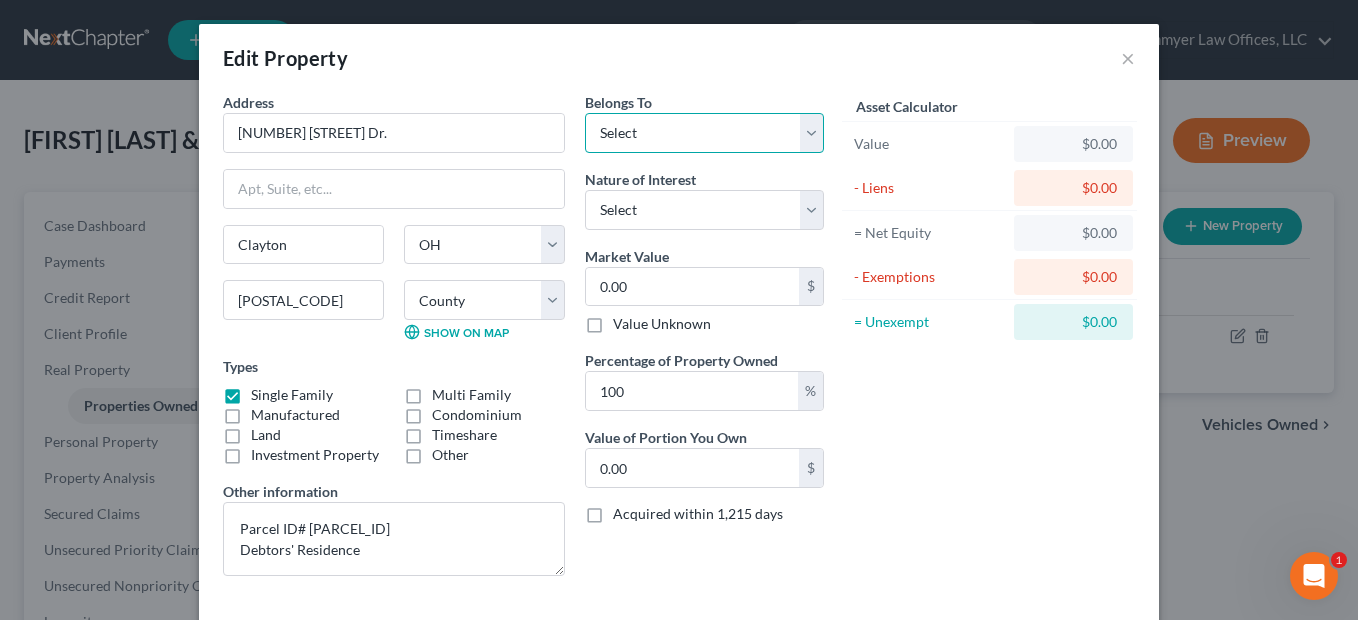 select on "2" 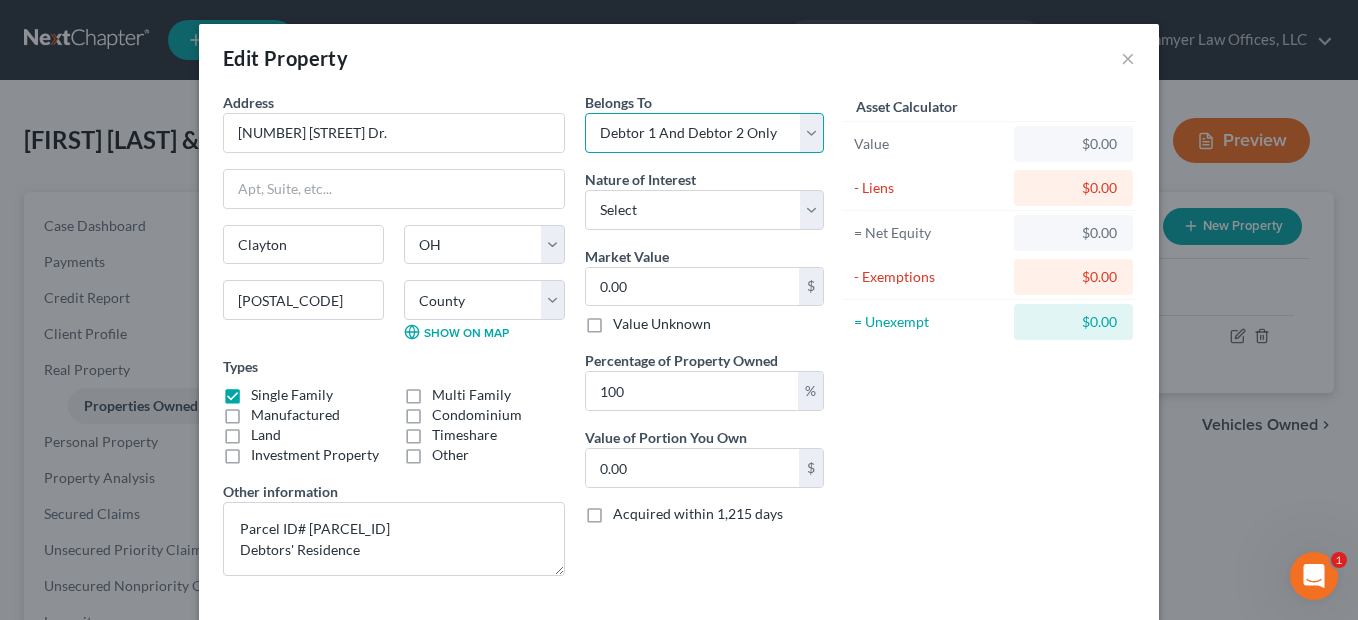 click on "Select Debtor 1 Only Debtor 2 Only Debtor 1 And Debtor 2 Only At Least One Of The Debtors And Another Community Property" at bounding box center (704, 133) 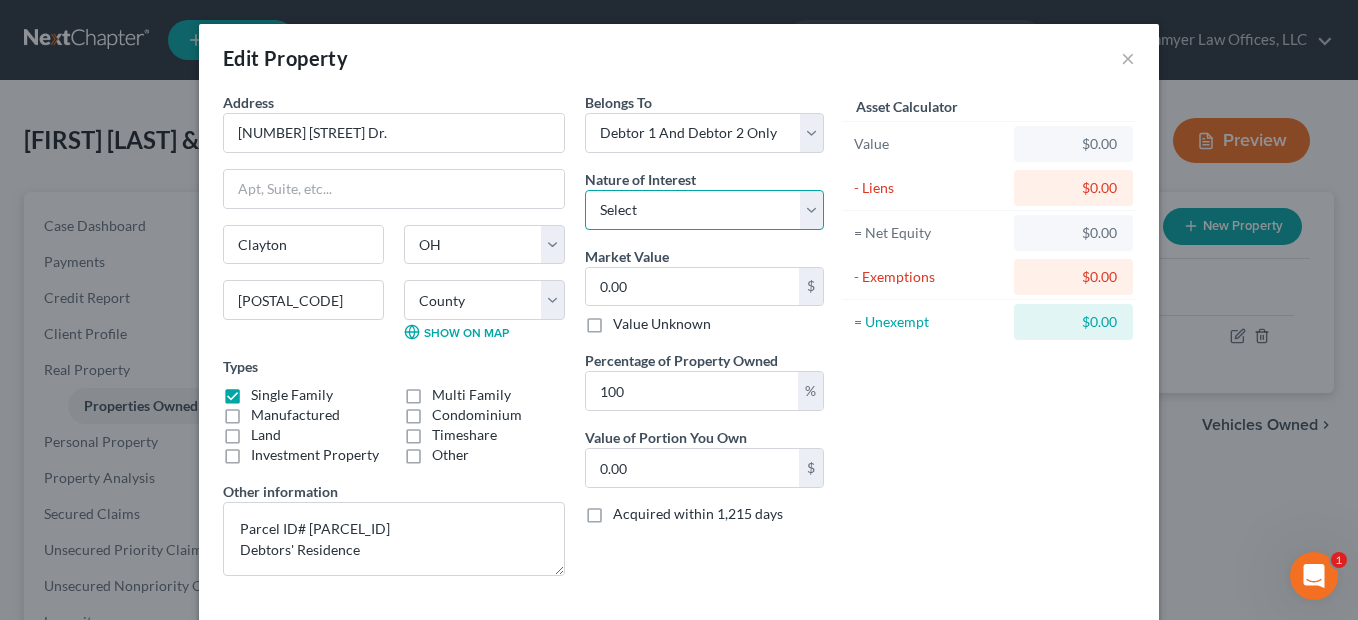 click on "Select Fee Simple Joint Tenant Life Estate Equitable Interest Future Interest Tenancy By The Entireties Tenants In Common Other" at bounding box center (704, 210) 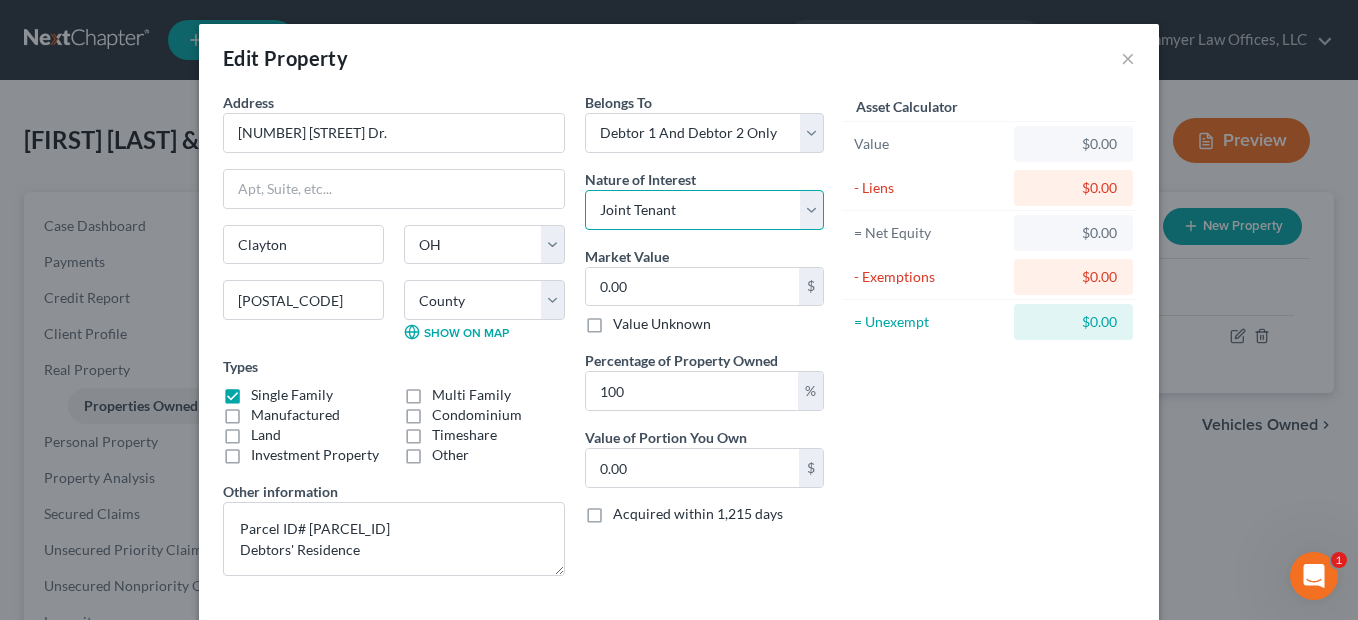 click on "Select Fee Simple Joint Tenant Life Estate Equitable Interest Future Interest Tenancy By The Entireties Tenants In Common Other" at bounding box center (704, 210) 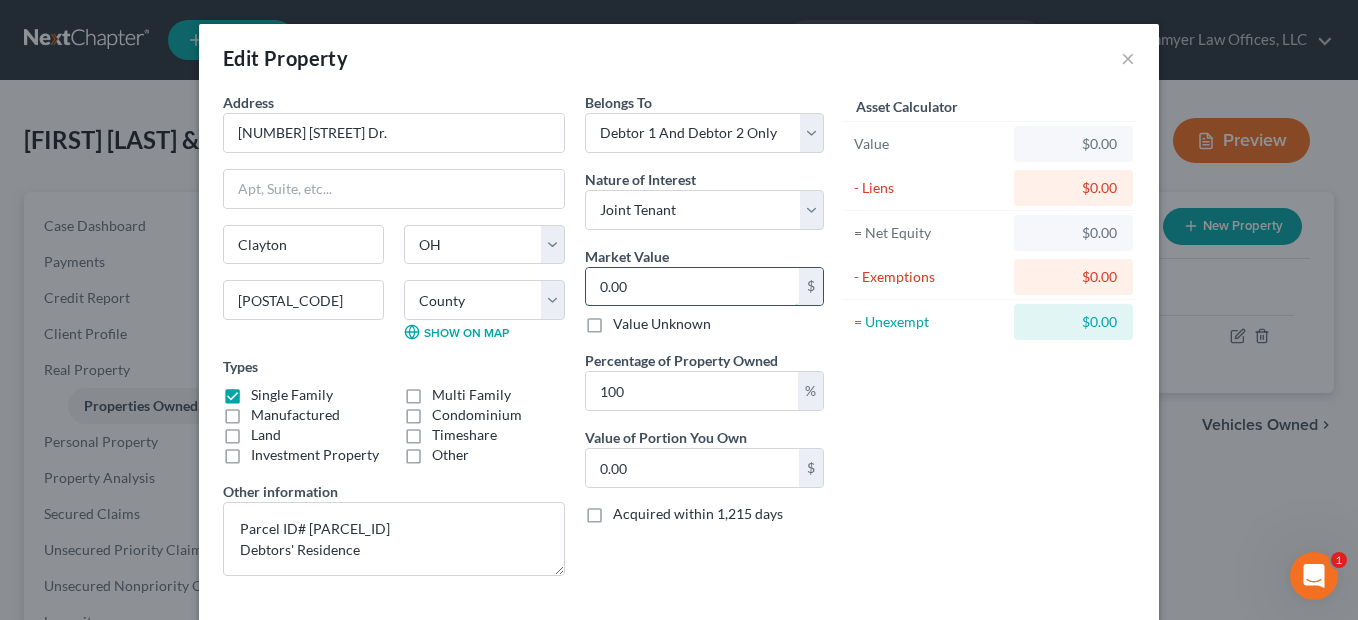 type on "2" 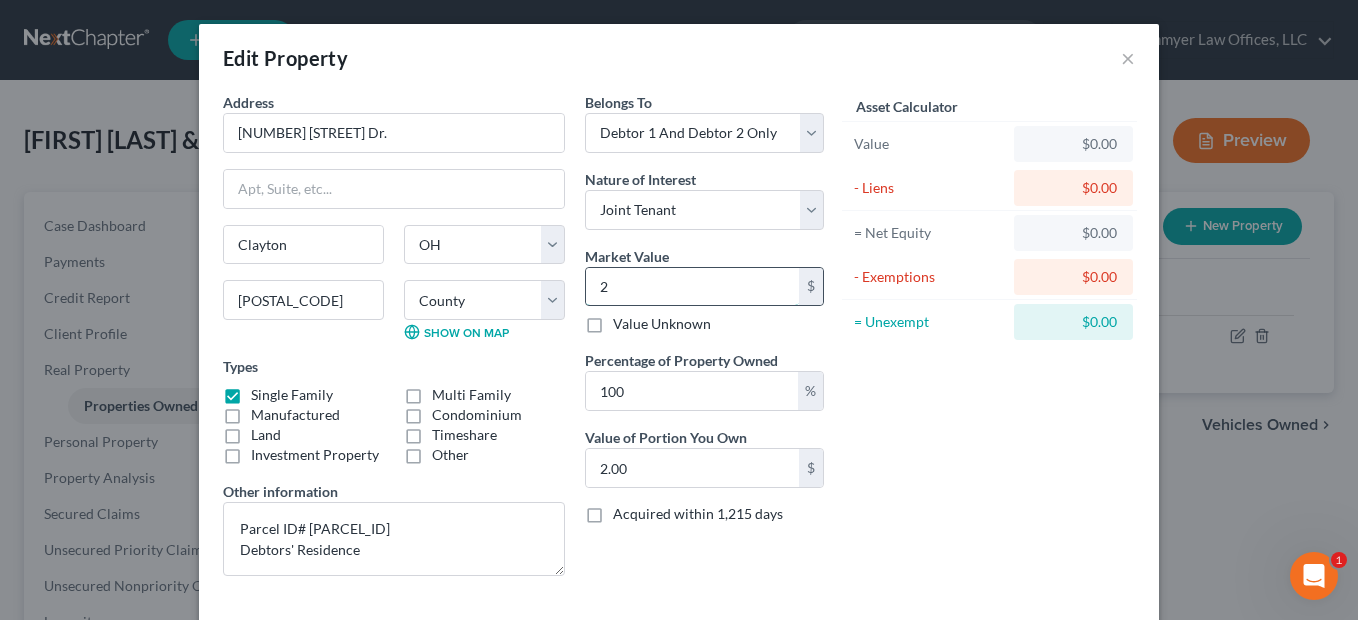 type on "20" 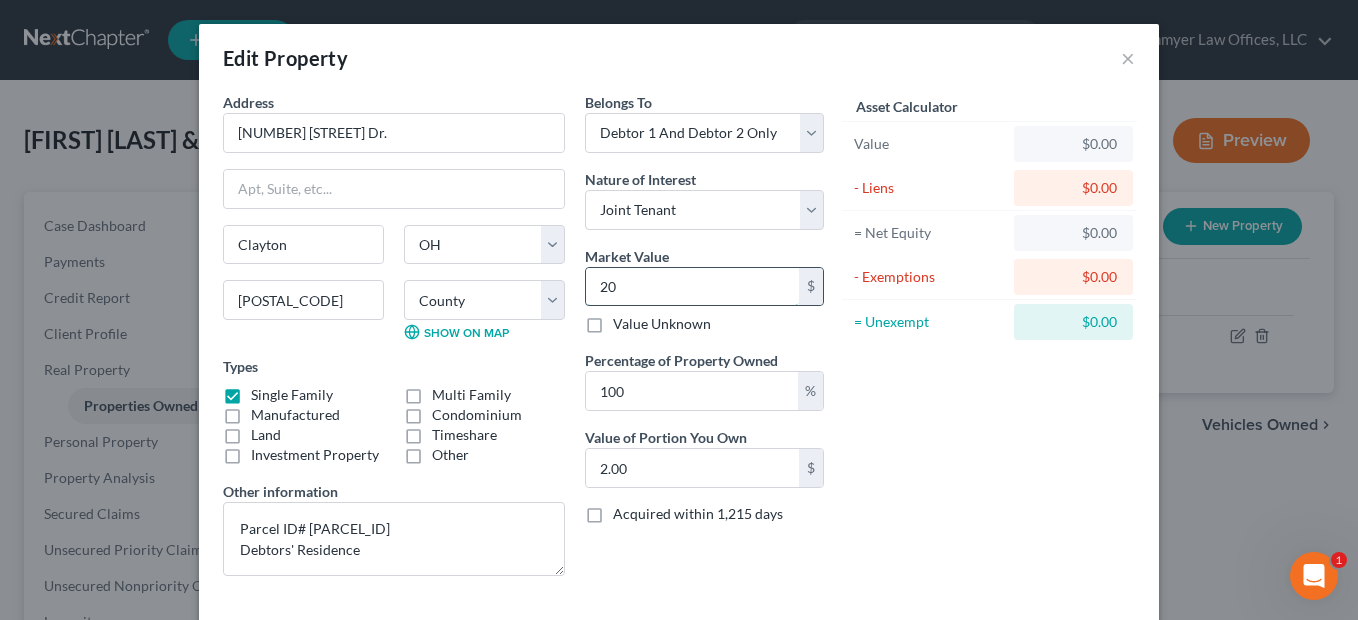 type on "20.00" 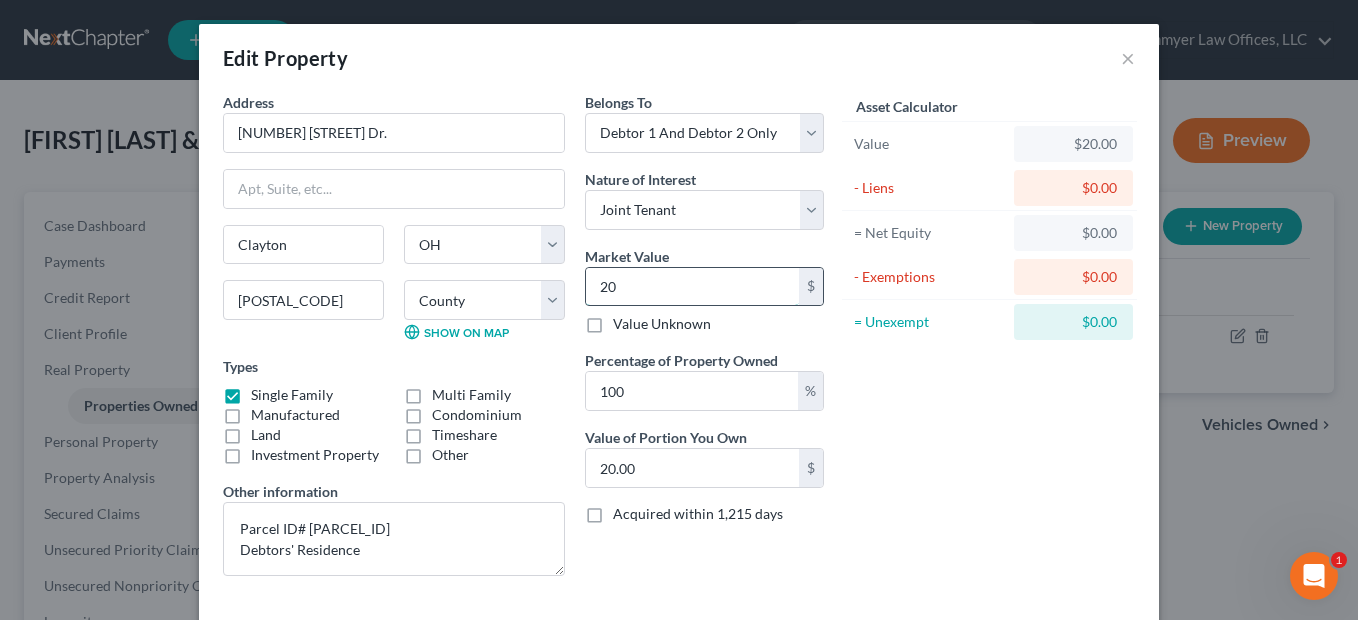 type on "201" 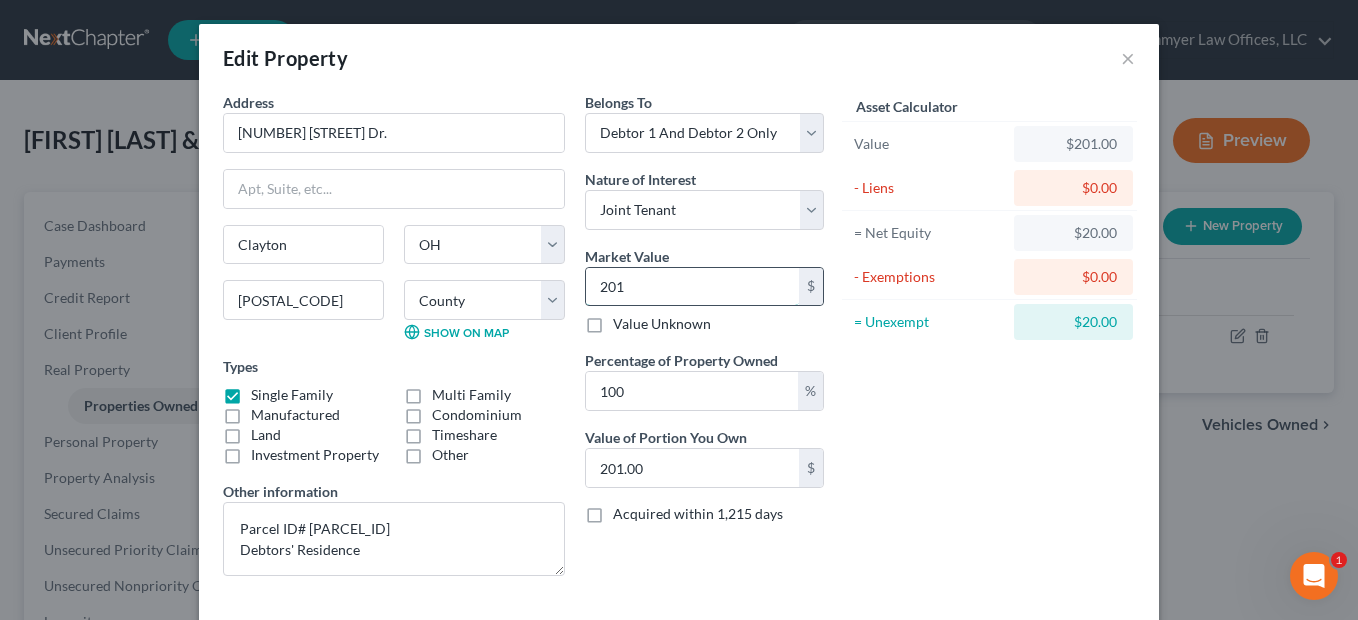 type on "2016" 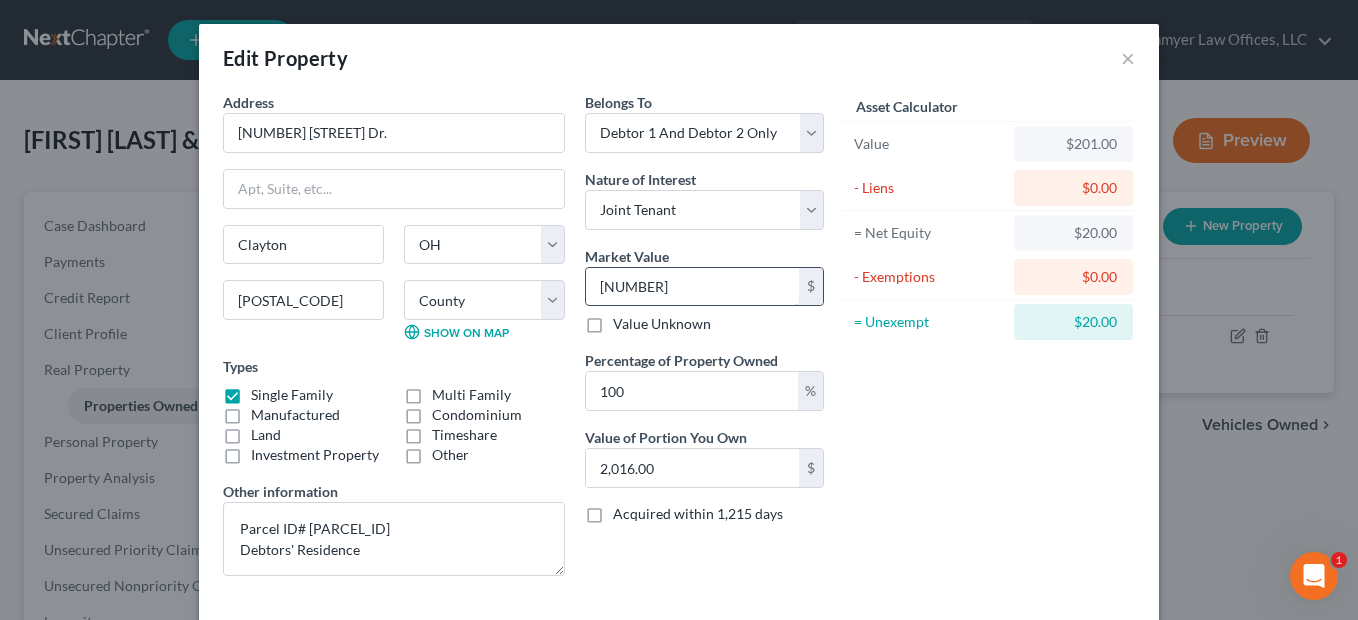 type on "2,0163" 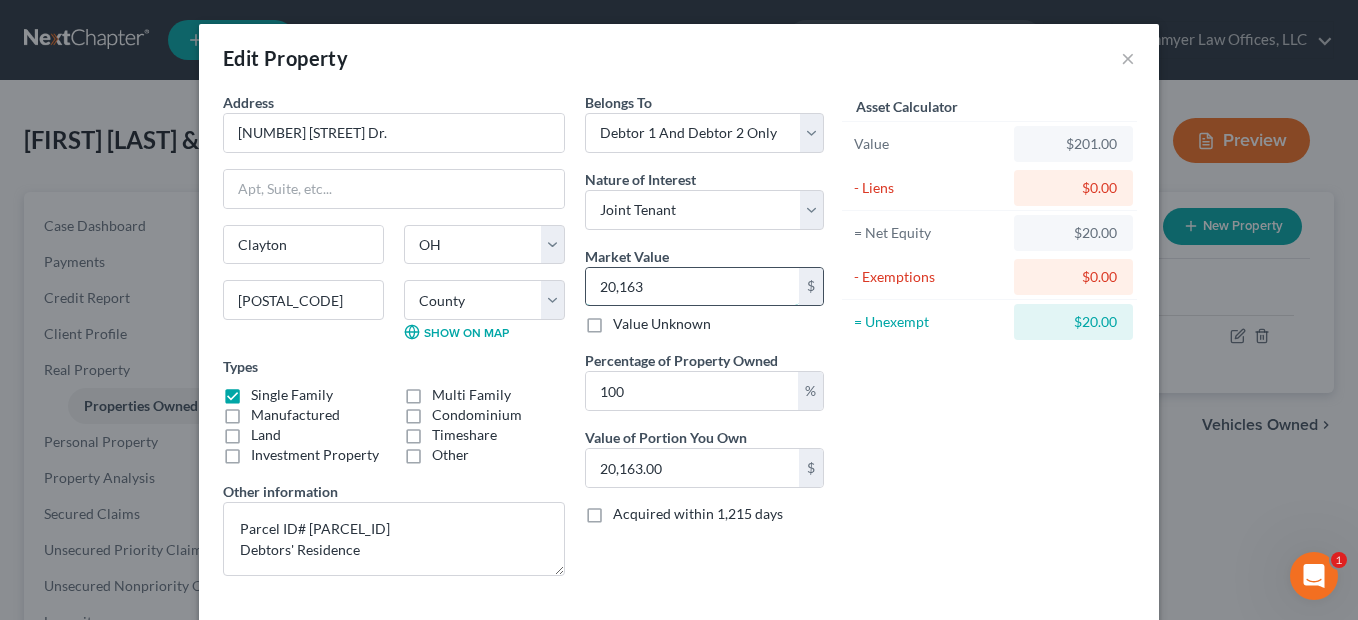 type on "20,1630" 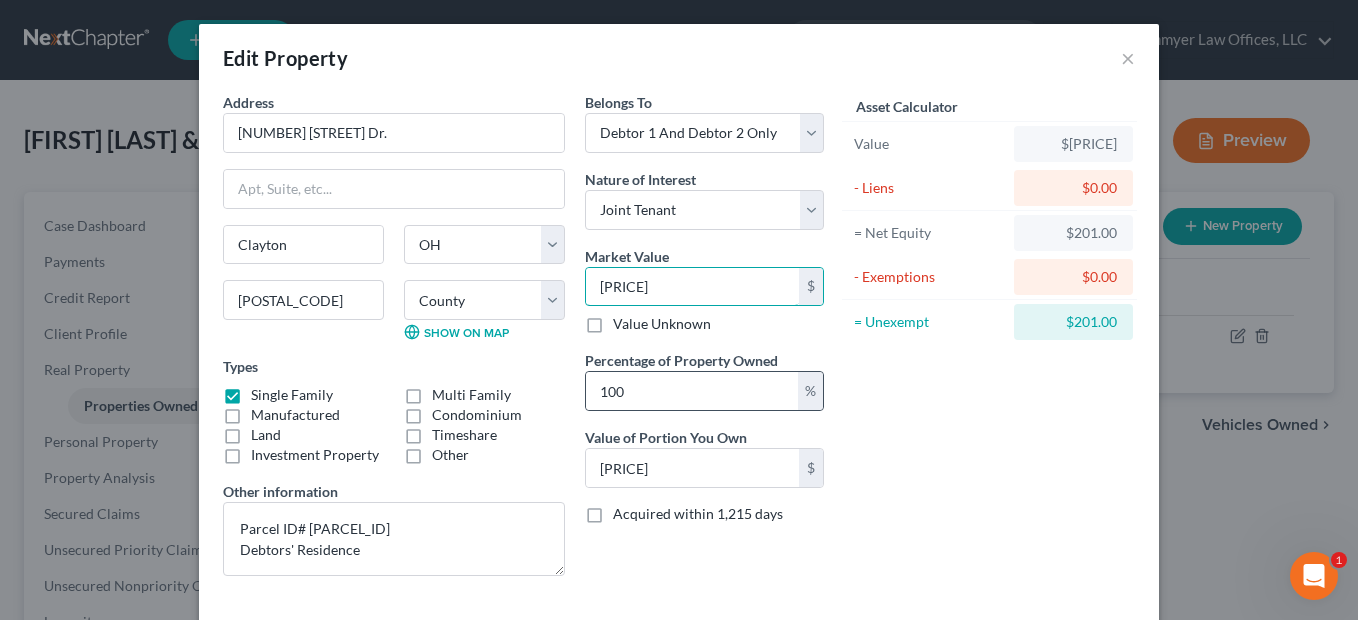 scroll, scrollTop: 98, scrollLeft: 0, axis: vertical 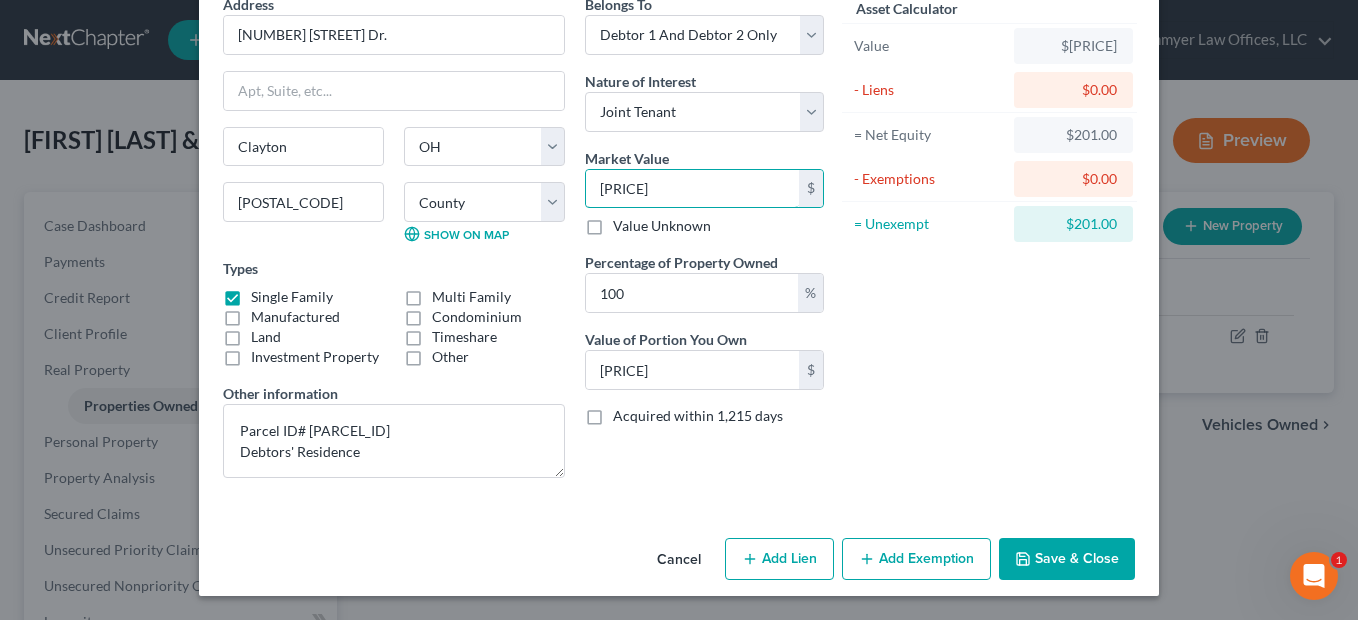 type on "201,630" 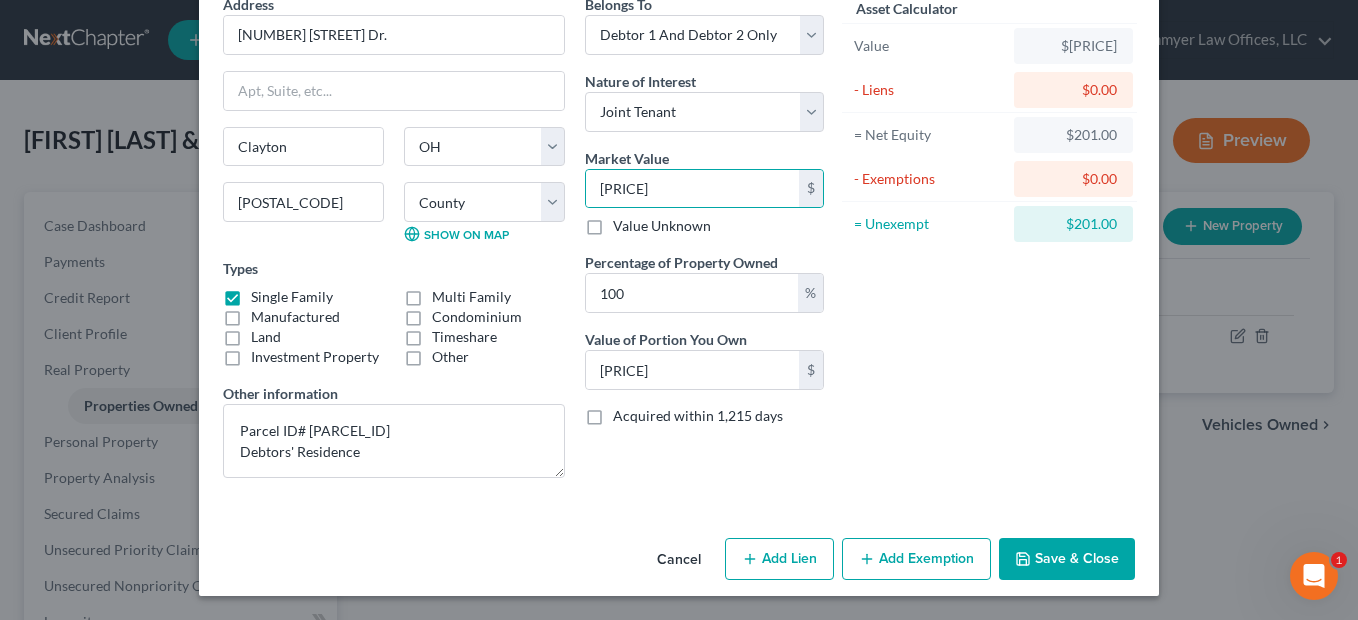 click on "Add Exemption" at bounding box center (916, 559) 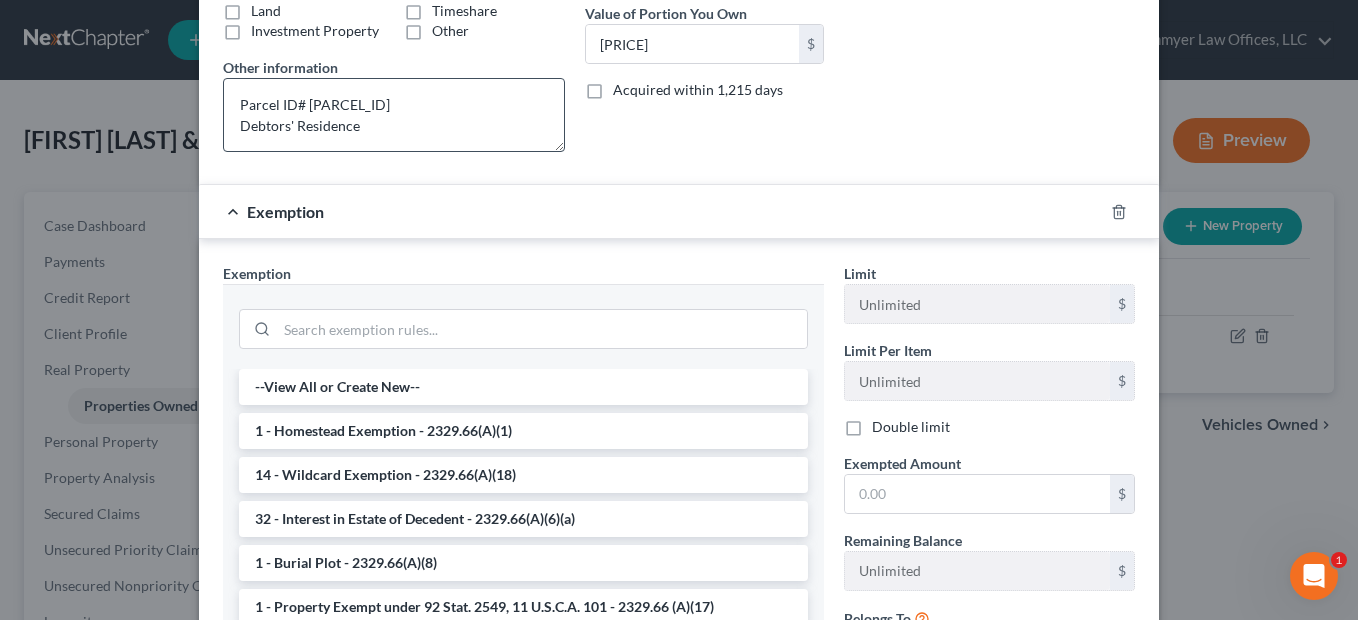 scroll, scrollTop: 498, scrollLeft: 0, axis: vertical 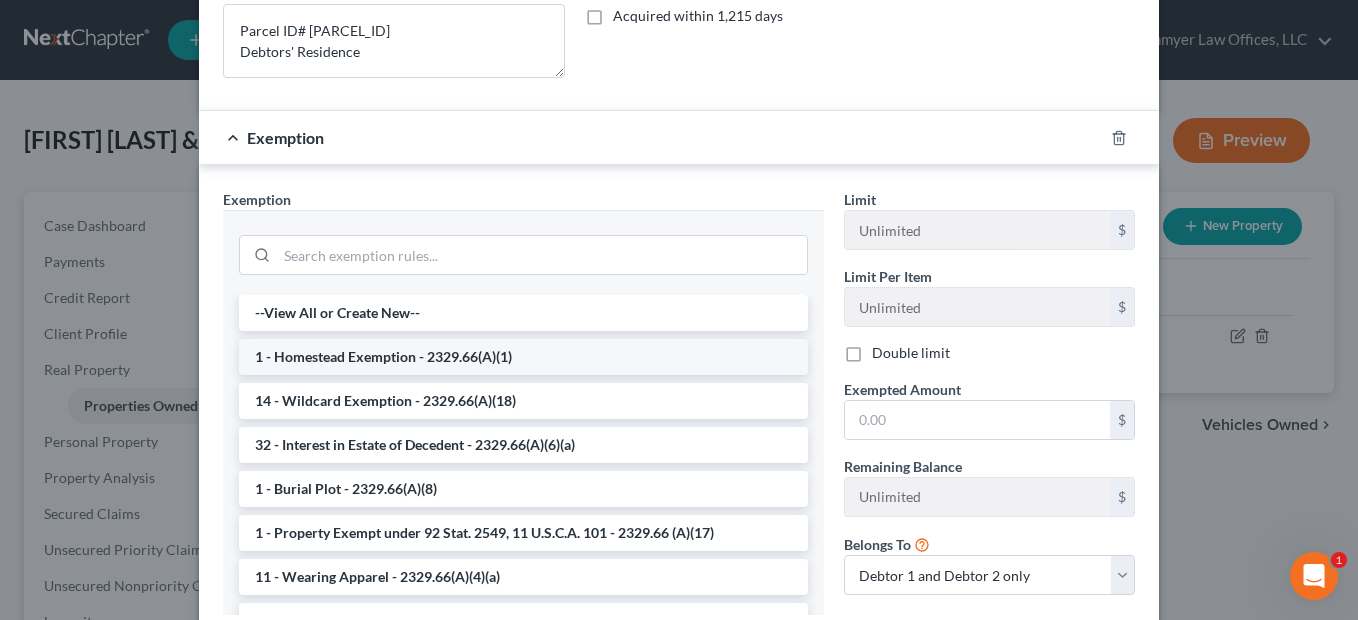 click on "1 - Homestead Exemption  - 2329.66(A)(1)" at bounding box center [523, 357] 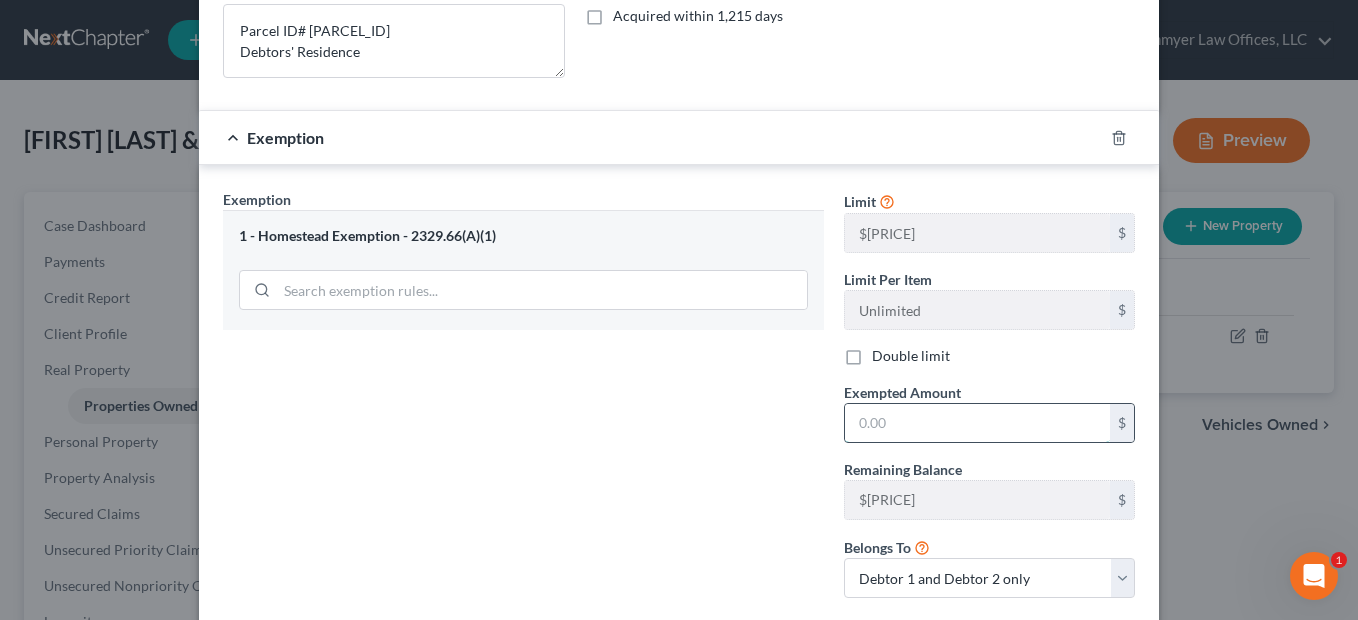 click at bounding box center [977, 423] 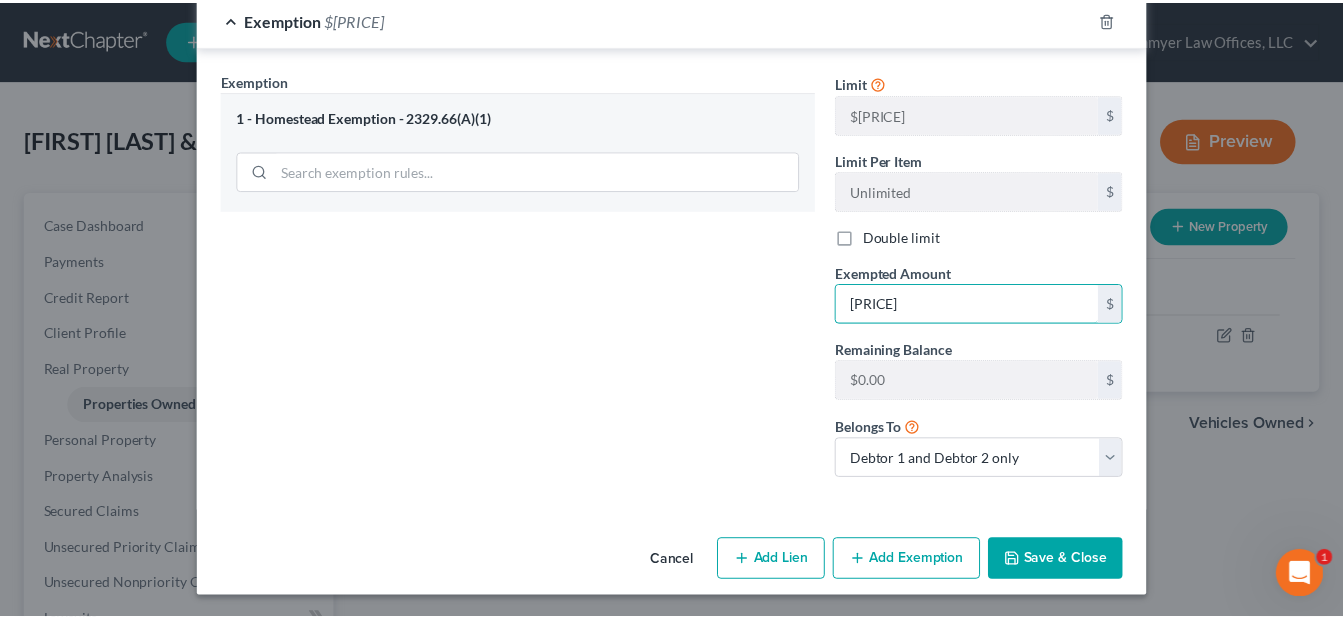 scroll, scrollTop: 619, scrollLeft: 0, axis: vertical 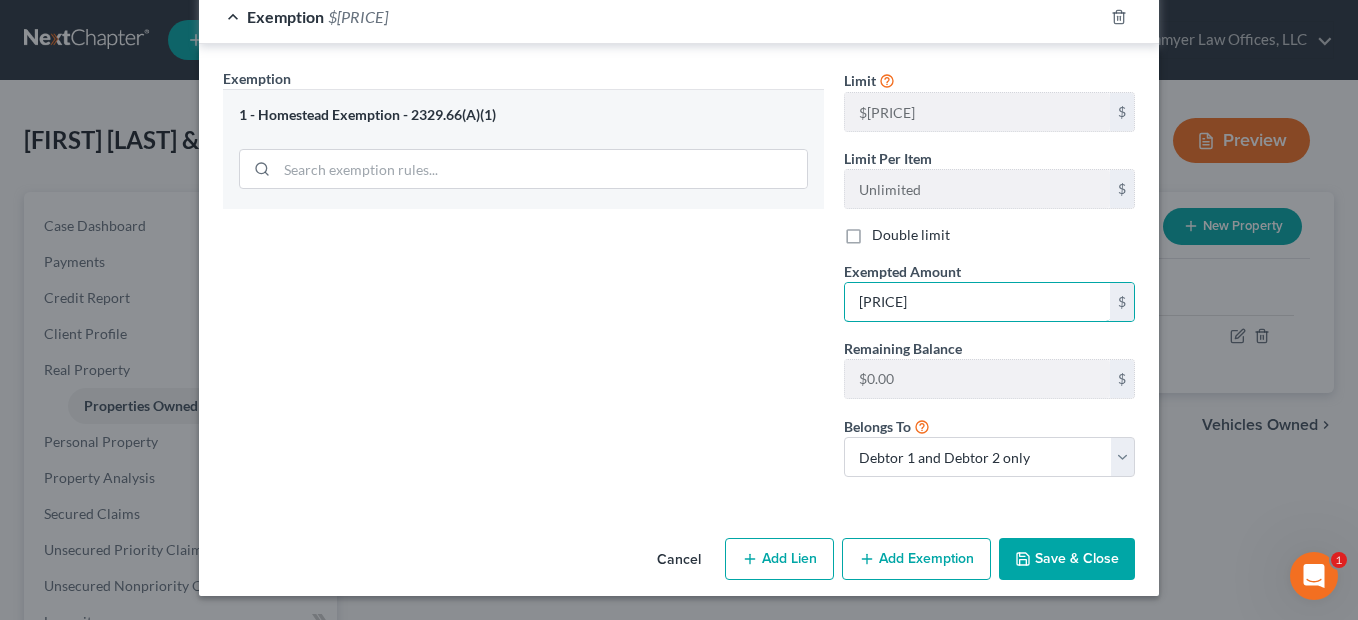 type on "182,625" 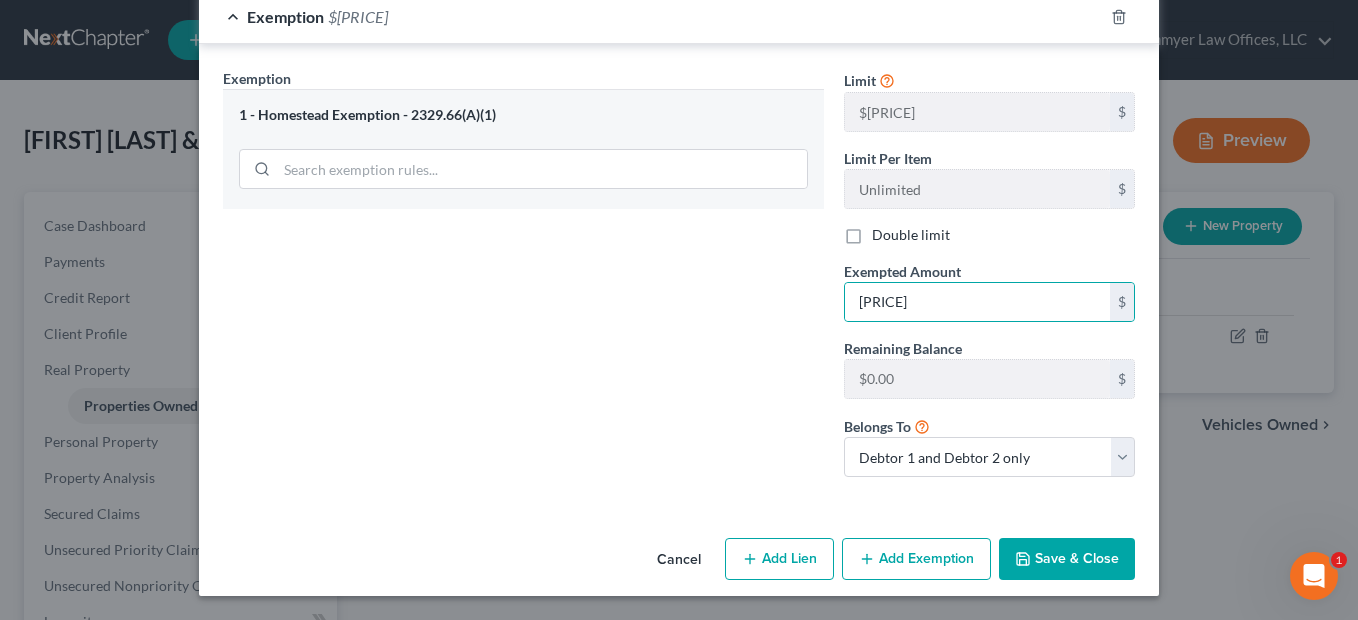 click on "Save & Close" at bounding box center [1067, 559] 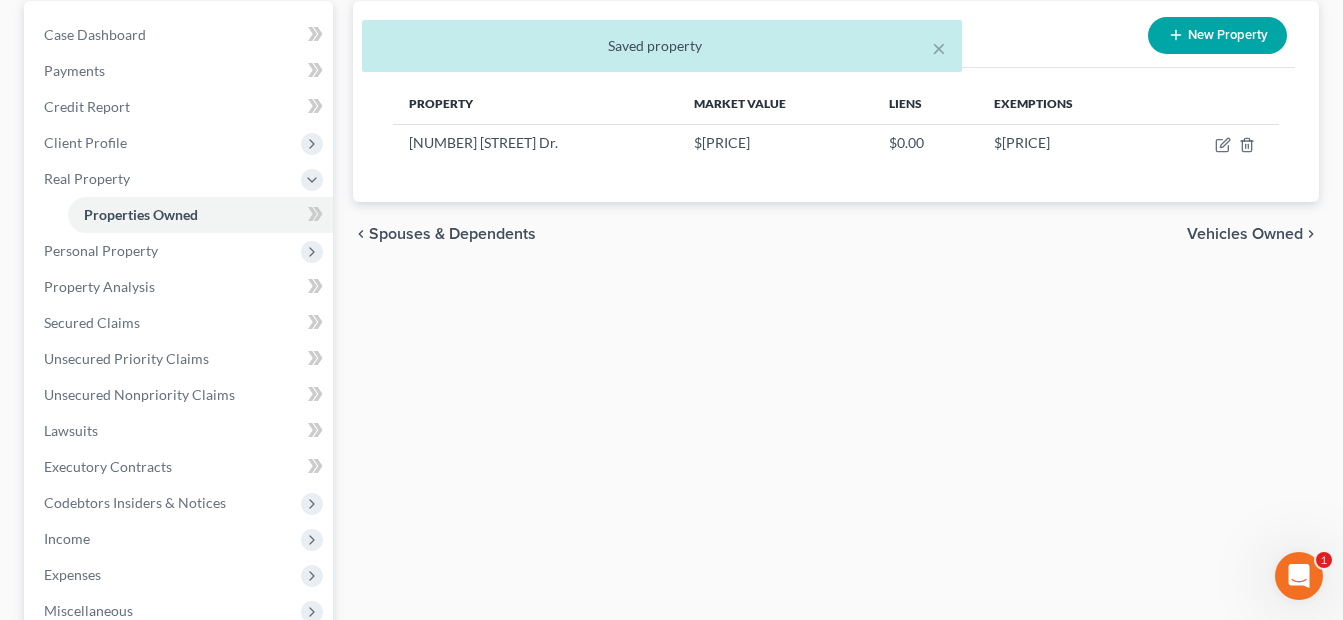scroll, scrollTop: 515, scrollLeft: 0, axis: vertical 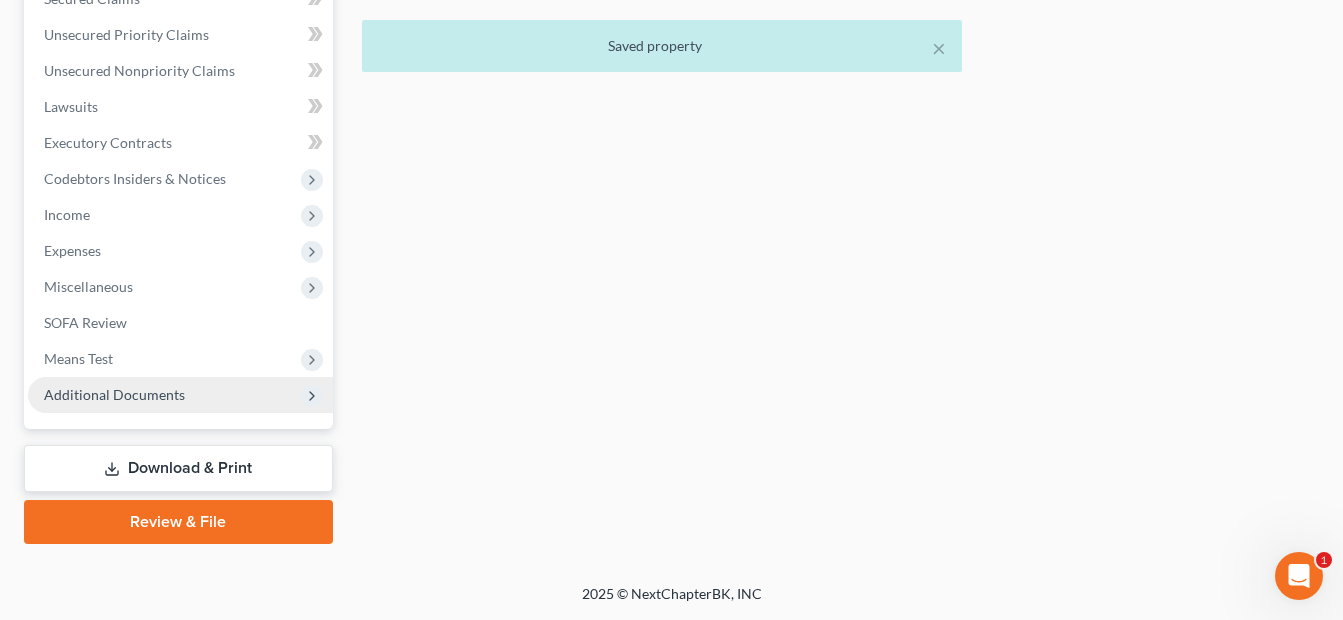 click on "Additional Documents" at bounding box center (114, 394) 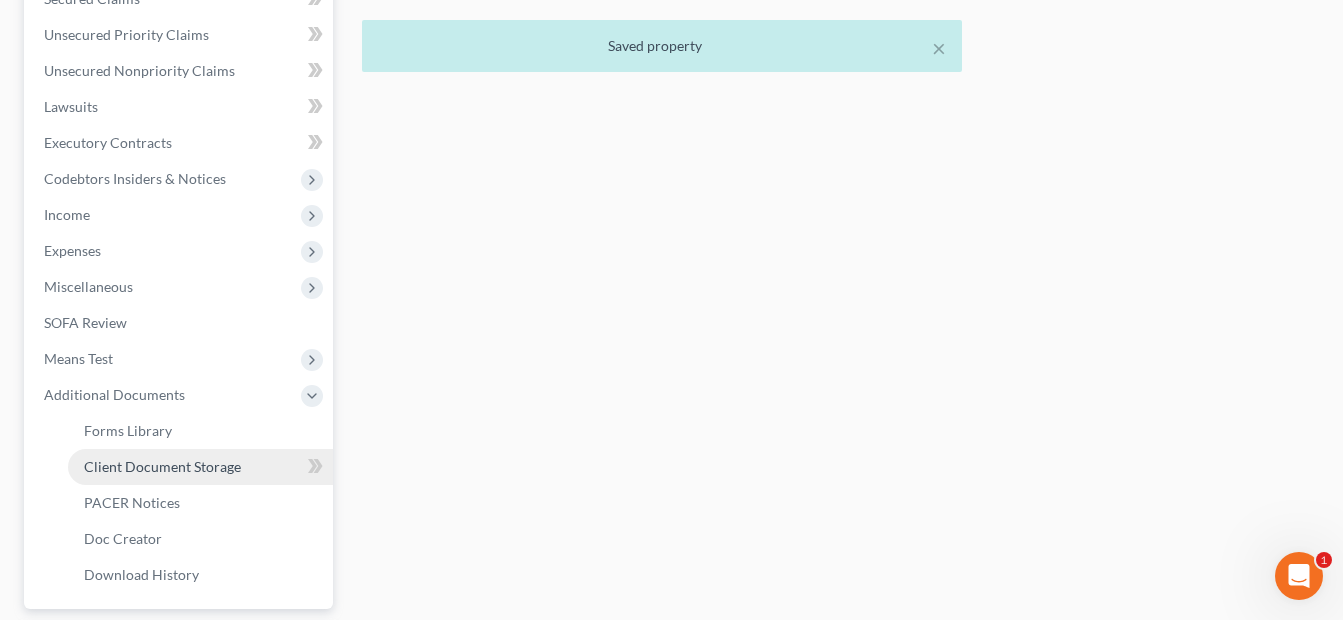 click on "Client Document Storage" at bounding box center (162, 466) 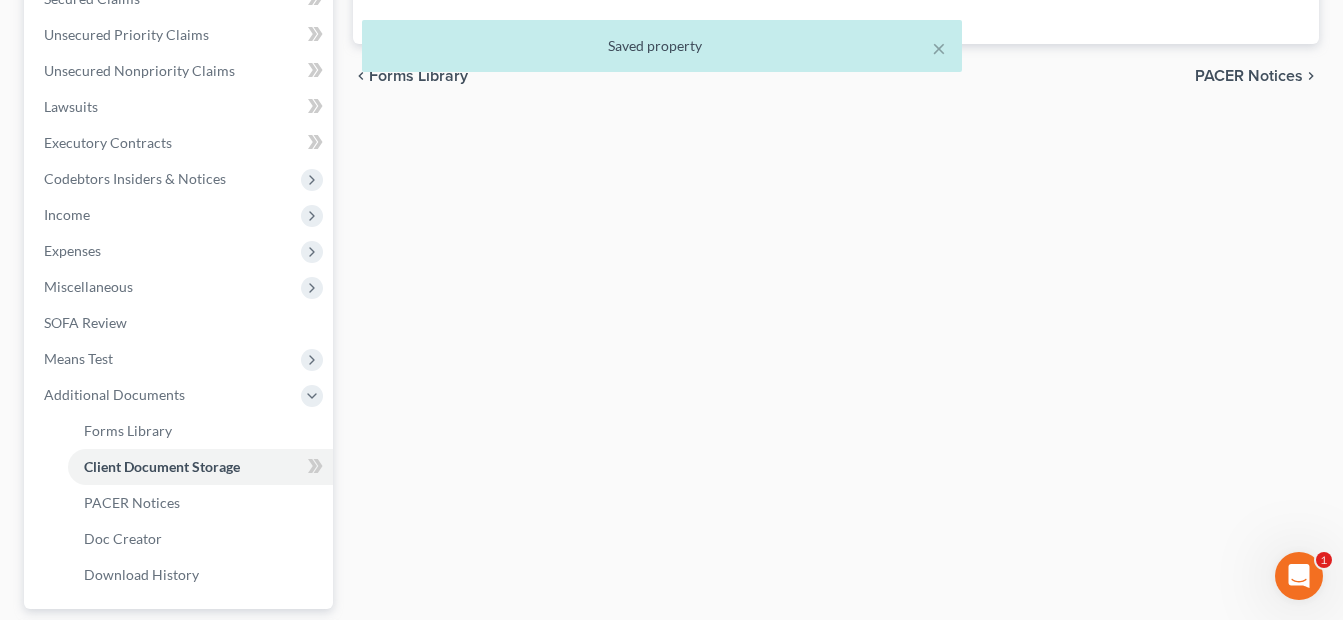 scroll, scrollTop: 404, scrollLeft: 0, axis: vertical 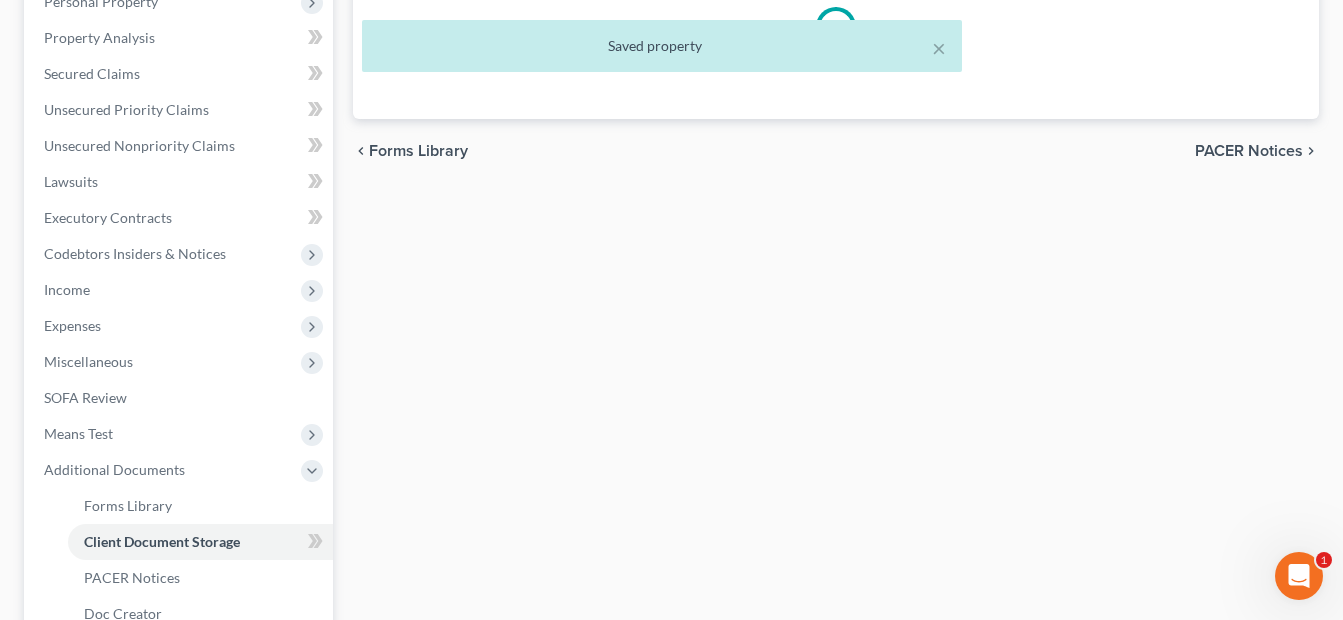 select on "7" 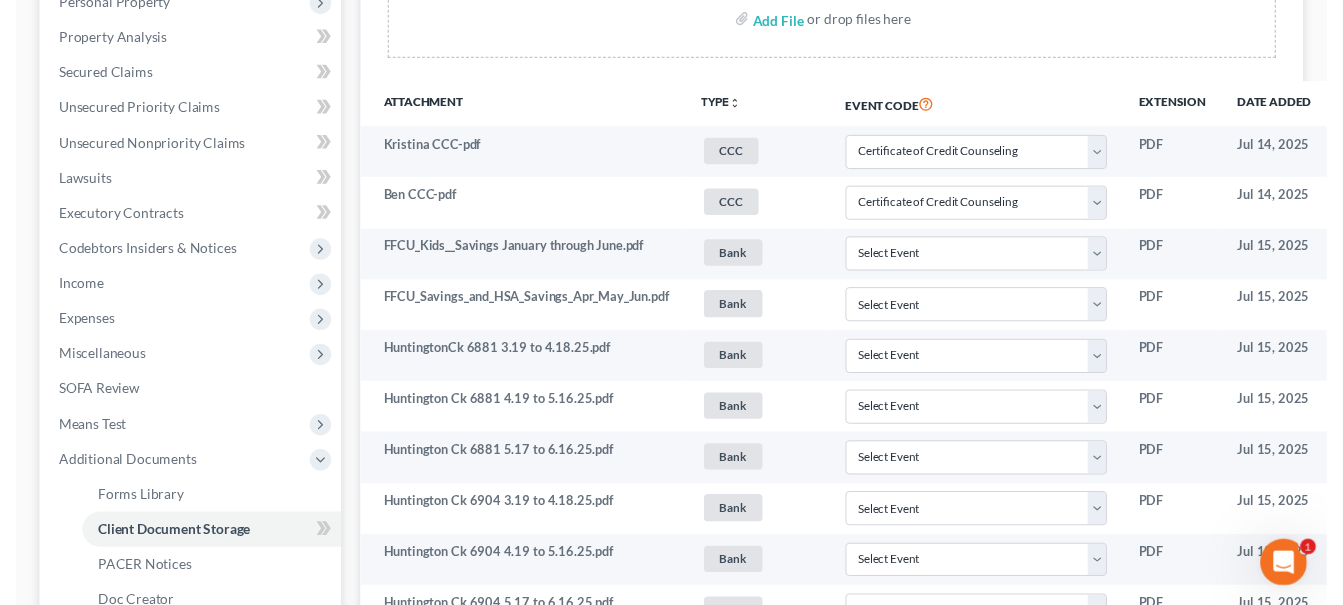 scroll, scrollTop: 0, scrollLeft: 0, axis: both 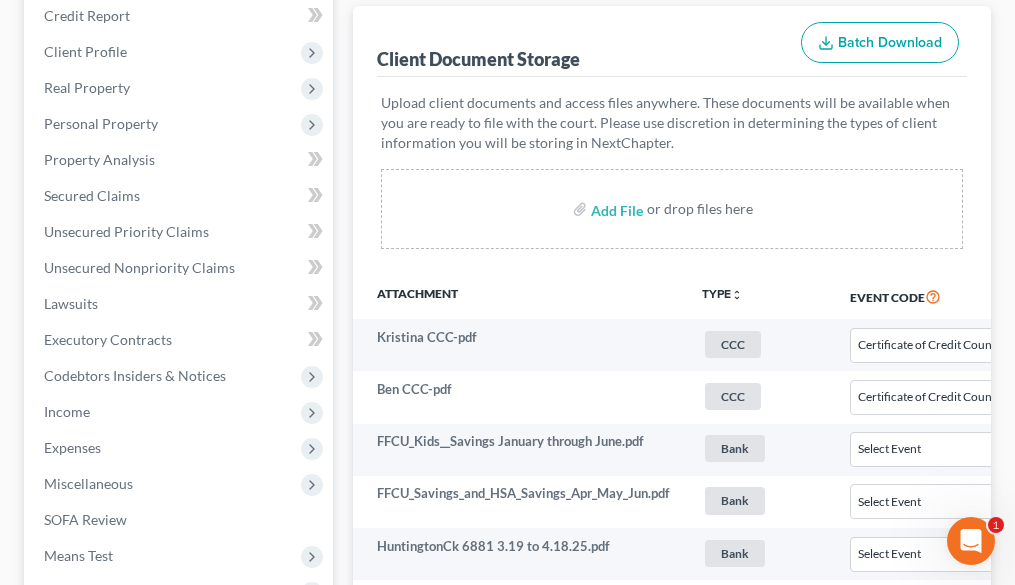 select on "7" 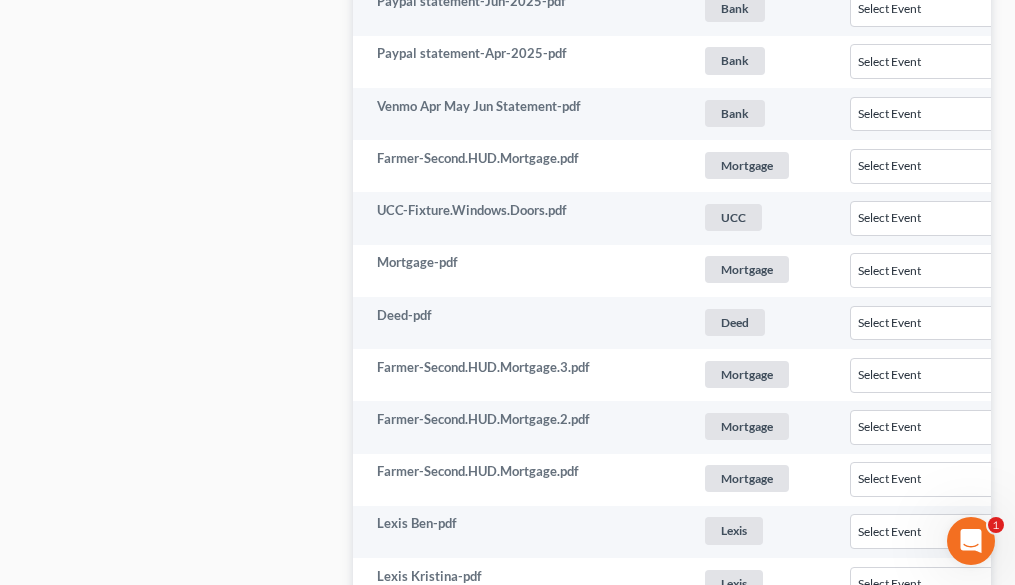 scroll, scrollTop: 3309, scrollLeft: 0, axis: vertical 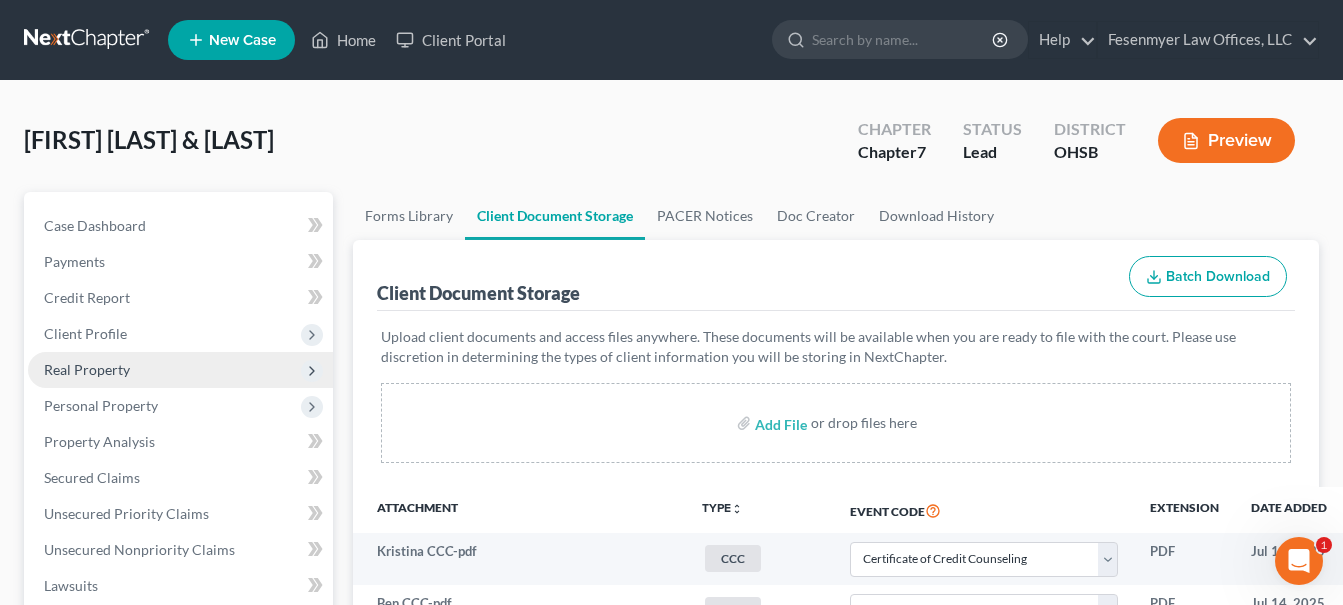 click on "Real Property" at bounding box center (87, 369) 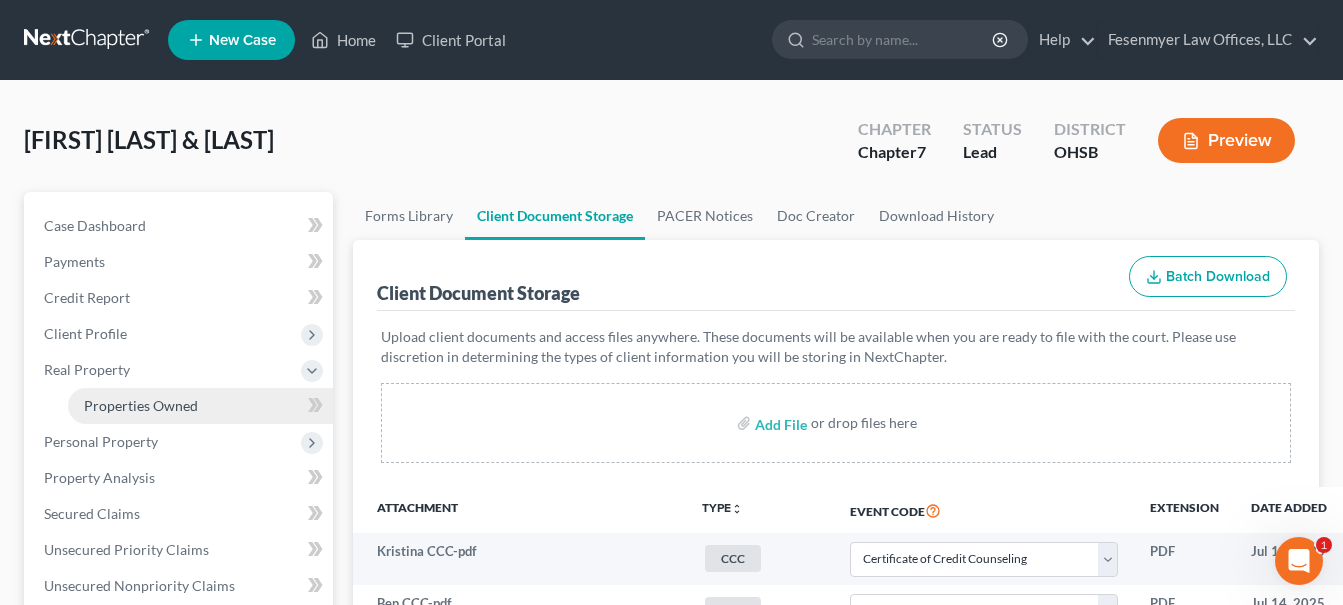 click on "Properties Owned" at bounding box center (141, 405) 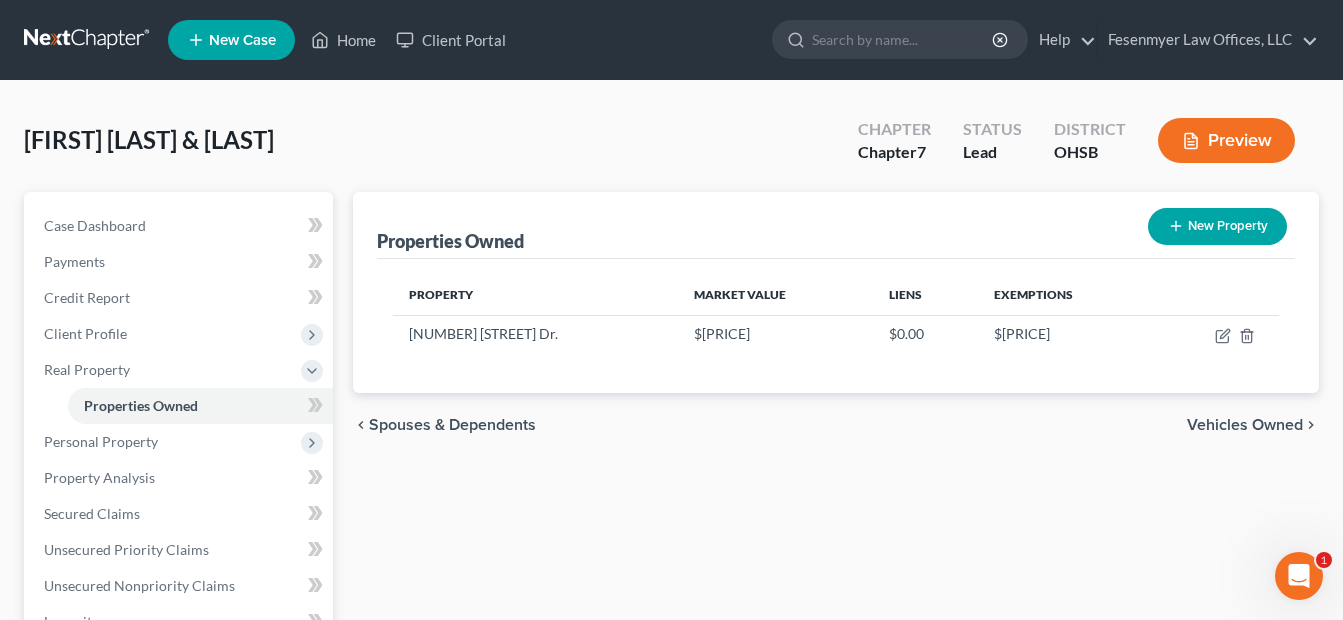 click on "Vehicles Owned" at bounding box center (1245, 425) 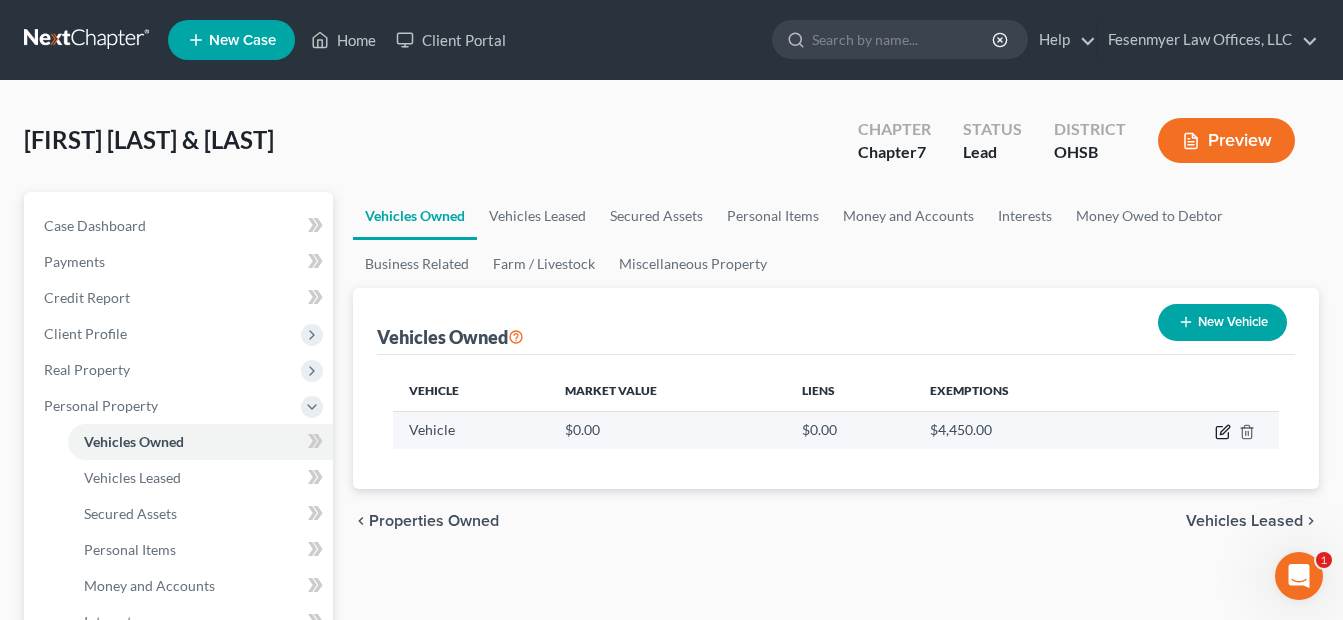 click 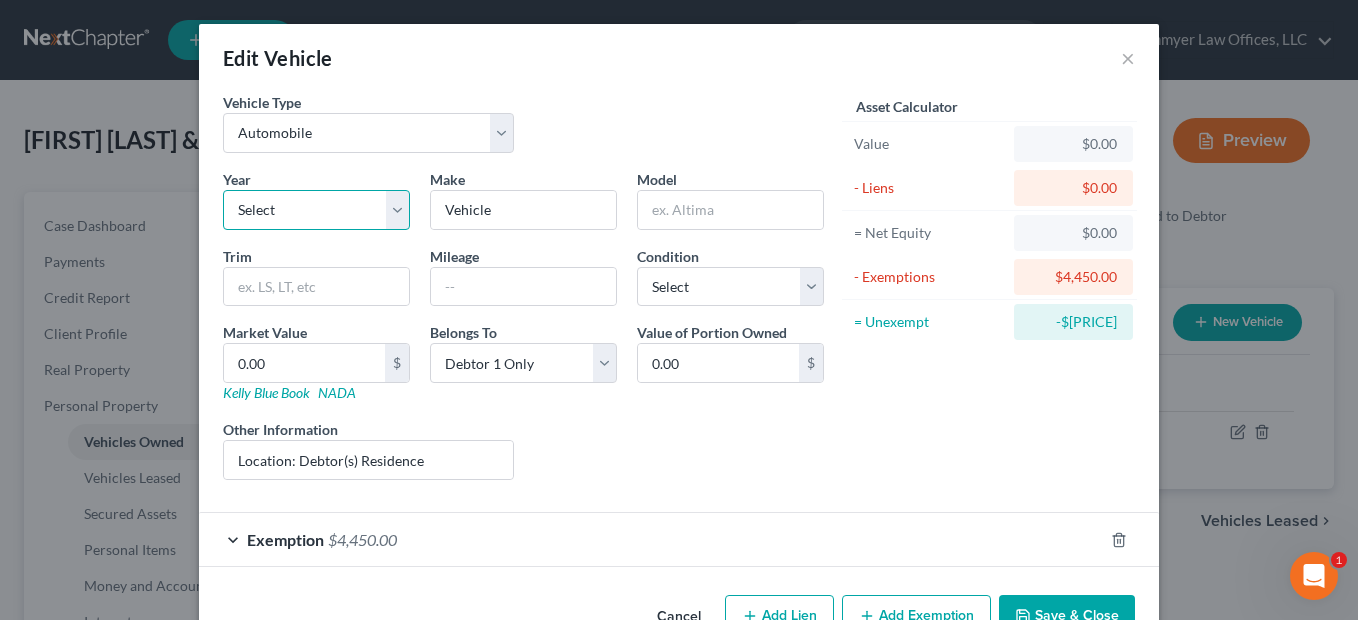 click on "Select 2026 2025 2024 2023 2022 2021 2020 2019 2018 2017 2016 2015 2014 2013 2012 2011 2010 2009 2008 2007 2006 2005 2004 2003 2002 2001 2000 1999 1998 1997 1996 1995 1994 1993 1992 1991 1990 1989 1988 1987 1986 1985 1984 1983 1982 1981 1980 1979 1978 1977 1976 1975 1974 1973 1972 1971 1970 1969 1968 1967 1966 1965 1964 1963 1962 1961 1960 1959 1958 1957 1956 1955 1954 1953 1952 1951 1950 1949 1948 1947 1946 1945 1944 1943 1942 1941 1940 1939 1938 1937 1936 1935 1934 1933 1932 1931 1930 1929 1928 1927 1926 1925 1924 1923 1922 1921 1920 1919 1918 1917 1916 1915 1914 1913 1912 1911 1910 1909 1908 1907 1906 1905 1904 1903 1902 1901" at bounding box center (316, 210) 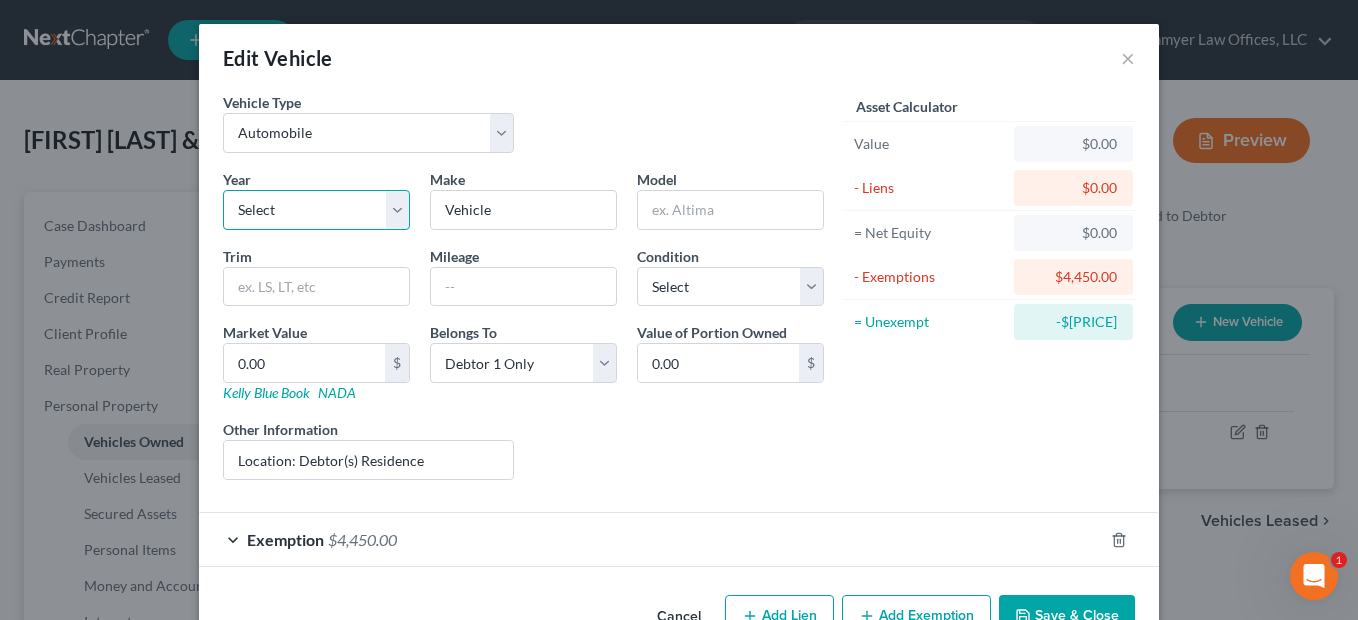 select on "9" 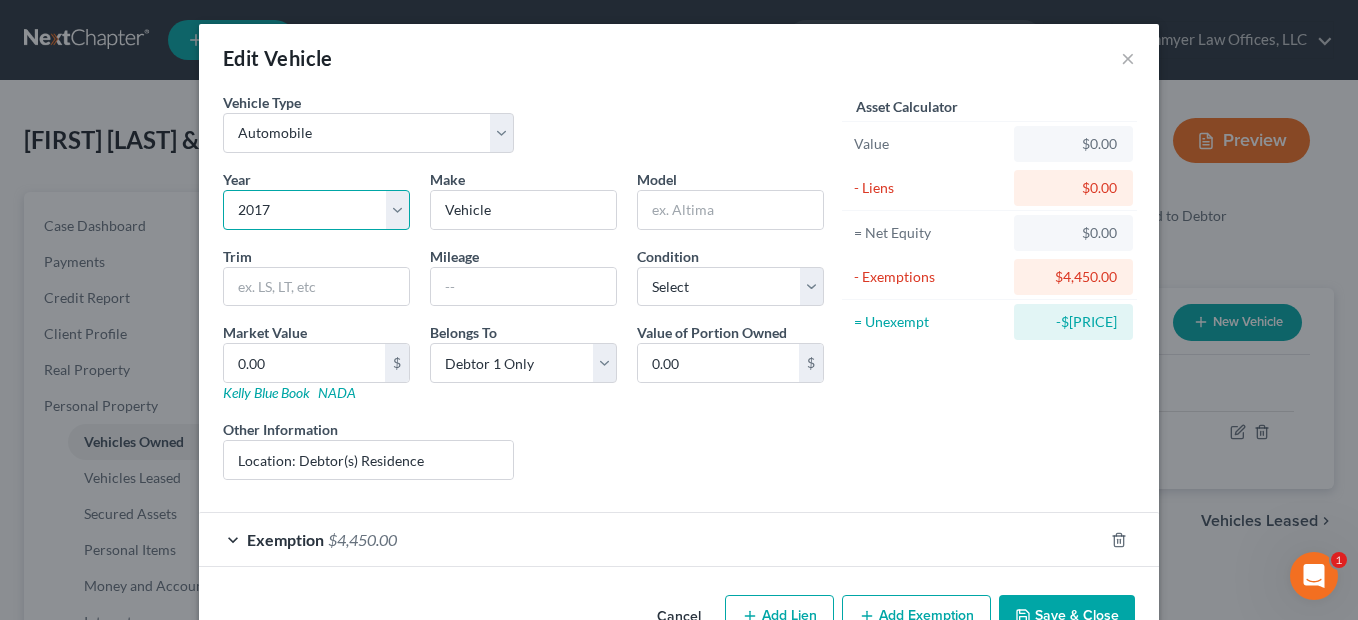 click on "Select 2026 2025 2024 2023 2022 2021 2020 2019 2018 2017 2016 2015 2014 2013 2012 2011 2010 2009 2008 2007 2006 2005 2004 2003 2002 2001 2000 1999 1998 1997 1996 1995 1994 1993 1992 1991 1990 1989 1988 1987 1986 1985 1984 1983 1982 1981 1980 1979 1978 1977 1976 1975 1974 1973 1972 1971 1970 1969 1968 1967 1966 1965 1964 1963 1962 1961 1960 1959 1958 1957 1956 1955 1954 1953 1952 1951 1950 1949 1948 1947 1946 1945 1944 1943 1942 1941 1940 1939 1938 1937 1936 1935 1934 1933 1932 1931 1930 1929 1928 1927 1926 1925 1924 1923 1922 1921 1920 1919 1918 1917 1916 1915 1914 1913 1912 1911 1910 1909 1908 1907 1906 1905 1904 1903 1902 1901" at bounding box center (316, 210) 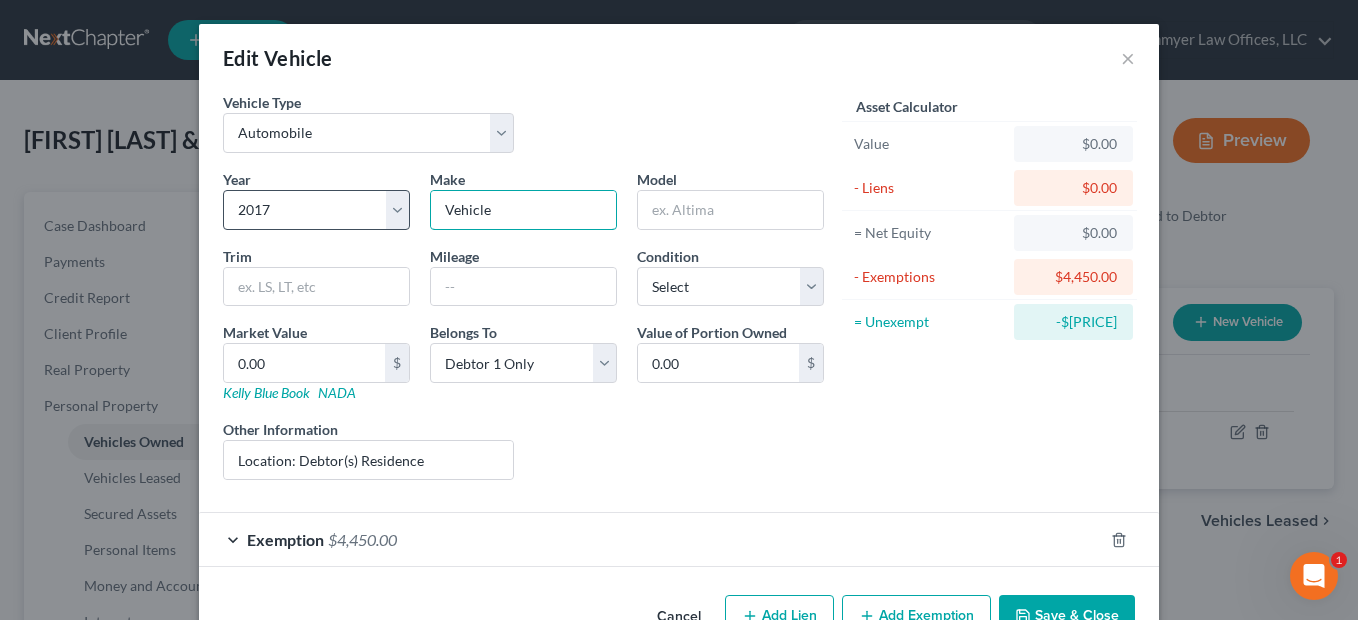 drag, startPoint x: 511, startPoint y: 210, endPoint x: 397, endPoint y: 193, distance: 115.260574 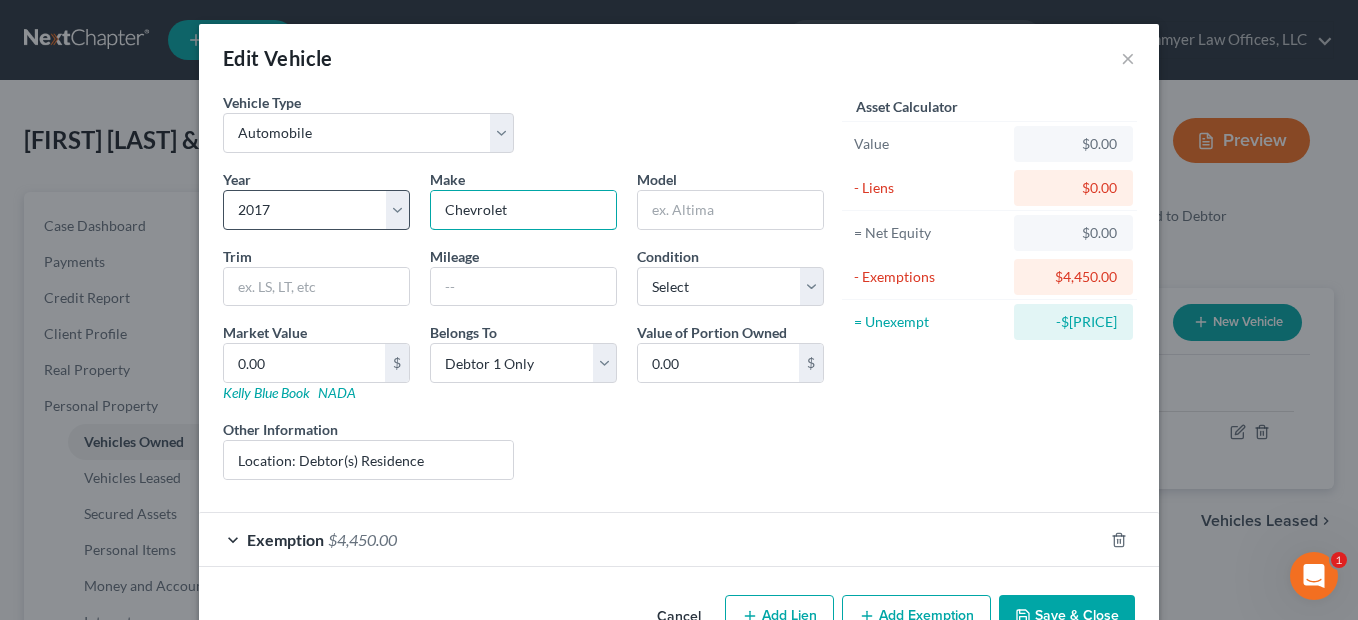 type on "Chevrolet" 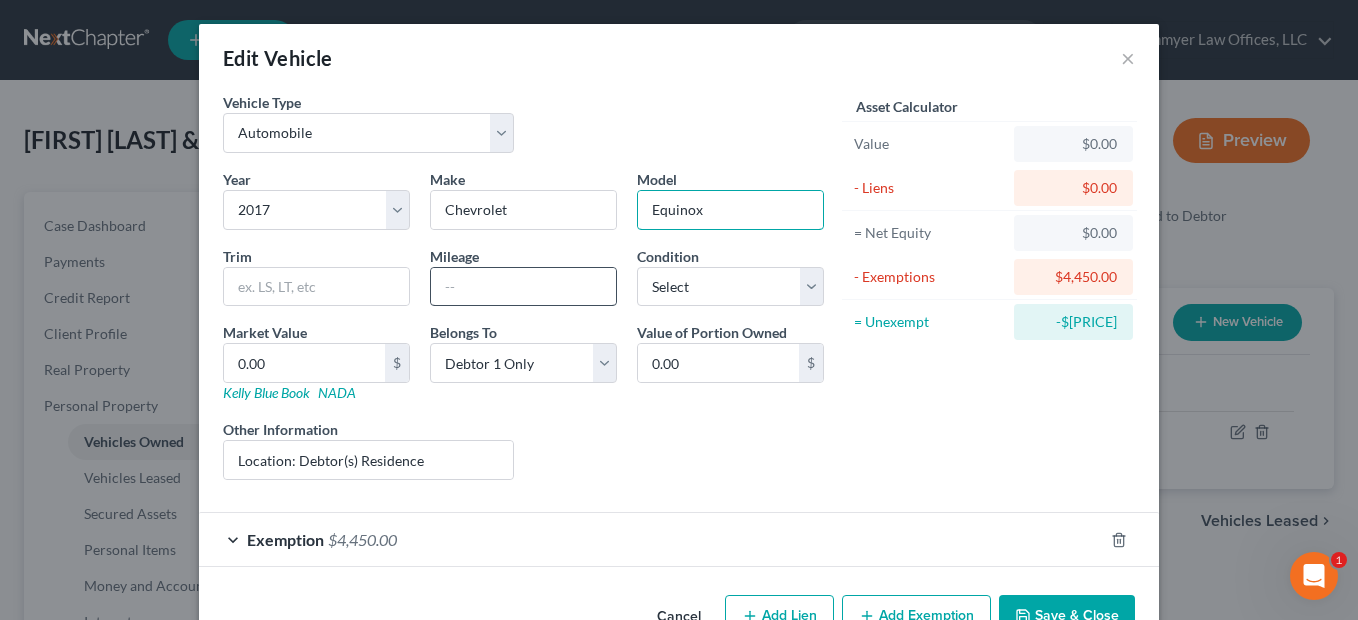 type on "Equinox" 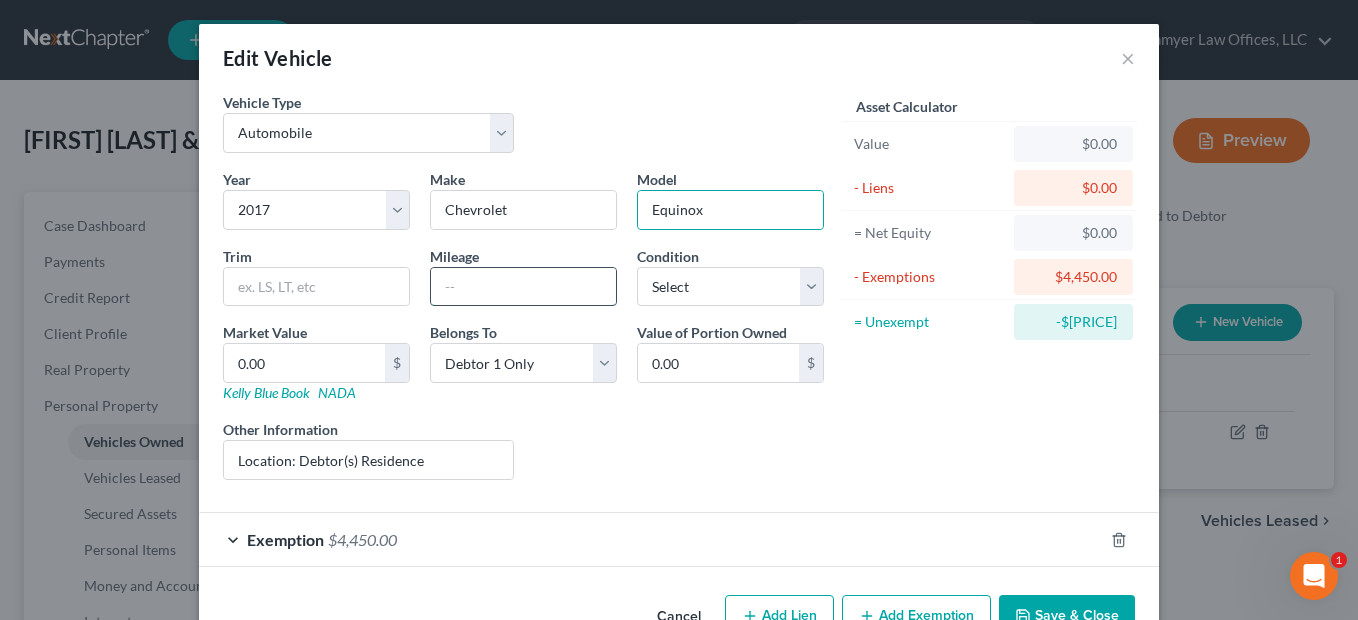 click at bounding box center [523, 287] 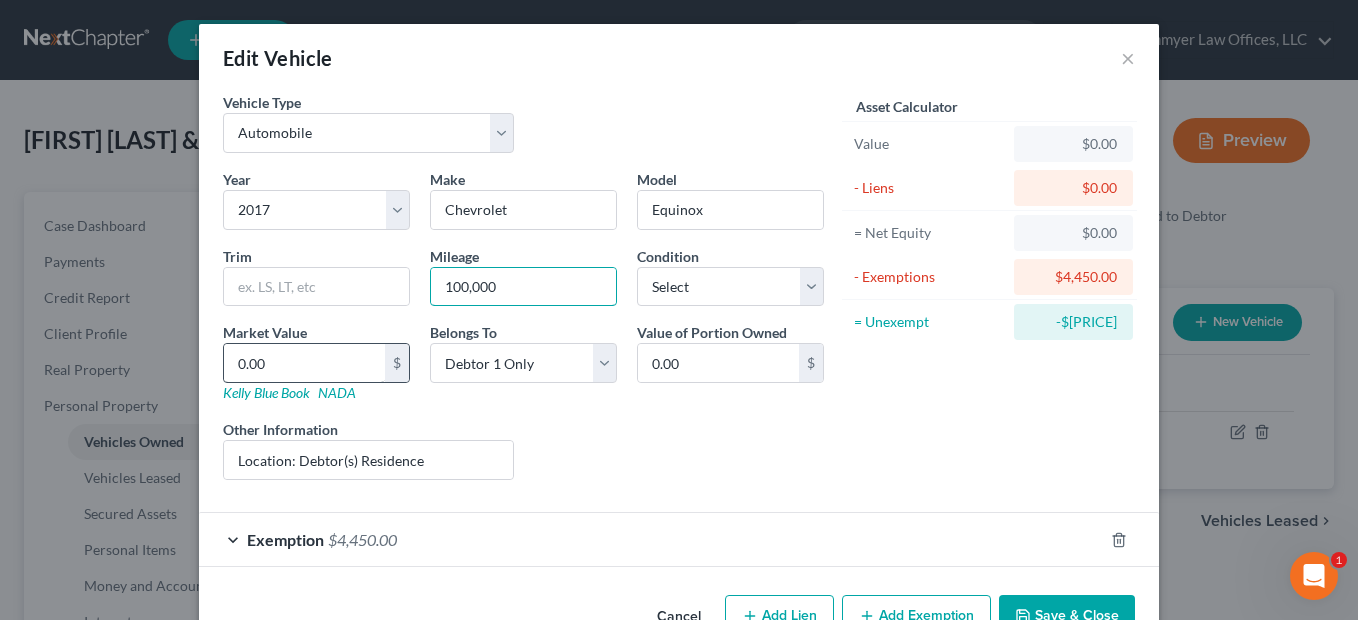 type on "100,000" 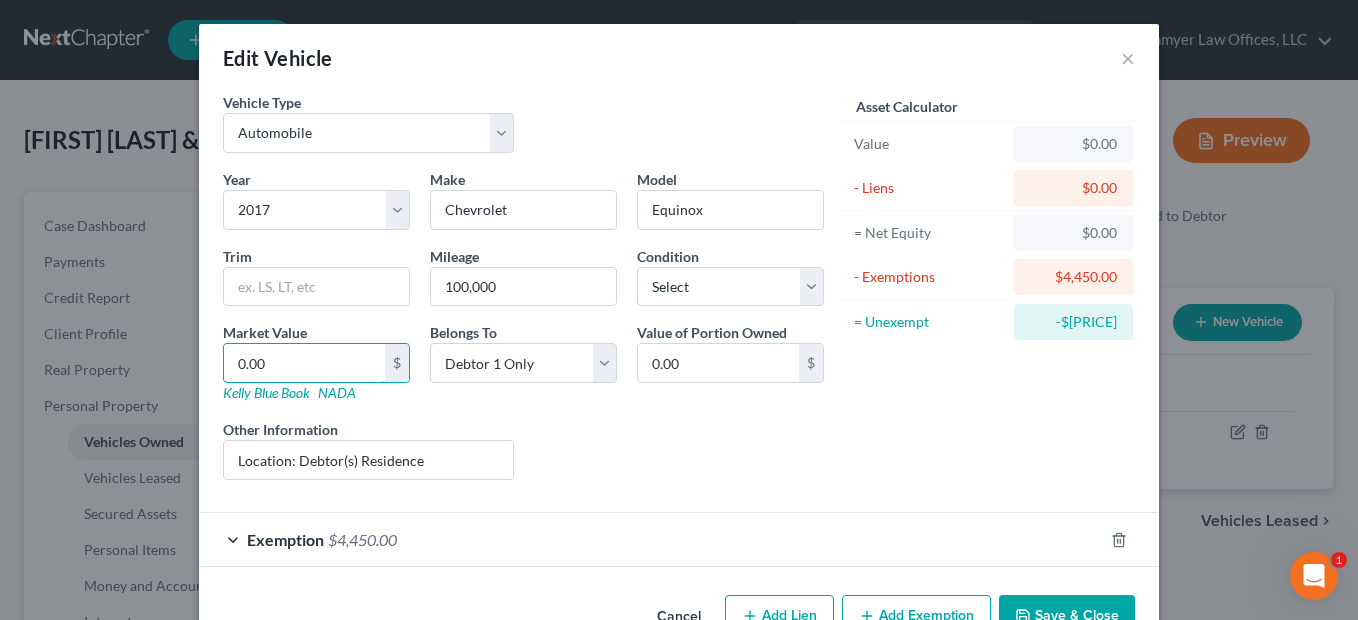 type on "5" 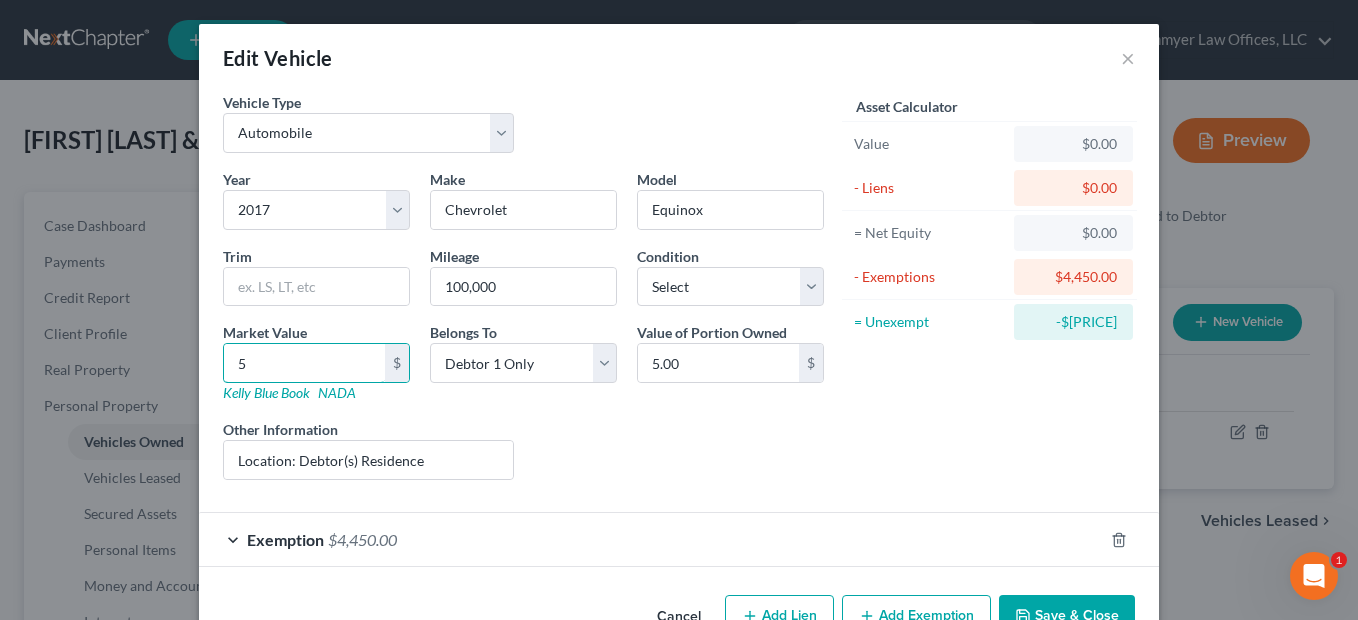 type on "56" 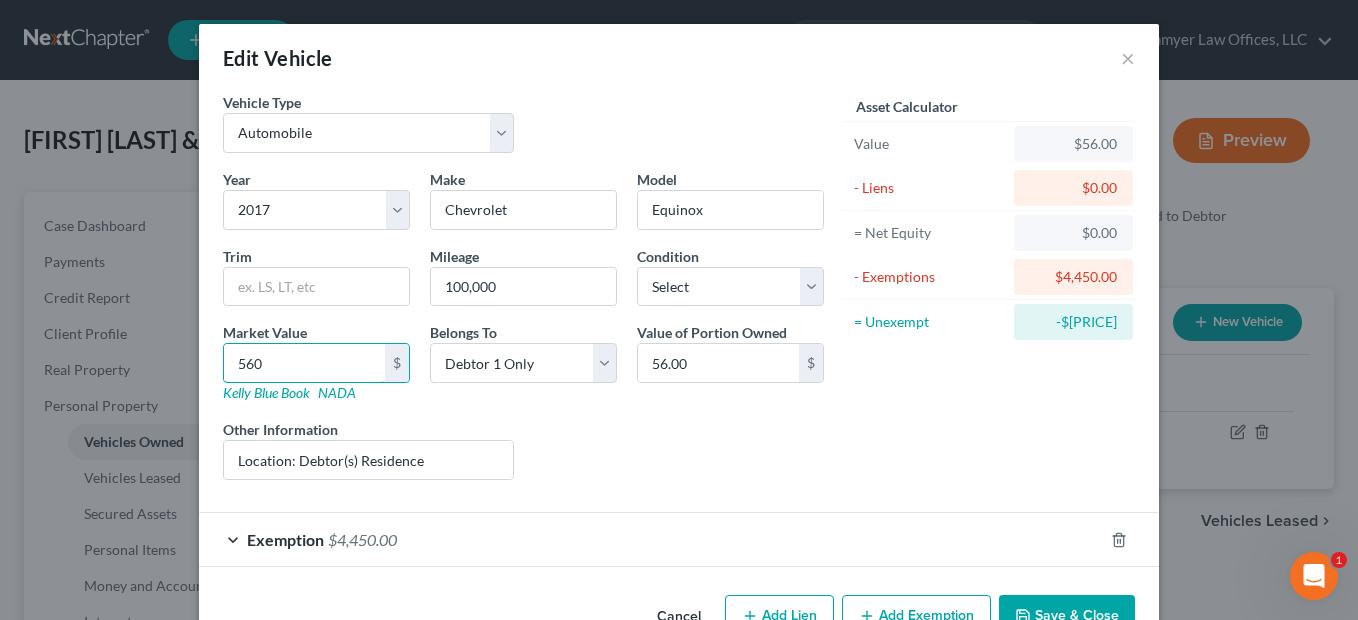 type on "5600" 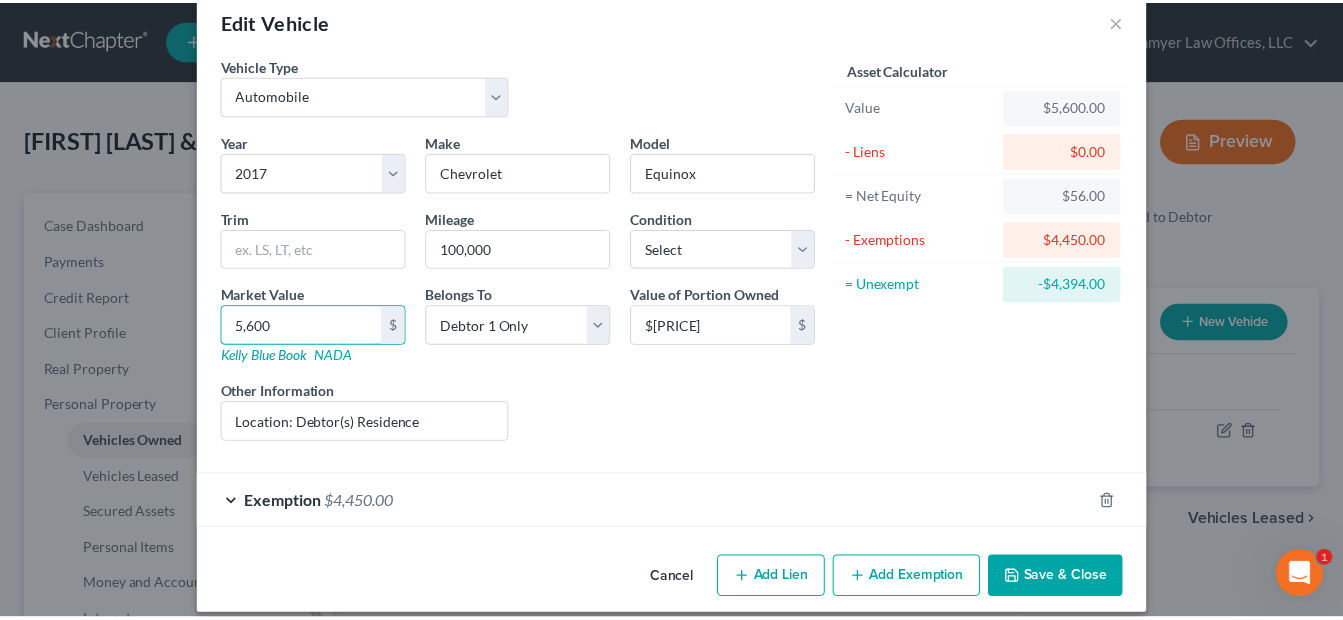 scroll, scrollTop: 57, scrollLeft: 0, axis: vertical 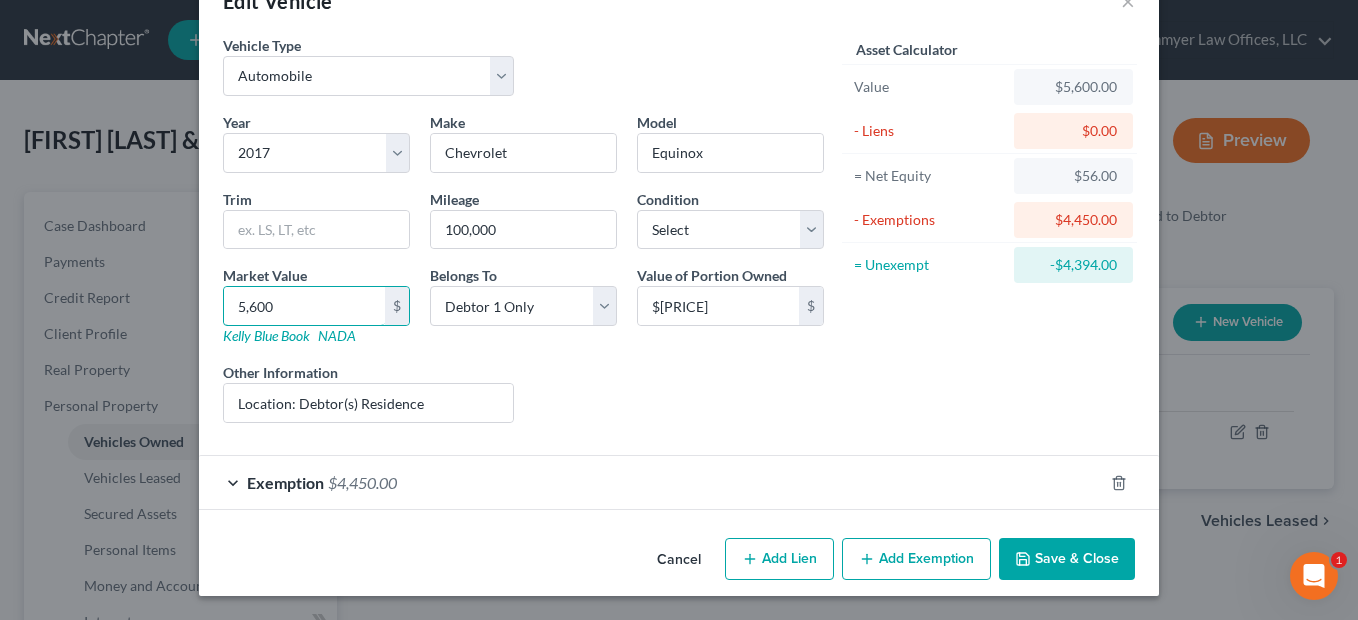 type on "5,600" 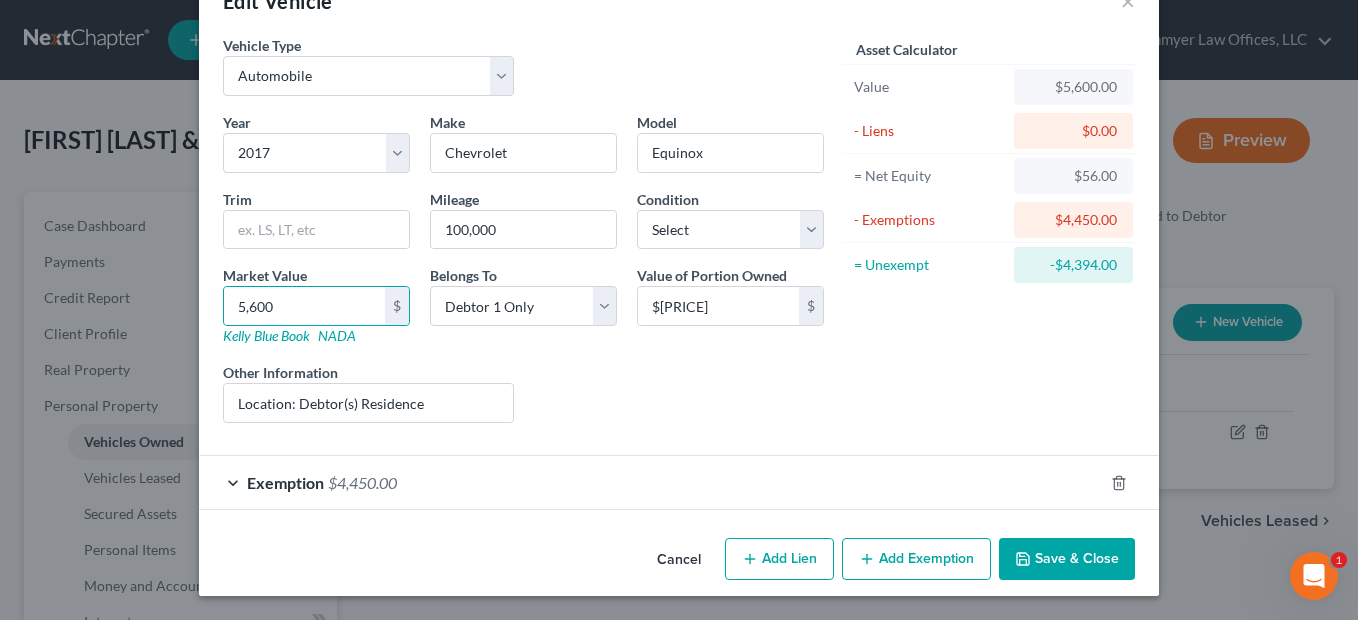click on "Save & Close" at bounding box center [1067, 559] 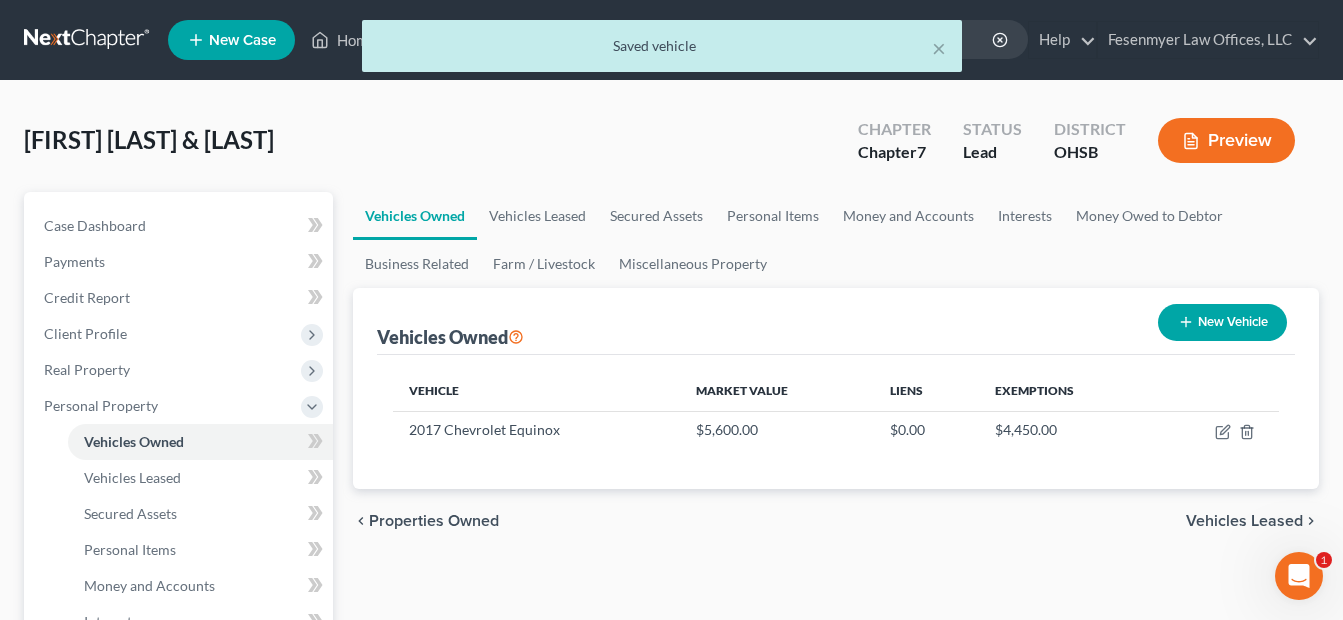 click on "New Vehicle" at bounding box center [1222, 322] 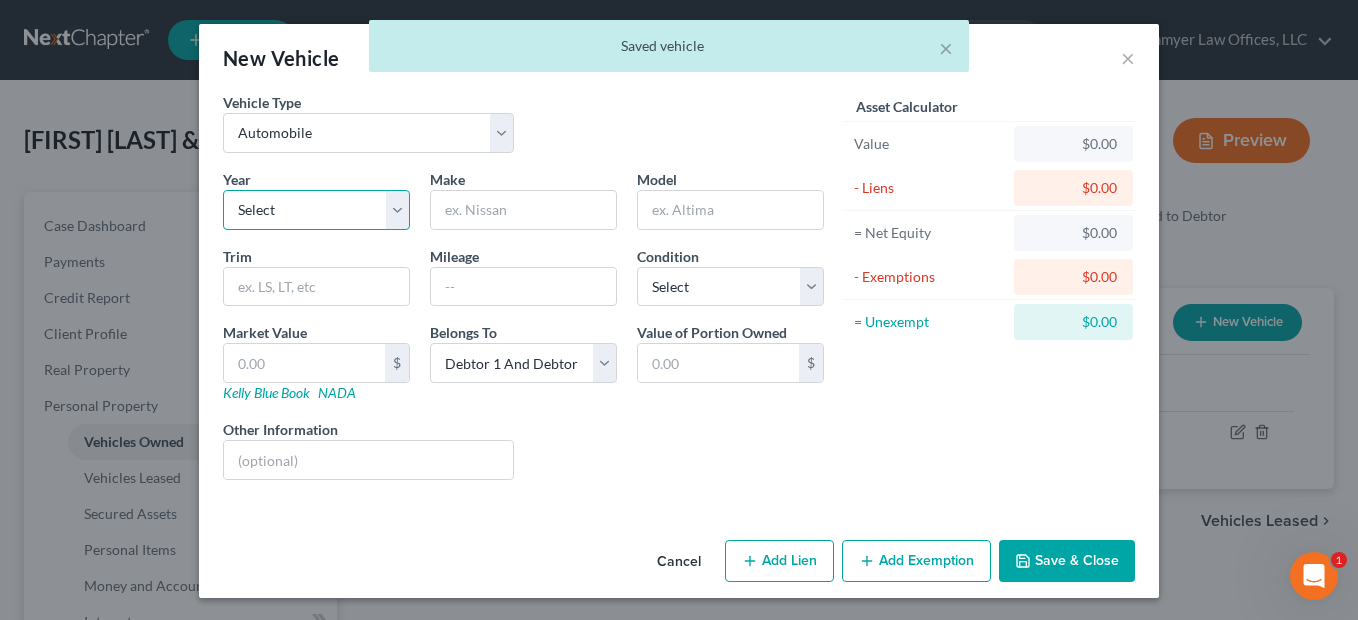 click on "Select 2026 2025 2024 2023 2022 2021 2020 2019 2018 2017 2016 2015 2014 2013 2012 2011 2010 2009 2008 2007 2006 2005 2004 2003 2002 2001 2000 1999 1998 1997 1996 1995 1994 1993 1992 1991 1990 1989 1988 1987 1986 1985 1984 1983 1982 1981 1980 1979 1978 1977 1976 1975 1974 1973 1972 1971 1970 1969 1968 1967 1966 1965 1964 1963 1962 1961 1960 1959 1958 1957 1956 1955 1954 1953 1952 1951 1950 1949 1948 1947 1946 1945 1944 1943 1942 1941 1940 1939 1938 1937 1936 1935 1934 1933 1932 1931 1930 1929 1928 1927 1926 1925 1924 1923 1922 1921 1920 1919 1918 1917 1916 1915 1914 1913 1912 1911 1910 1909 1908 1907 1906 1905 1904 1903 1902 1901" at bounding box center (316, 210) 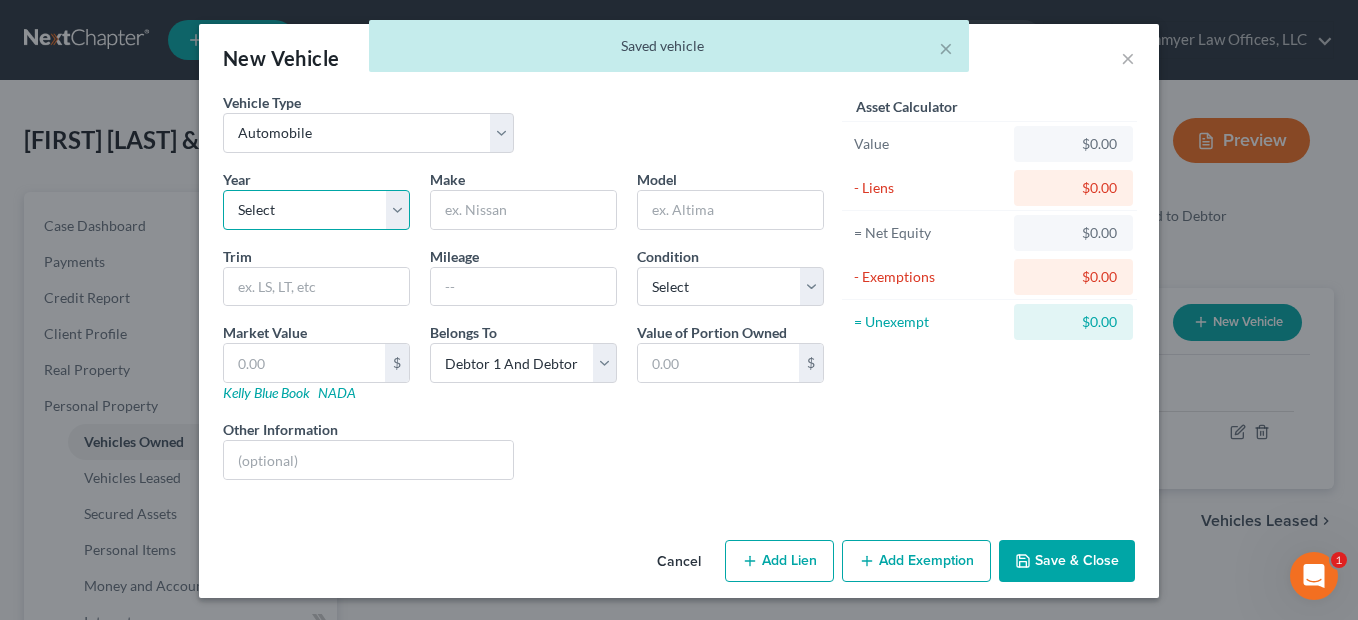 select on "9" 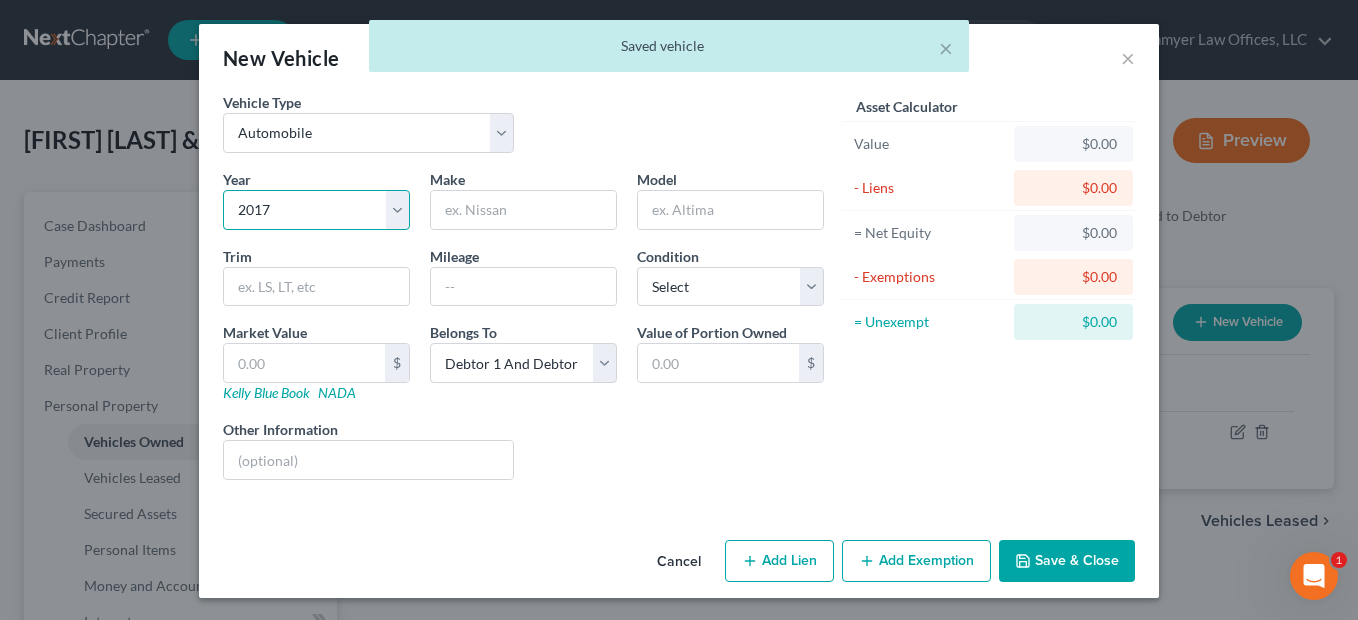 click on "Select 2026 2025 2024 2023 2022 2021 2020 2019 2018 2017 2016 2015 2014 2013 2012 2011 2010 2009 2008 2007 2006 2005 2004 2003 2002 2001 2000 1999 1998 1997 1996 1995 1994 1993 1992 1991 1990 1989 1988 1987 1986 1985 1984 1983 1982 1981 1980 1979 1978 1977 1976 1975 1974 1973 1972 1971 1970 1969 1968 1967 1966 1965 1964 1963 1962 1961 1960 1959 1958 1957 1956 1955 1954 1953 1952 1951 1950 1949 1948 1947 1946 1945 1944 1943 1942 1941 1940 1939 1938 1937 1936 1935 1934 1933 1932 1931 1930 1929 1928 1927 1926 1925 1924 1923 1922 1921 1920 1919 1918 1917 1916 1915 1914 1913 1912 1911 1910 1909 1908 1907 1906 1905 1904 1903 1902 1901" at bounding box center [316, 210] 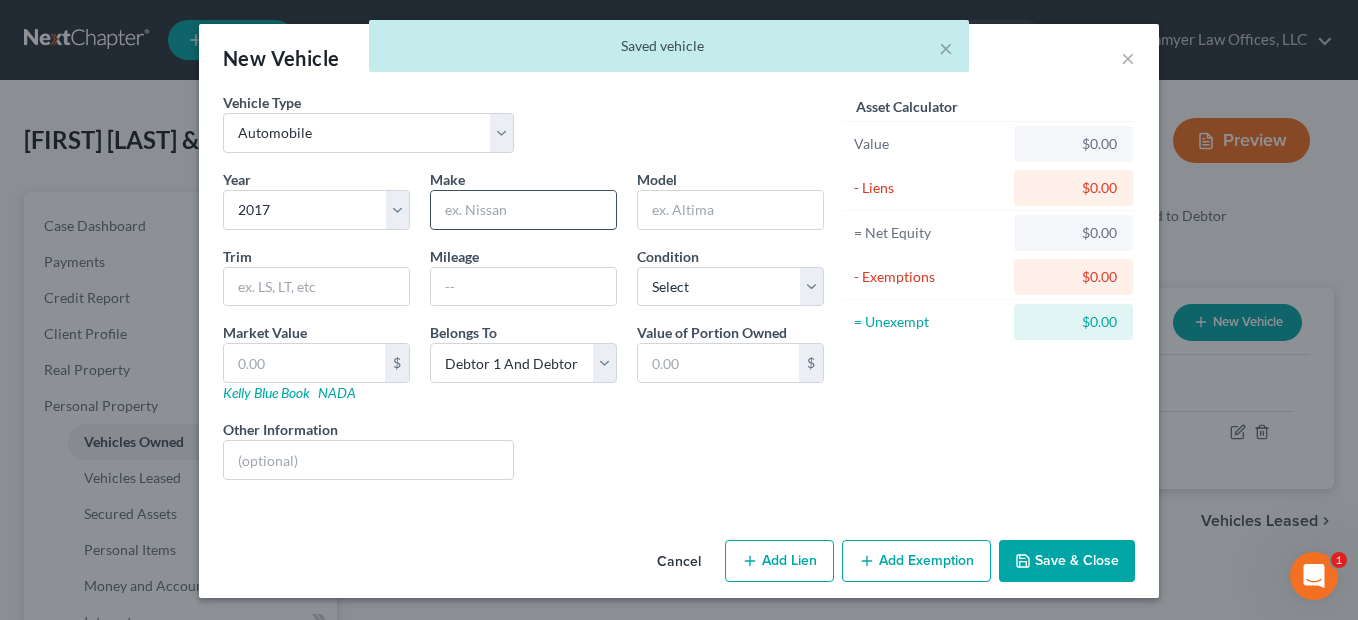 click at bounding box center (523, 210) 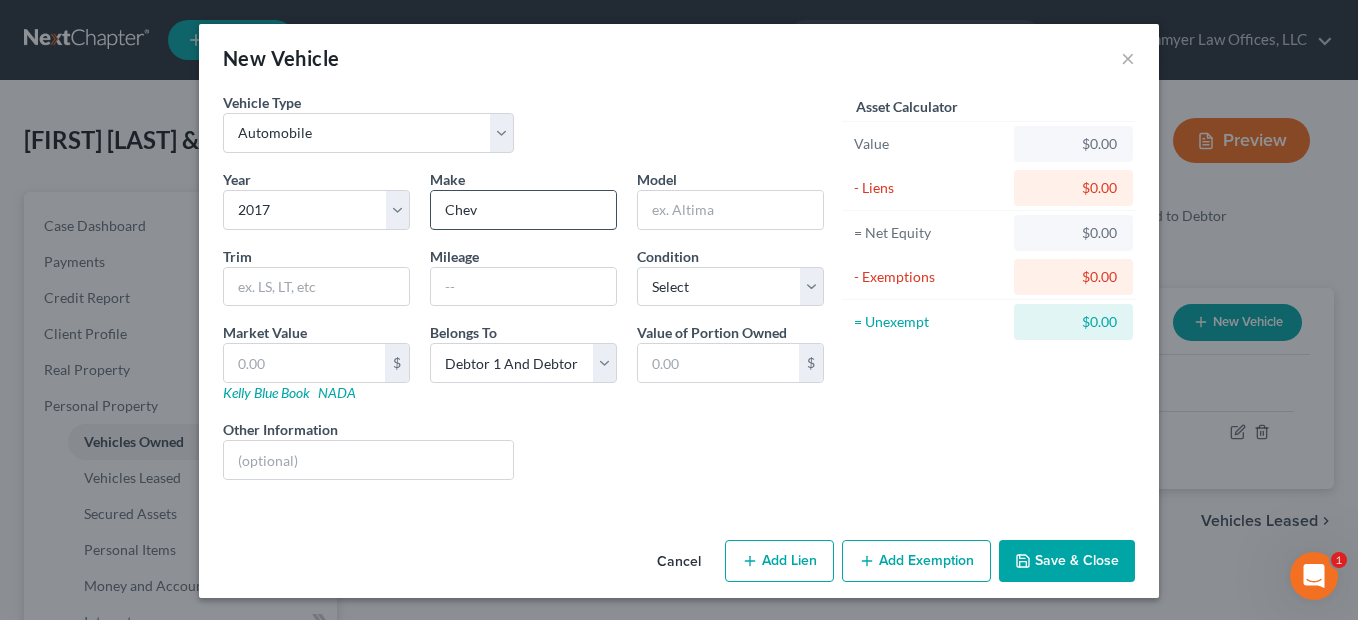 type on "Chevrolet" 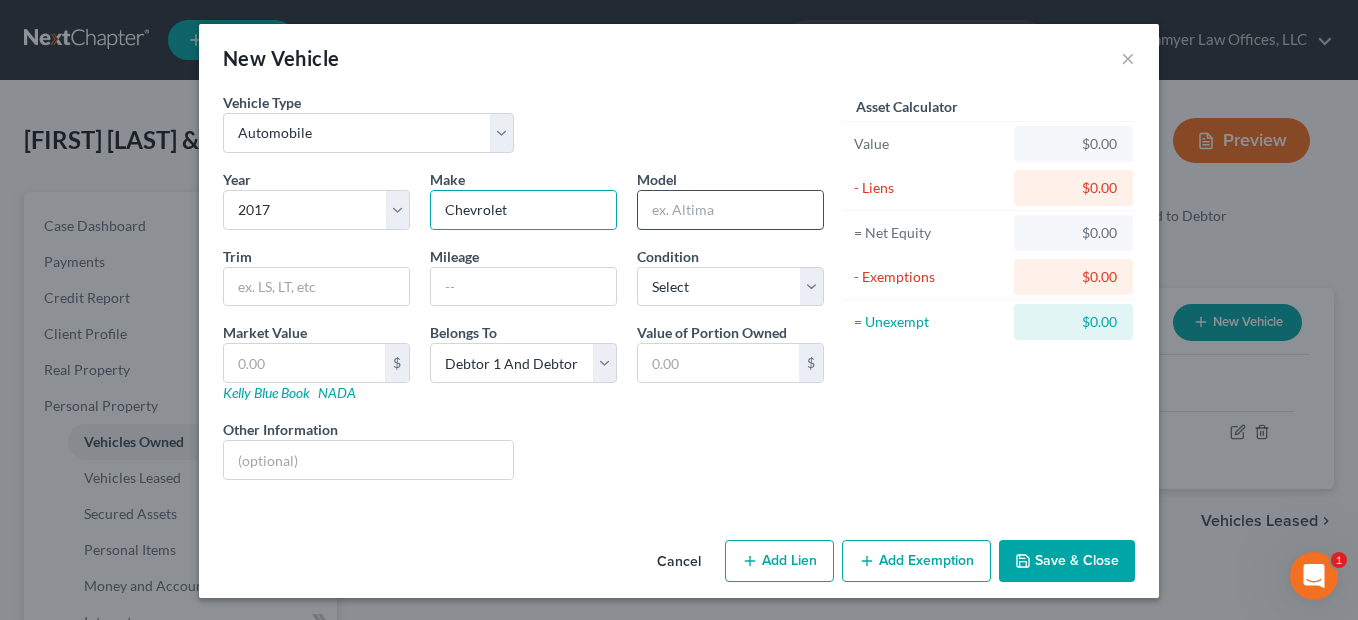click at bounding box center [730, 210] 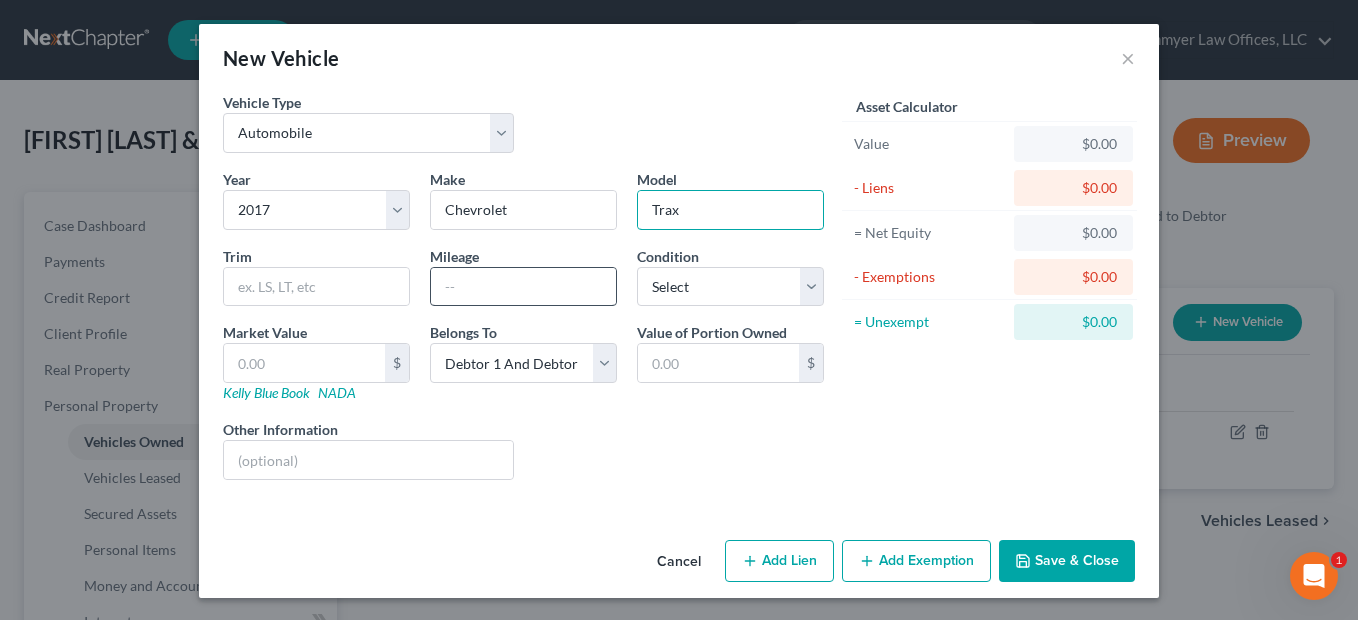type on "Trax" 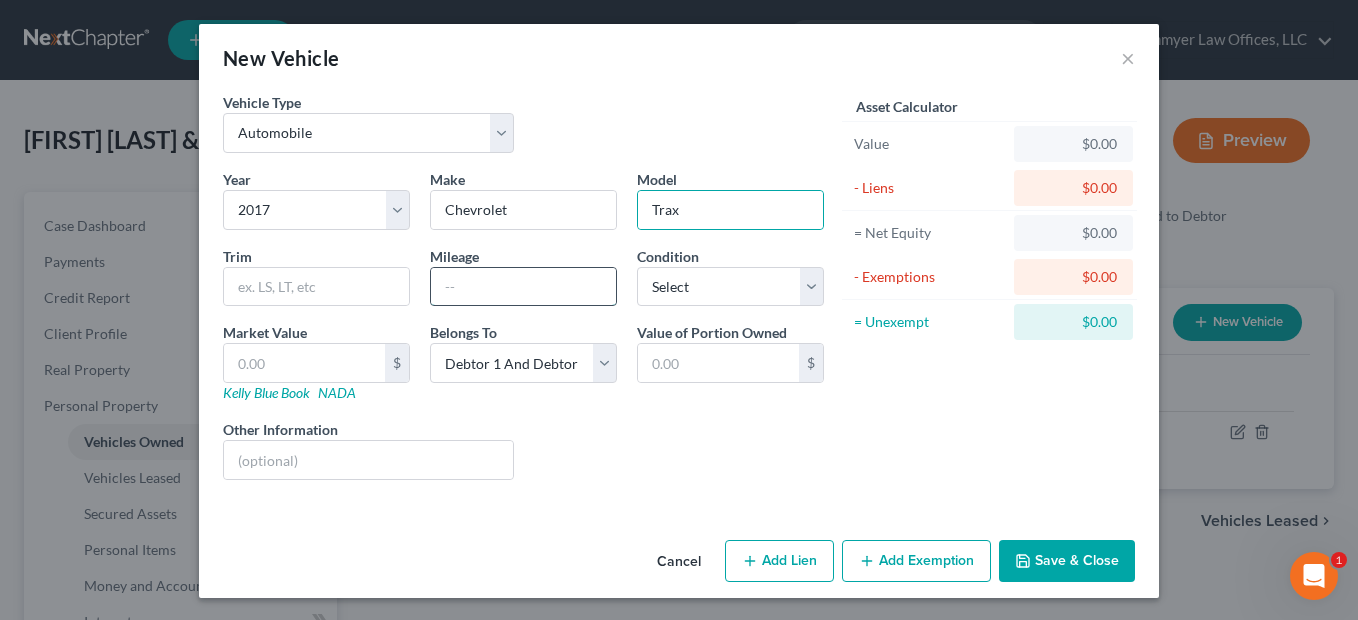click at bounding box center [523, 287] 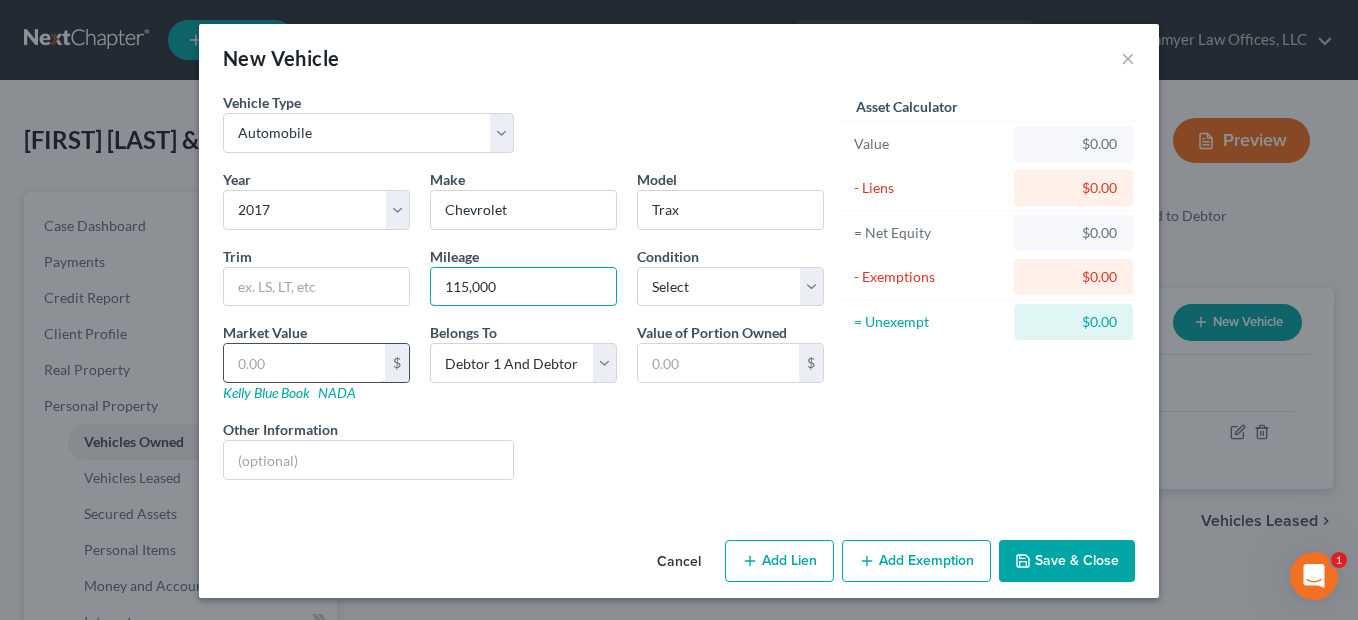 type on "115,000" 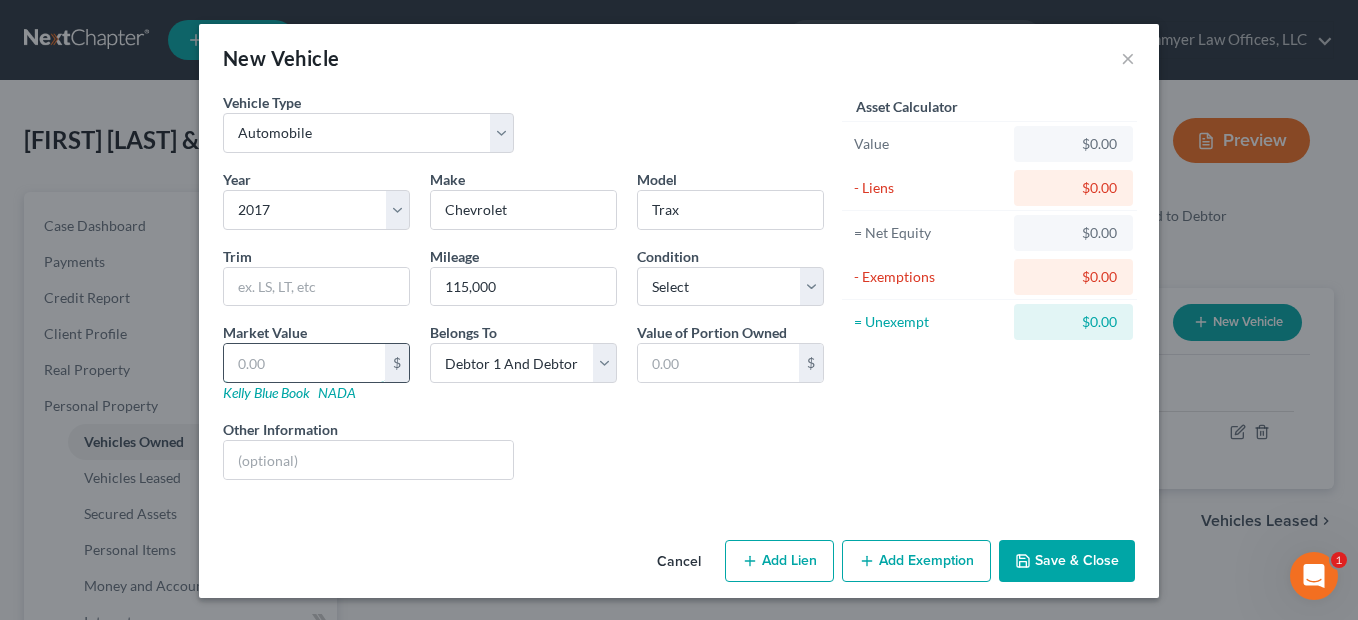 click at bounding box center (304, 363) 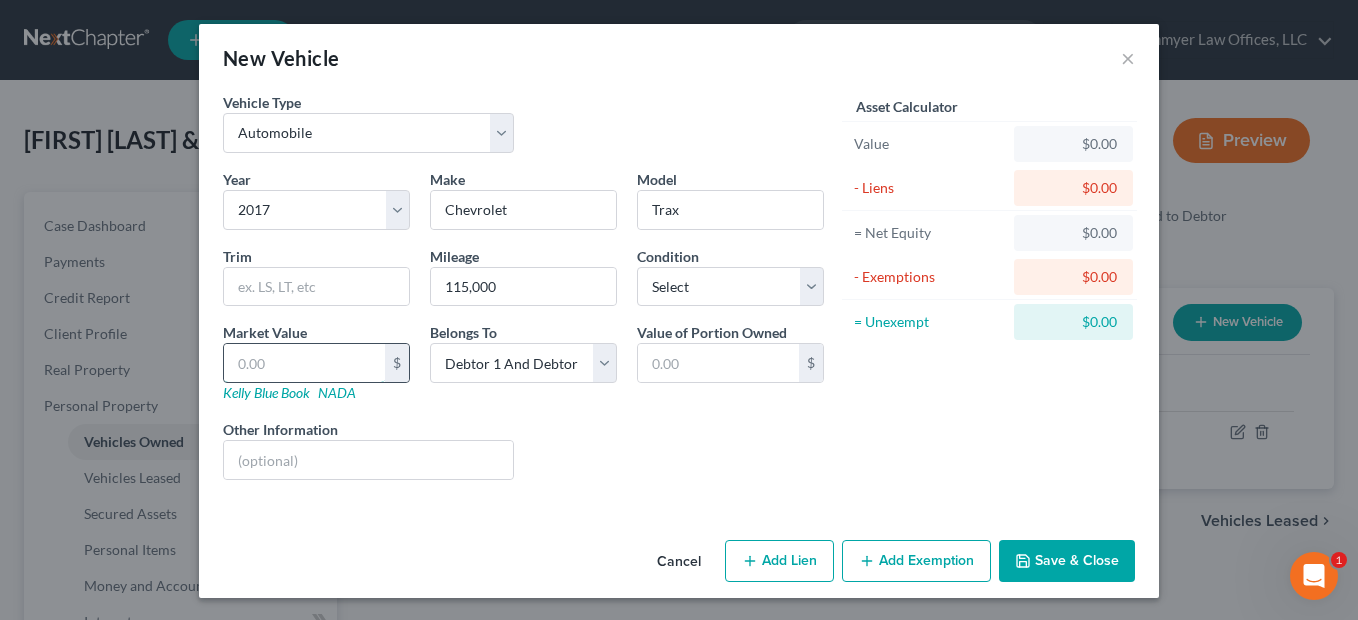 type on "3" 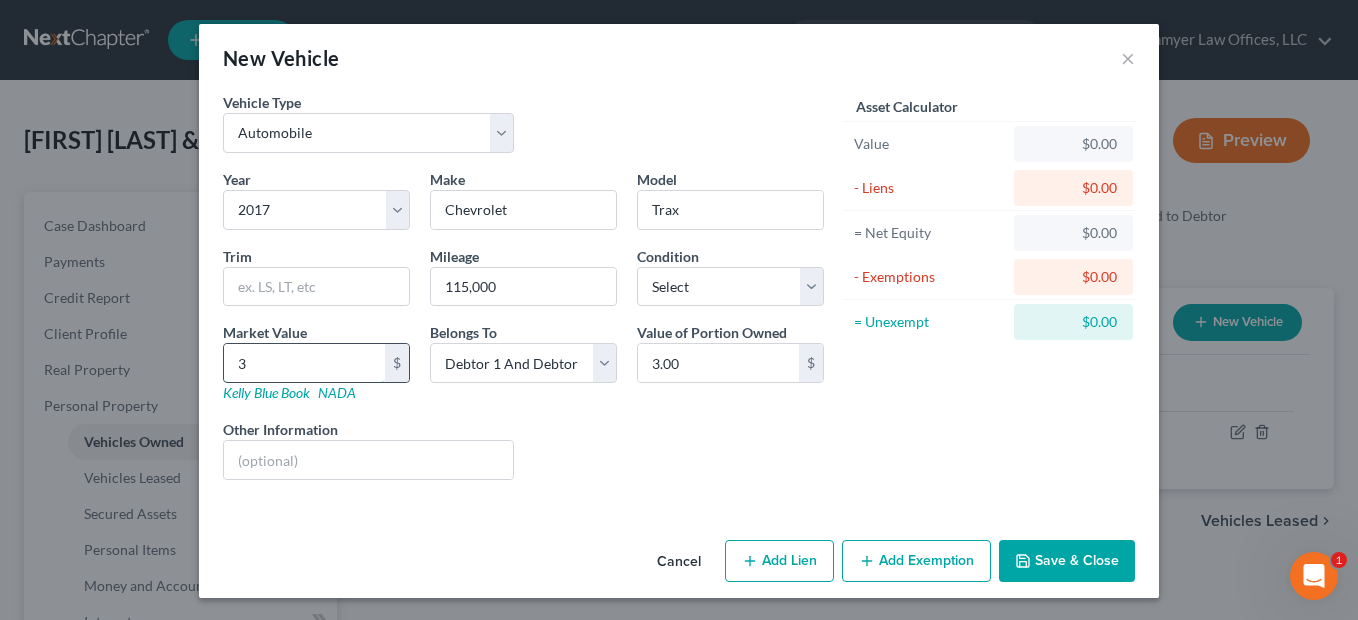 type on "34" 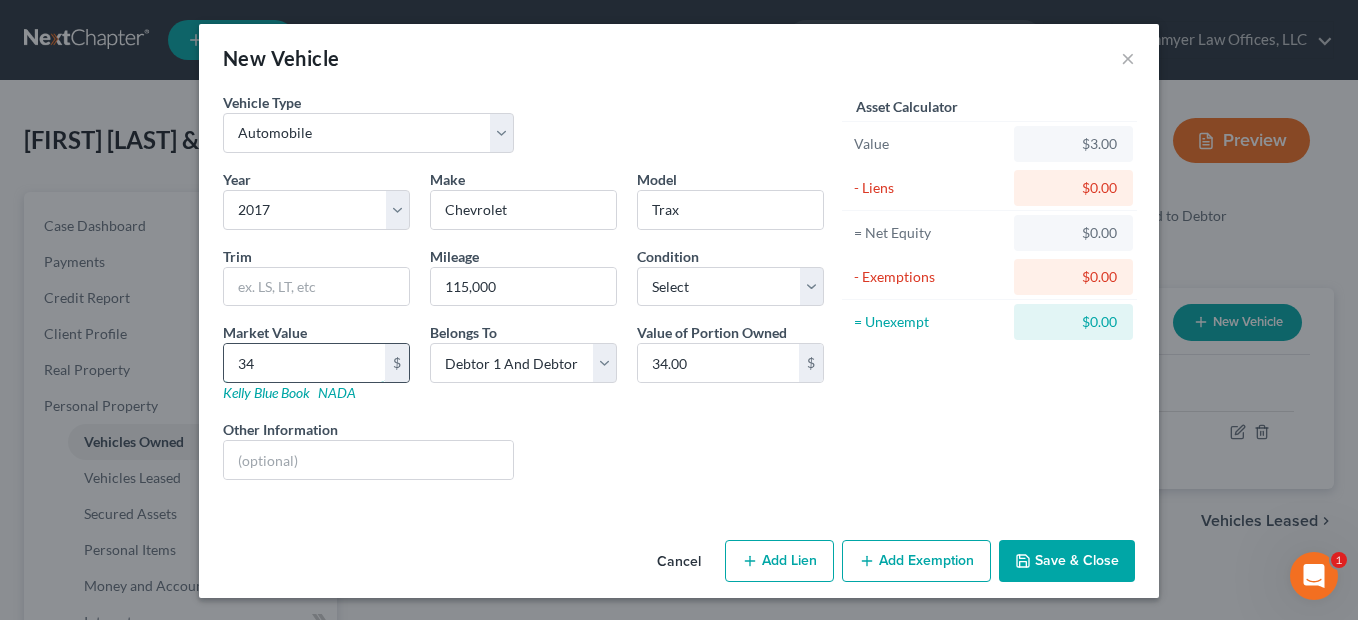 type on "345" 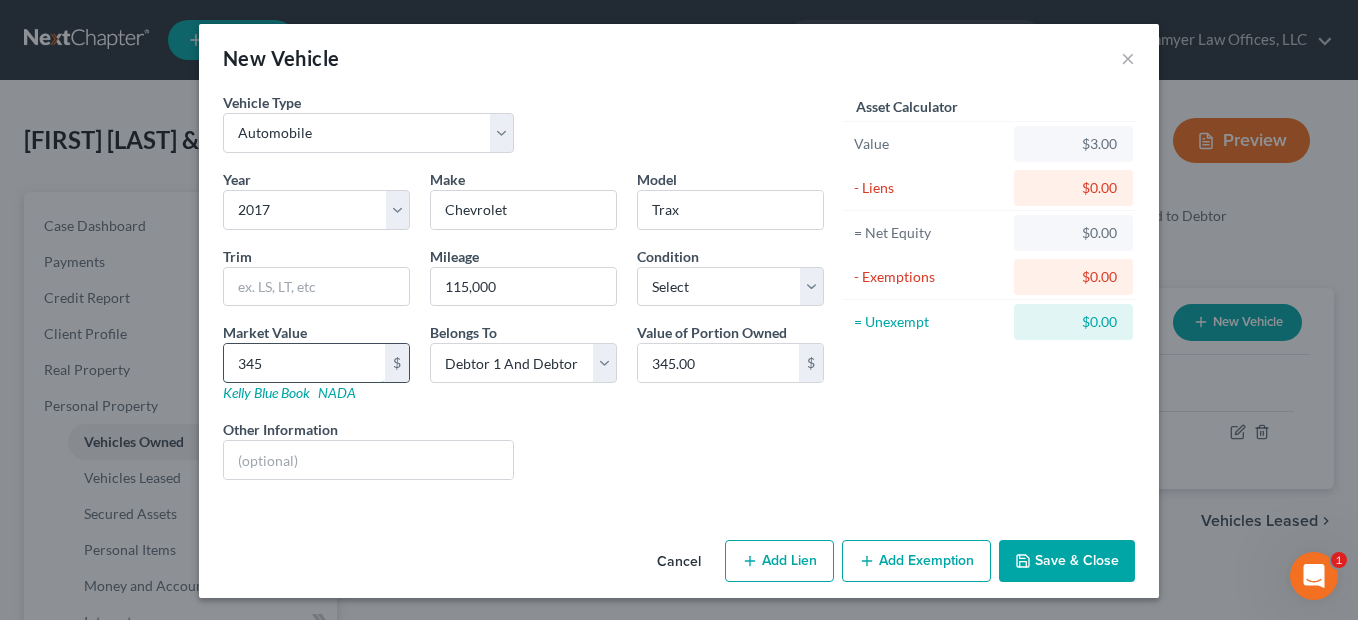 type on "3450" 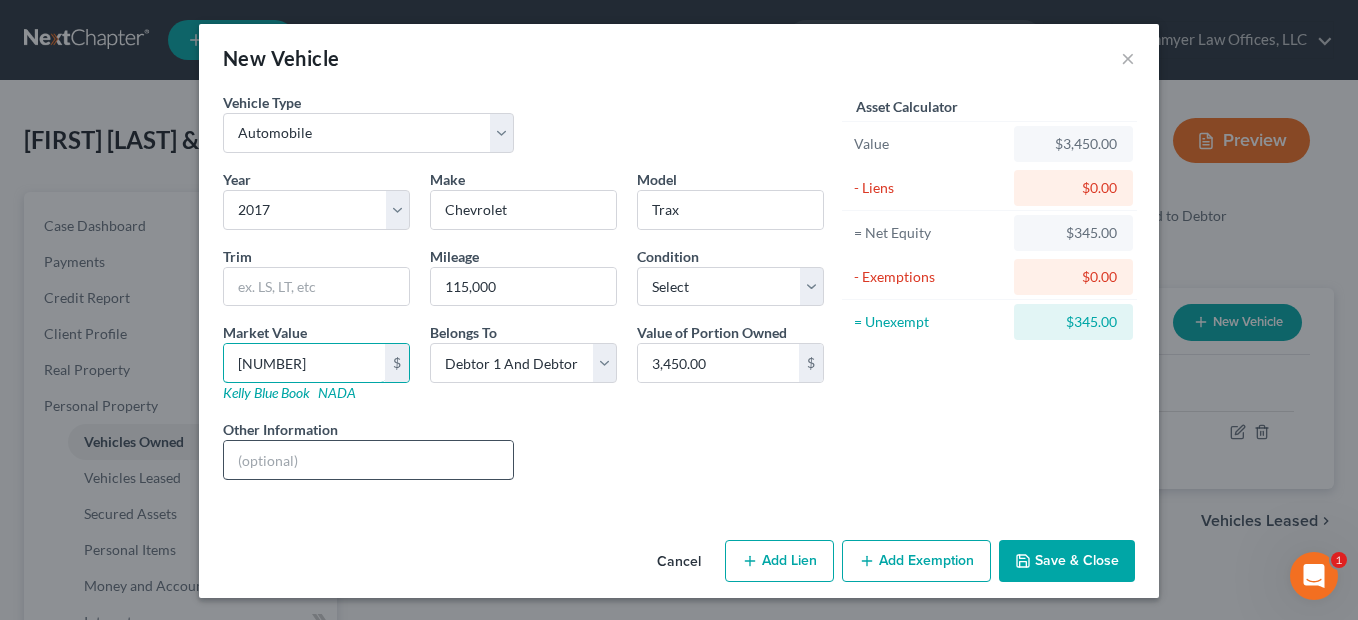 type on "3,450" 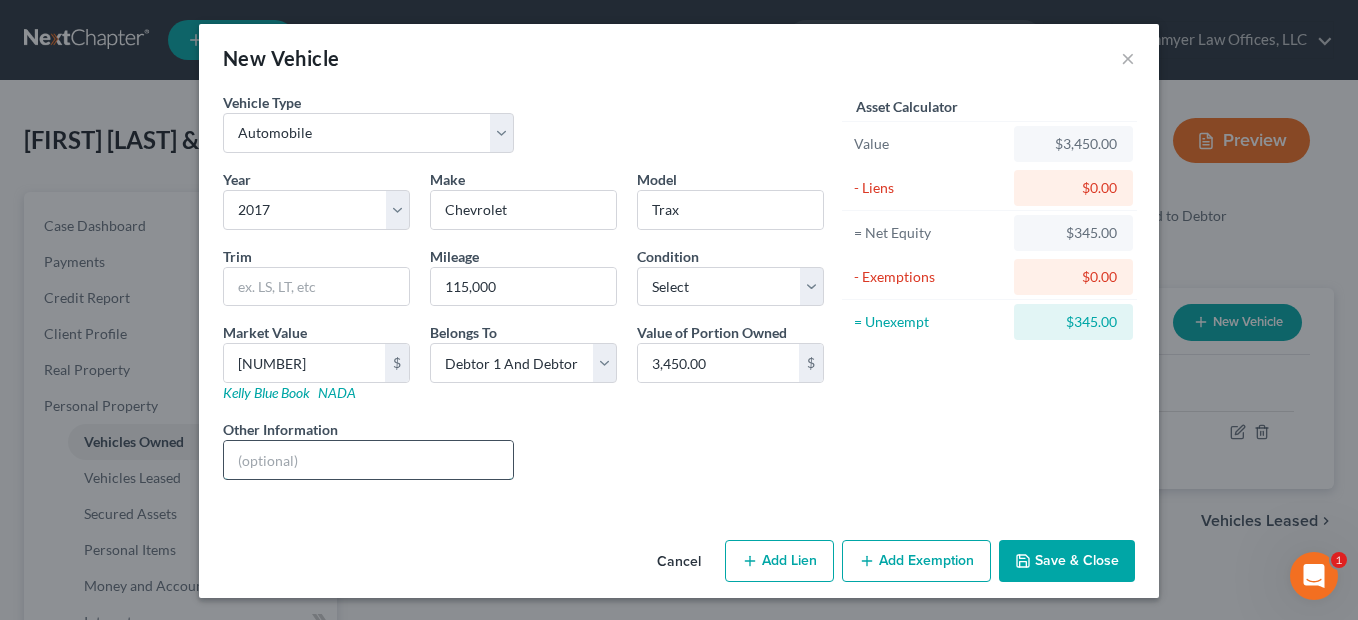 click at bounding box center (368, 460) 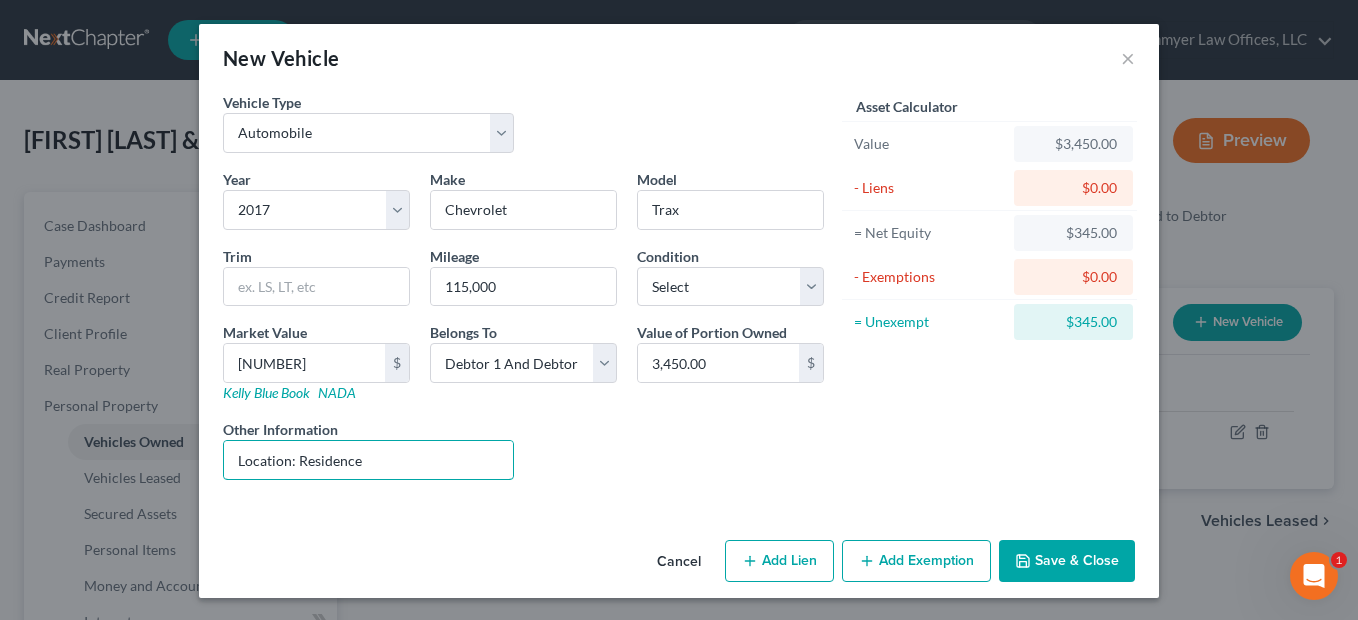 type on "Location: Residence" 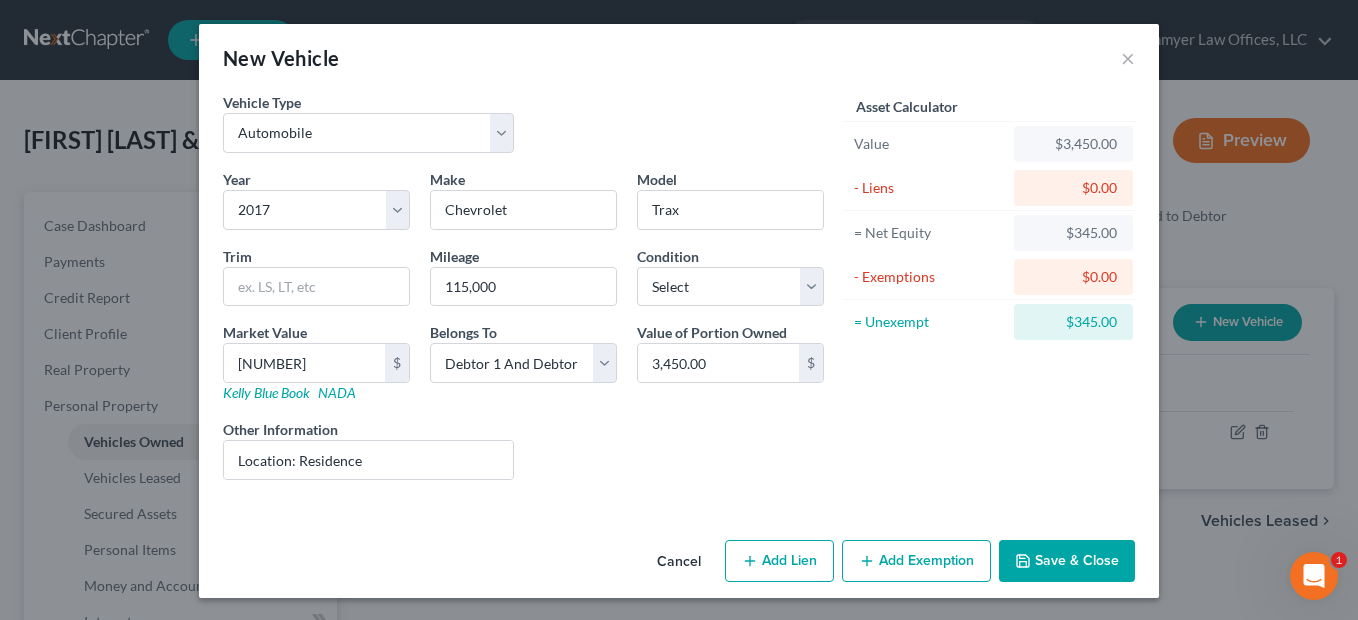 click on "Save & Close" at bounding box center [1067, 561] 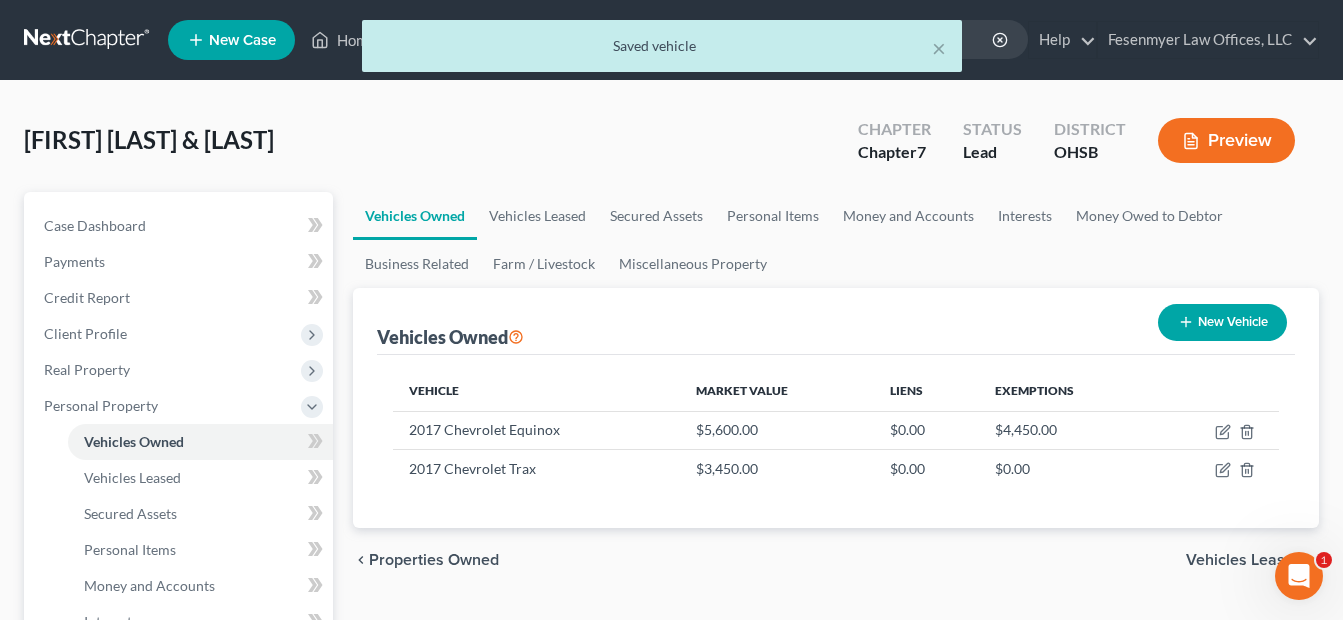 click on "Vehicles Leased" at bounding box center (1244, 560) 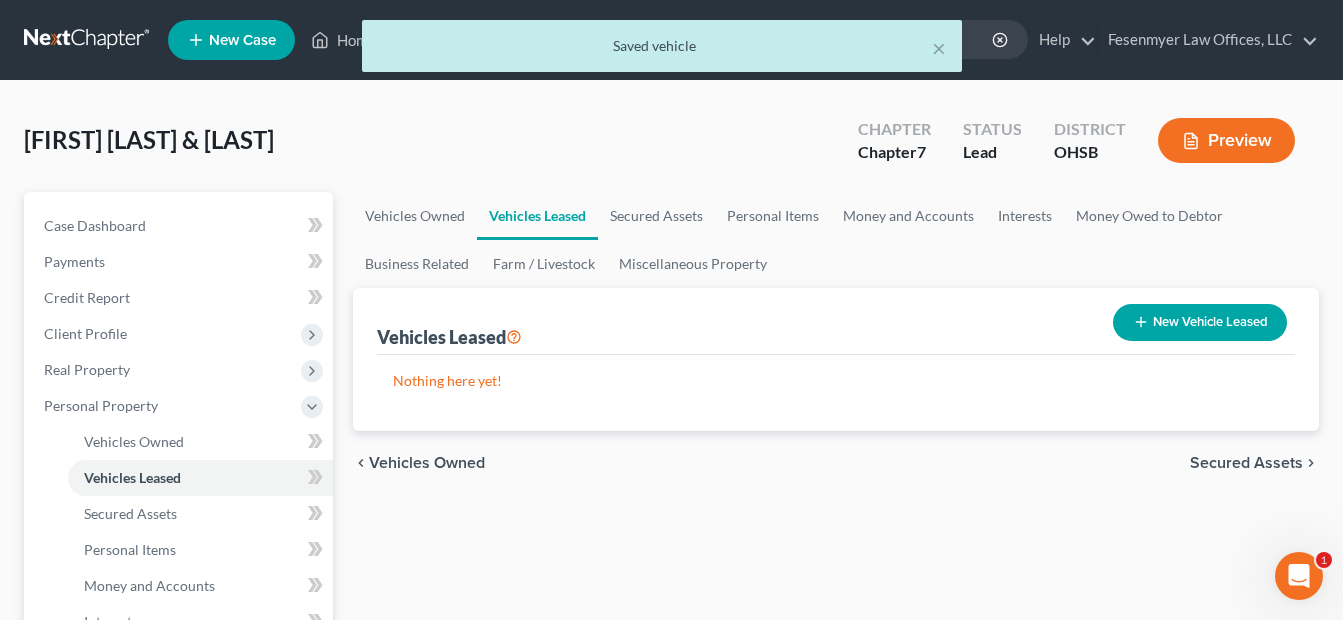 click on "Secured Assets" at bounding box center [1246, 463] 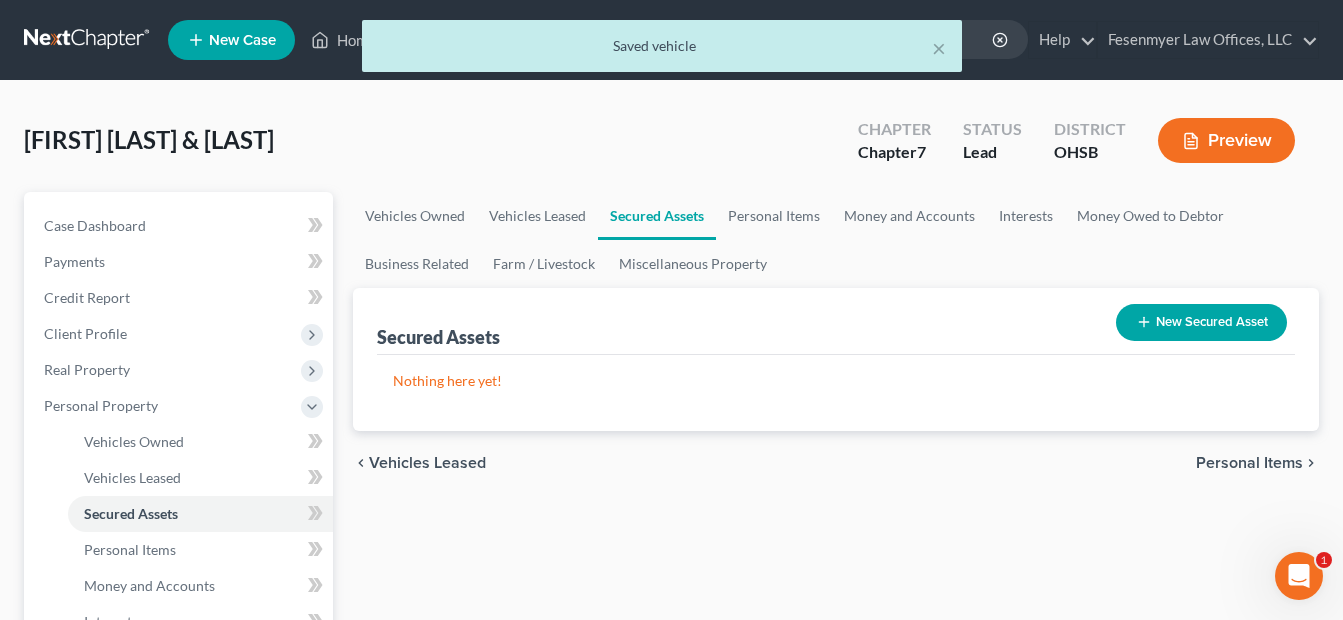 click on "Personal Items" at bounding box center [1249, 463] 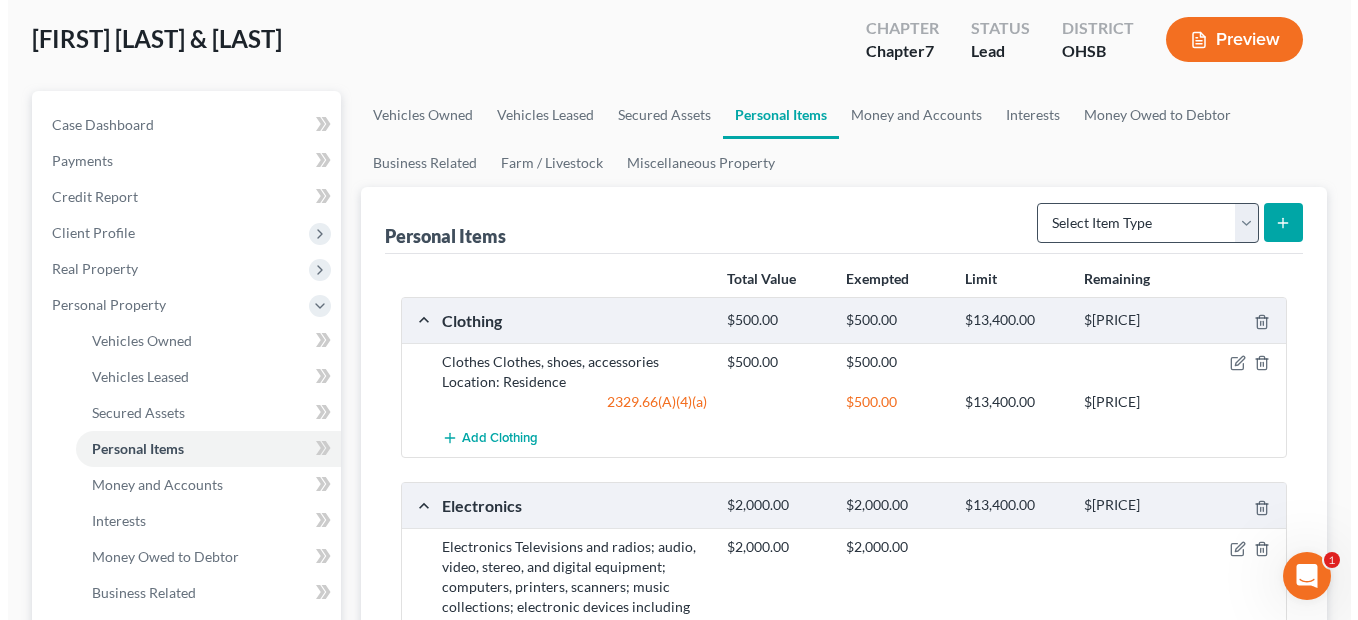 scroll, scrollTop: 100, scrollLeft: 0, axis: vertical 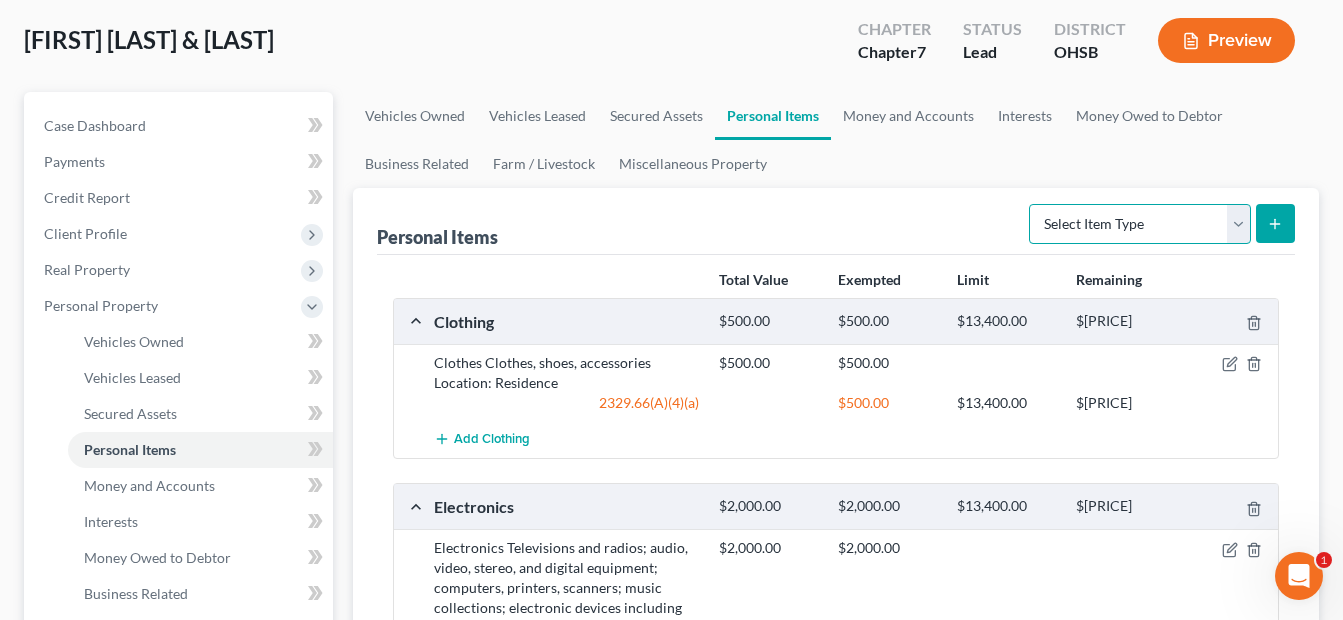 click on "Select Item Type Clothing Collectibles Of Value Electronics Firearms Household Goods Jewelry Other Pet(s) Sports & Hobby Equipment" at bounding box center (1140, 224) 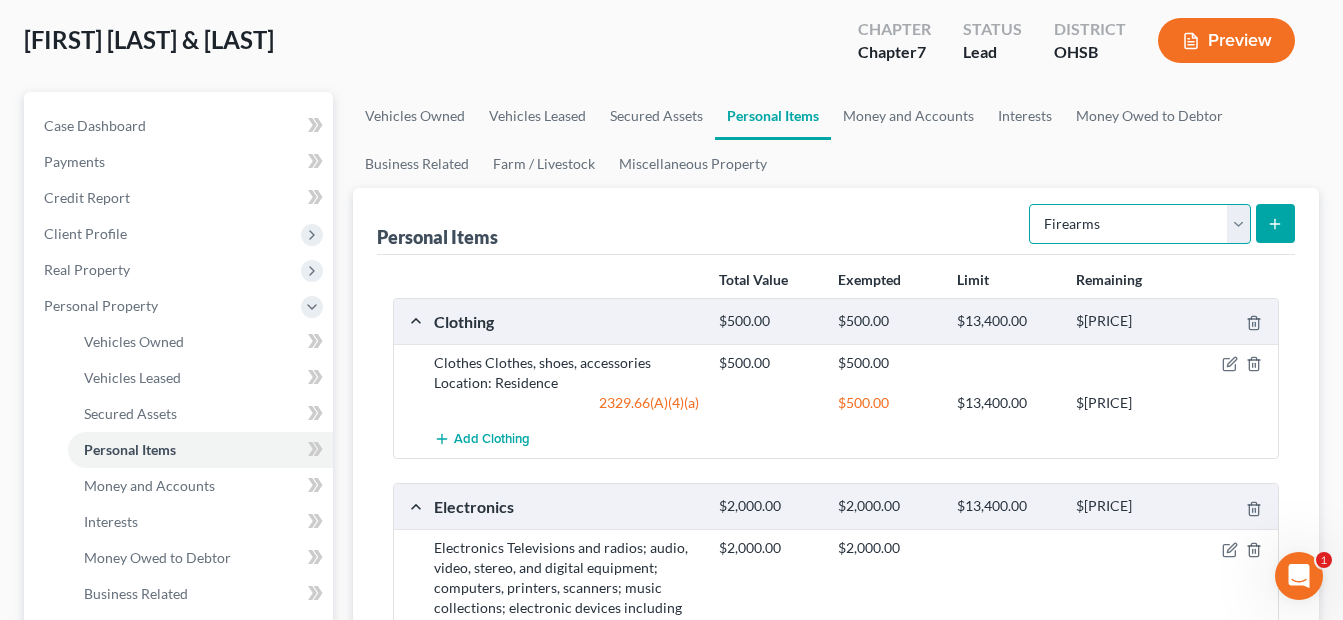 click on "Select Item Type Clothing Collectibles Of Value Electronics Firearms Household Goods Jewelry Other Pet(s) Sports & Hobby Equipment" at bounding box center (1140, 224) 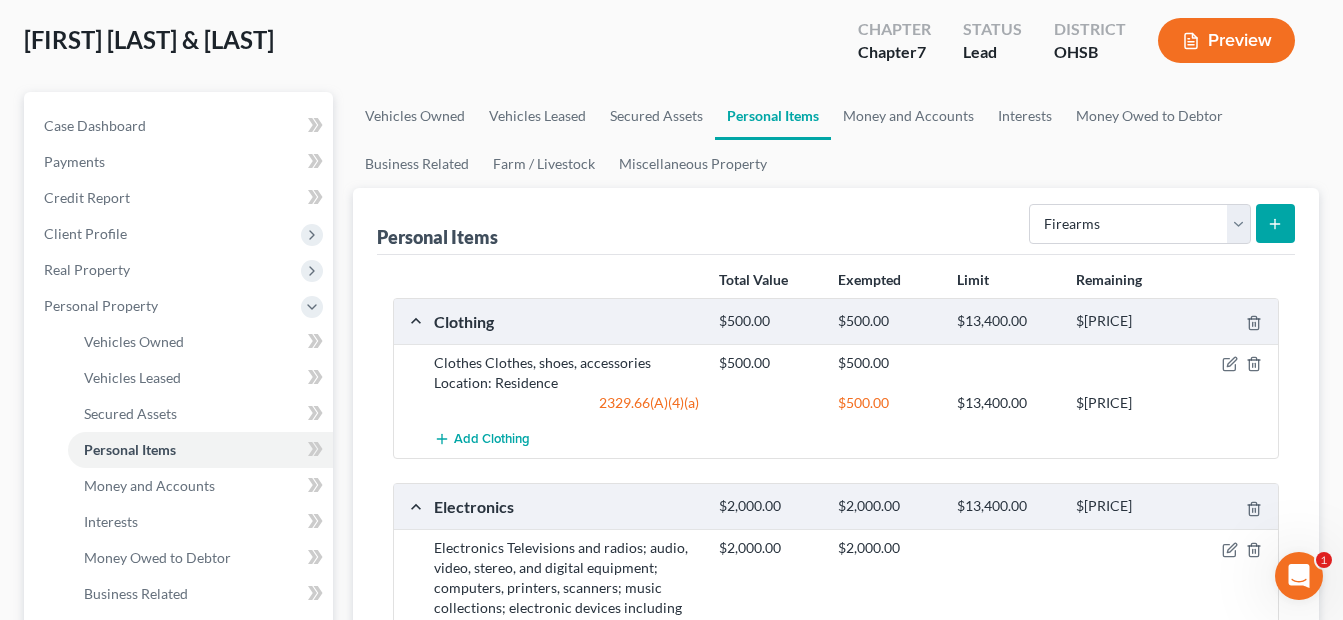 click 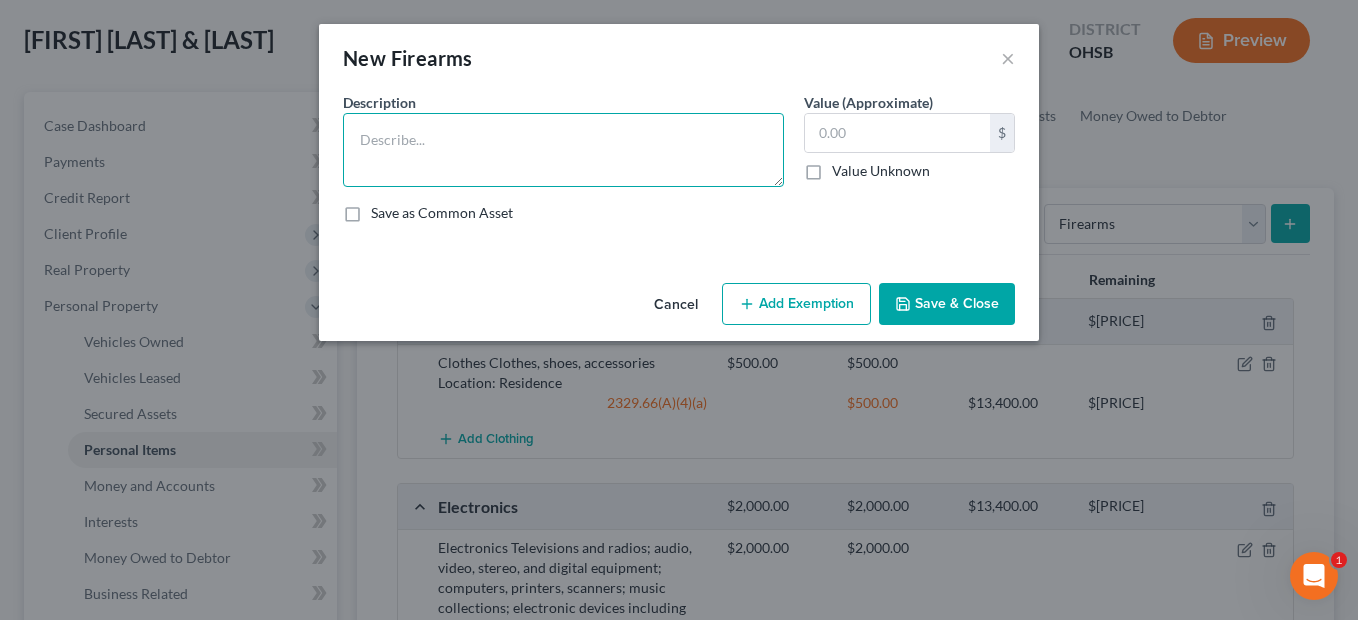 click at bounding box center (563, 150) 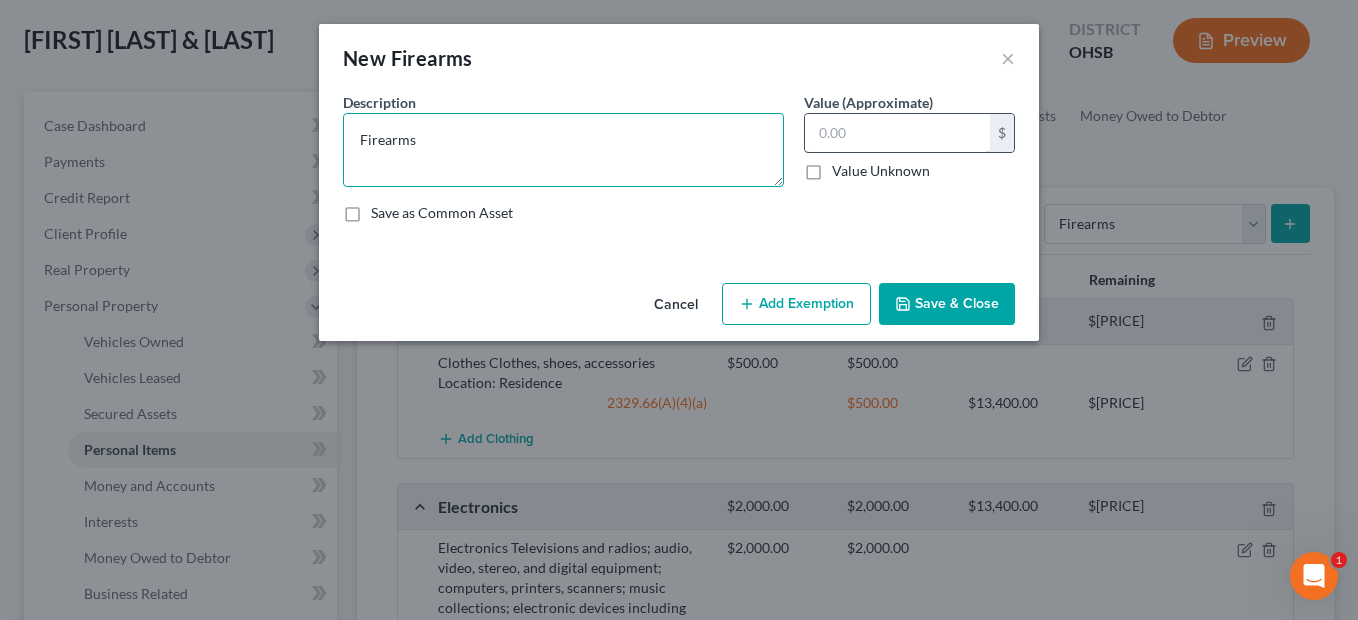type on "Firearms" 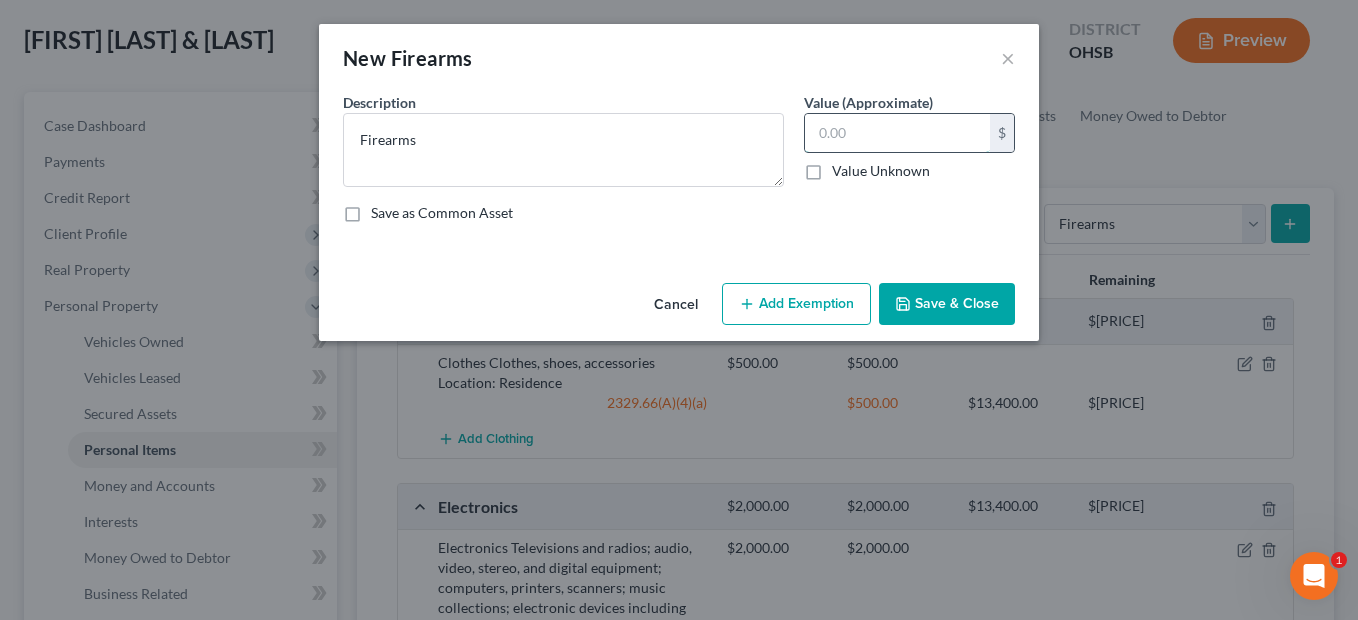 click at bounding box center [897, 133] 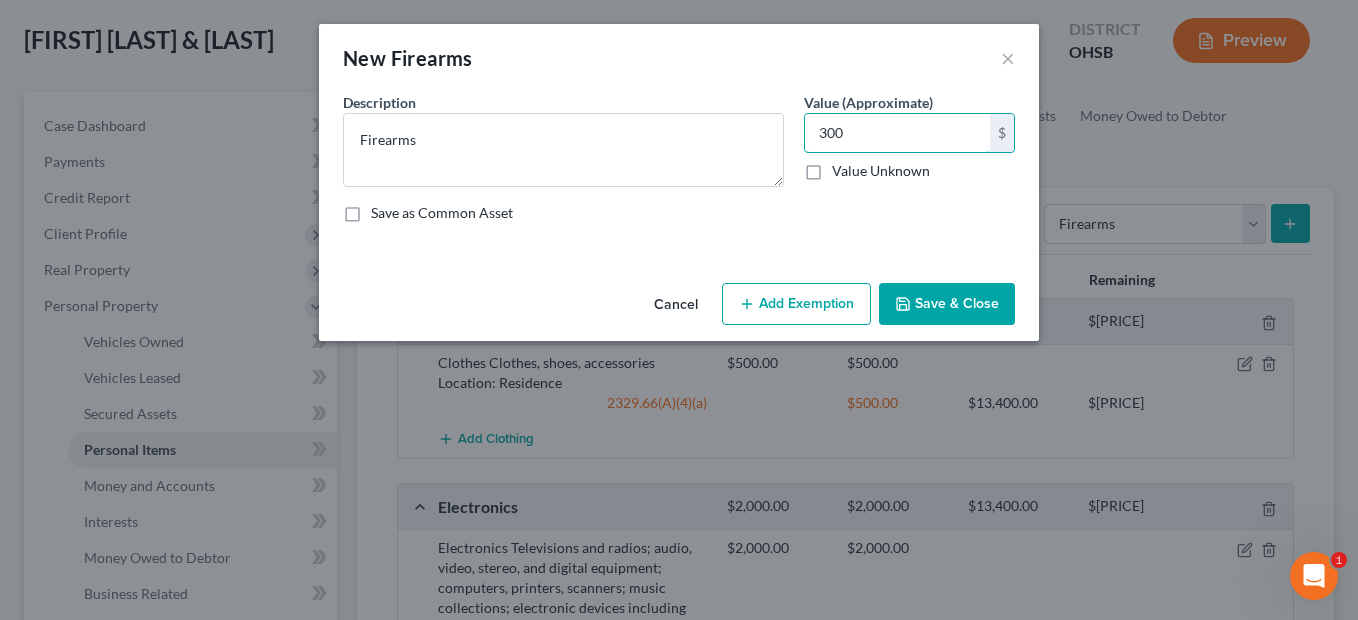 type on "300" 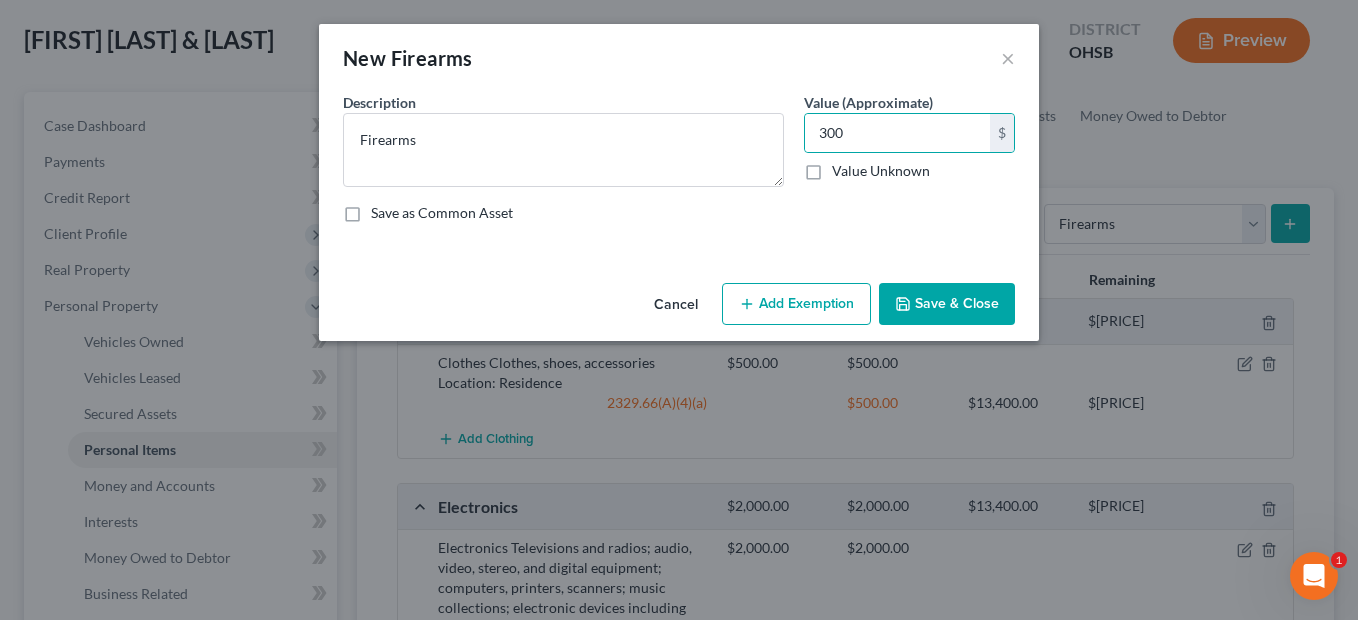click on "Add Exemption" at bounding box center [796, 304] 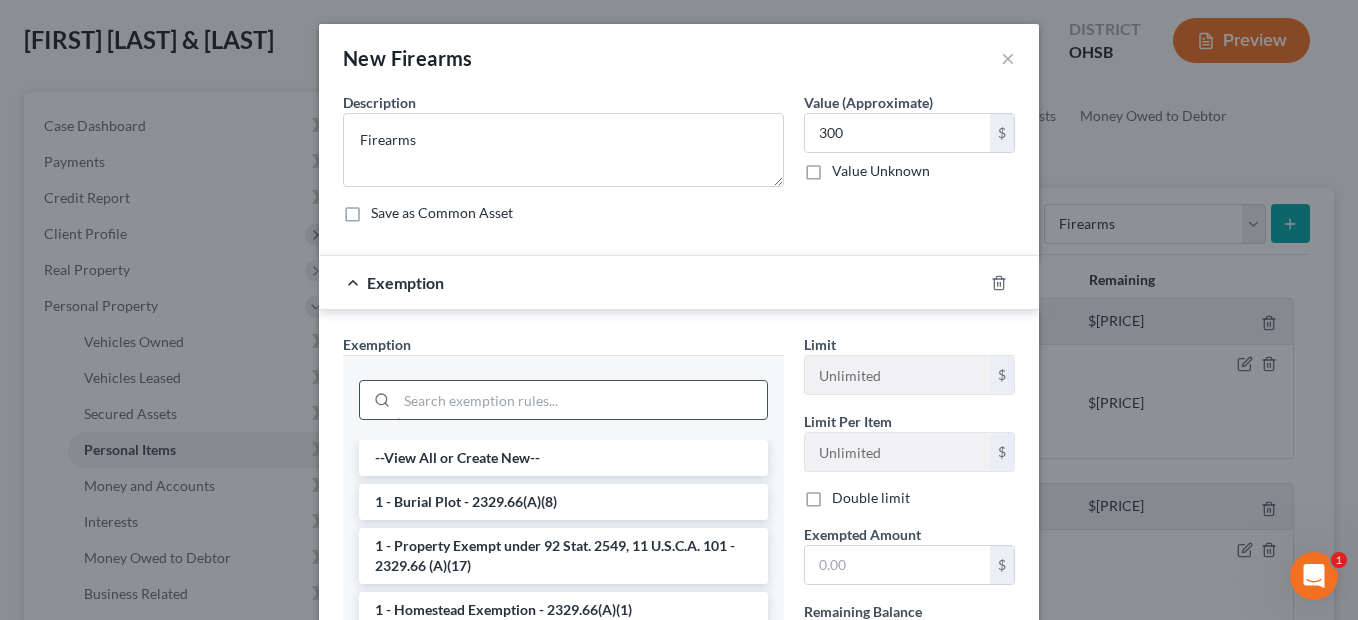 click at bounding box center (582, 400) 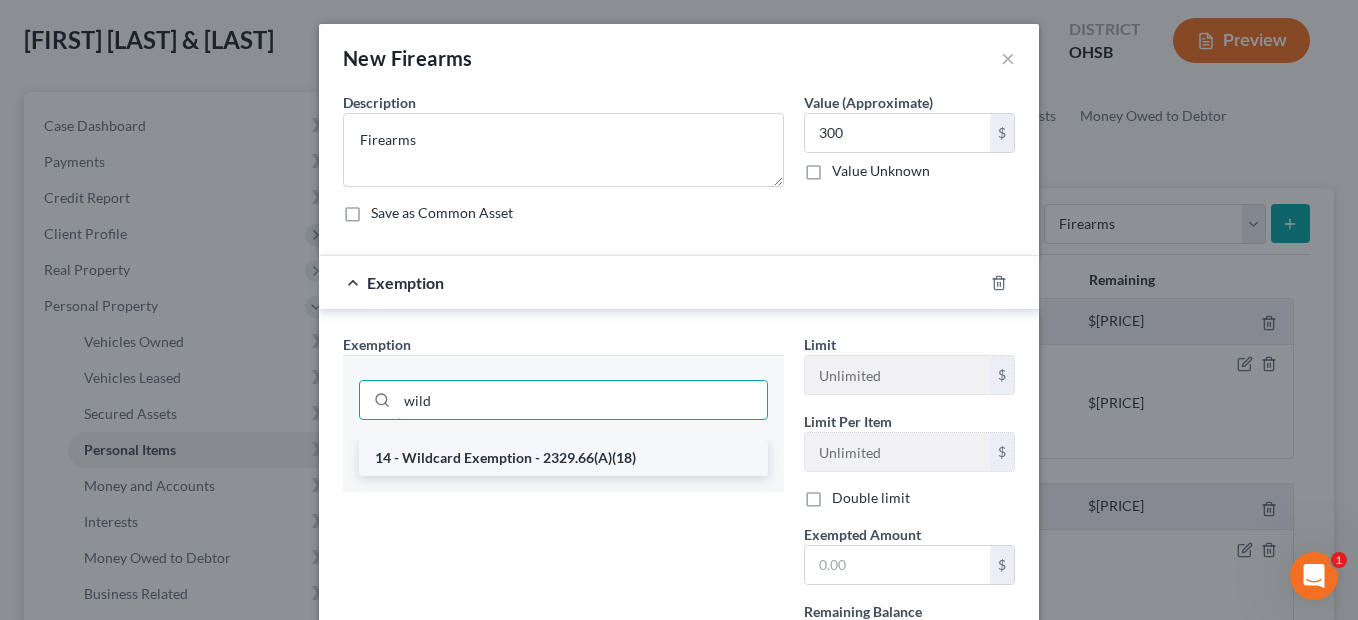 type on "wild" 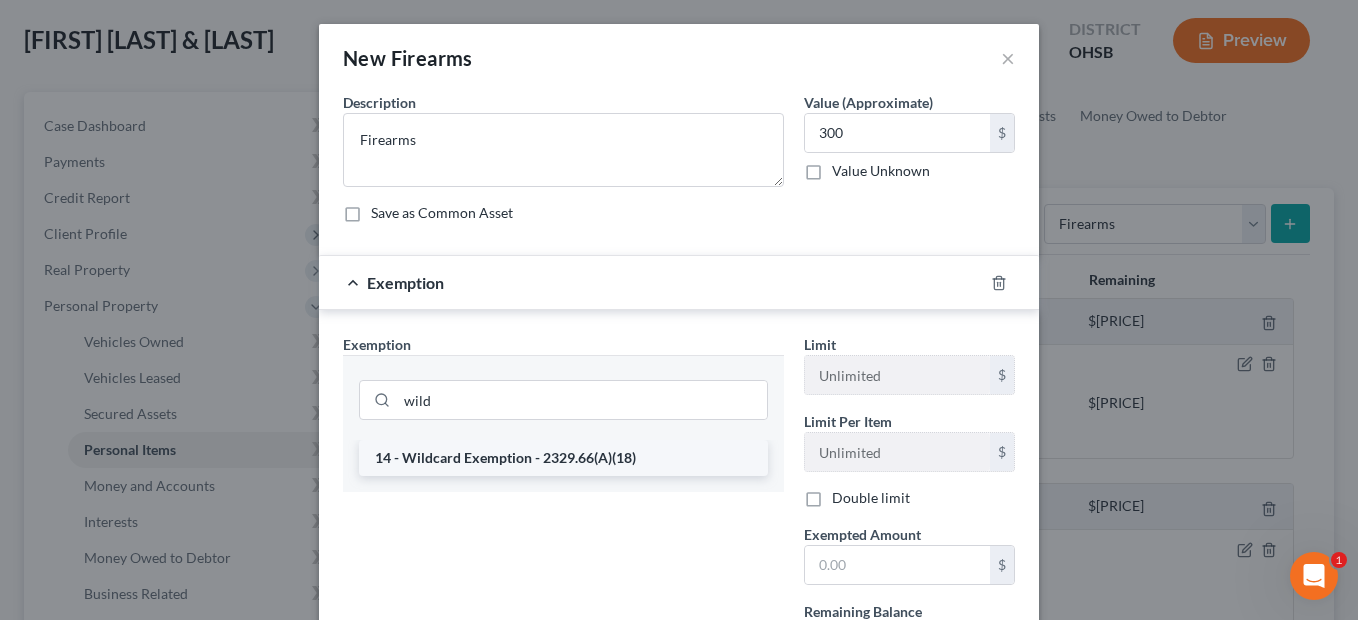 click on "14 - Wildcard Exemption  - 2329.66(A)(18)" at bounding box center (563, 458) 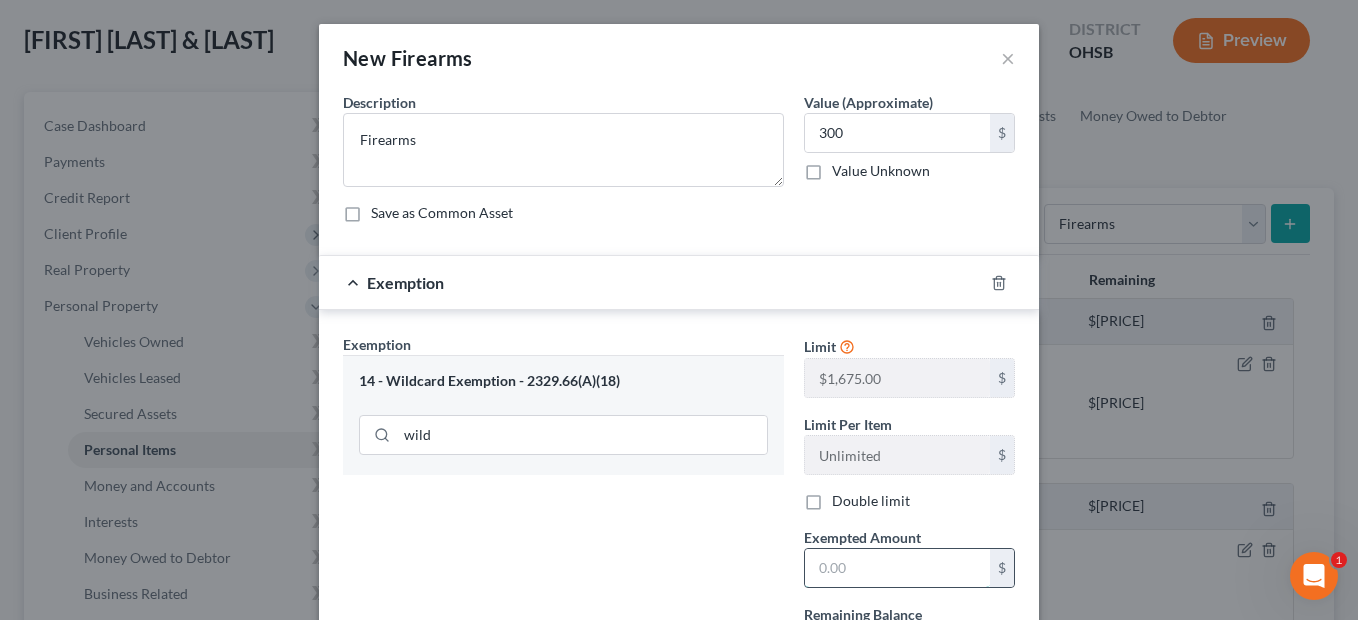 click at bounding box center (897, 568) 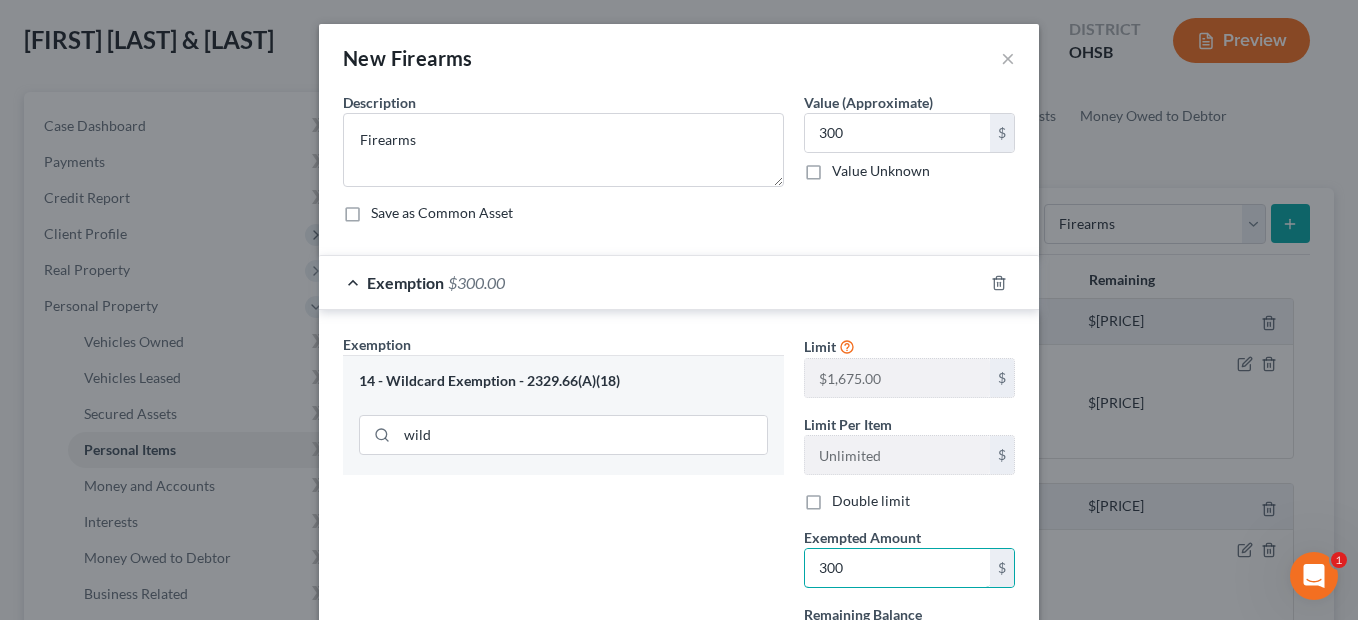 type on "300" 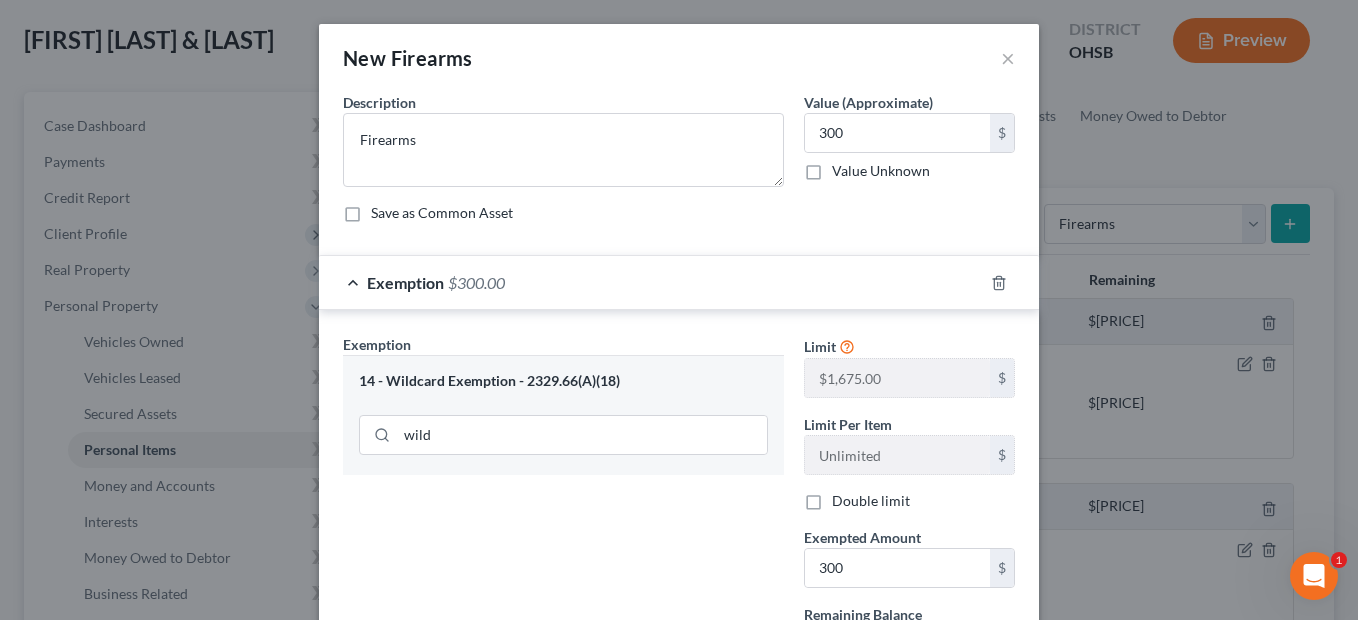 click on "Exemption Set must be selected for CA.
Exemption
*
14 - Wildcard Exemption  - 2329.66(A)(18)         wild" at bounding box center (563, 546) 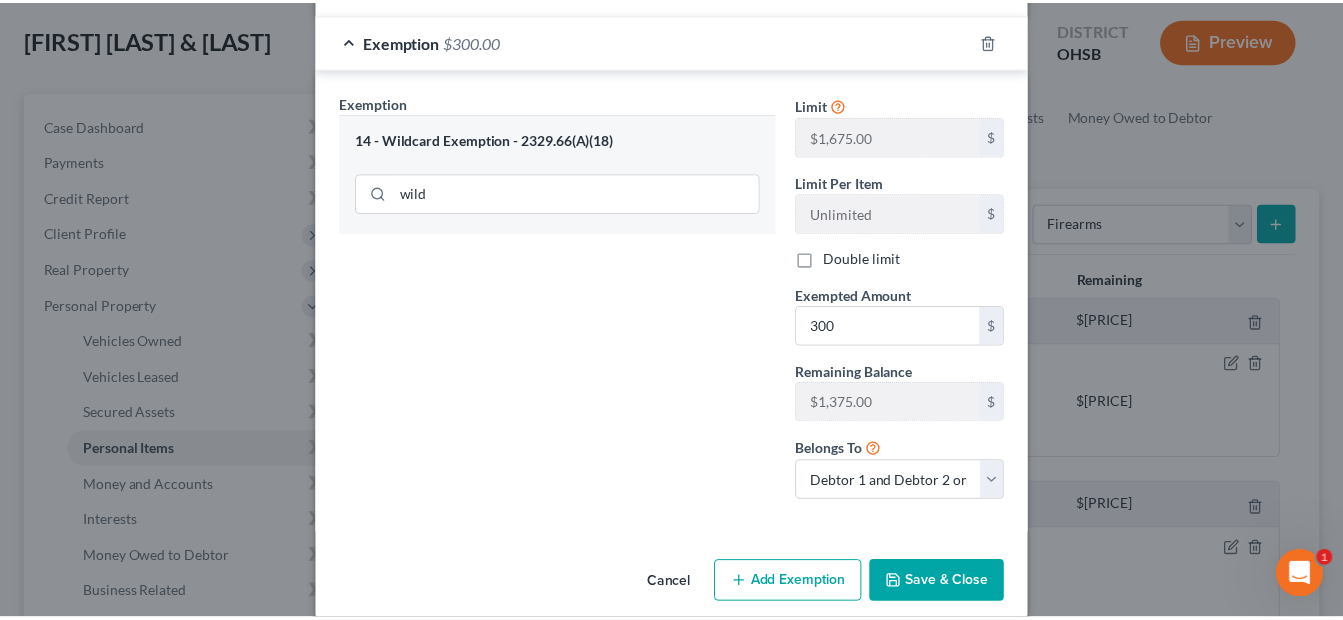 scroll, scrollTop: 266, scrollLeft: 0, axis: vertical 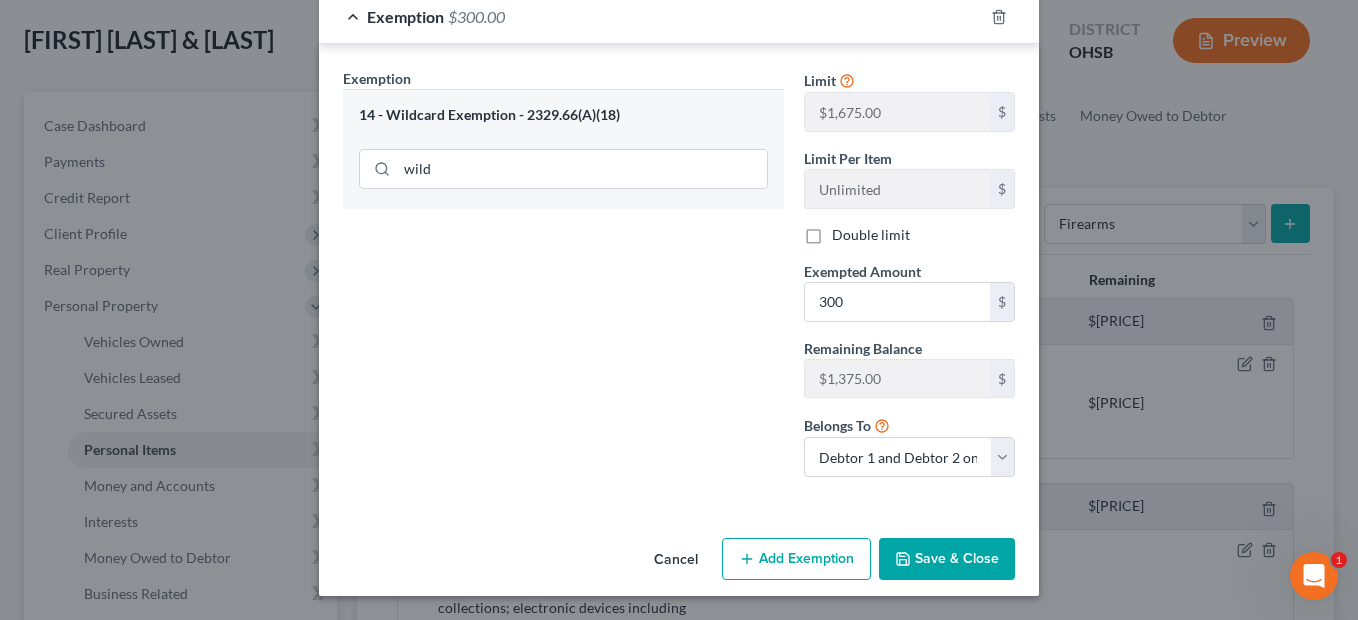 click on "Save & Close" at bounding box center (947, 559) 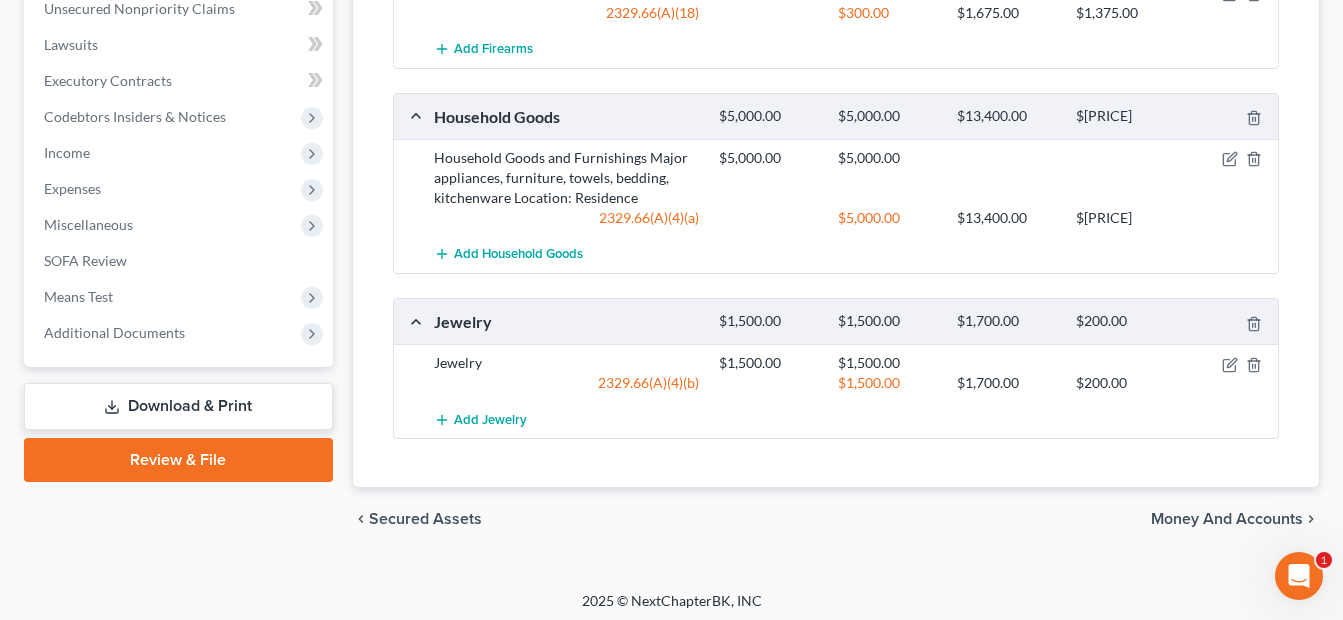 scroll, scrollTop: 908, scrollLeft: 0, axis: vertical 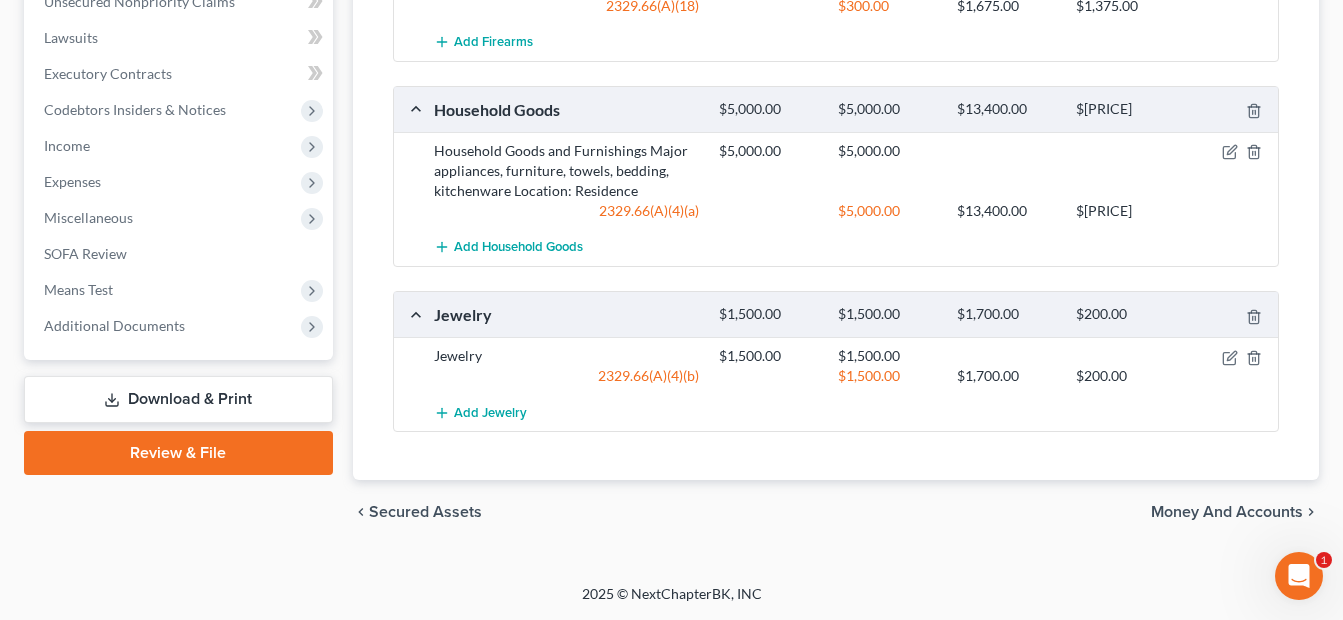 click on "Money and Accounts" at bounding box center (1227, 512) 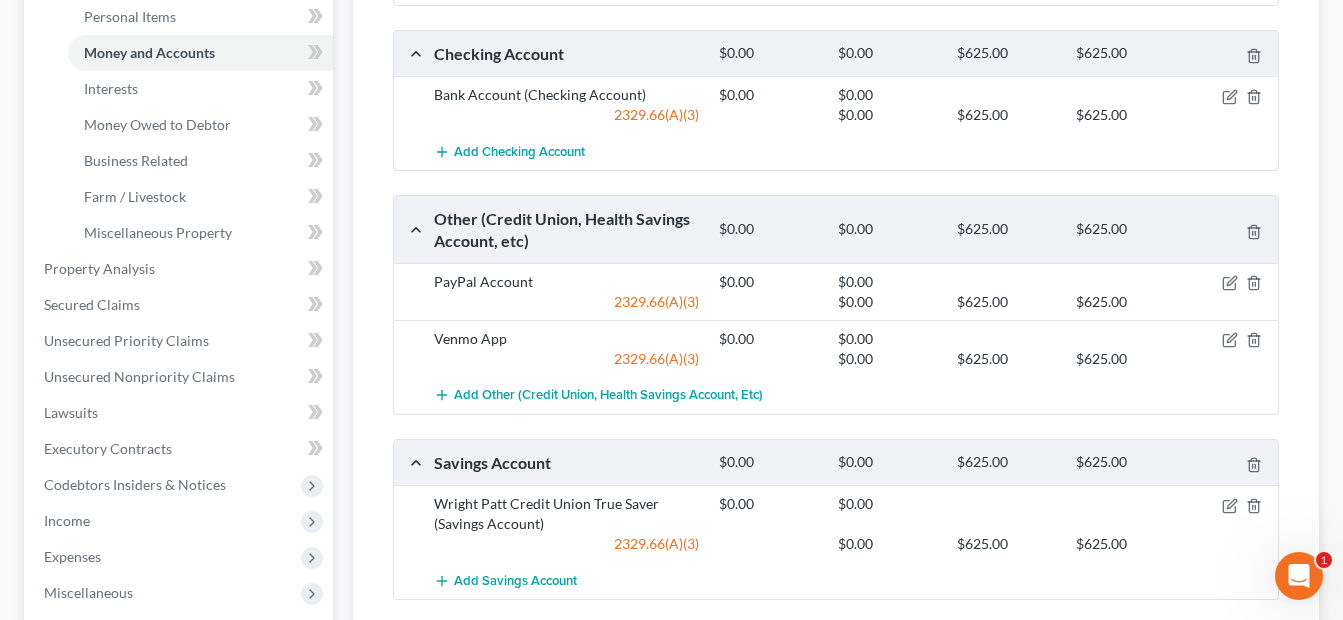 scroll, scrollTop: 500, scrollLeft: 0, axis: vertical 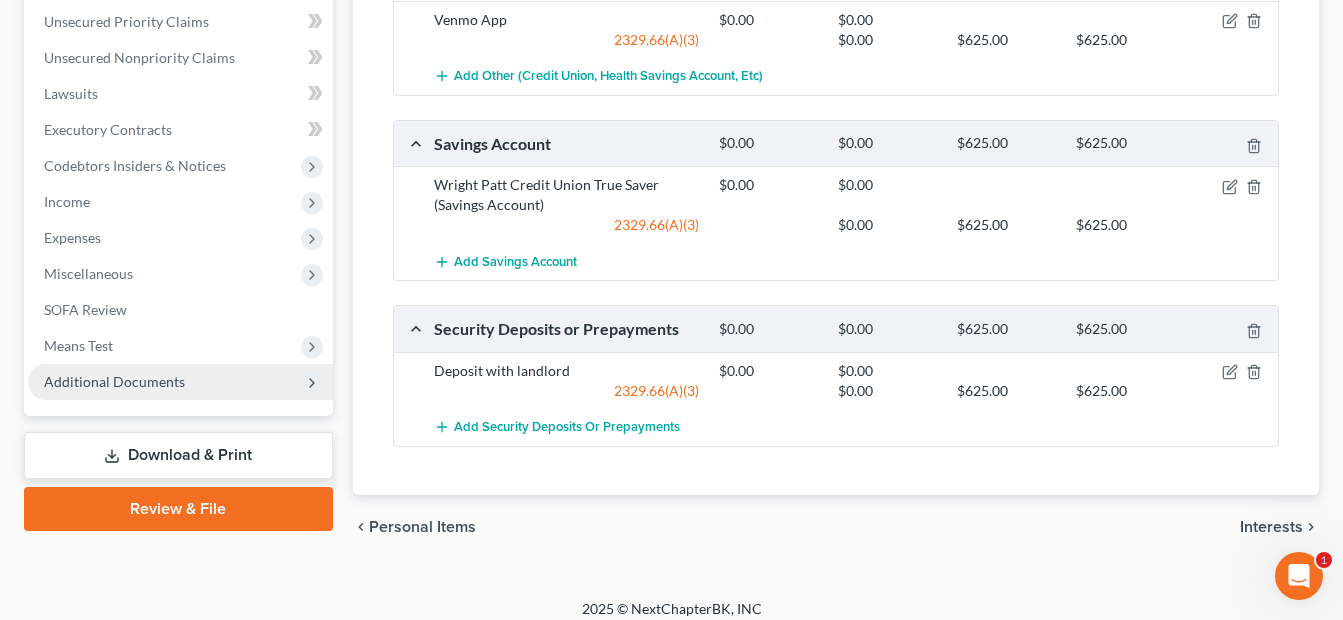 click on "Additional Documents" at bounding box center (114, 381) 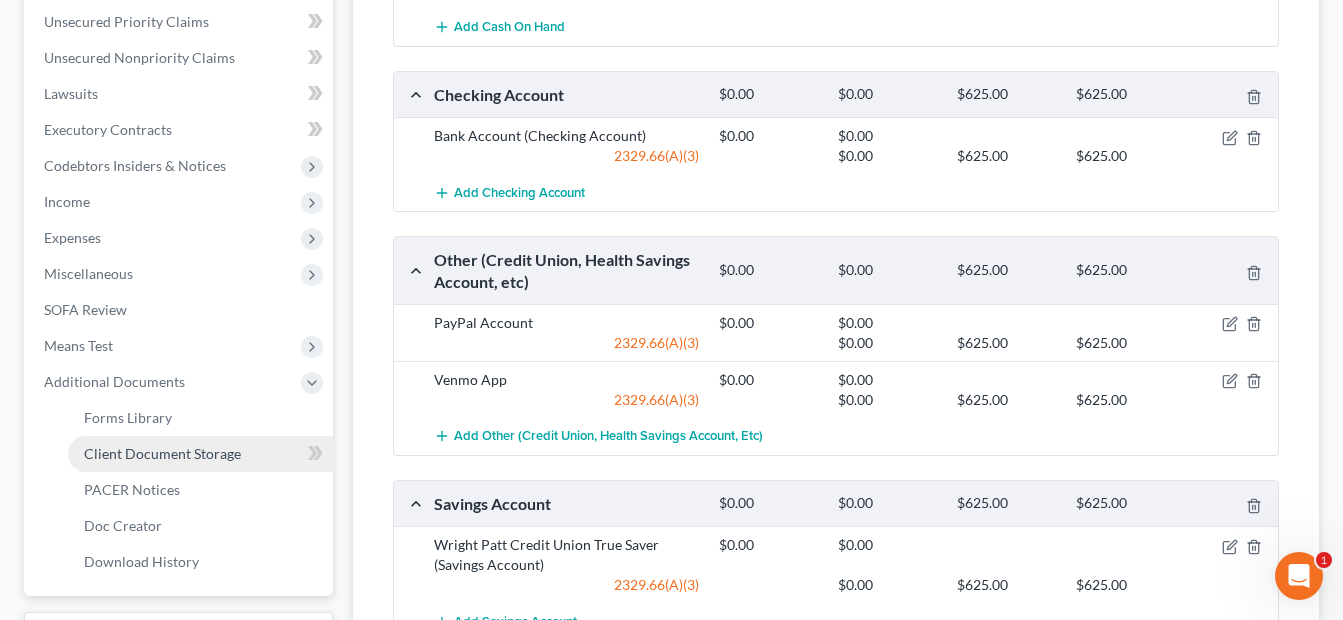 click on "Client Document Storage" at bounding box center (162, 453) 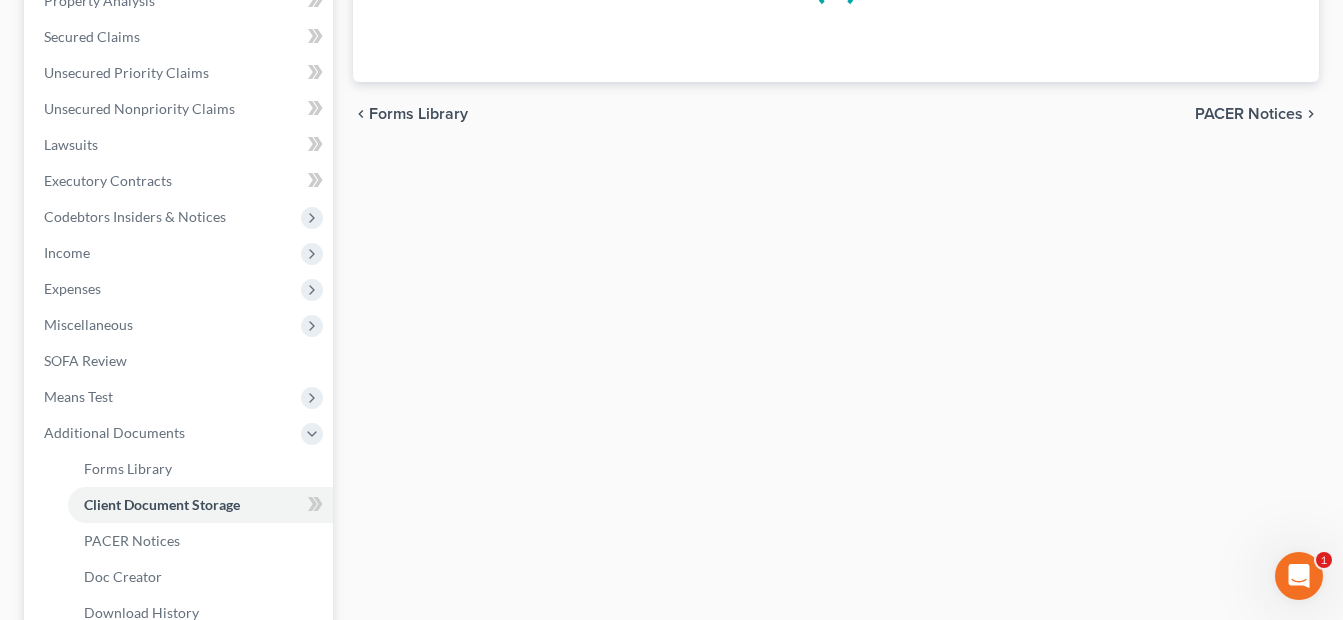 scroll, scrollTop: 211, scrollLeft: 0, axis: vertical 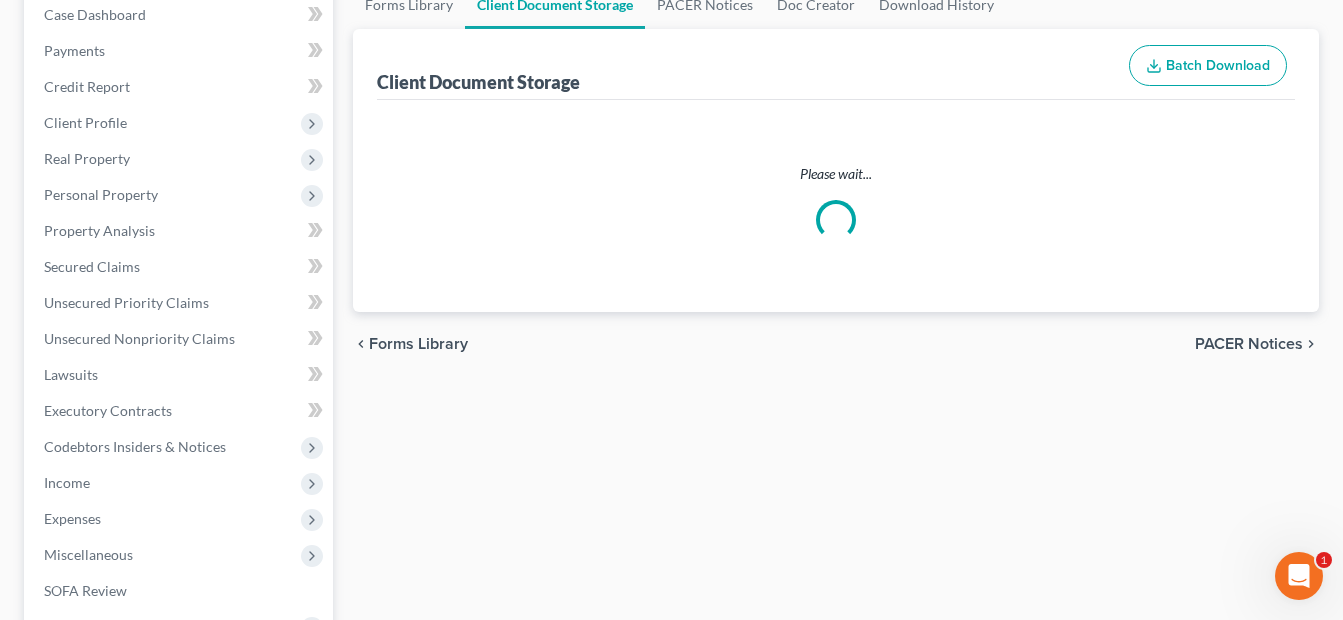 select on "7" 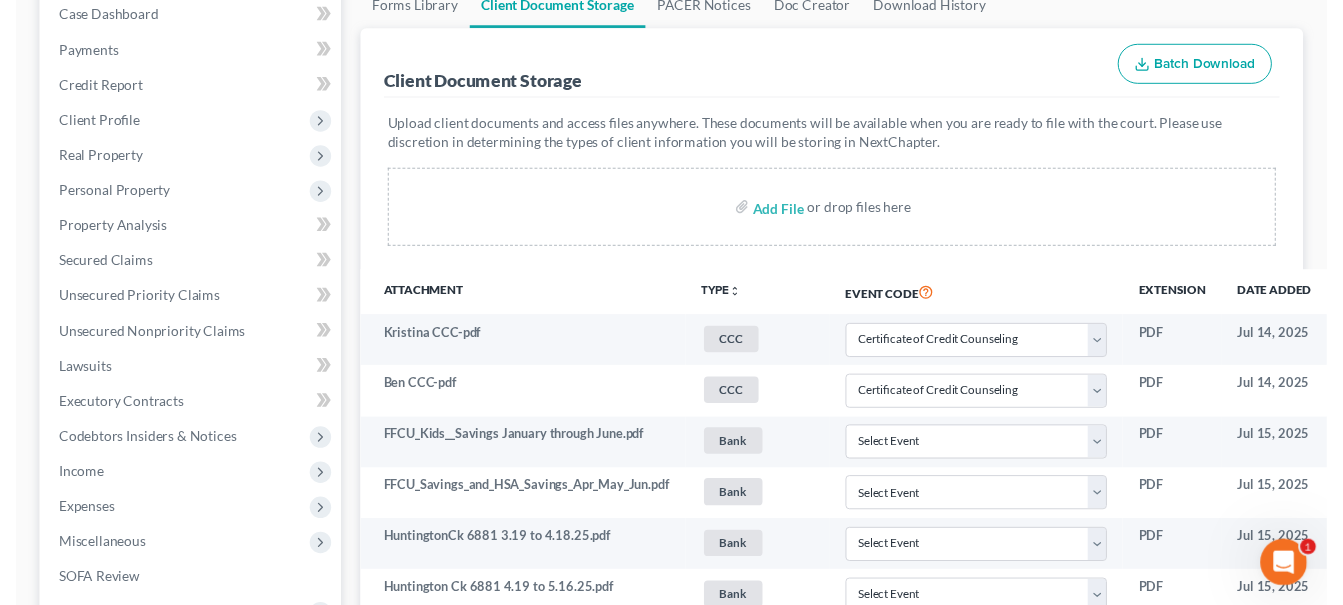 scroll, scrollTop: 0, scrollLeft: 0, axis: both 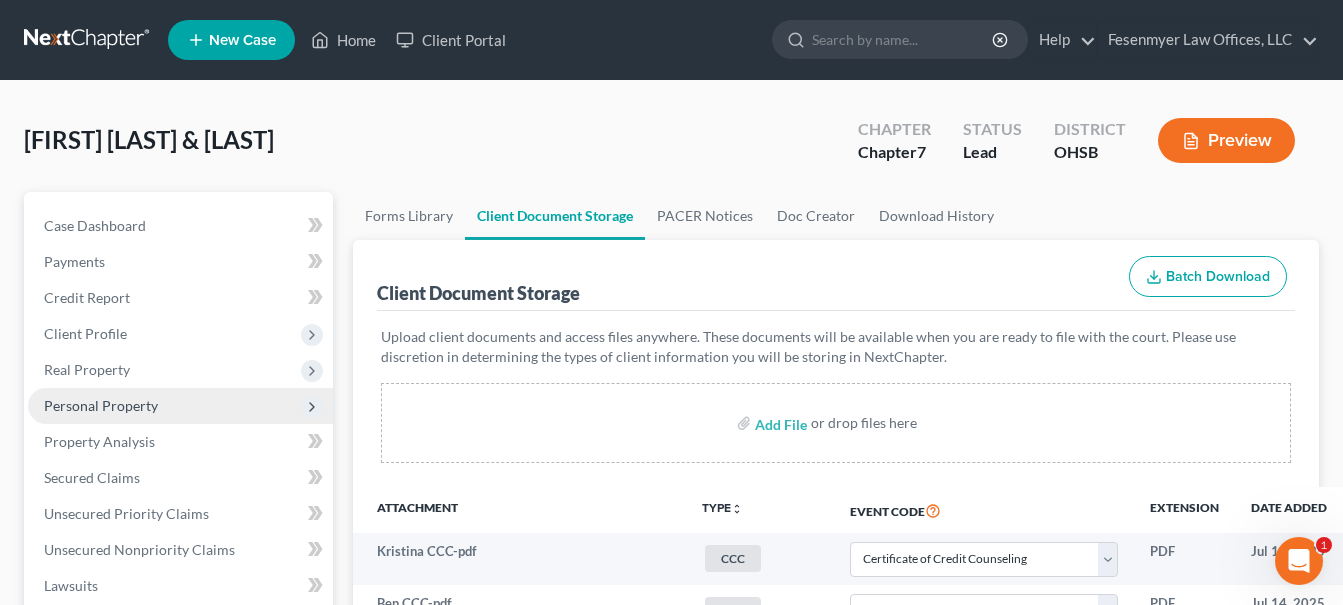 click on "Personal Property" at bounding box center (101, 405) 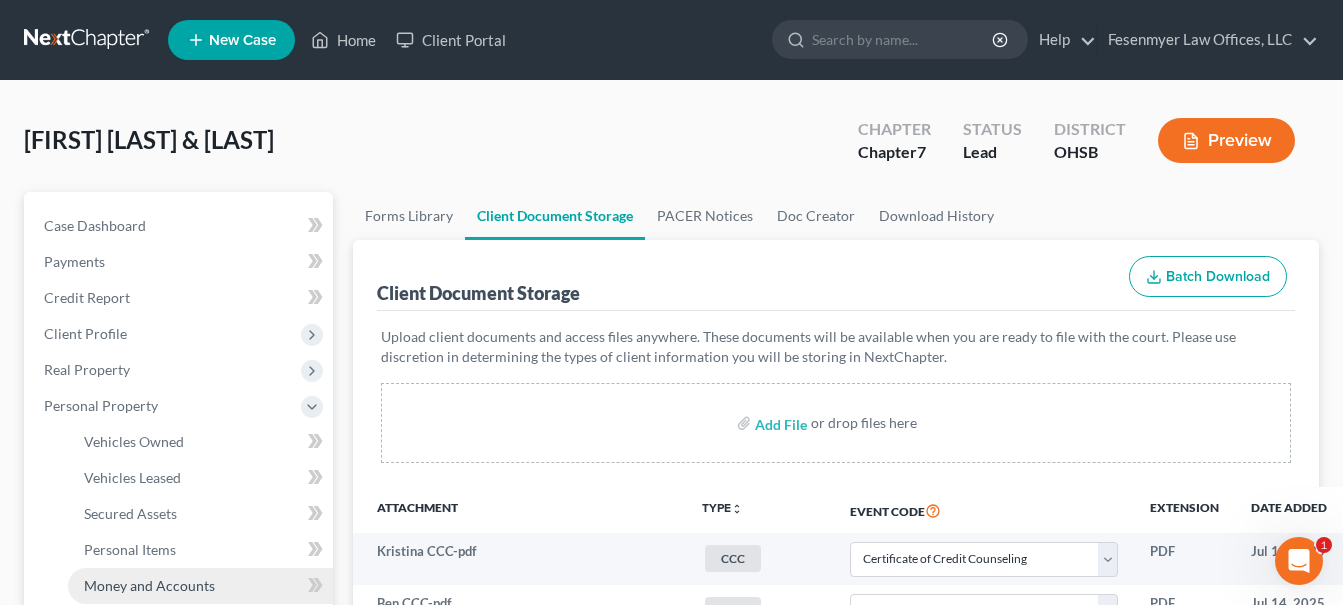 click on "Money and Accounts" at bounding box center [149, 585] 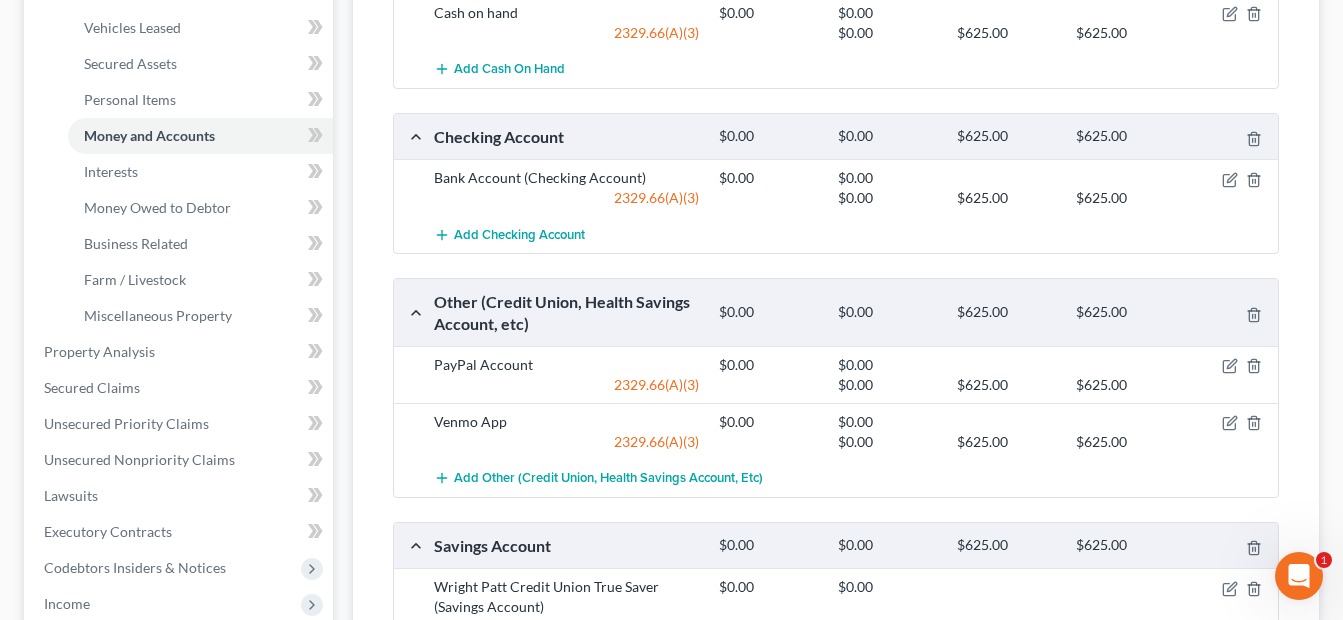 scroll, scrollTop: 400, scrollLeft: 0, axis: vertical 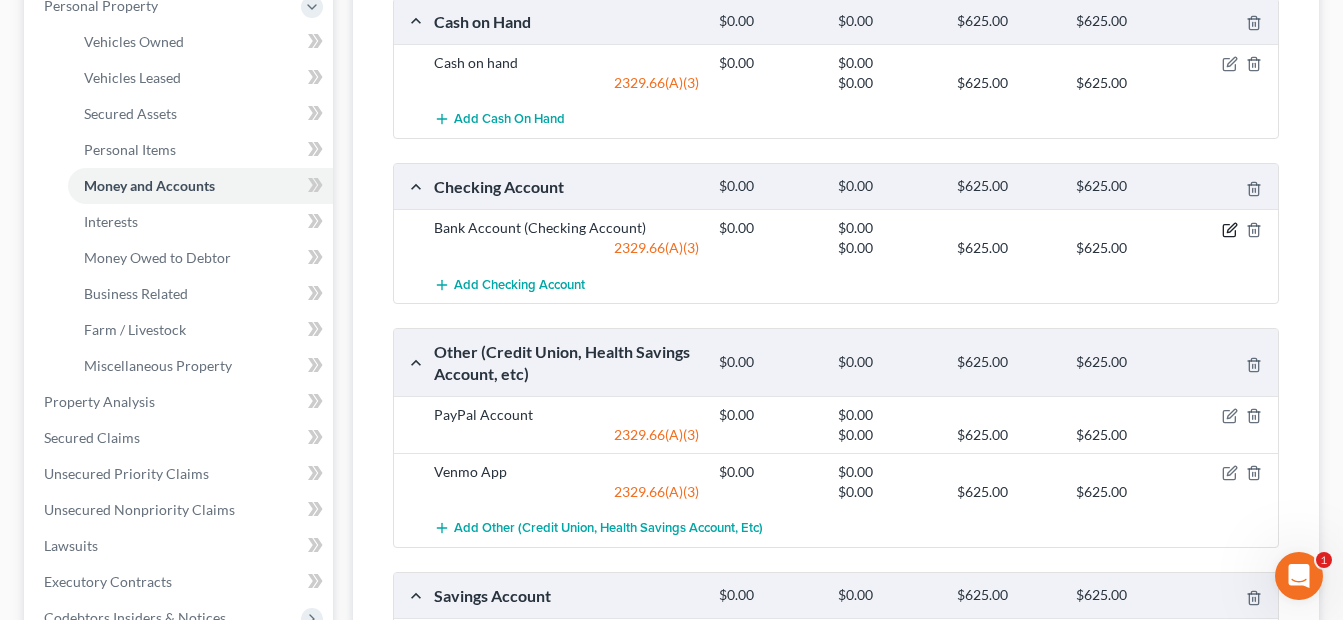 click 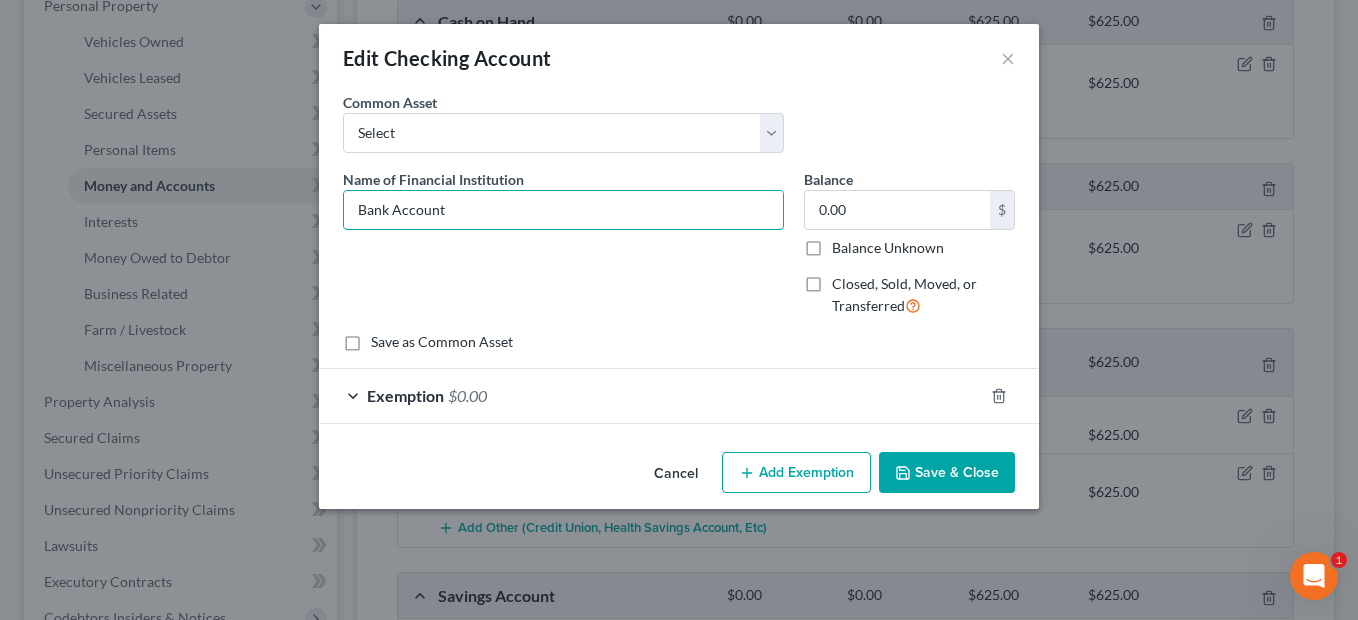 drag, startPoint x: 458, startPoint y: 213, endPoint x: 334, endPoint y: 203, distance: 124.40257 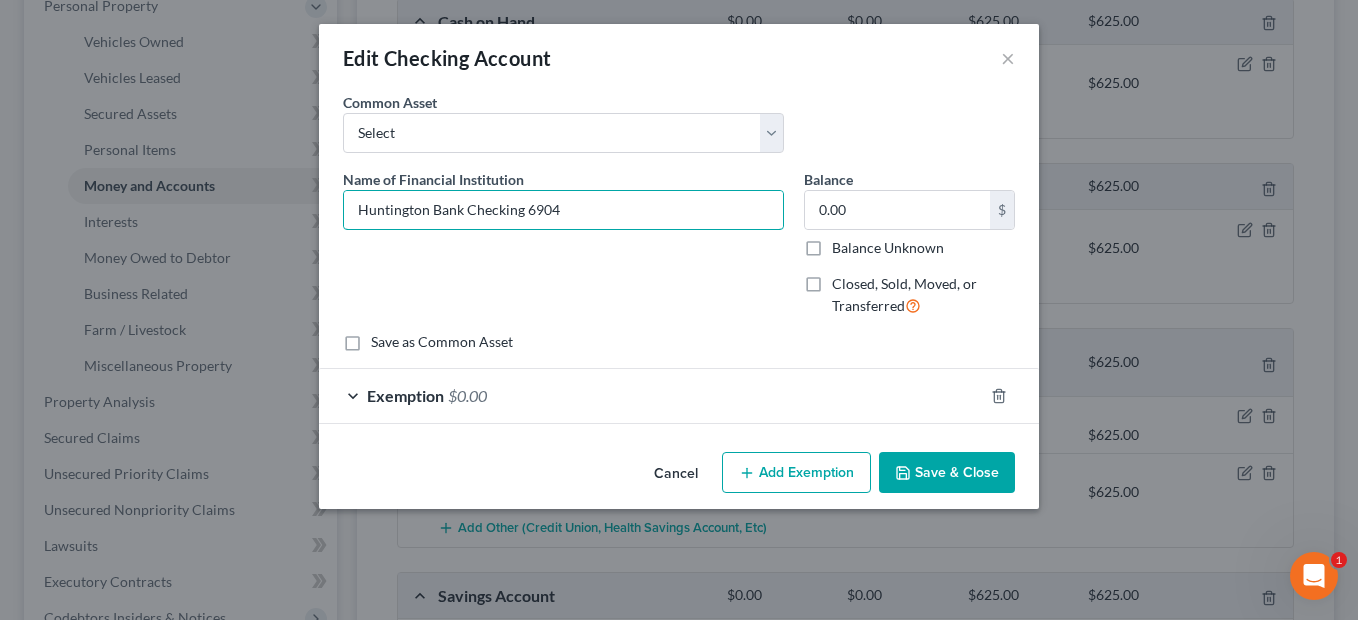 type on "Huntington Bank Checking 6904" 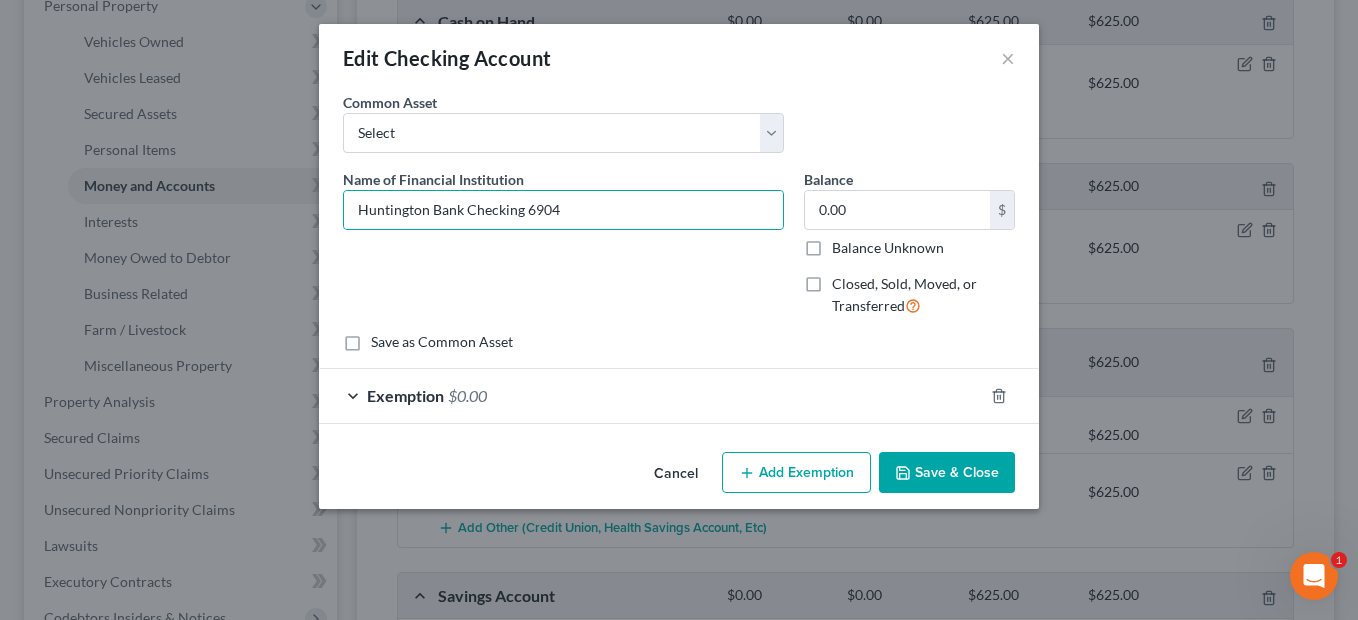 click on "Save & Close" at bounding box center (947, 473) 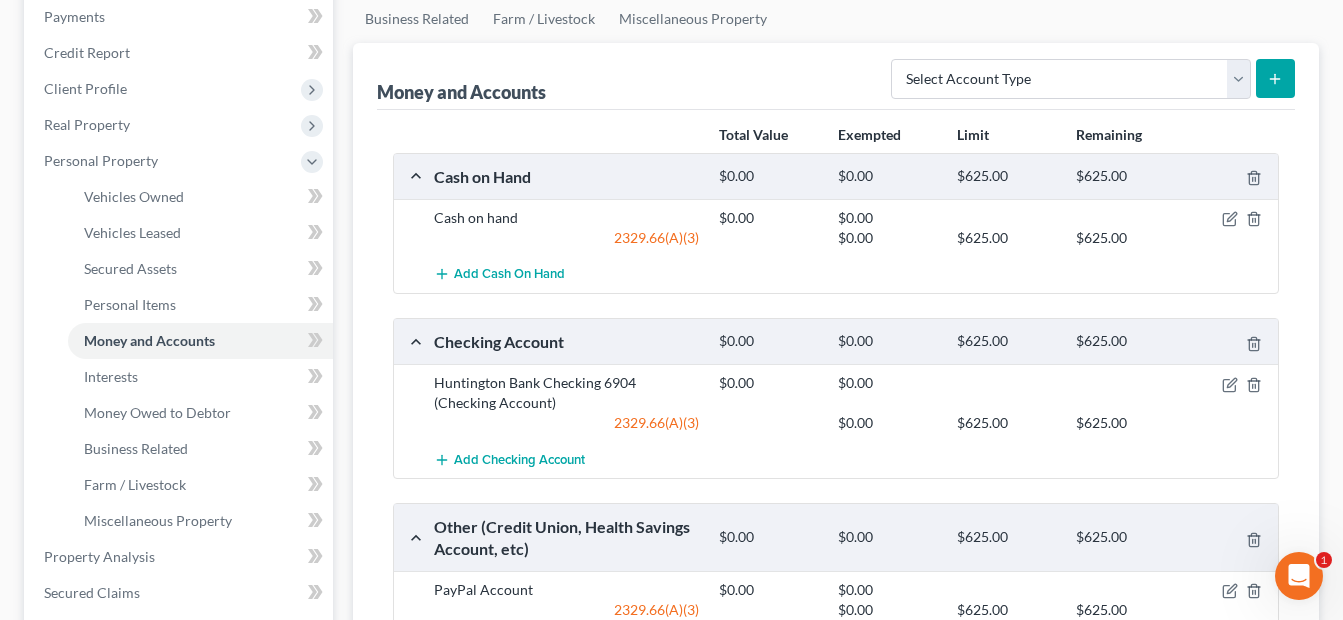 scroll, scrollTop: 200, scrollLeft: 0, axis: vertical 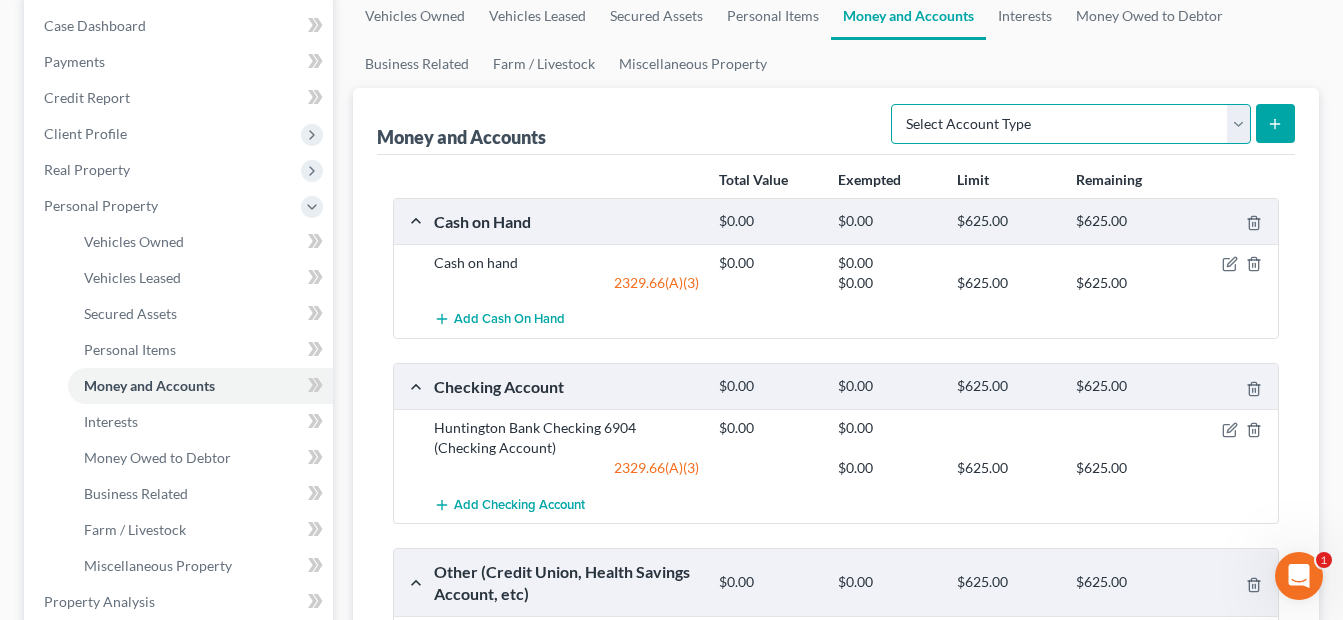 drag, startPoint x: 1224, startPoint y: 129, endPoint x: 1173, endPoint y: 147, distance: 54.08327 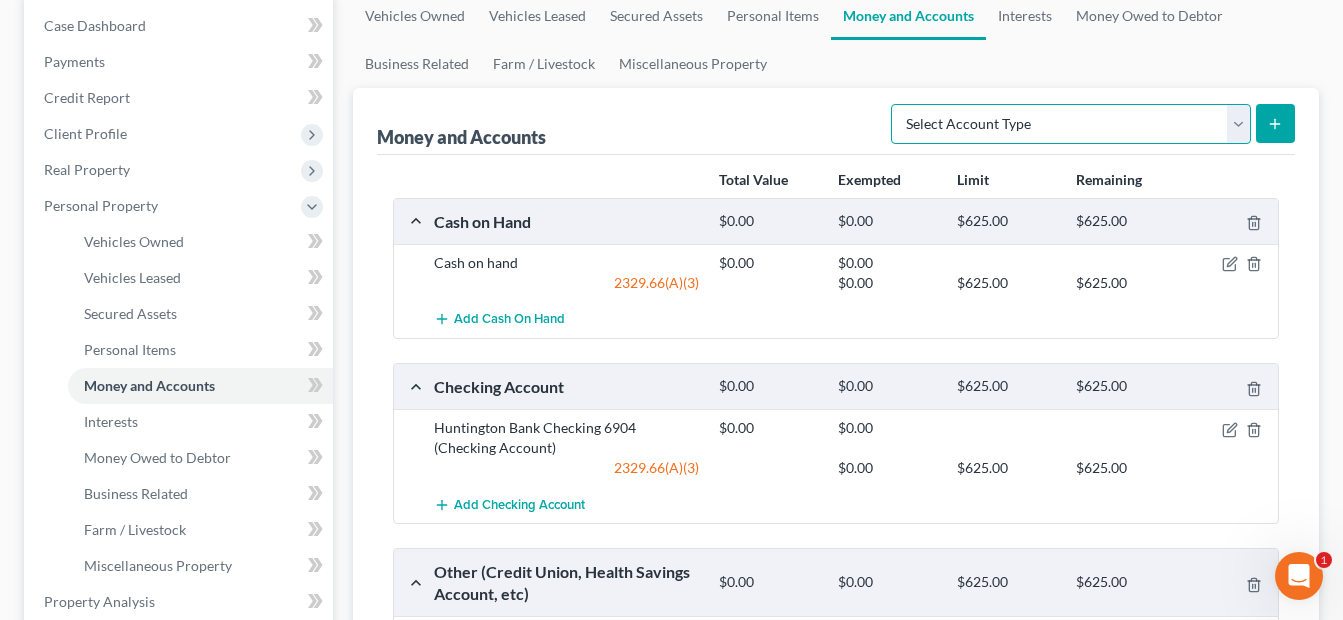 select on "savings" 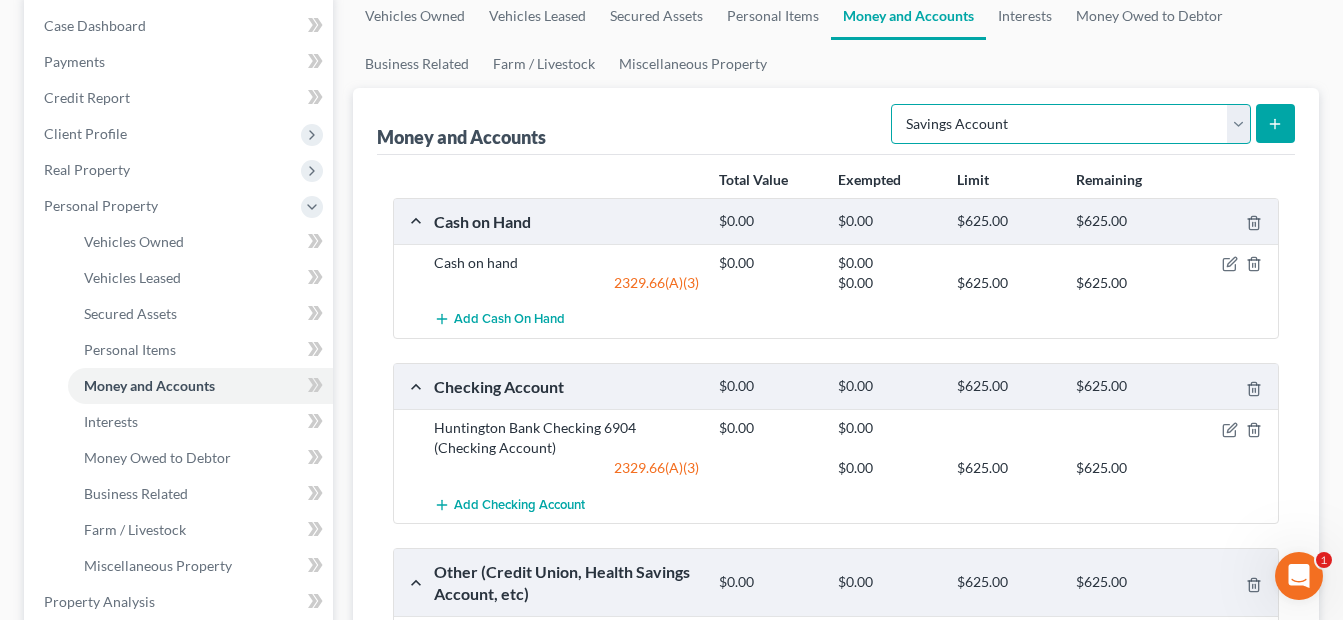 click on "Select Account Type Brokerage Cash on Hand Certificates of Deposit Checking Account Money Market Other (Credit Union, Health Savings Account, etc) Safe Deposit Box Savings Account Security Deposits or Prepayments" at bounding box center [1071, 124] 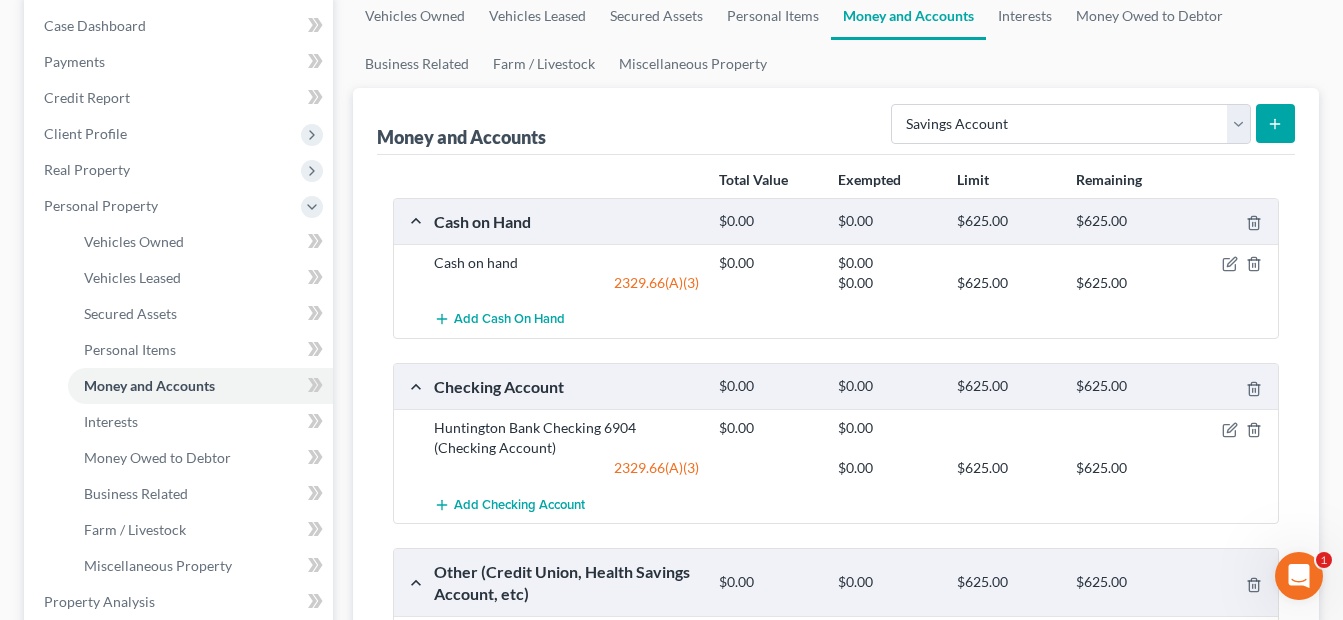 click 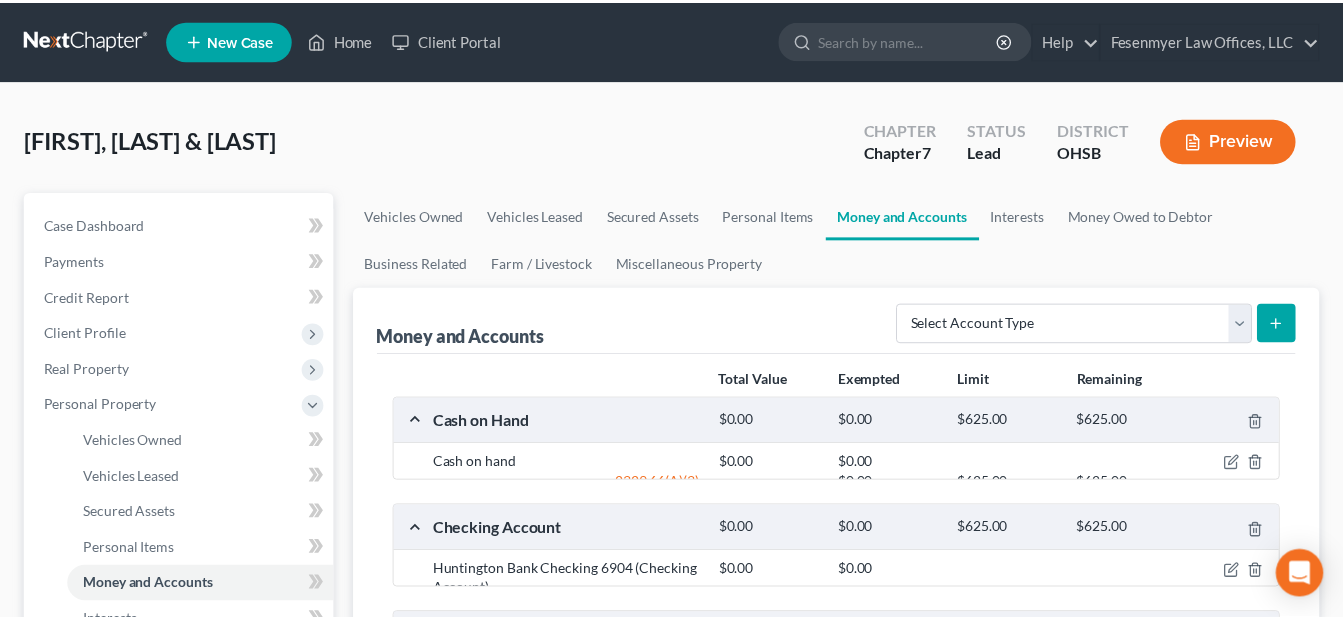 scroll, scrollTop: 200, scrollLeft: 0, axis: vertical 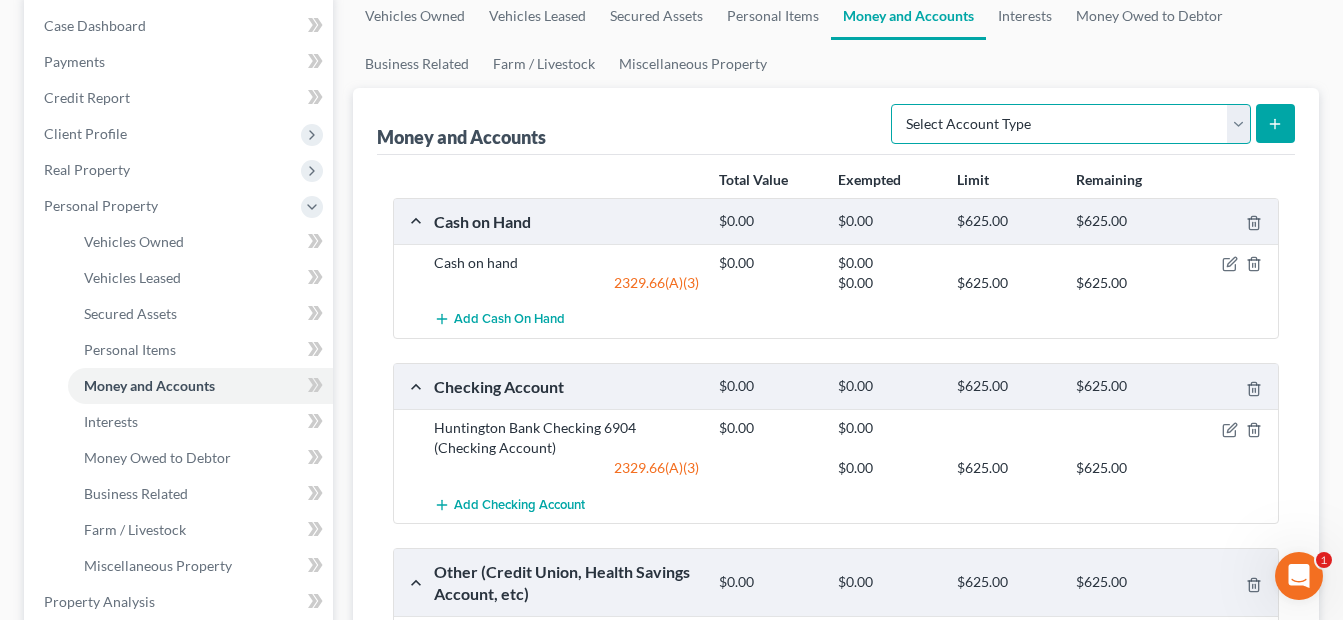 click on "Select Account Type Brokerage Cash on Hand Certificates of Deposit Checking Account Money Market Other (Credit Union, Health Savings Account, etc) Safe Deposit Box Savings Account Security Deposits or Prepayments" at bounding box center (1071, 124) 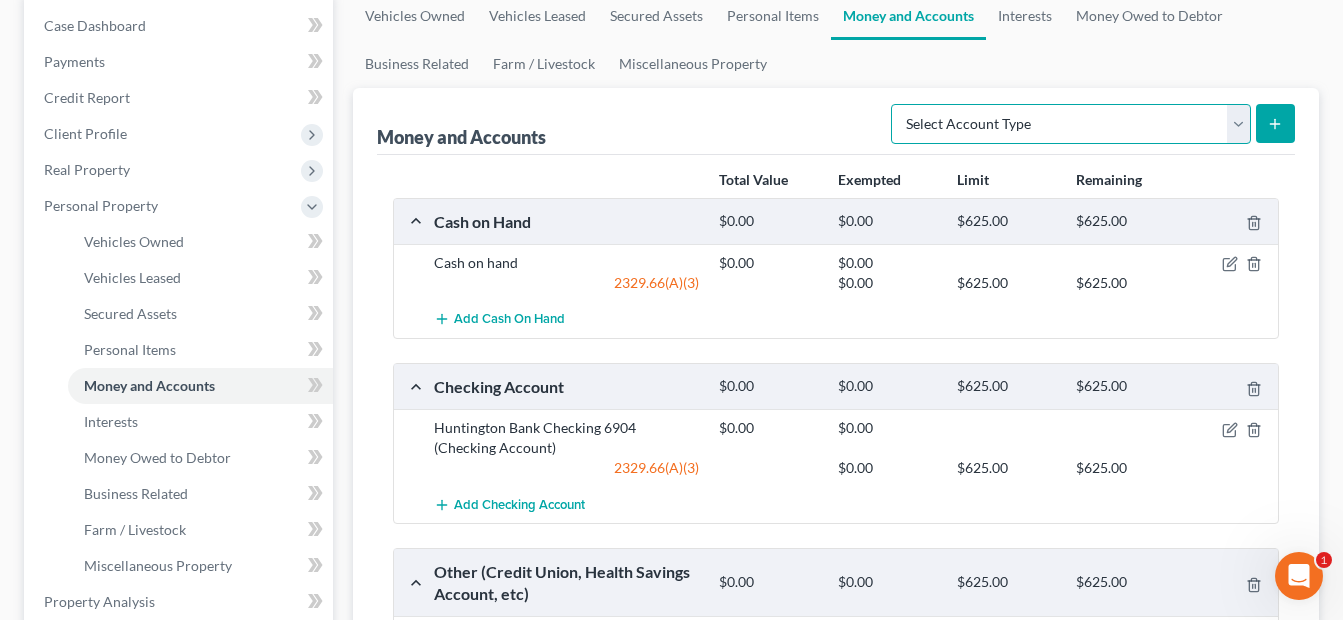 select on "savings" 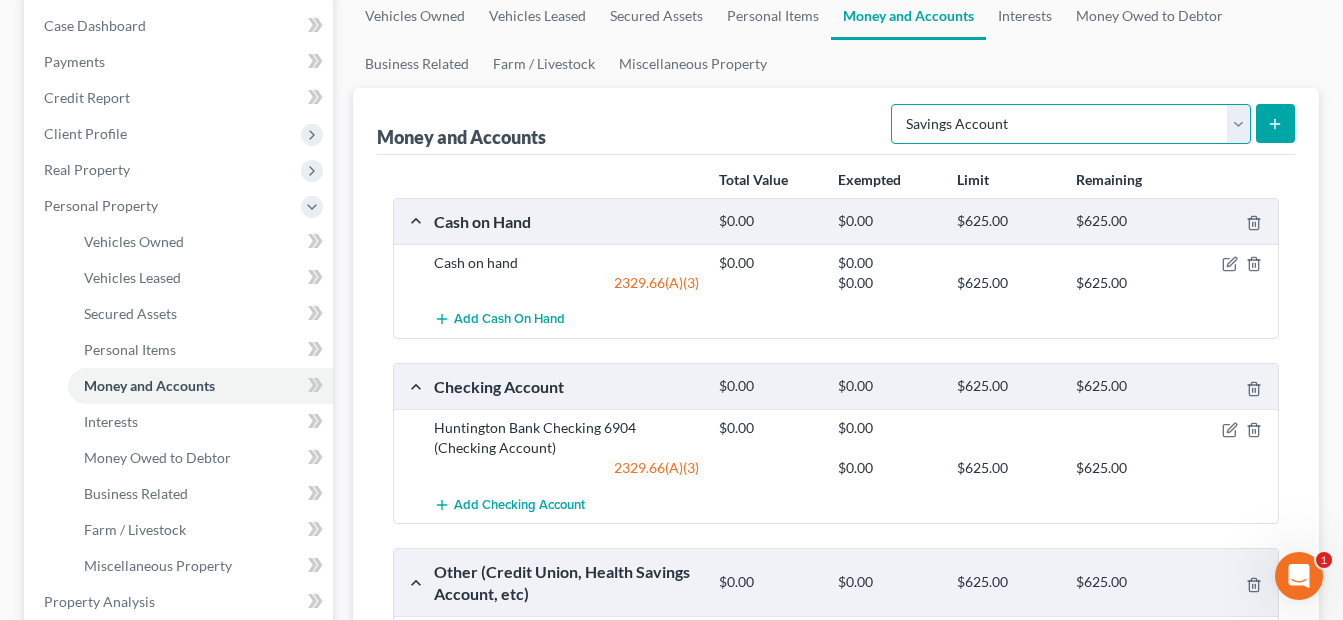 click on "Select Account Type Brokerage Cash on Hand Certificates of Deposit Checking Account Money Market Other (Credit Union, Health Savings Account, etc) Safe Deposit Box Savings Account Security Deposits or Prepayments" at bounding box center (1071, 124) 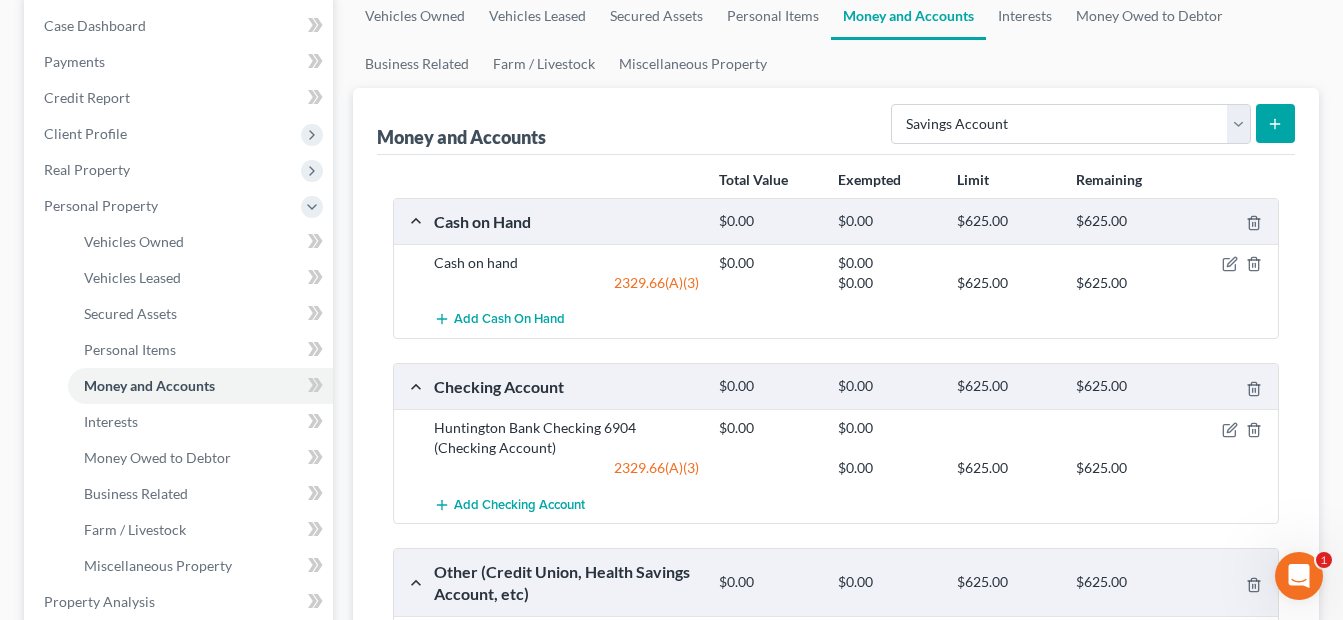 click 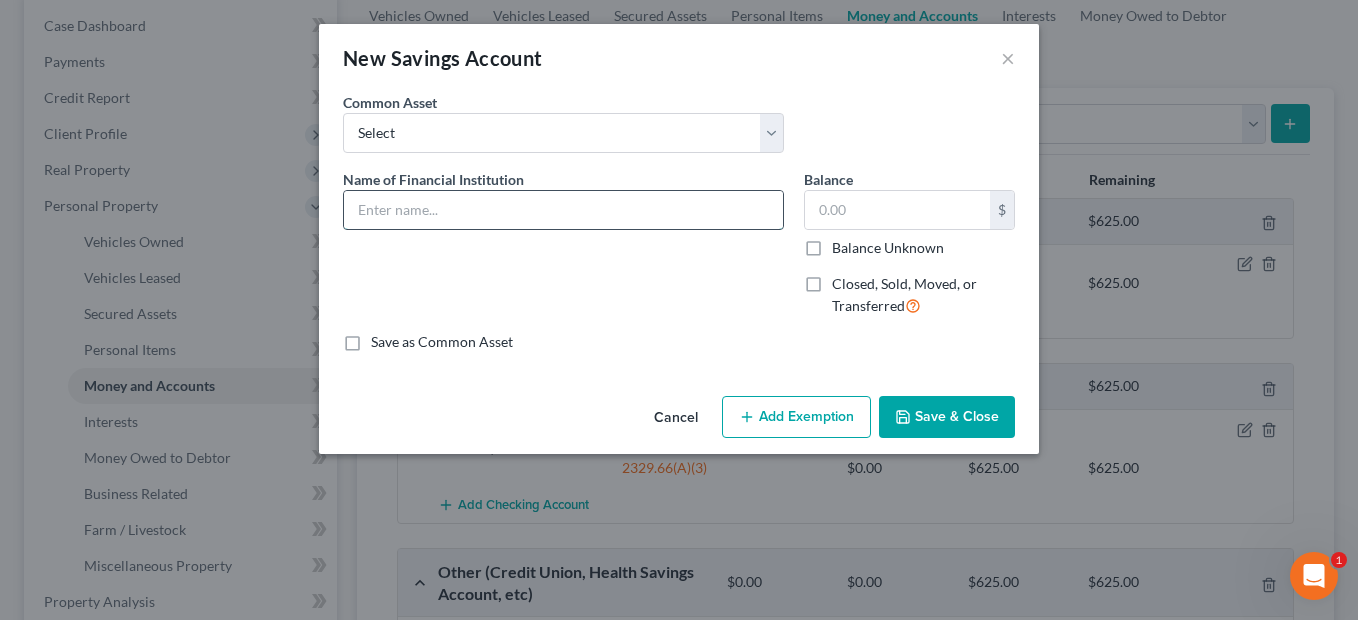 click at bounding box center [563, 210] 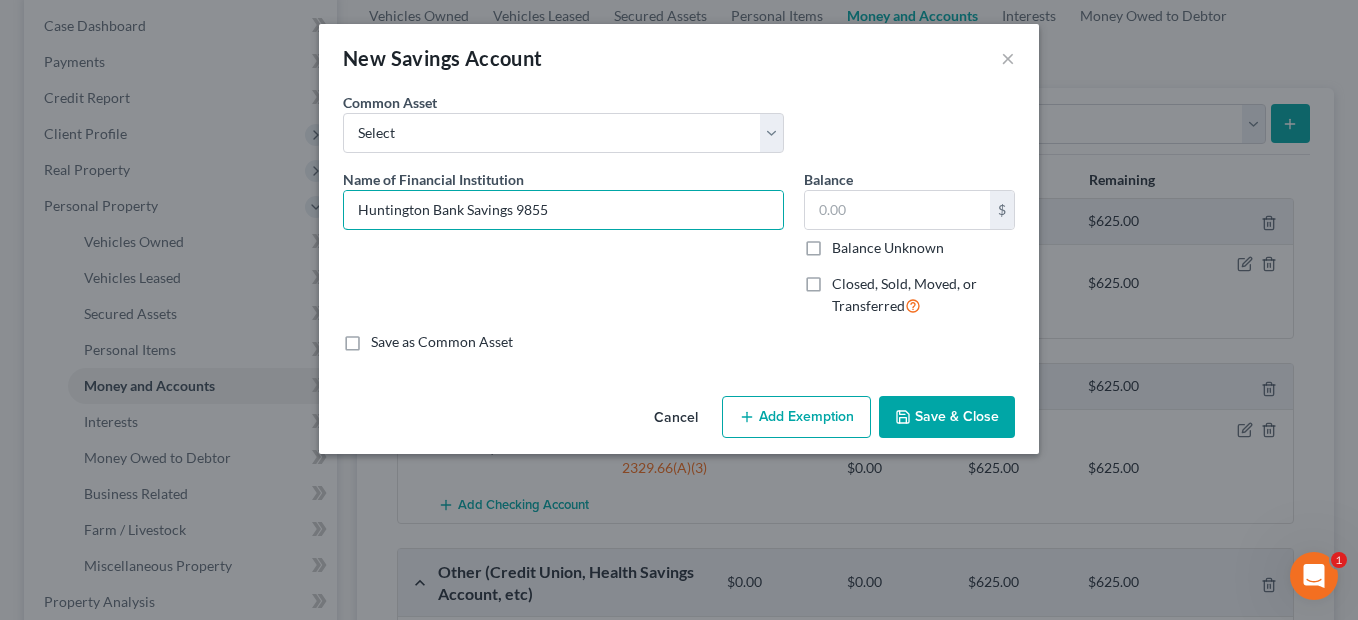 type on "Huntington Bank Savings 9855" 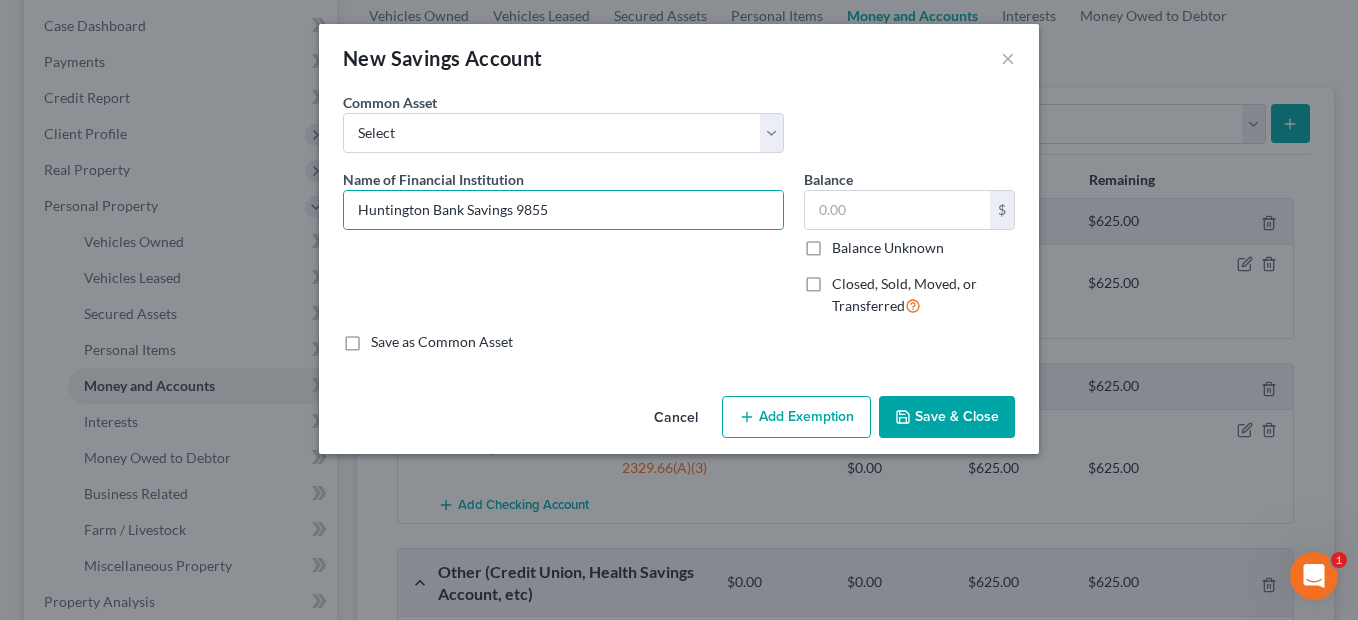 click on "Add Exemption" at bounding box center [796, 417] 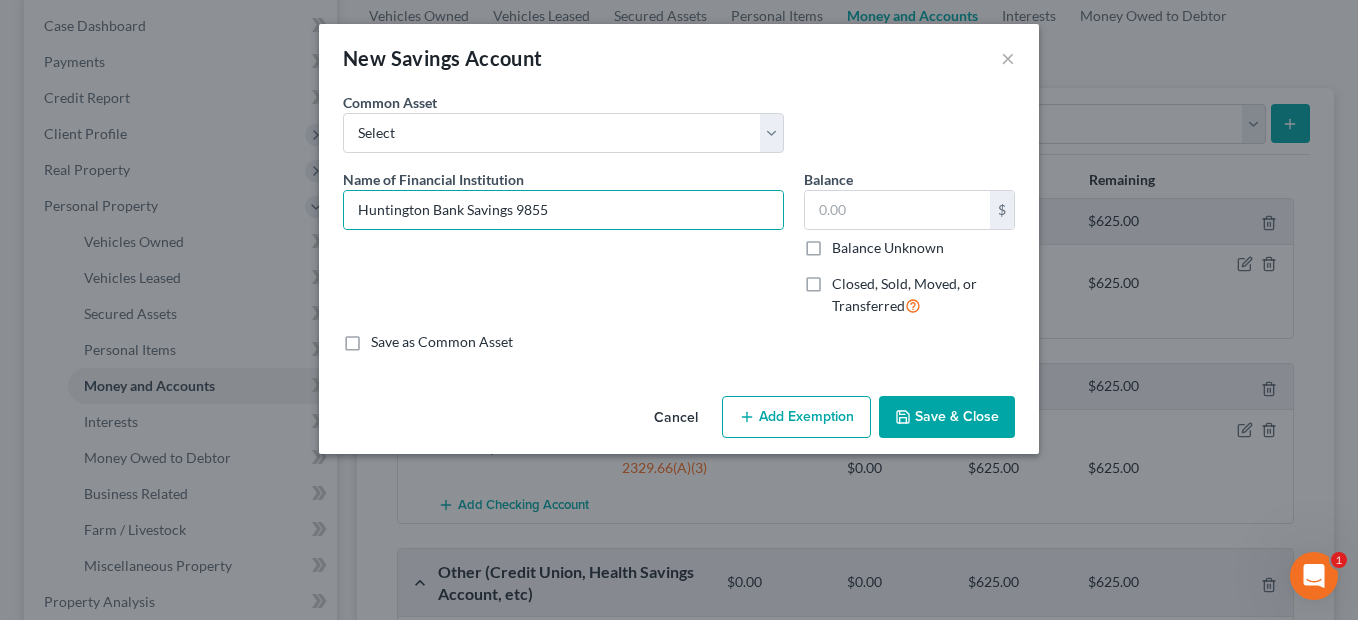select on "2" 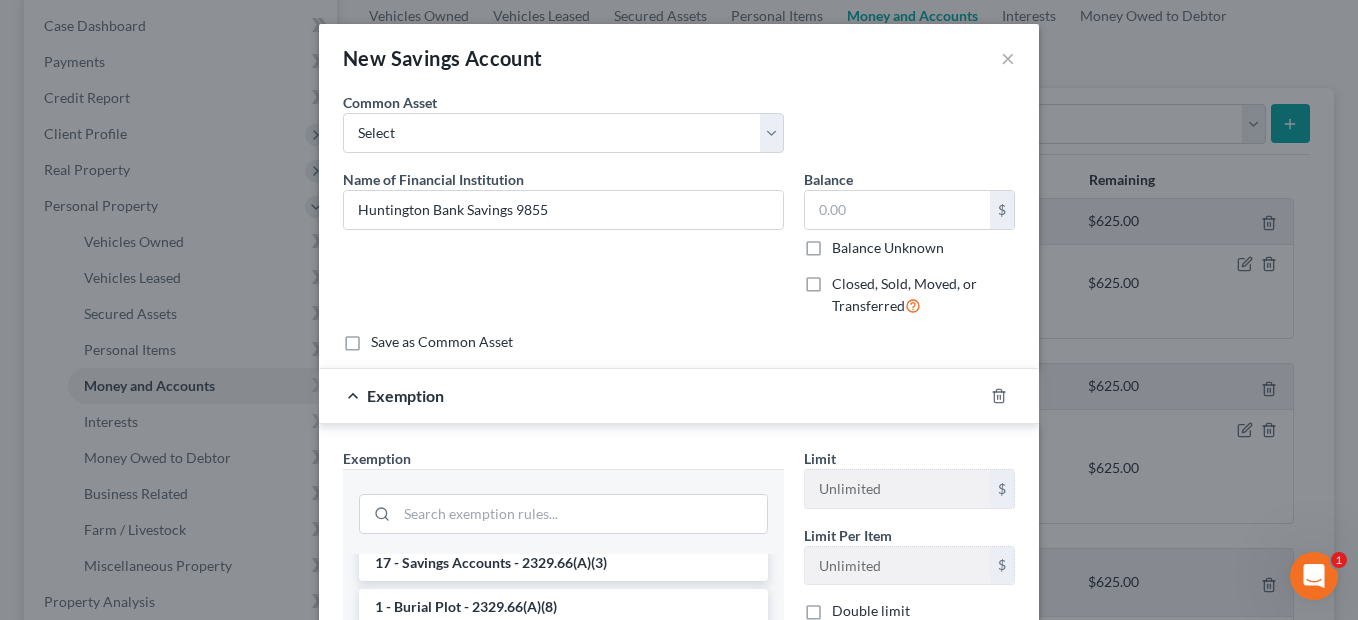 scroll, scrollTop: 100, scrollLeft: 0, axis: vertical 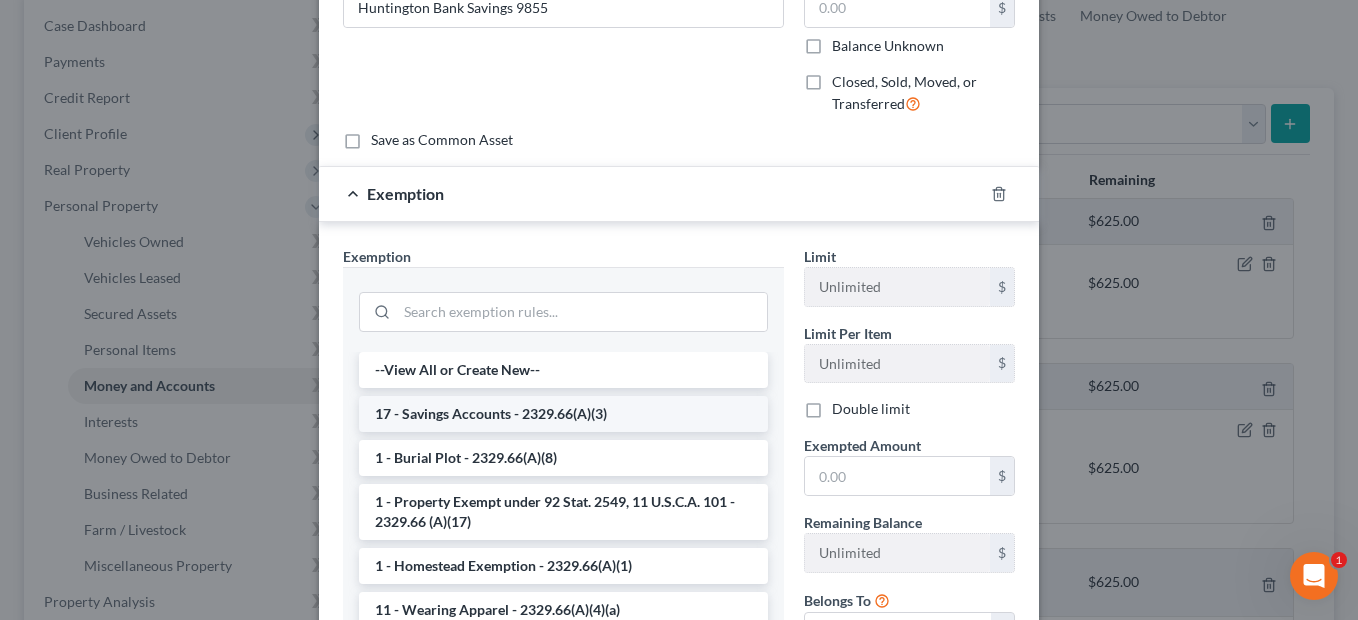 click on "17 - Savings Accounts  - 2329.66(A)(3)" at bounding box center [563, 414] 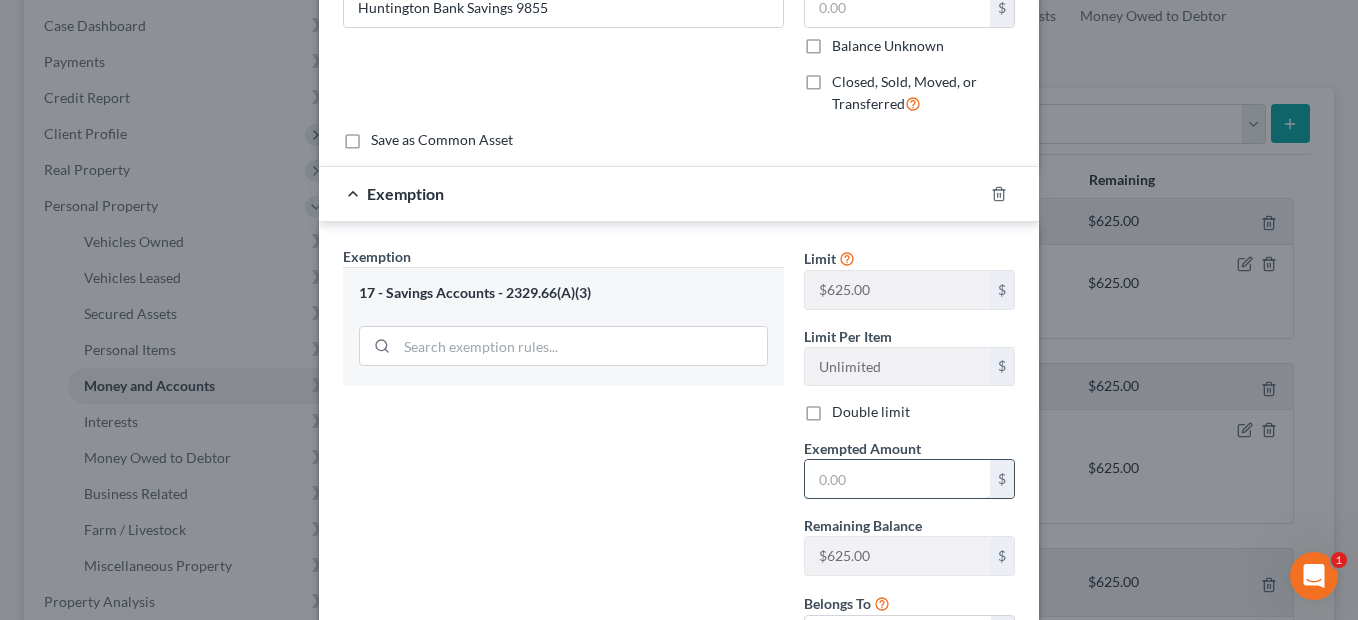 click at bounding box center [897, 479] 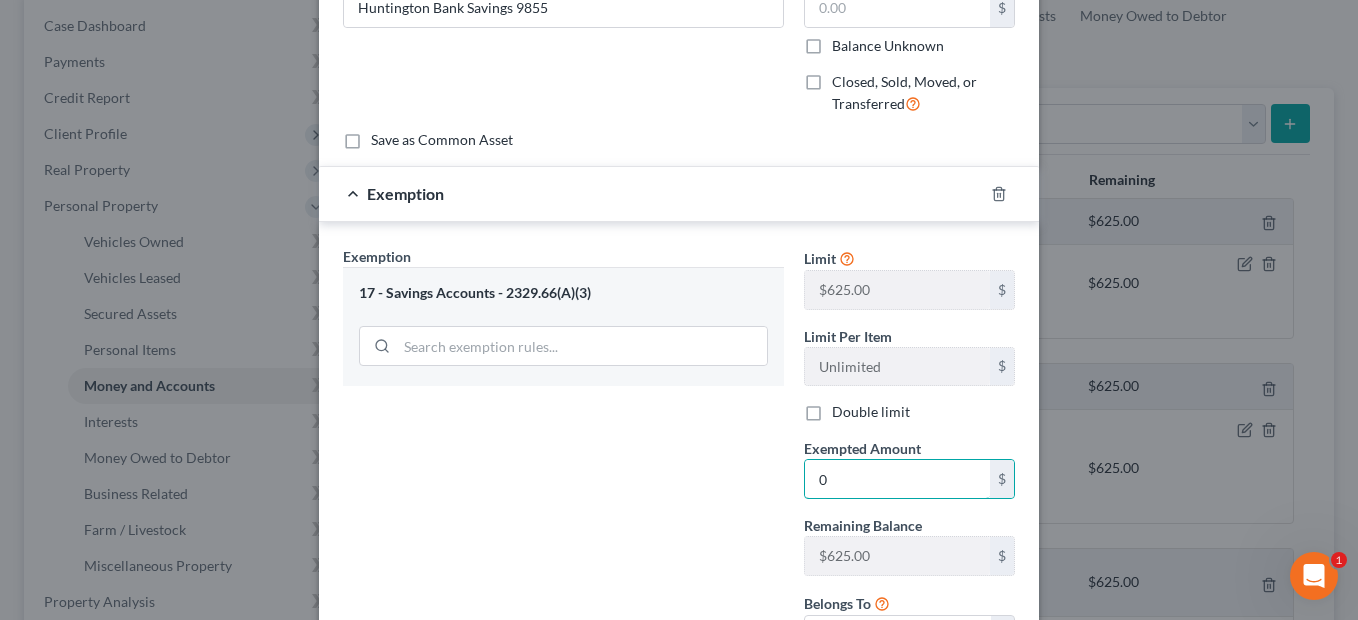 type on "0" 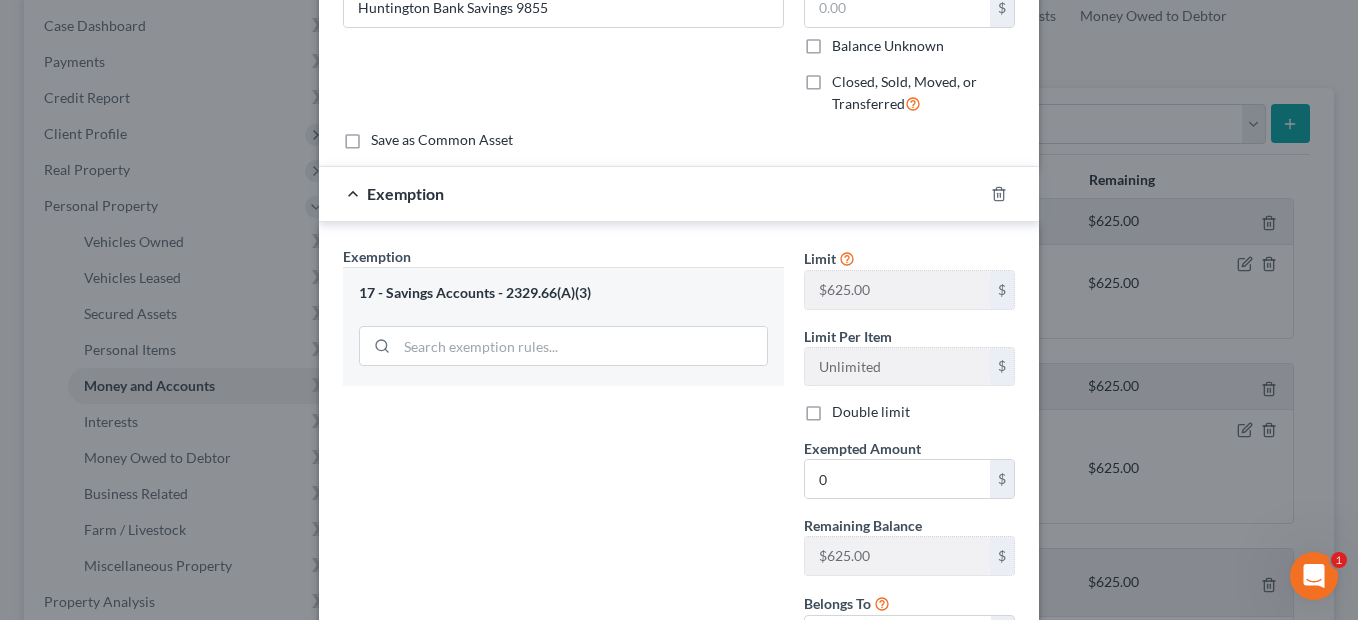click on "Exemption Set must be selected for CA.
Exemption
*
17 - Savings Accounts  - [NUMBER]([NUMBER])([NUMBER])" at bounding box center [563, 458] 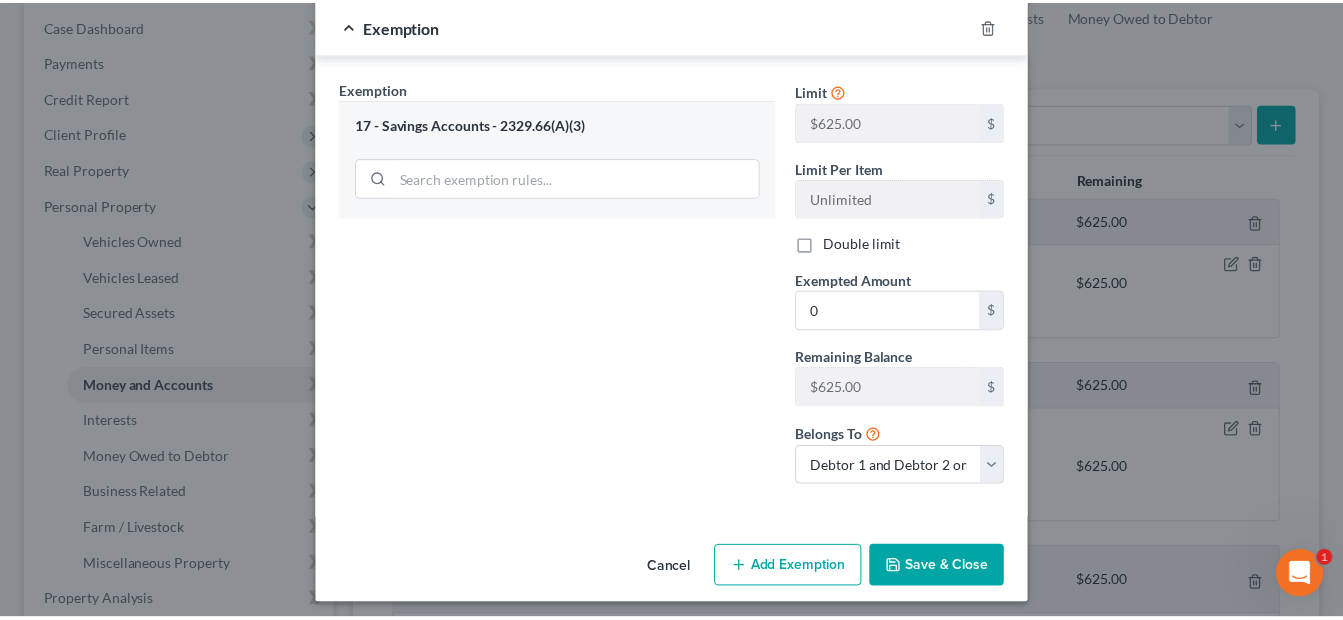 scroll, scrollTop: 379, scrollLeft: 0, axis: vertical 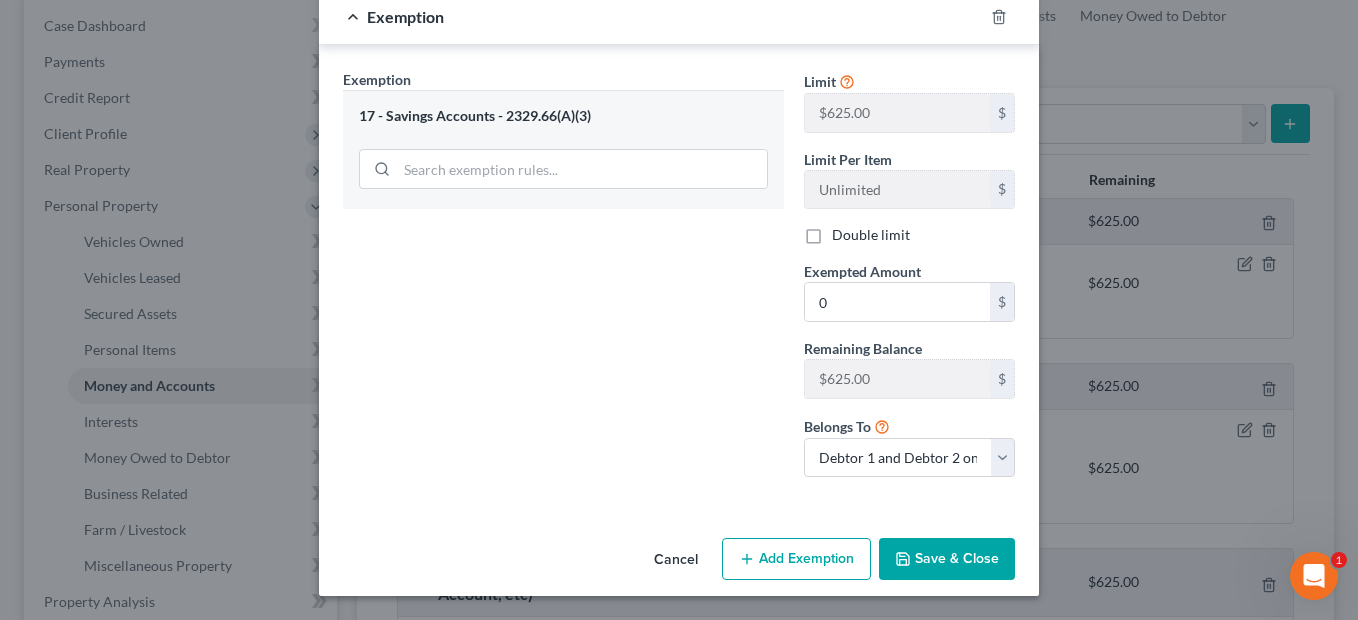 click on "Save & Close" at bounding box center (947, 559) 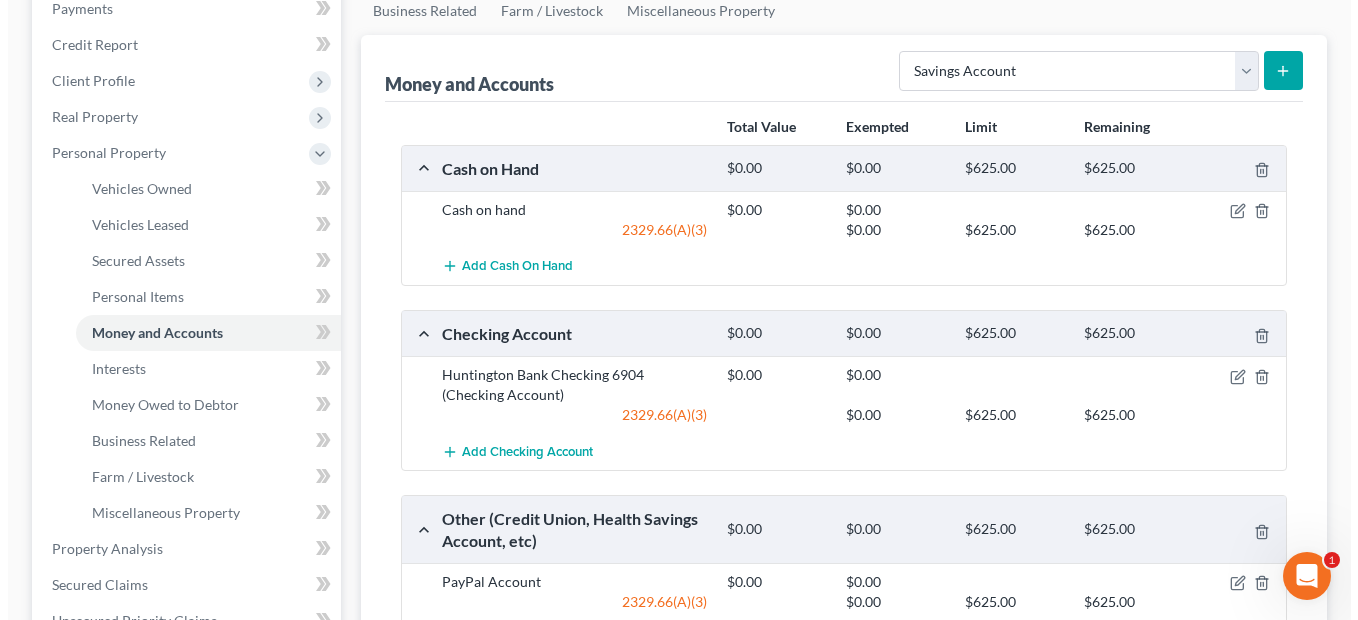 scroll, scrollTop: 300, scrollLeft: 0, axis: vertical 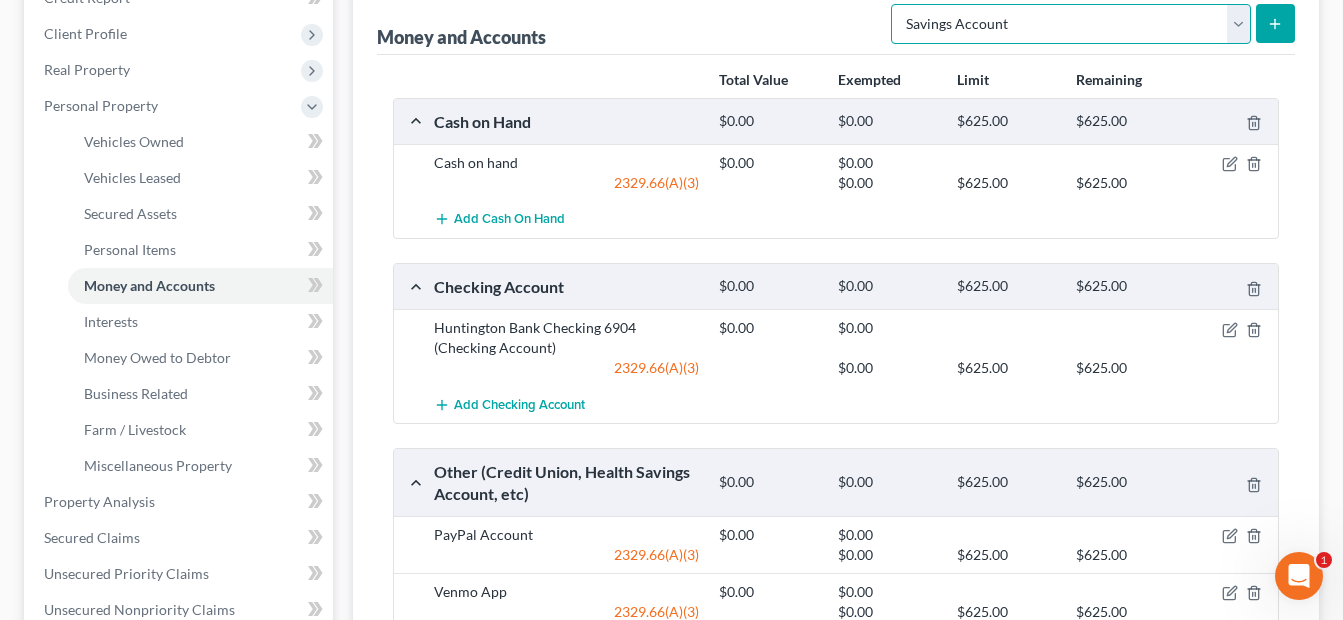drag, startPoint x: 1235, startPoint y: 25, endPoint x: 1220, endPoint y: 29, distance: 15.524175 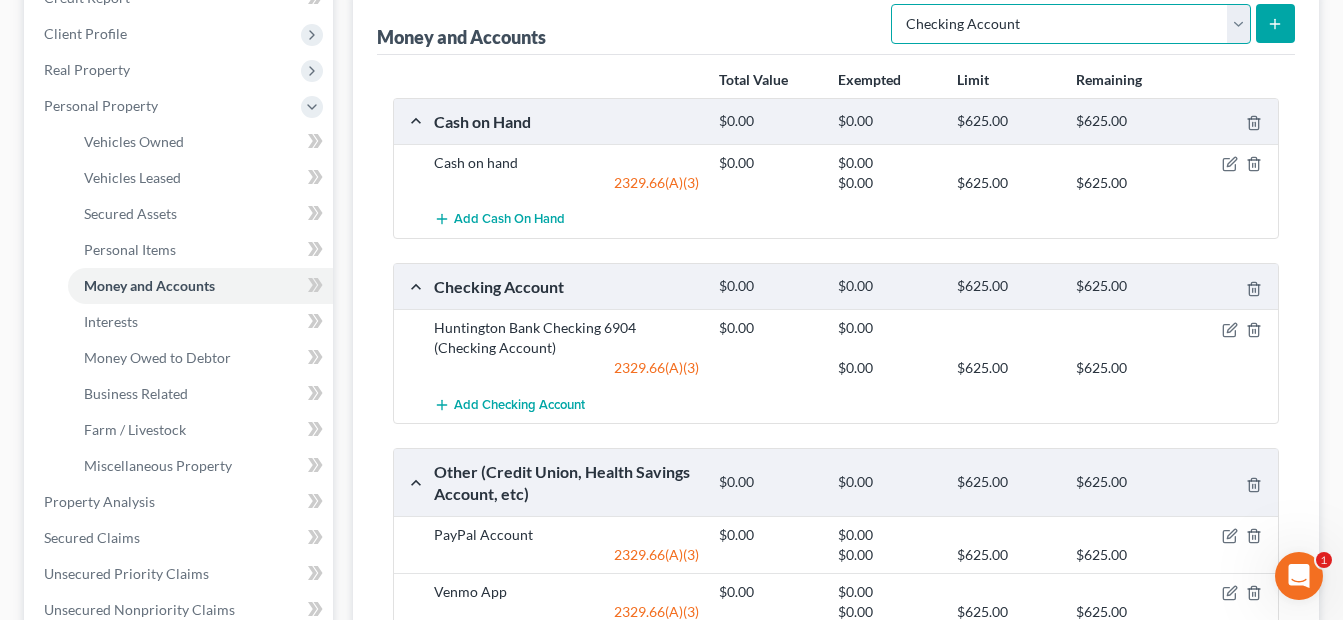 click on "Select Account Type Brokerage Cash on Hand Certificates of Deposit Checking Account Money Market Other (Credit Union, Health Savings Account, etc) Safe Deposit Box Savings Account Security Deposits or Prepayments" at bounding box center (1071, 24) 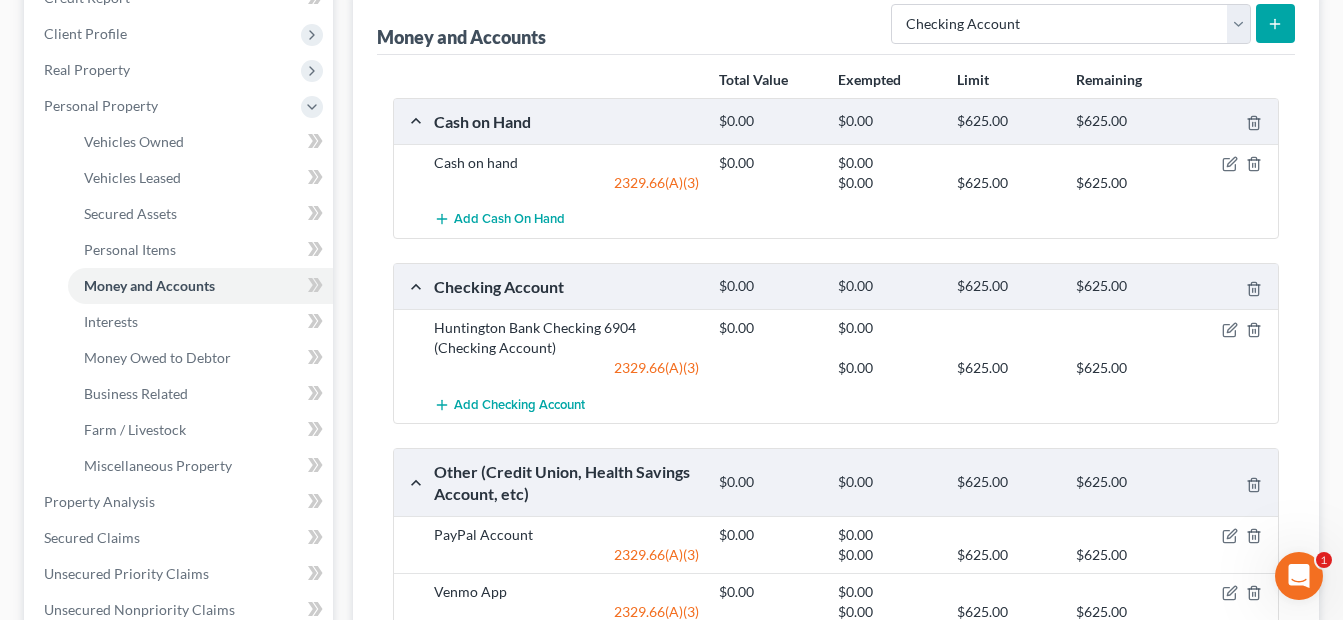 click at bounding box center (1275, 23) 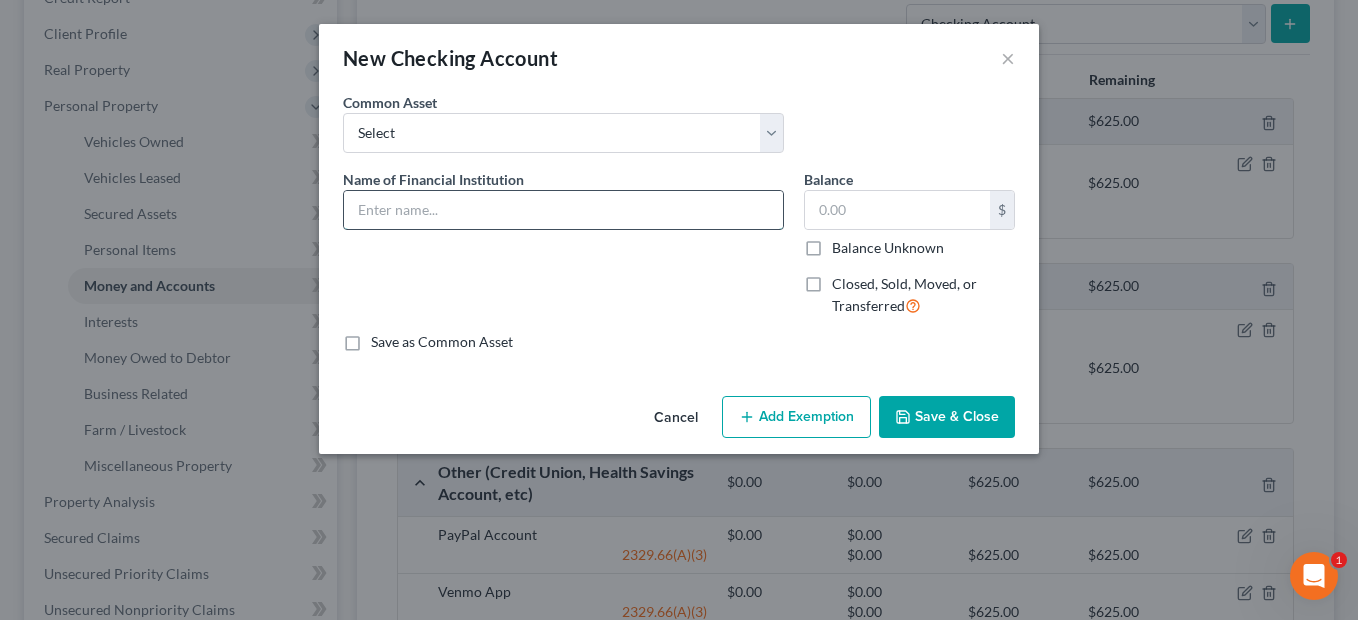drag, startPoint x: 465, startPoint y: 207, endPoint x: 465, endPoint y: 190, distance: 17 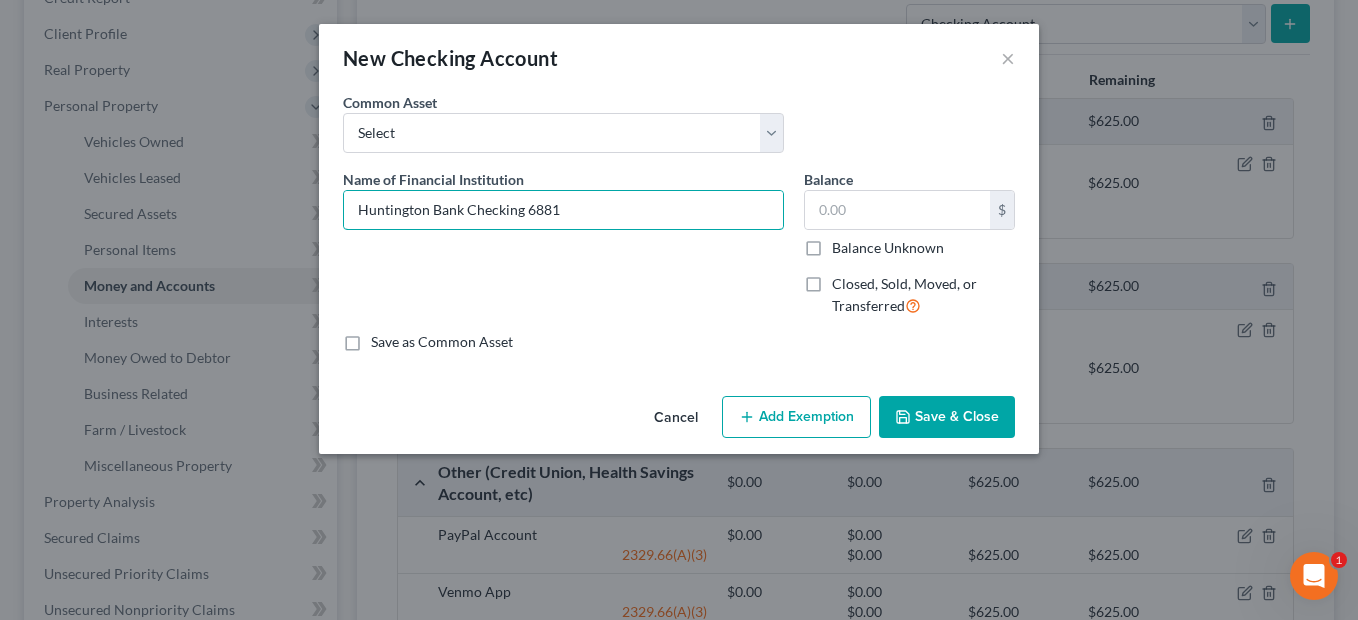 type on "Huntington Bank Checking 6881" 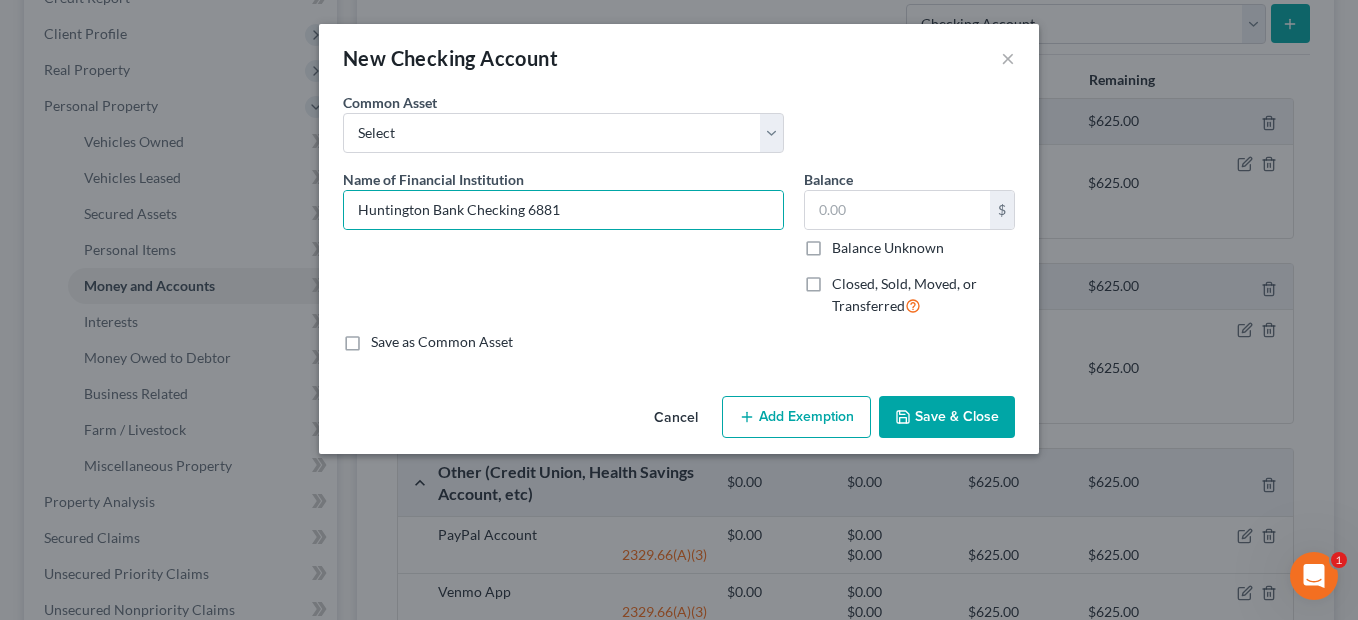 click on "Add Exemption" at bounding box center [796, 417] 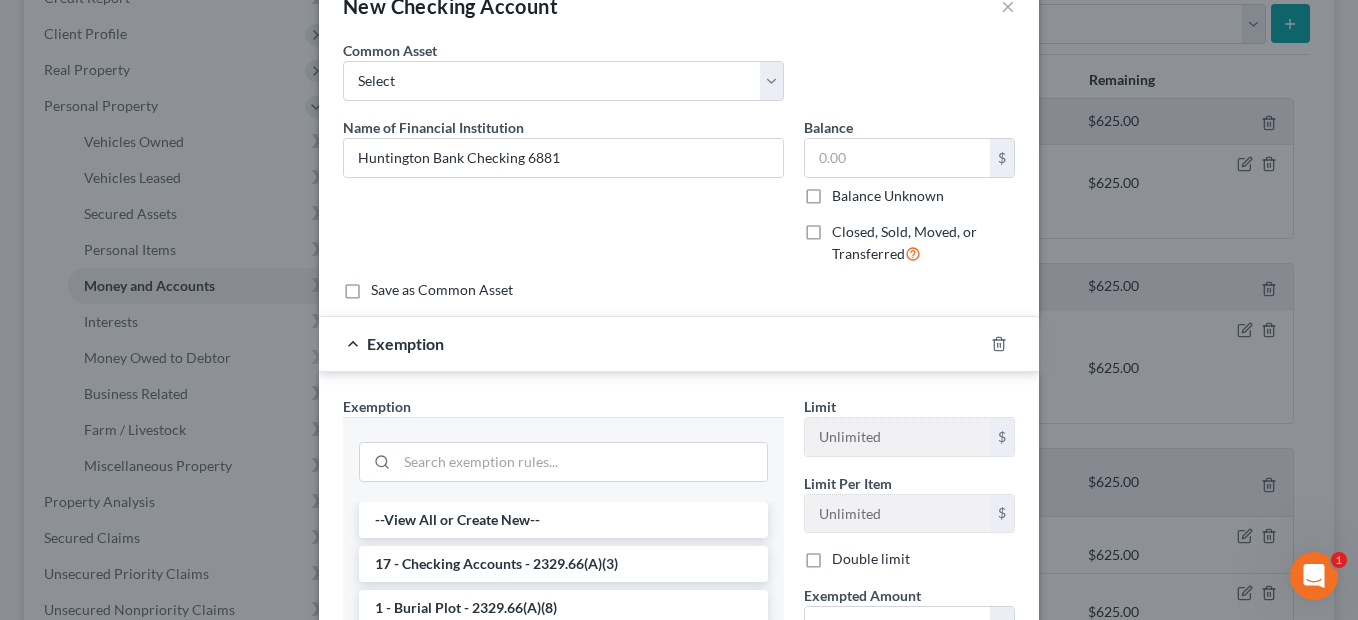 scroll, scrollTop: 100, scrollLeft: 0, axis: vertical 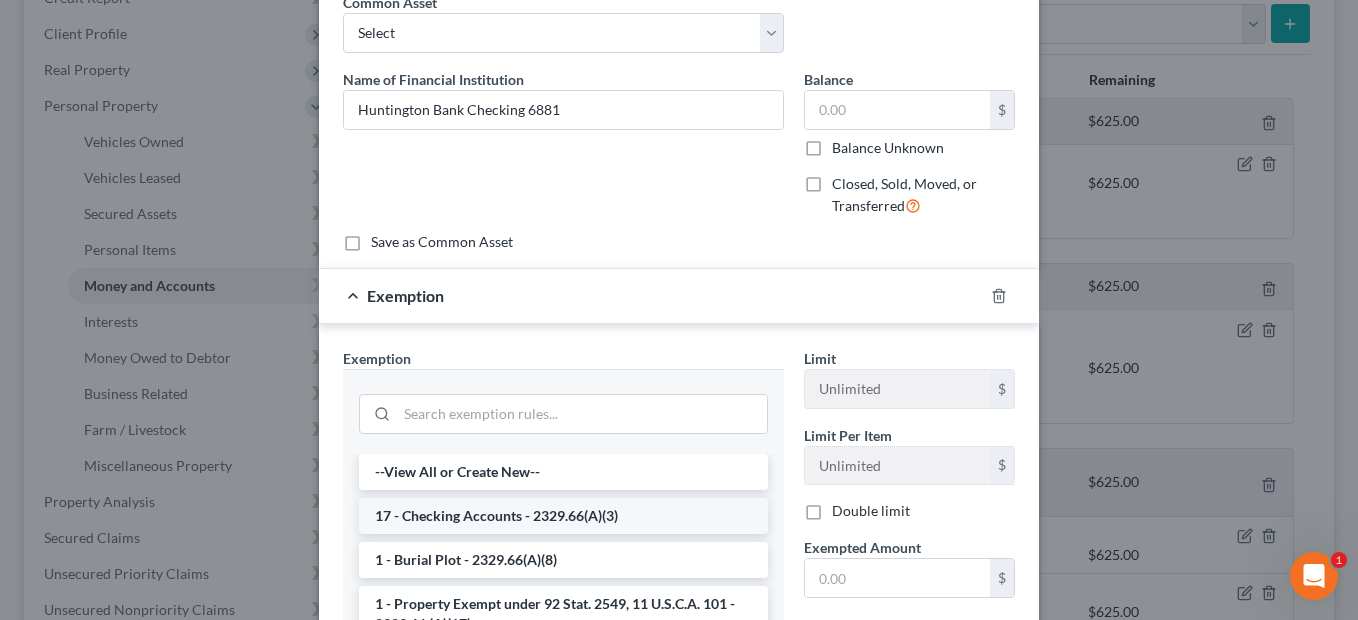 click on "17 - Checking Accounts - 2329.66(A)(3)" at bounding box center [563, 516] 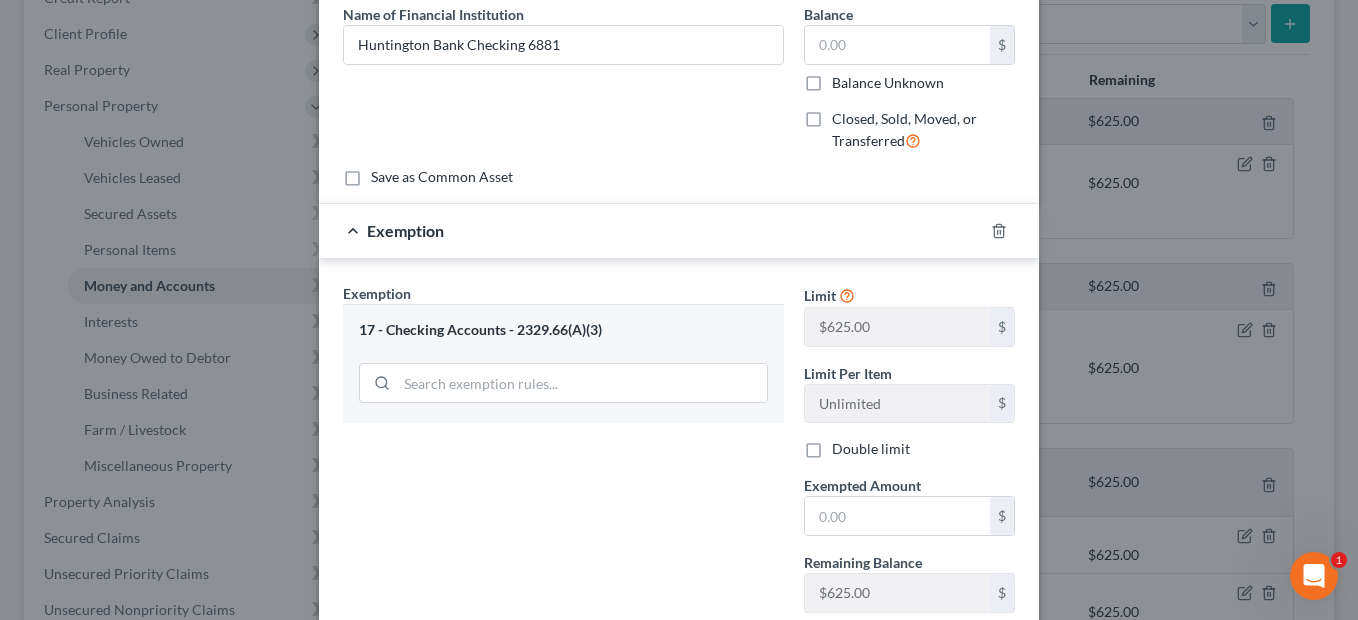 scroll, scrollTop: 200, scrollLeft: 0, axis: vertical 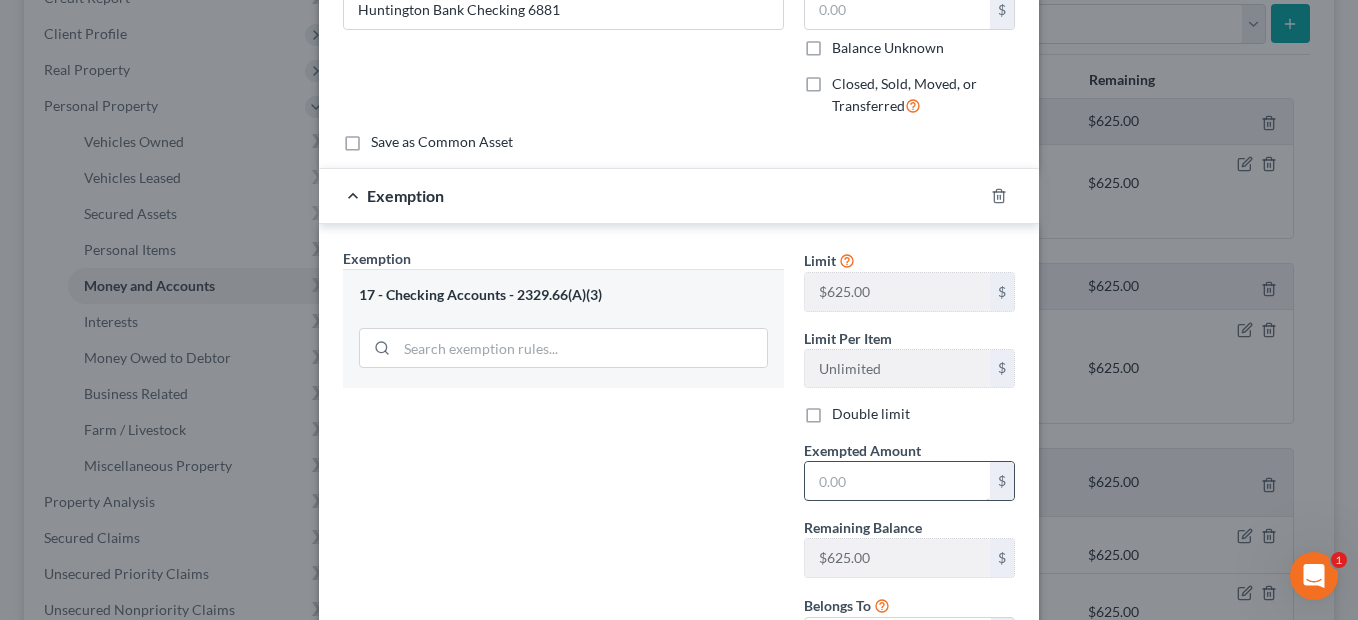 drag, startPoint x: 848, startPoint y: 489, endPoint x: 848, endPoint y: 469, distance: 20 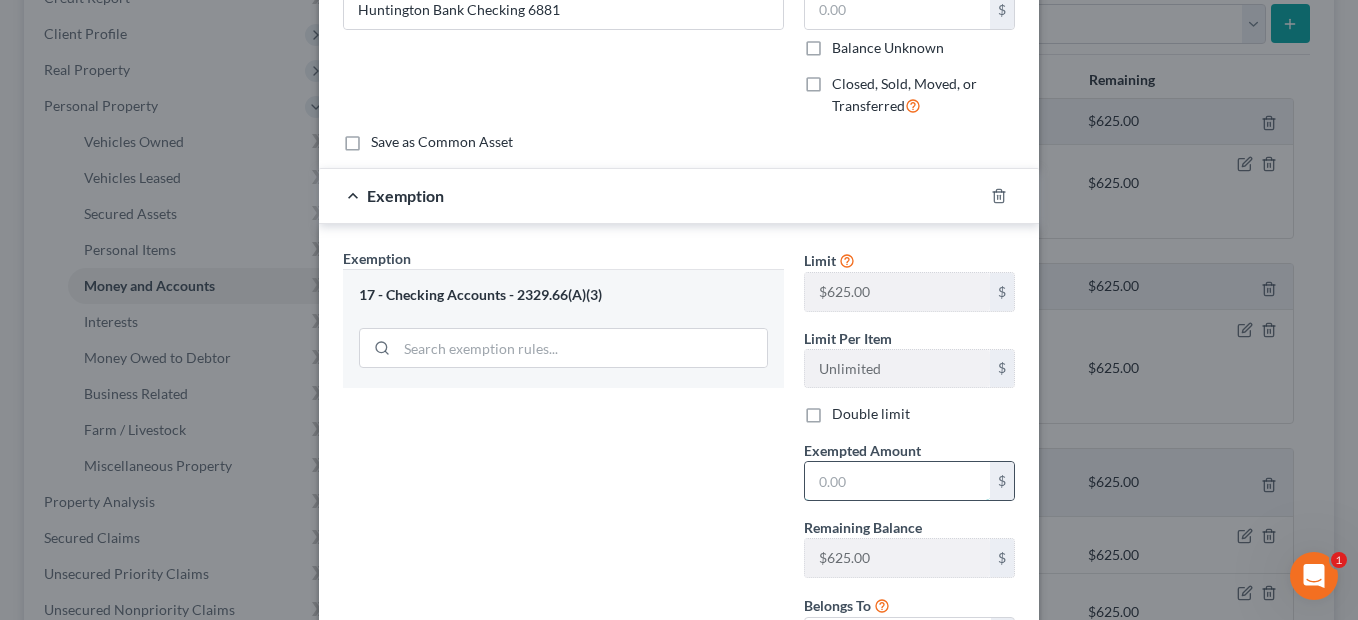 click at bounding box center [897, 481] 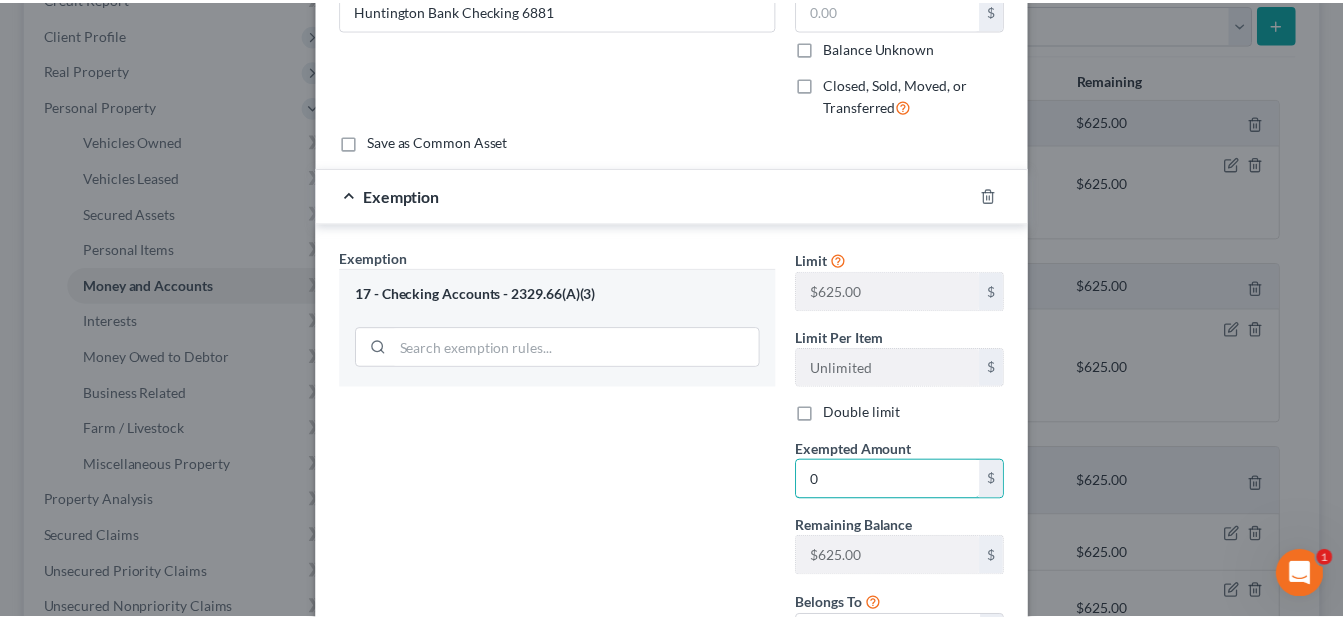 scroll, scrollTop: 379, scrollLeft: 0, axis: vertical 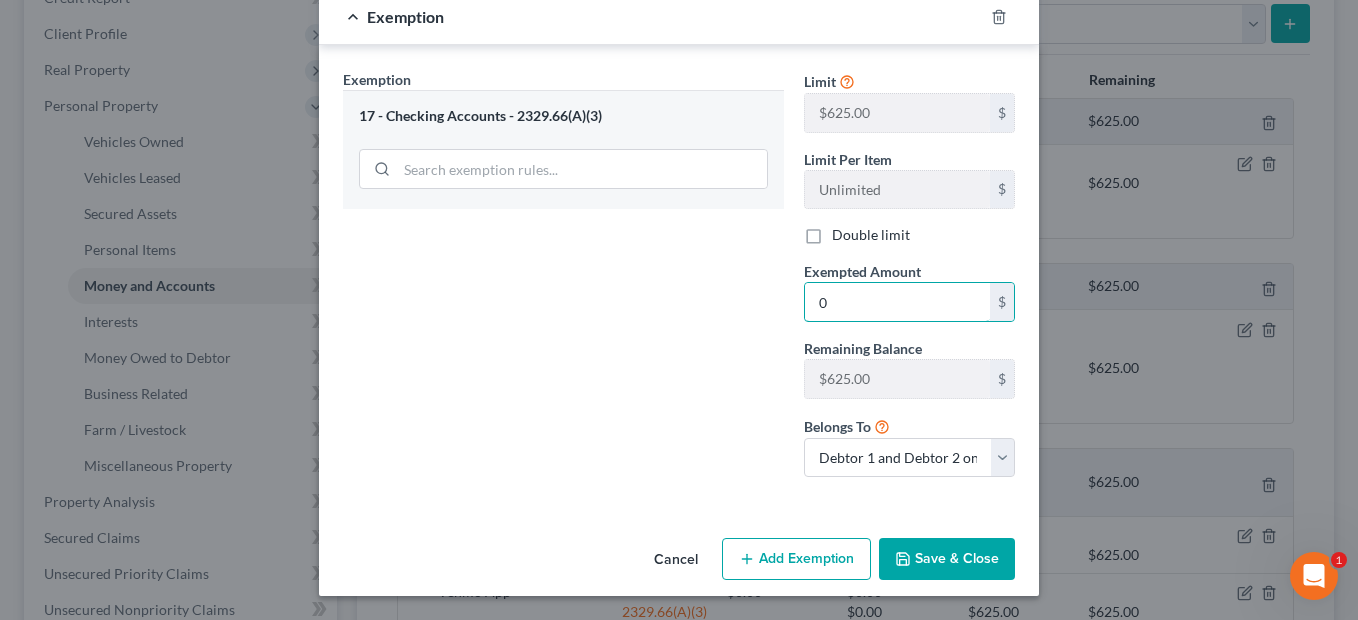 type on "0" 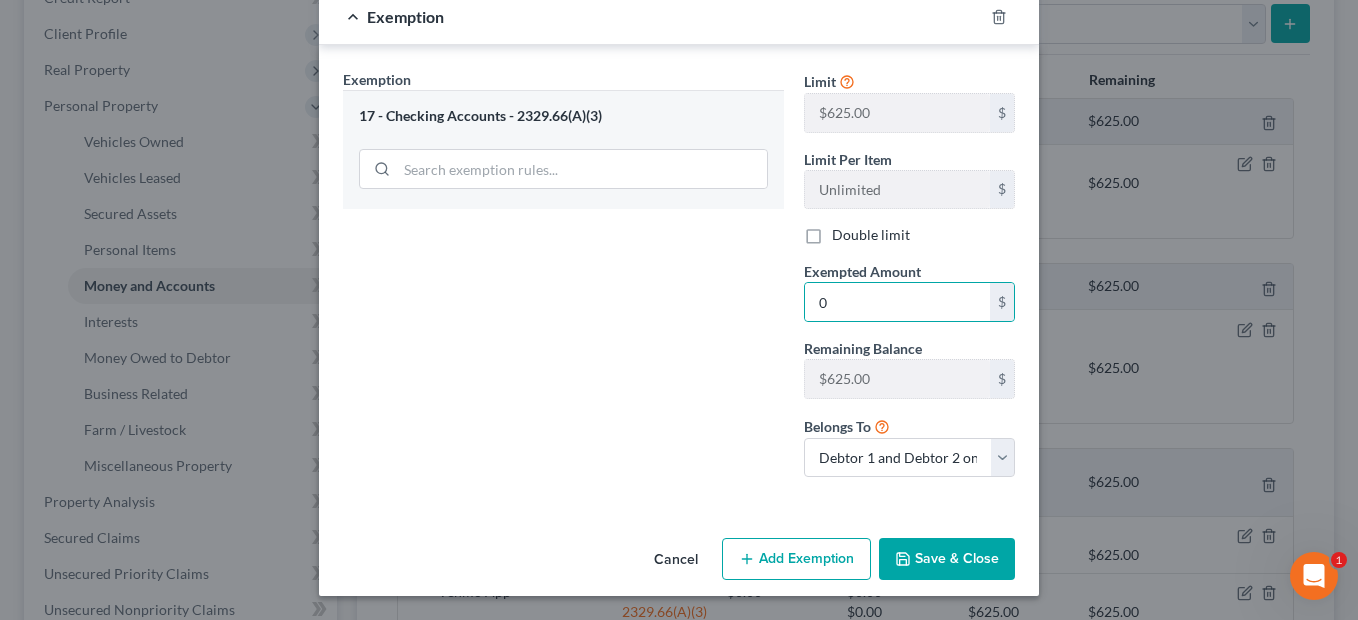 drag, startPoint x: 913, startPoint y: 561, endPoint x: 913, endPoint y: 549, distance: 12 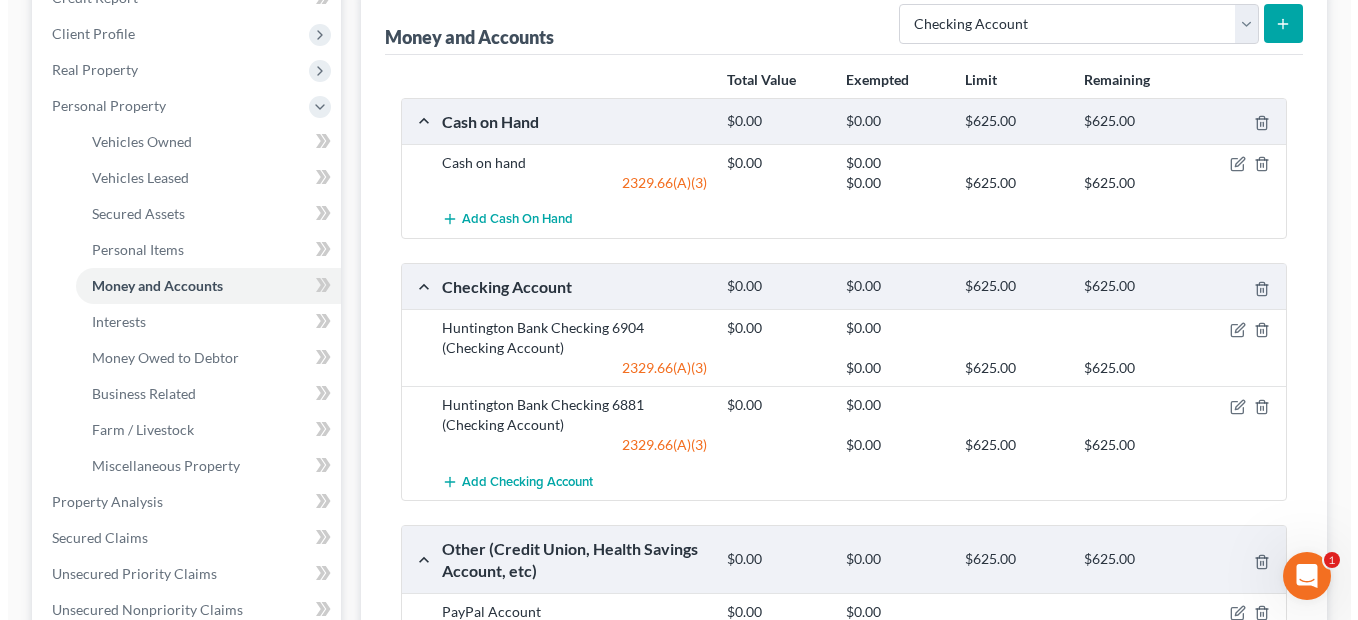scroll, scrollTop: 200, scrollLeft: 0, axis: vertical 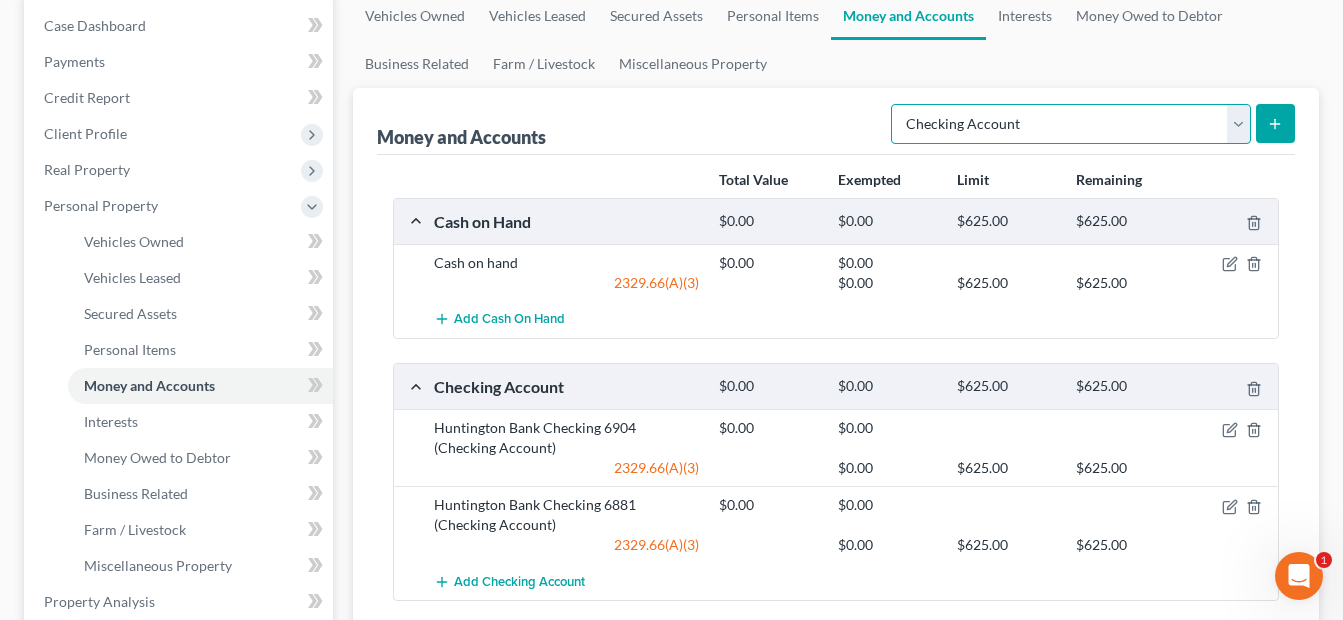 drag, startPoint x: 1225, startPoint y: 122, endPoint x: 1204, endPoint y: 125, distance: 21.213203 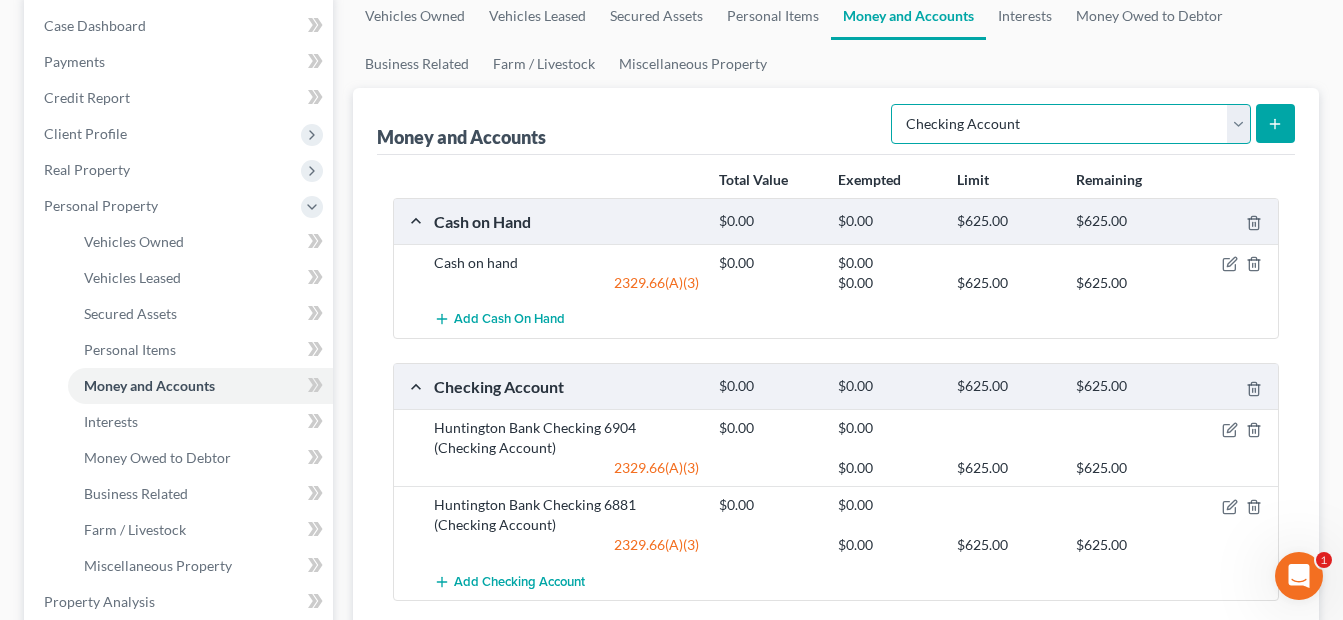 select on "savings" 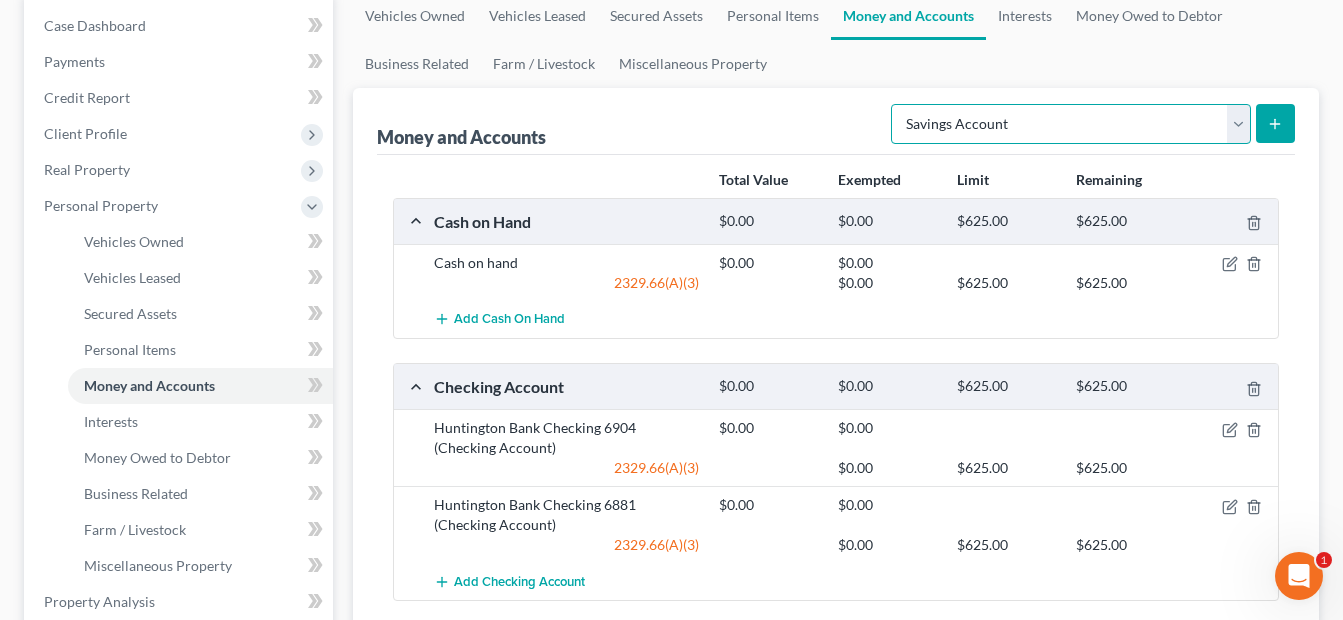 click on "Select Account Type Brokerage Cash on Hand Certificates of Deposit Checking Account Money Market Other (Credit Union, Health Savings Account, etc) Safe Deposit Box Savings Account Security Deposits or Prepayments" at bounding box center [1071, 124] 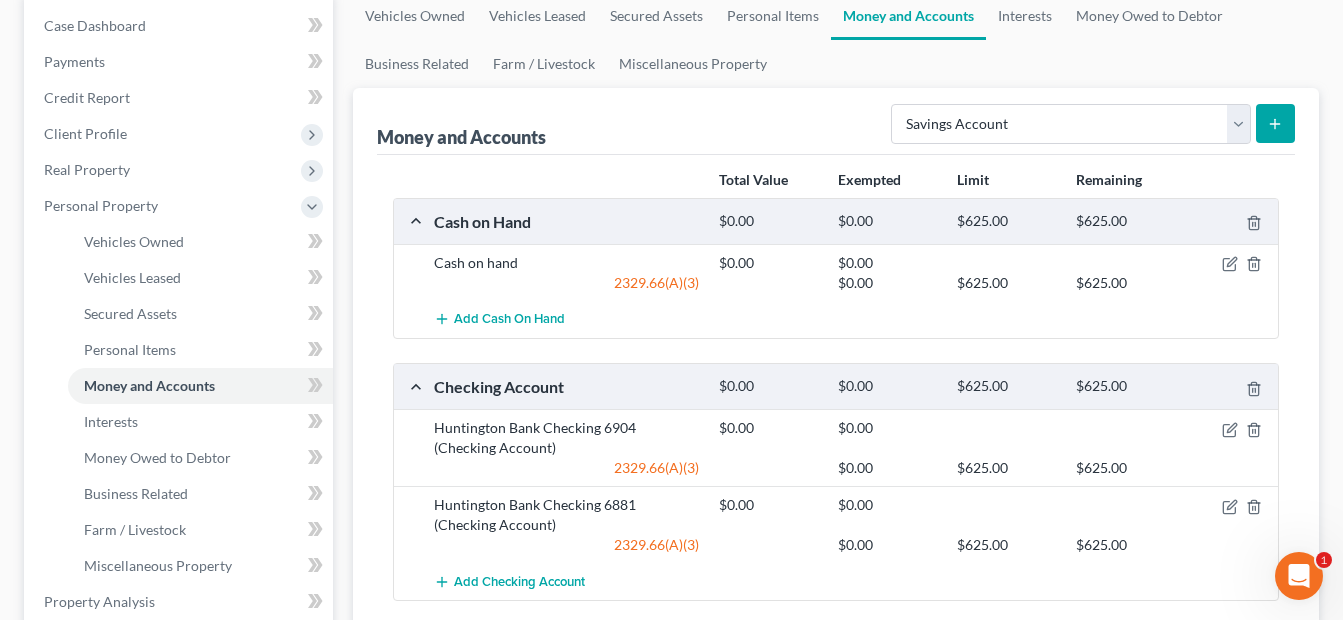 click 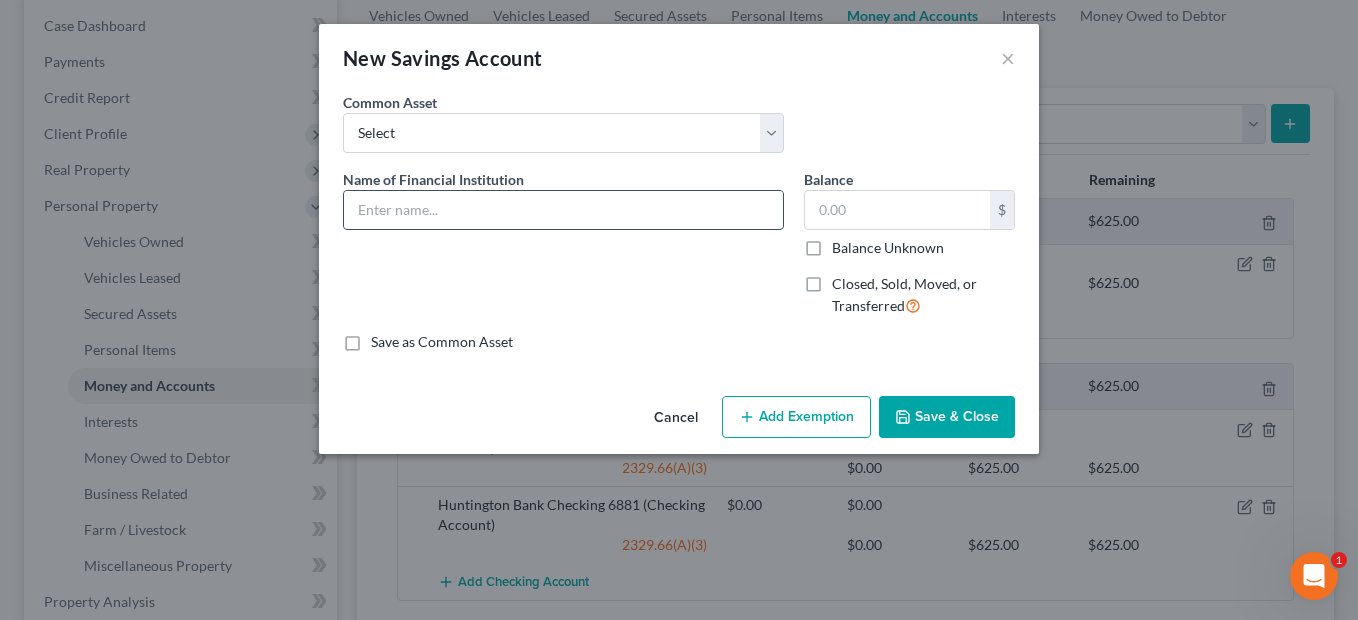 click at bounding box center (563, 210) 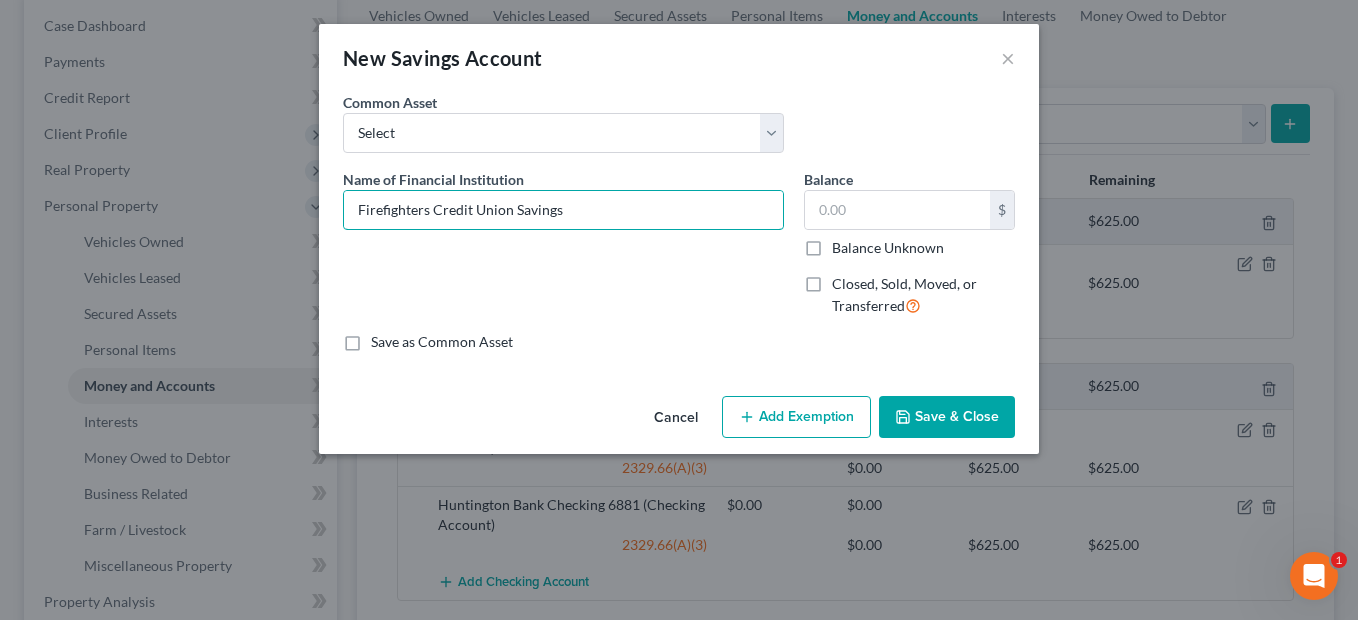 type on "Firefighters Credit Union Savings" 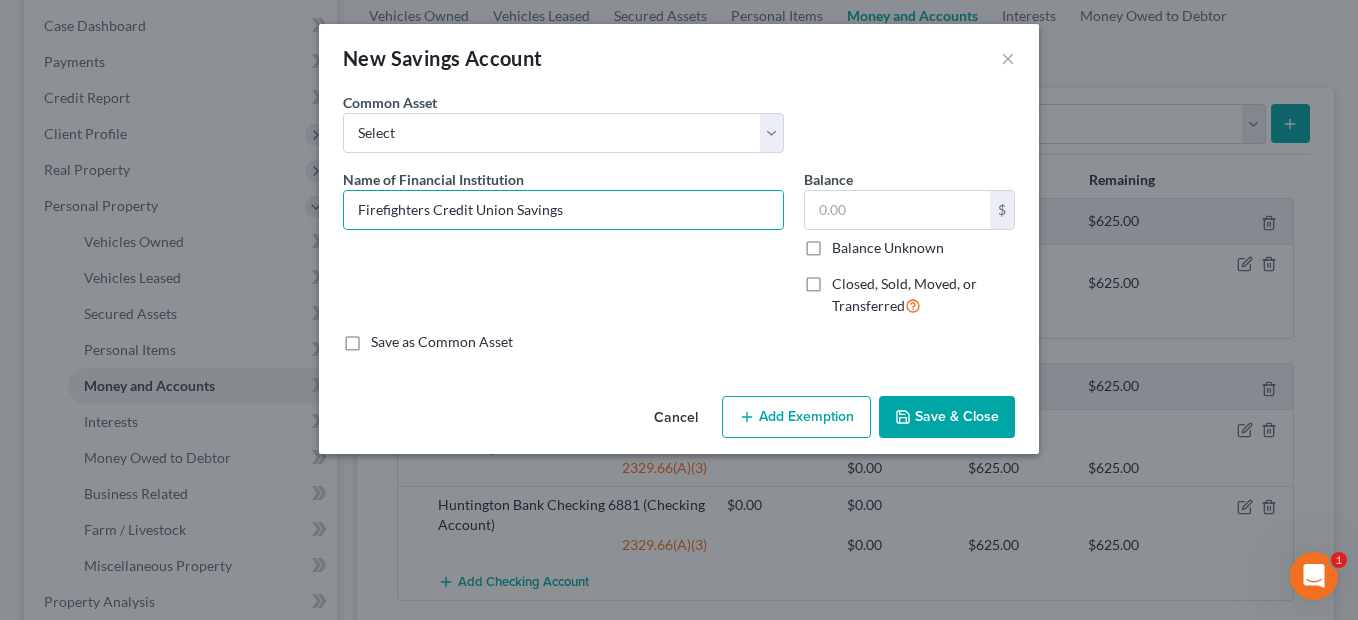 click on "Add Exemption" at bounding box center [796, 417] 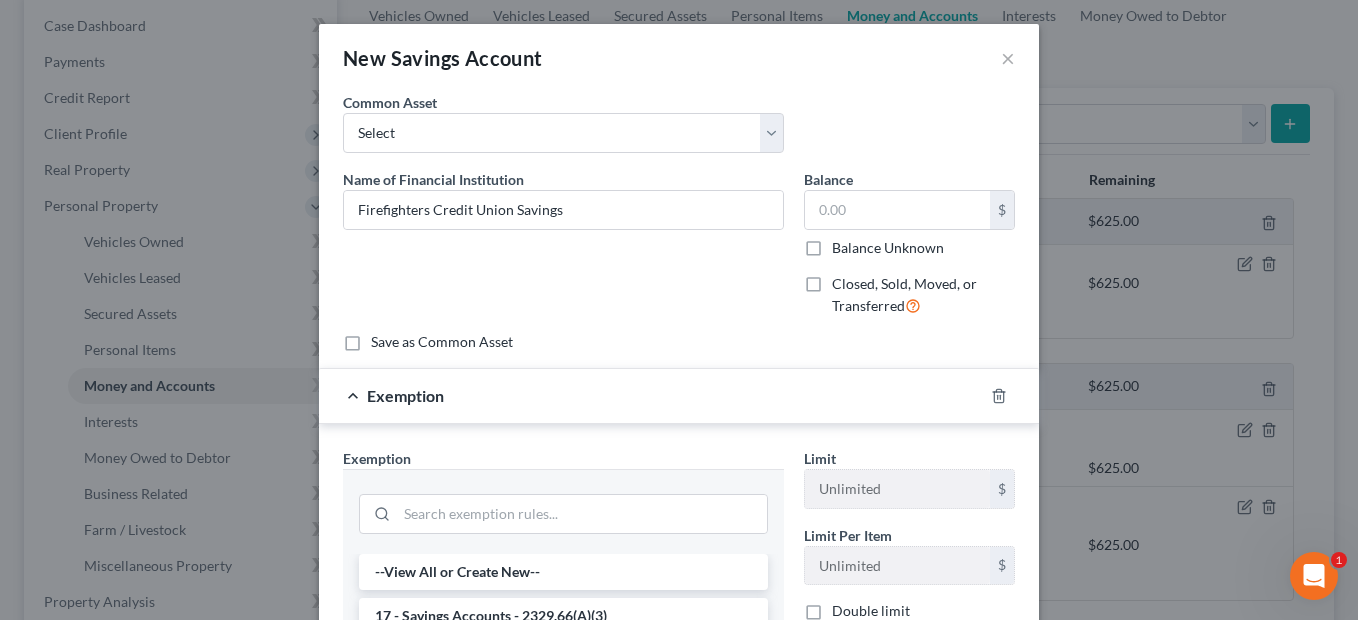 scroll, scrollTop: 100, scrollLeft: 0, axis: vertical 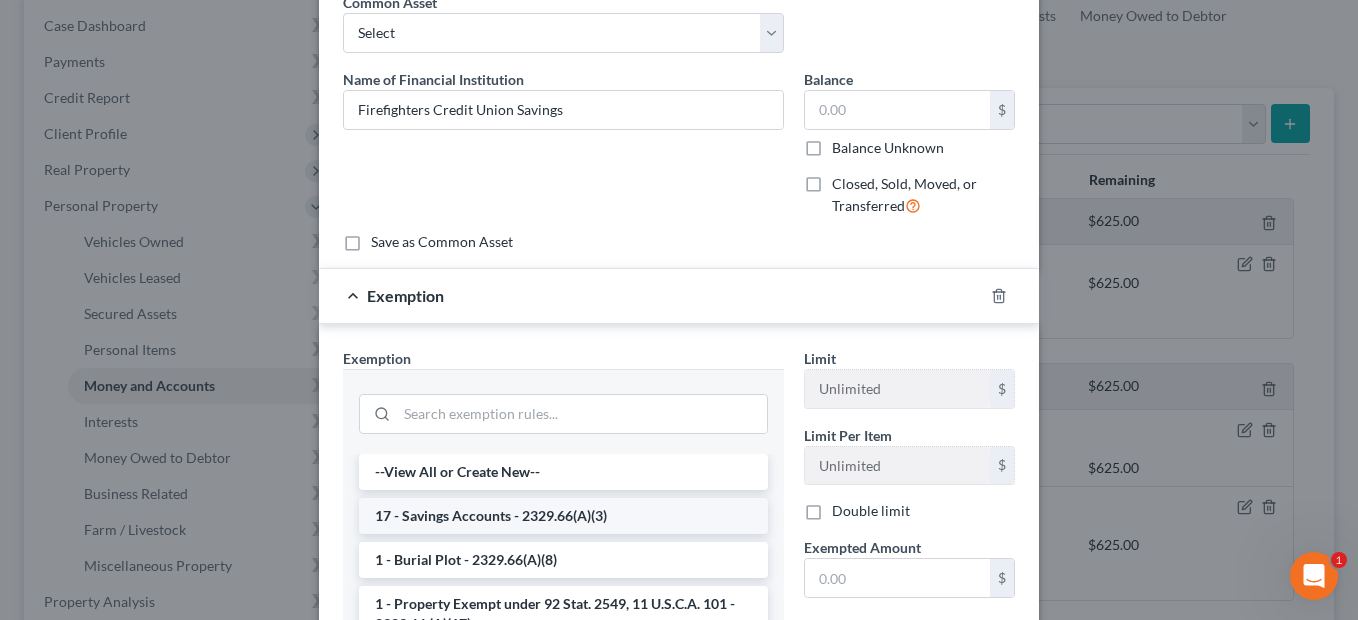 click on "17 - Savings Accounts  - 2329.66(A)(3)" at bounding box center [563, 516] 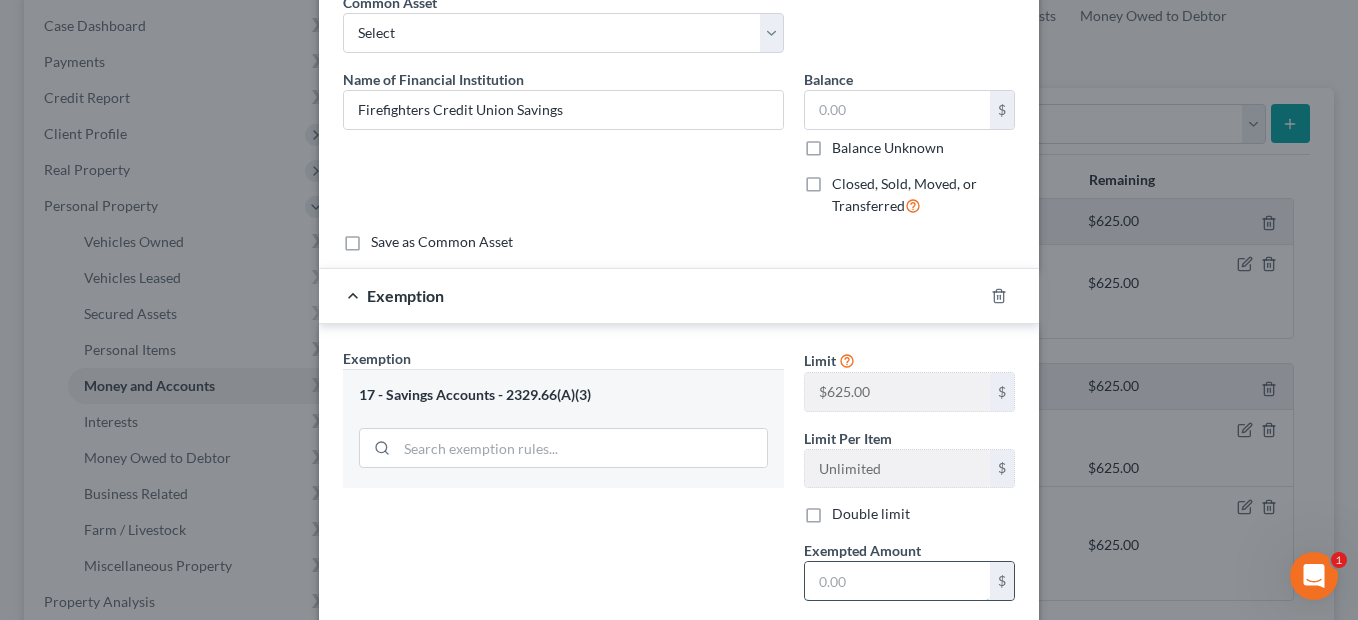drag, startPoint x: 837, startPoint y: 582, endPoint x: 840, endPoint y: 569, distance: 13.341664 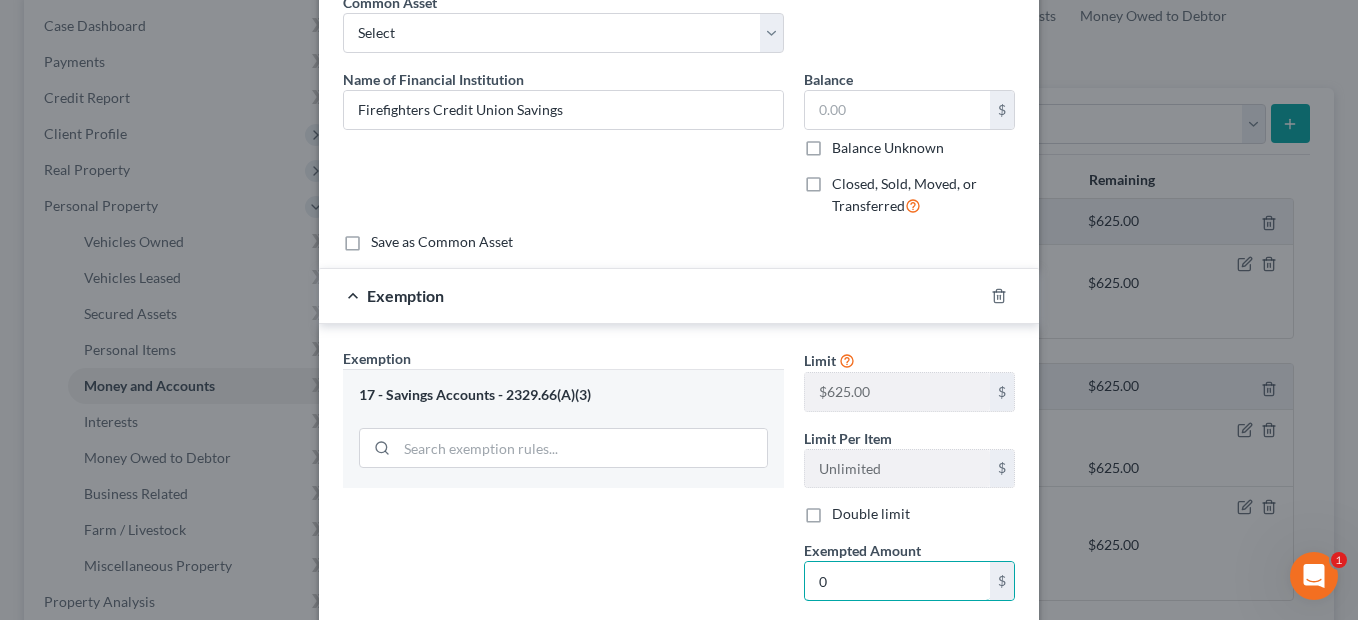 type on "0" 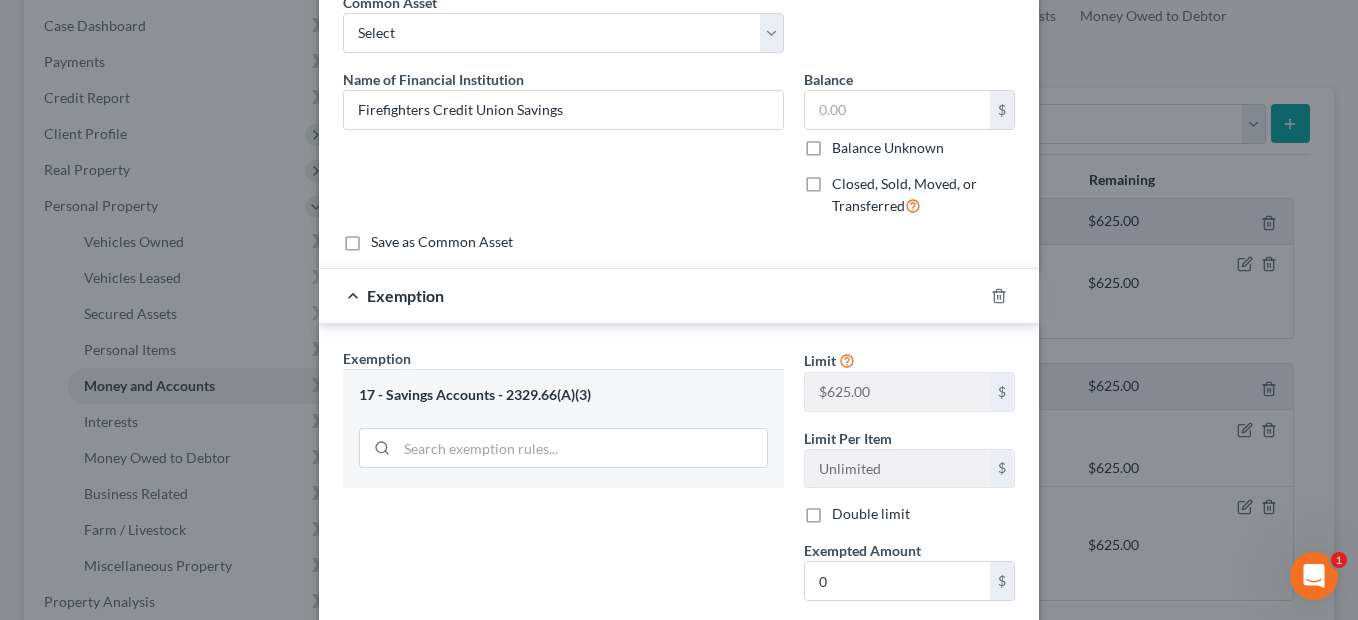 click on "Exemption Set must be selected for CA.
Exemption
*
17 - Savings Accounts  - 2329.66(A)(3)" at bounding box center (563, 560) 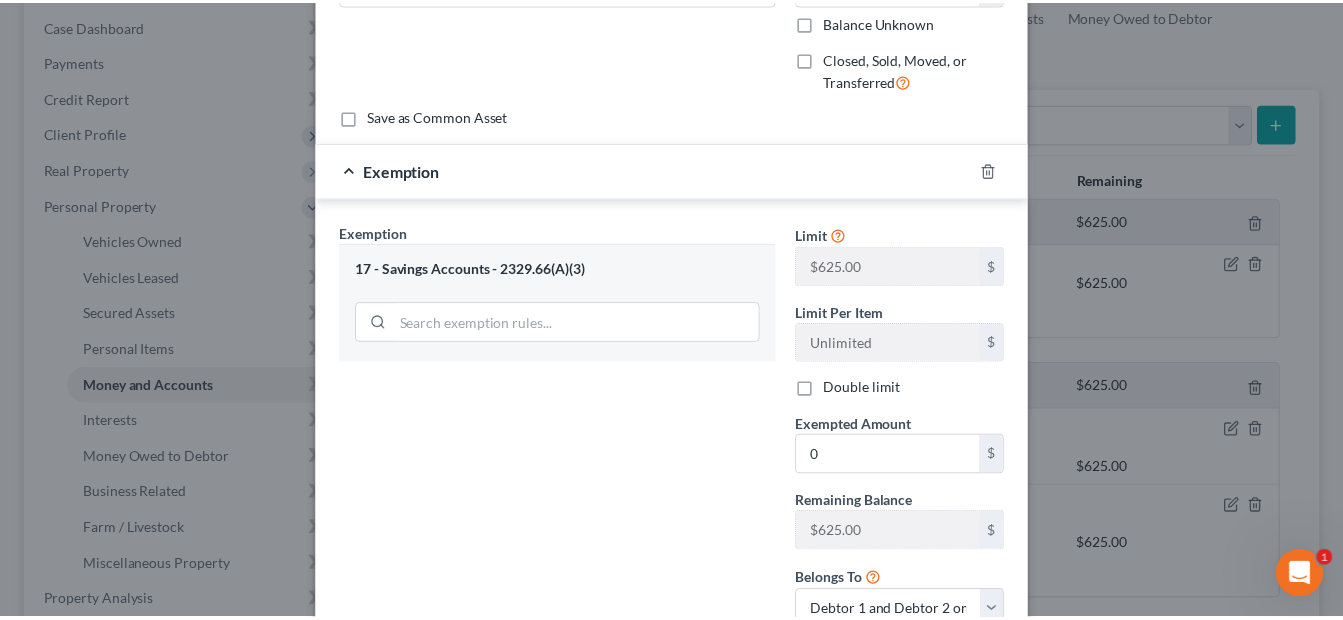 scroll, scrollTop: 379, scrollLeft: 0, axis: vertical 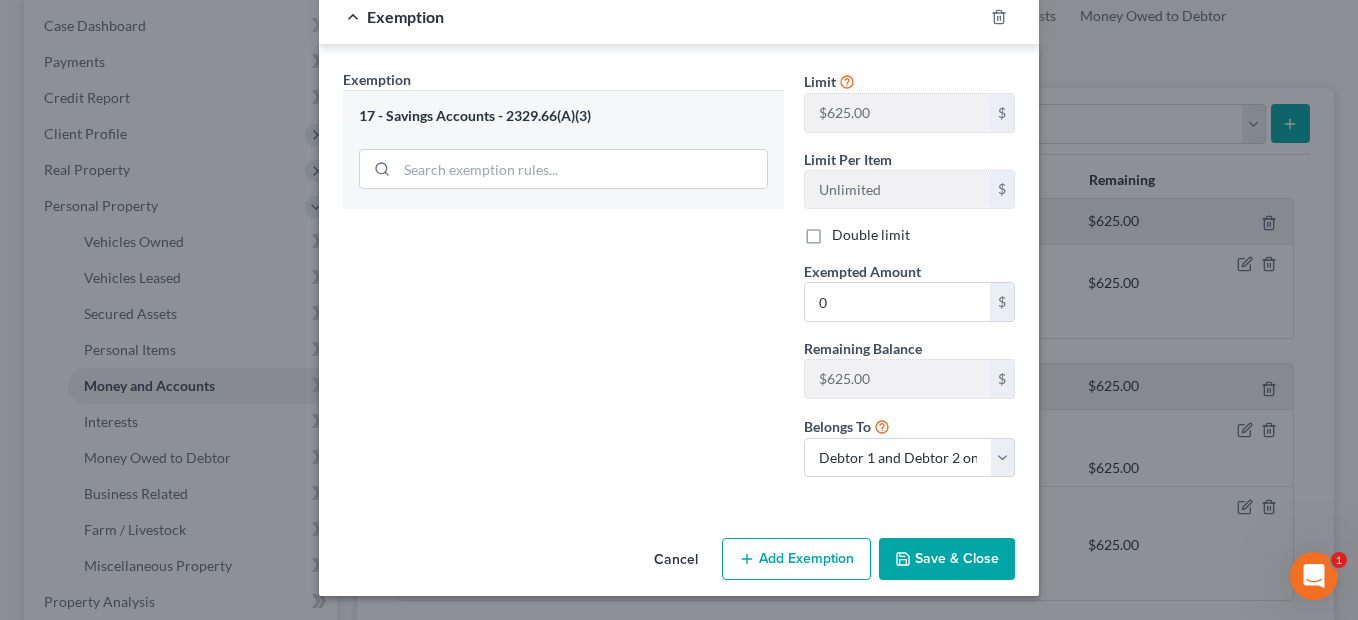 click on "Save & Close" at bounding box center [947, 559] 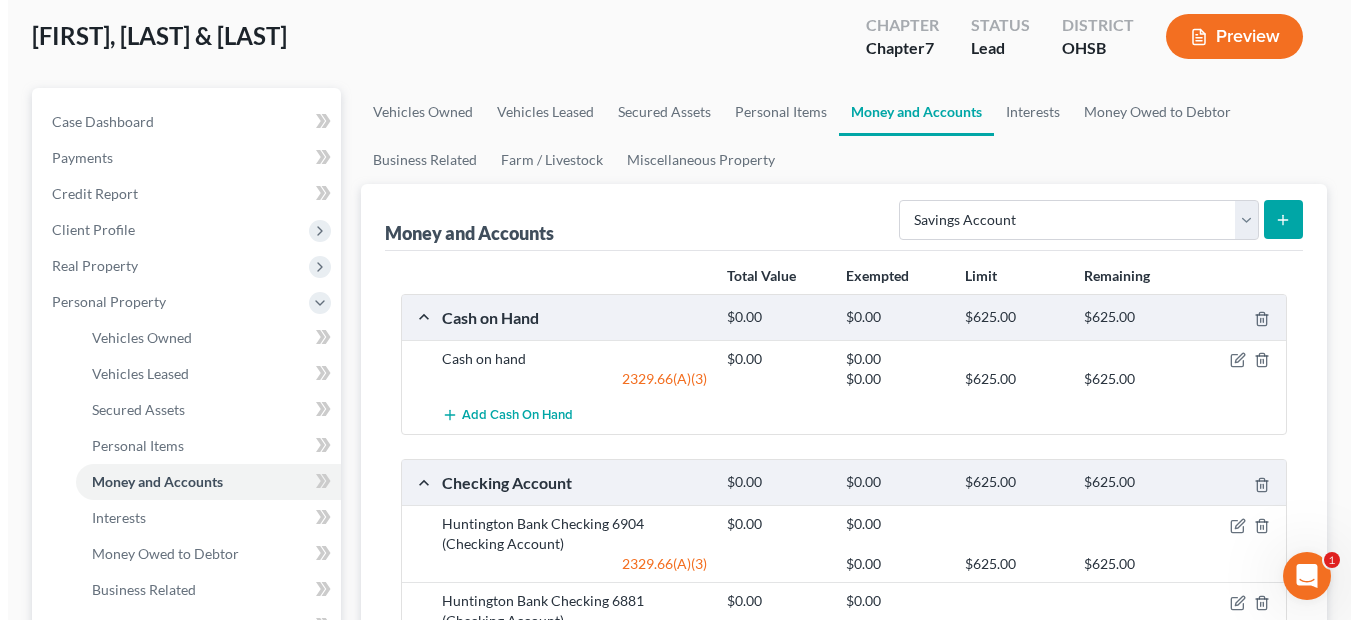 scroll, scrollTop: 100, scrollLeft: 0, axis: vertical 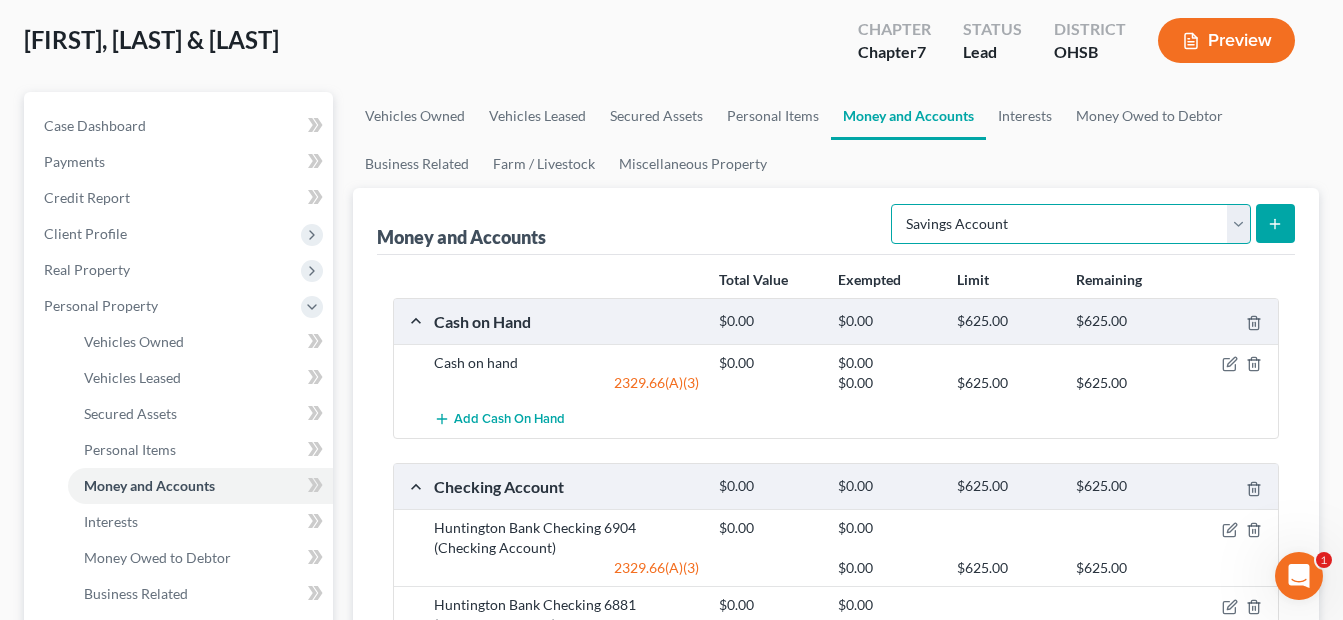 click on "Select Account Type Brokerage Cash on Hand Certificates of Deposit Checking Account Money Market Other (Credit Union, Health Savings Account, etc) Safe Deposit Box Savings Account Security Deposits or Prepayments" at bounding box center [1071, 224] 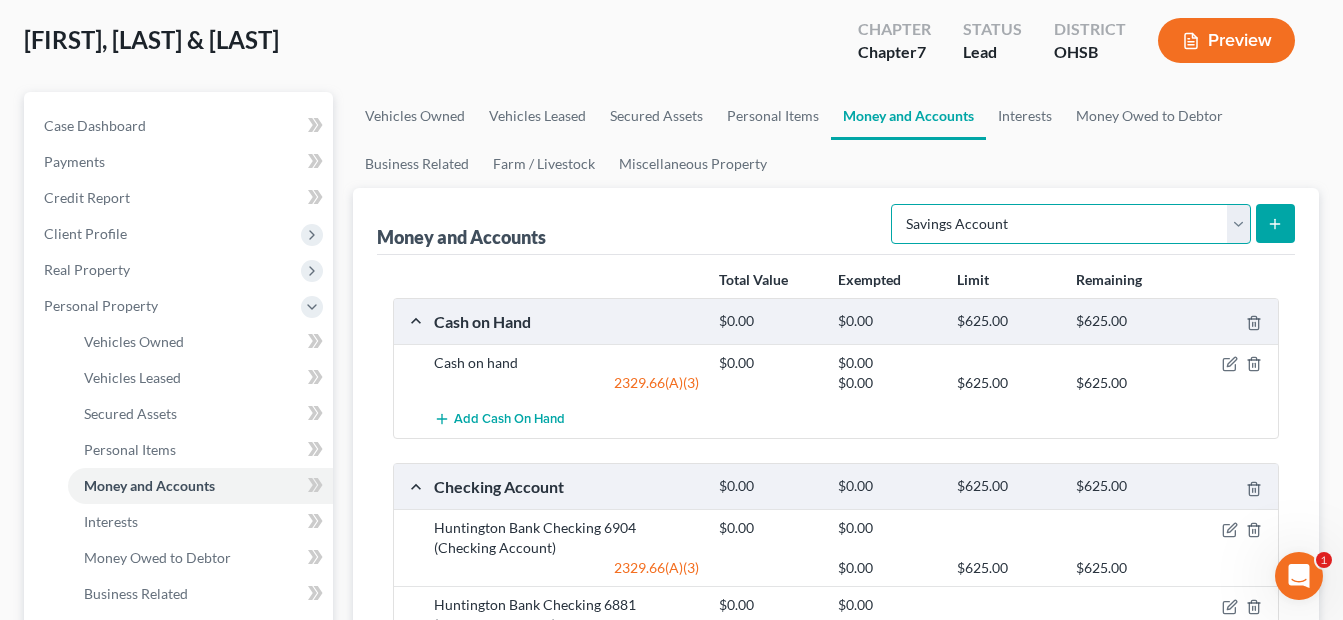select on "other" 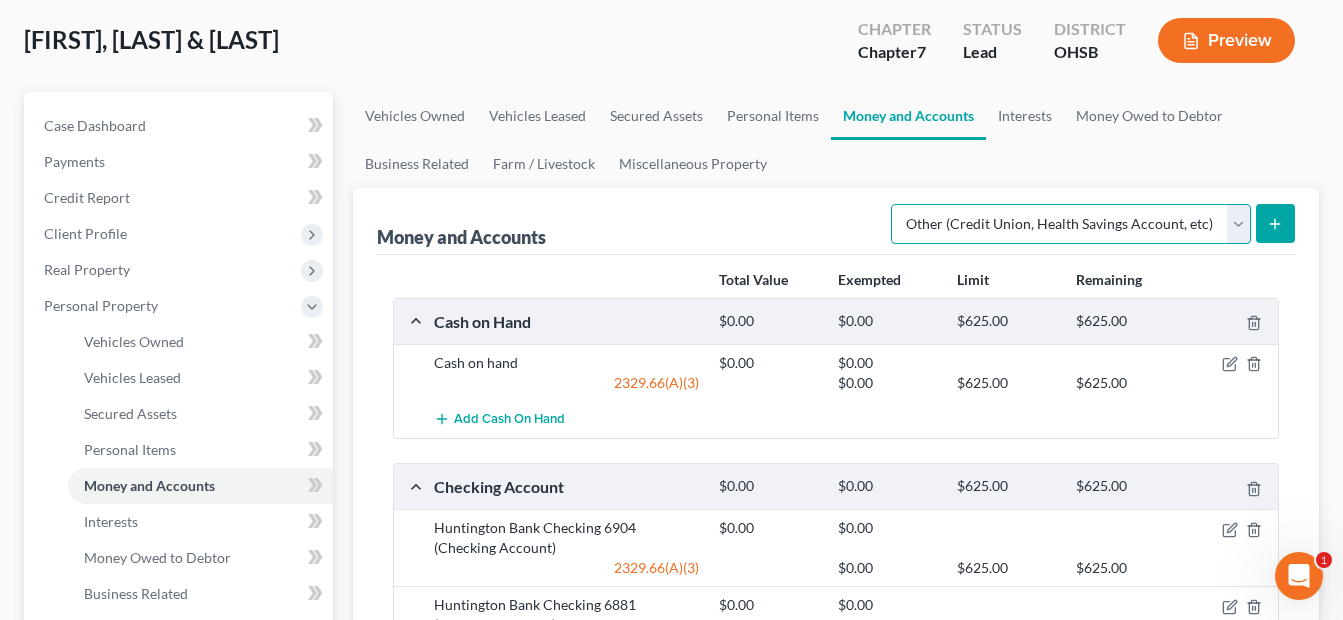 click on "Select Account Type Brokerage Cash on Hand Certificates of Deposit Checking Account Money Market Other (Credit Union, Health Savings Account, etc) Safe Deposit Box Savings Account Security Deposits or Prepayments" at bounding box center [1071, 224] 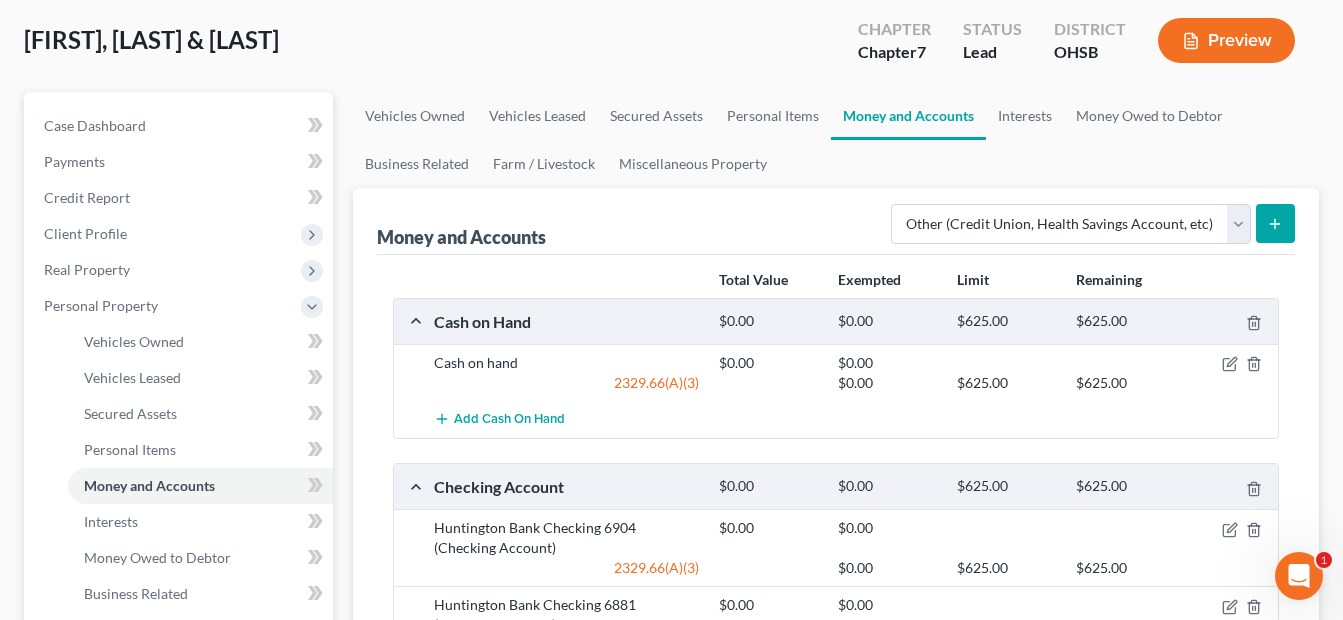 click 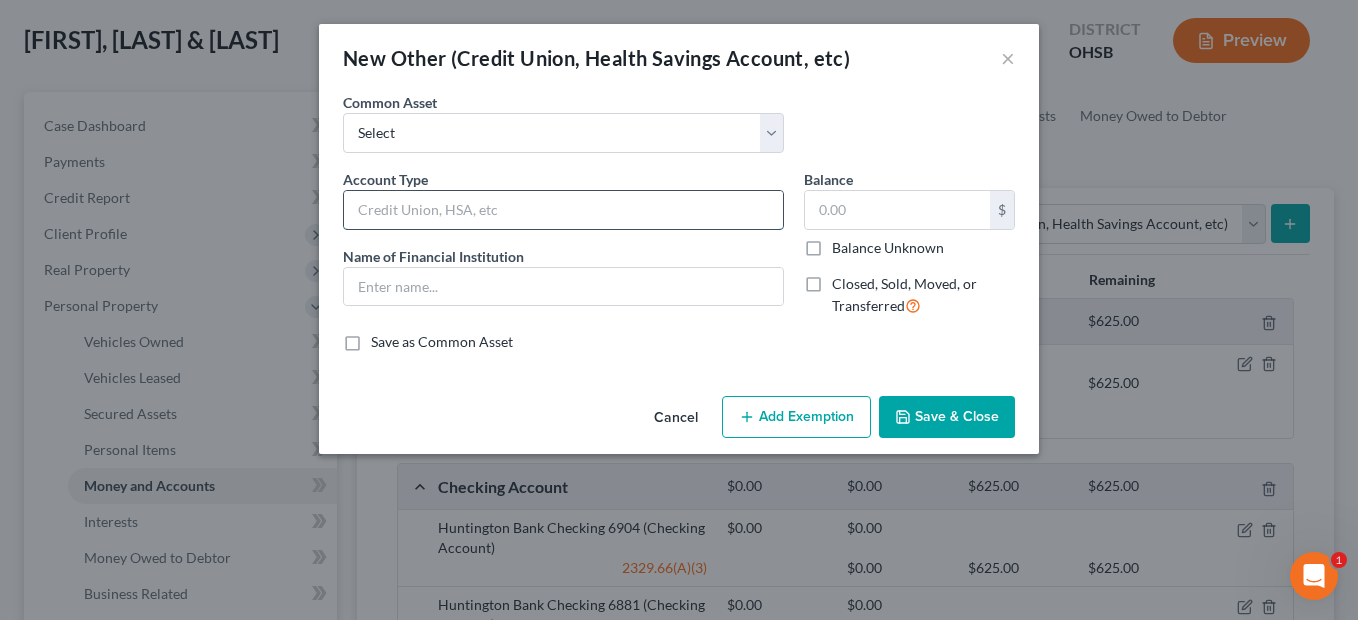 click at bounding box center [563, 210] 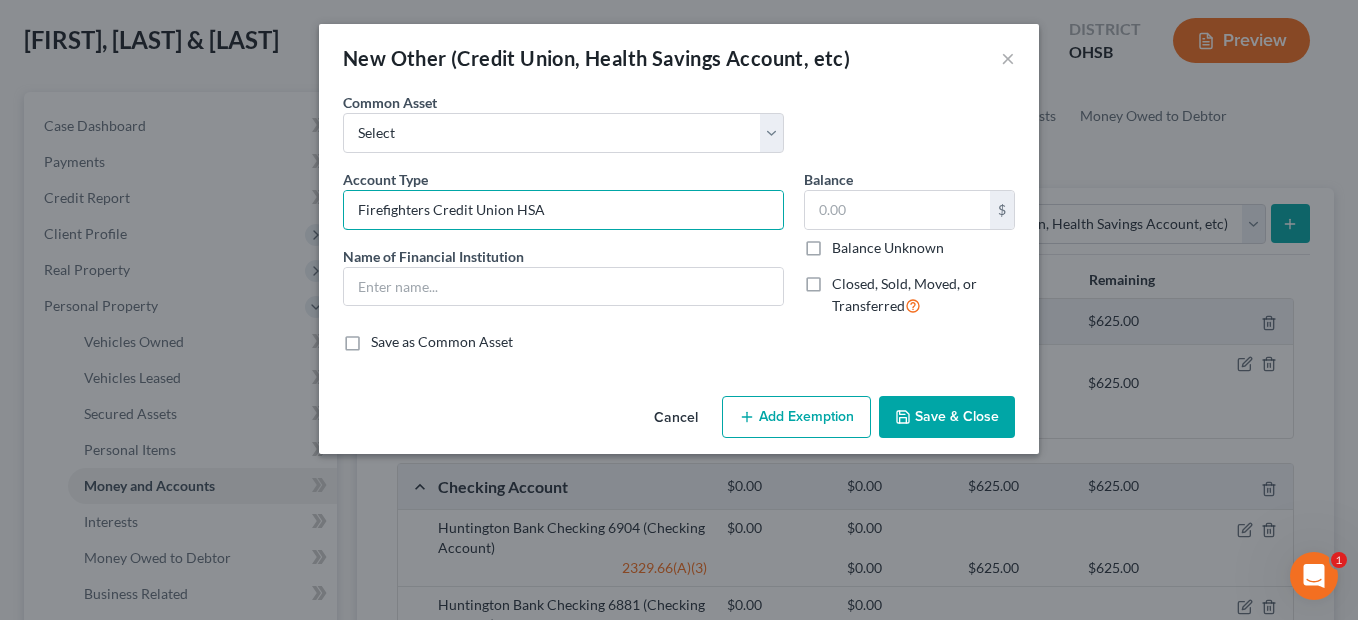 drag, startPoint x: 566, startPoint y: 217, endPoint x: 331, endPoint y: 206, distance: 235.25731 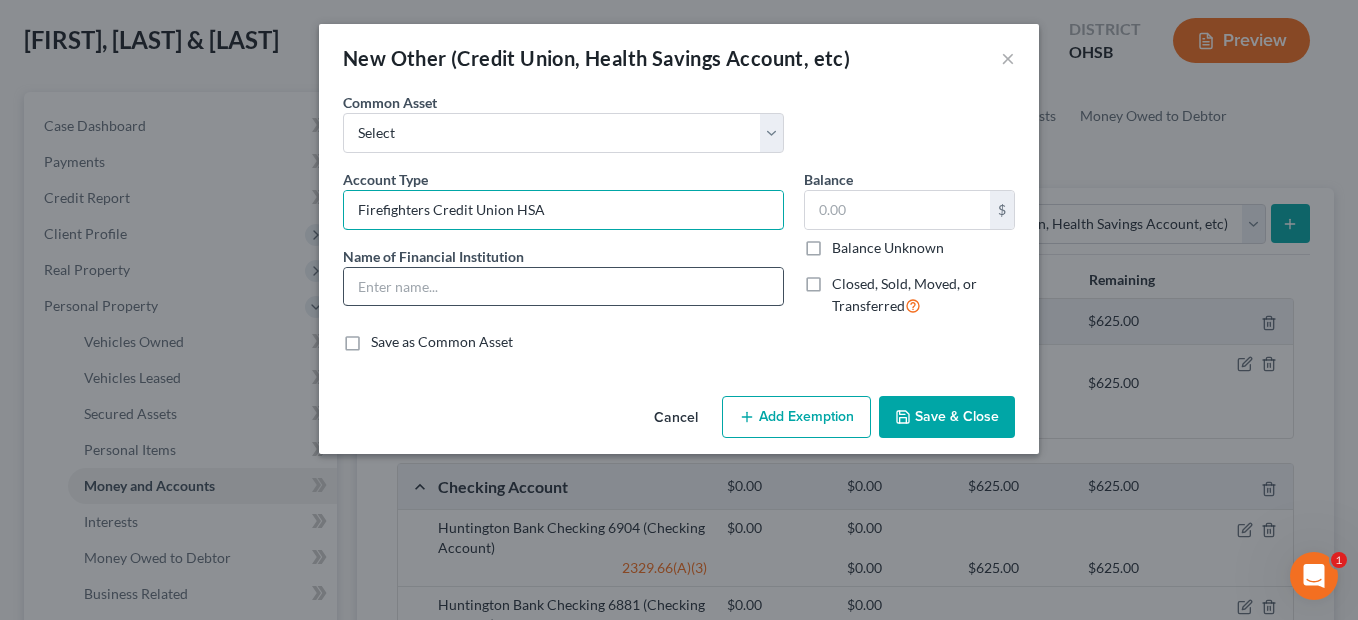 type on "Firefighters Credit Union HSA" 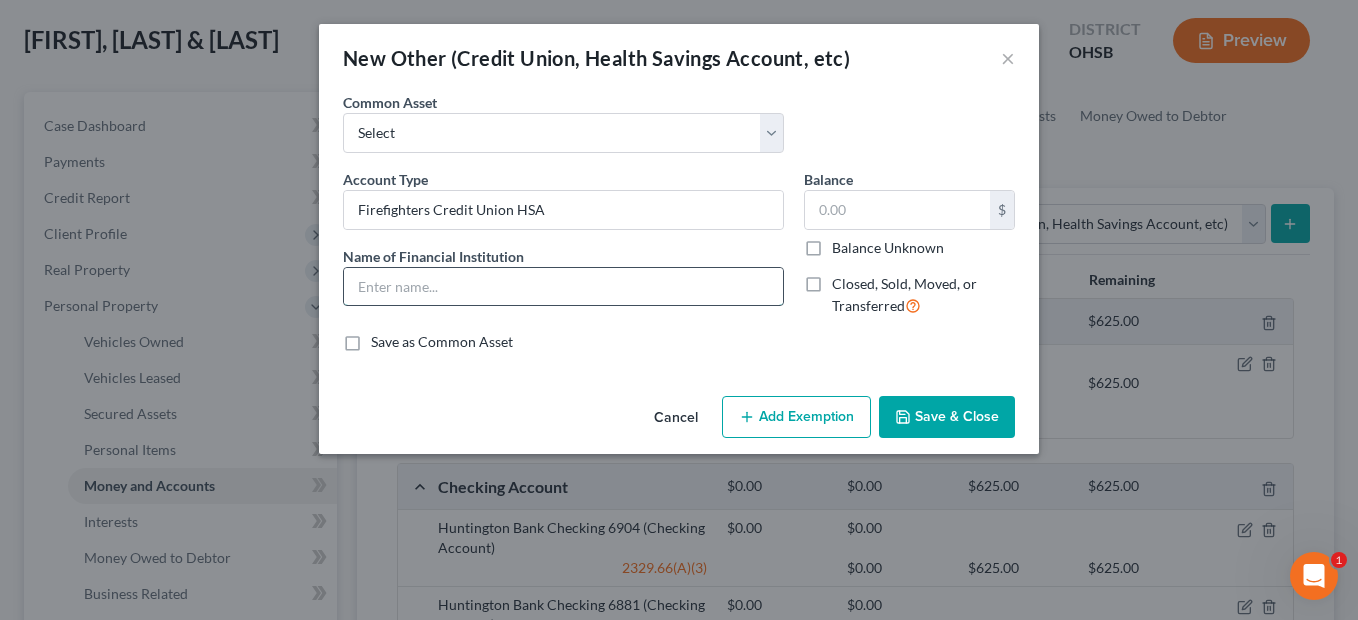 paste on "Firefighters Credit Union HSA" 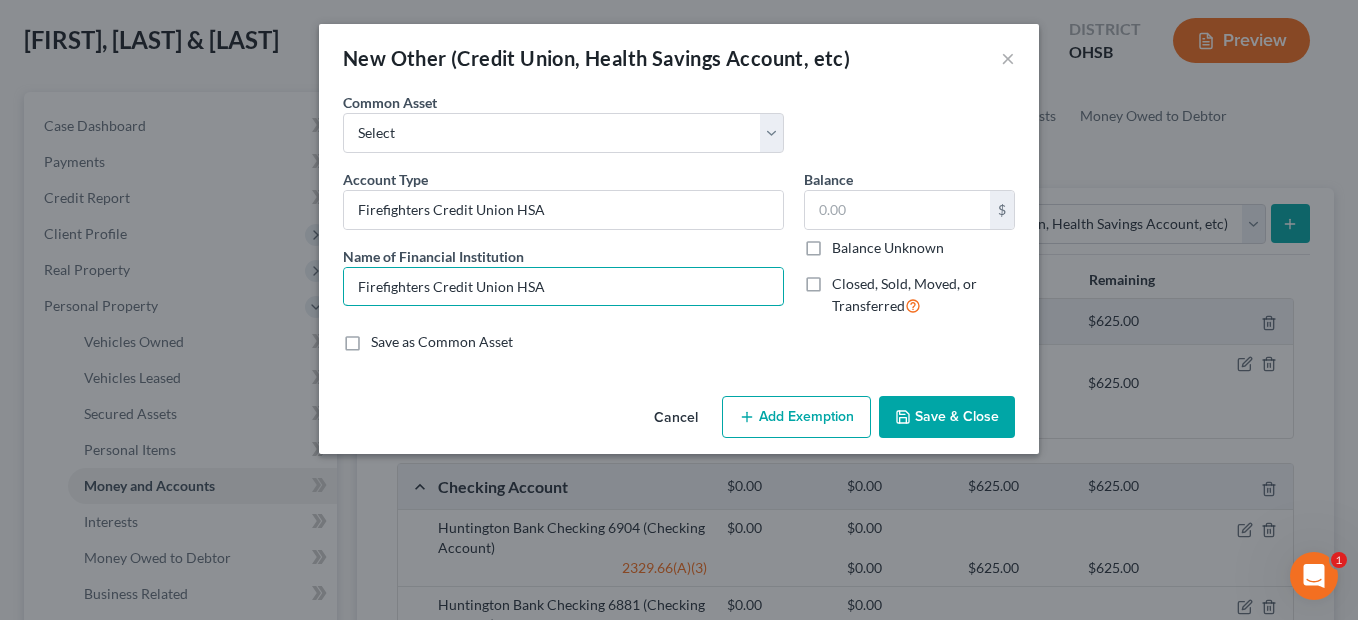 type on "Firefighters Credit Union HSA" 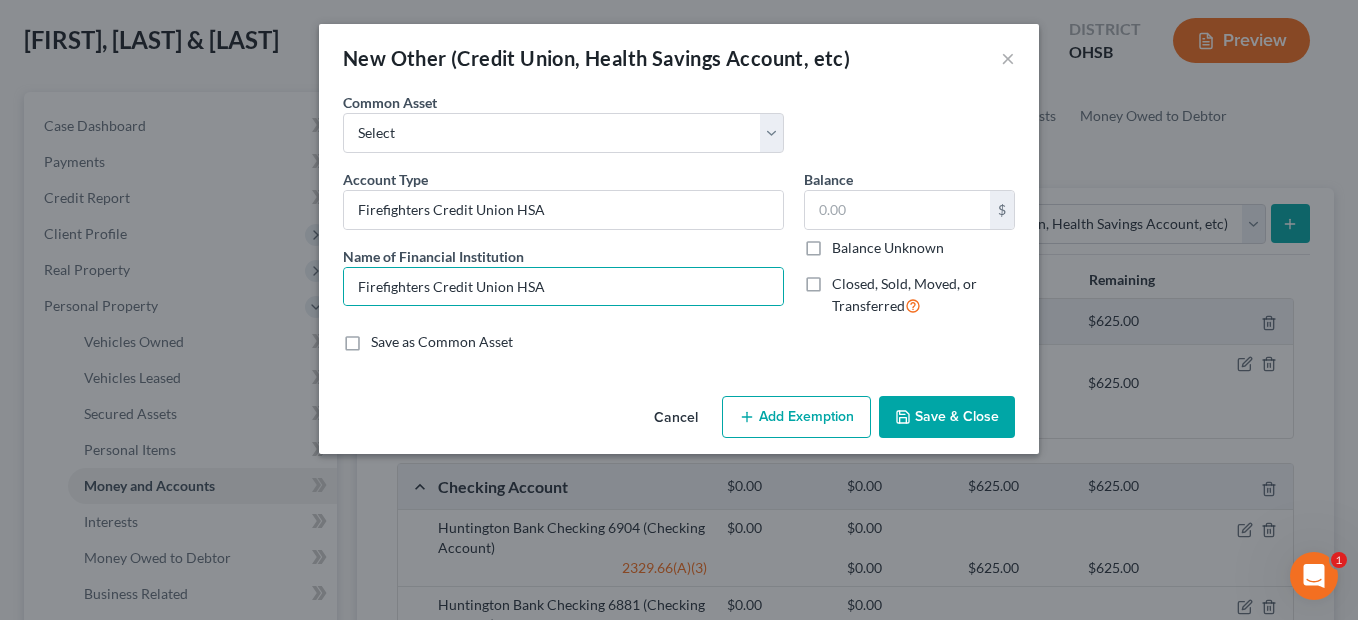 click on "Add Exemption" at bounding box center (796, 417) 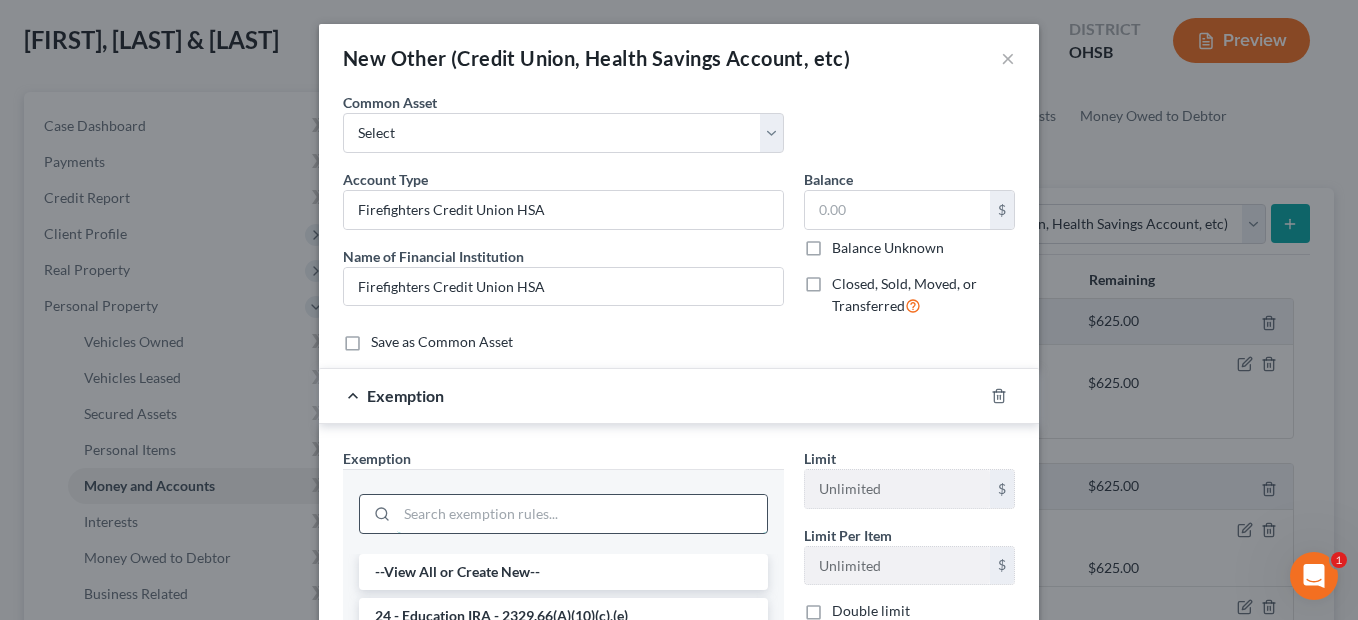 click at bounding box center (582, 514) 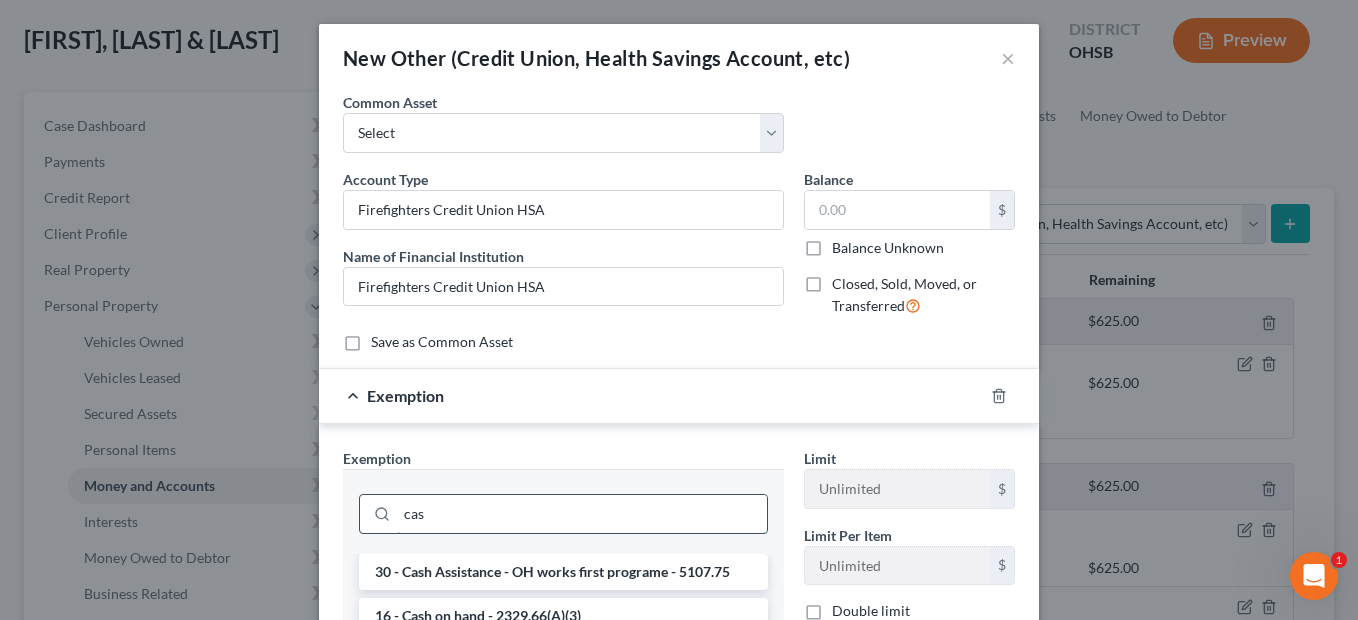 scroll, scrollTop: 100, scrollLeft: 0, axis: vertical 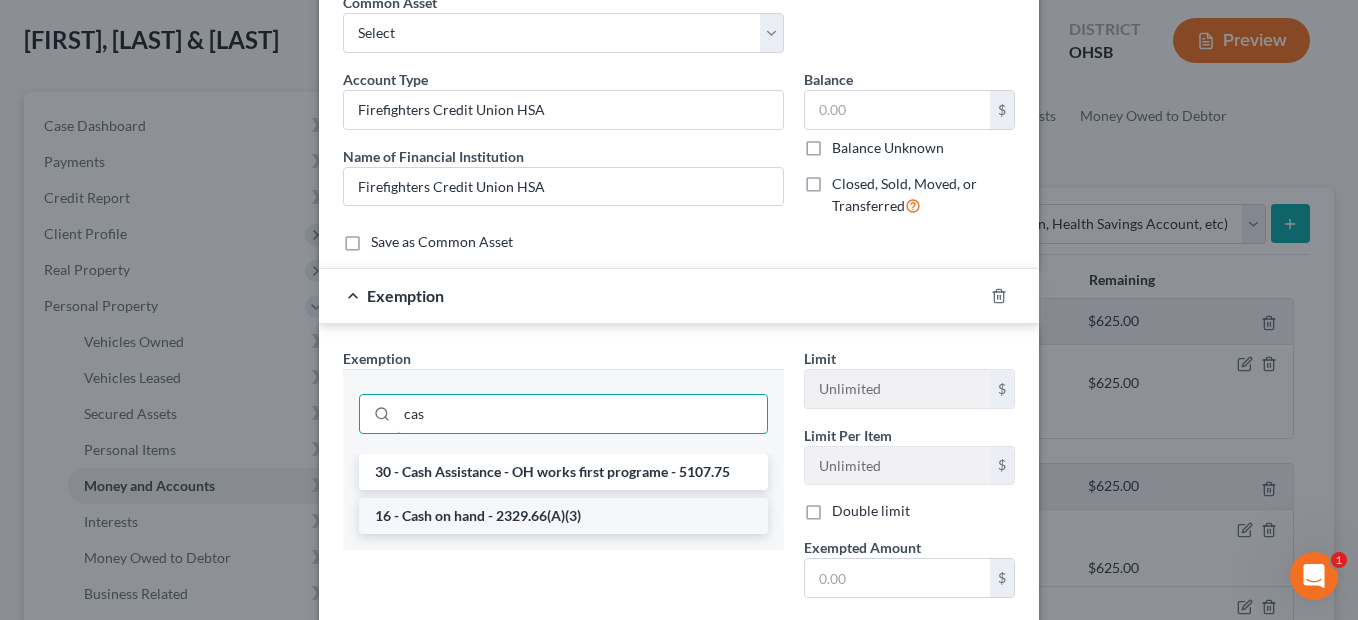 type on "cas" 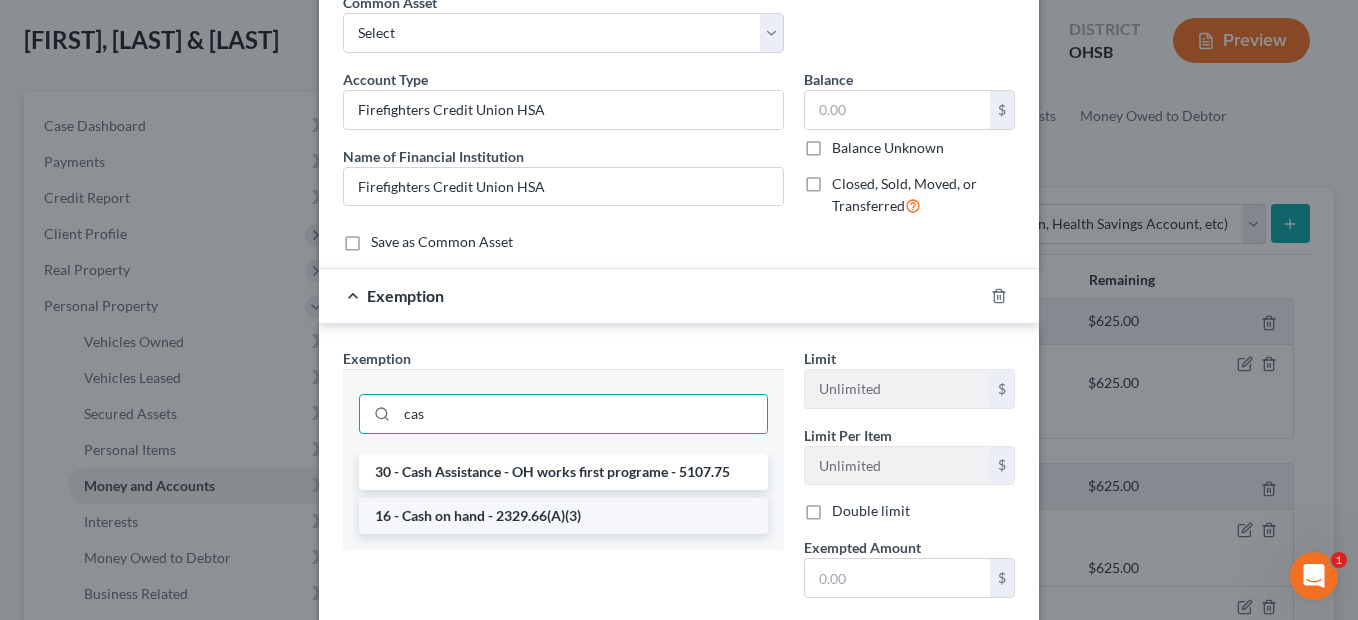 click on "16 - Cash on hand - 2329.66(A)(3)" at bounding box center [563, 516] 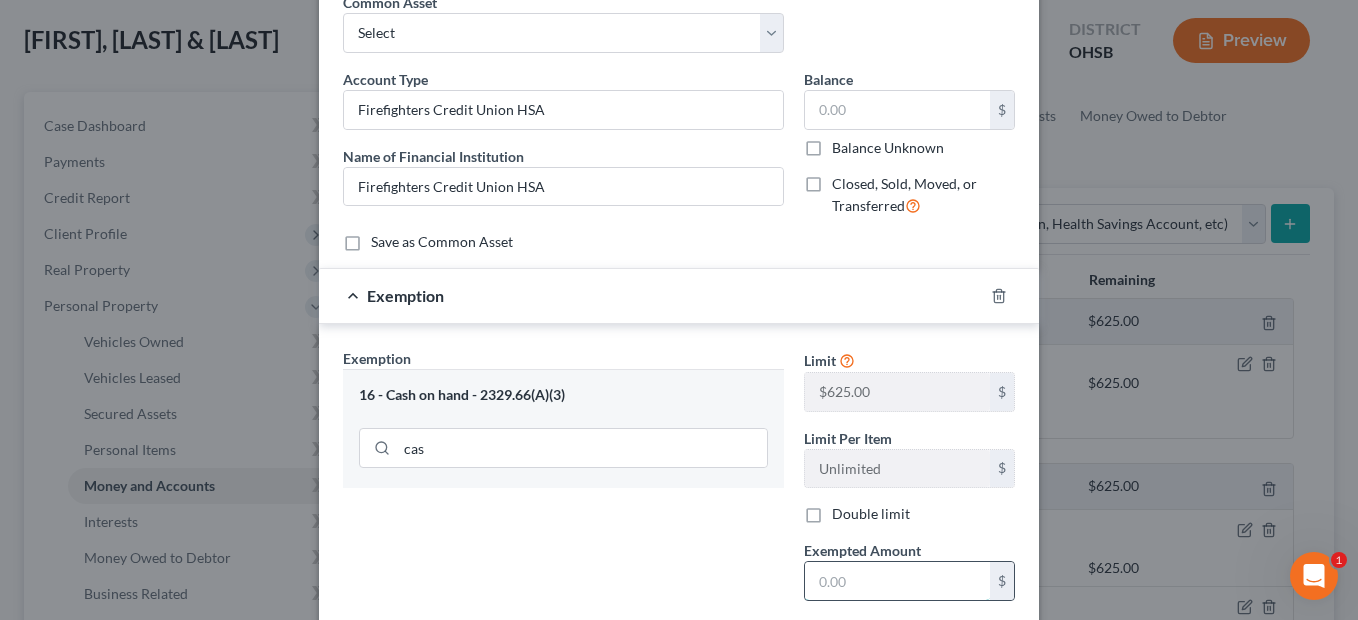 click at bounding box center [897, 581] 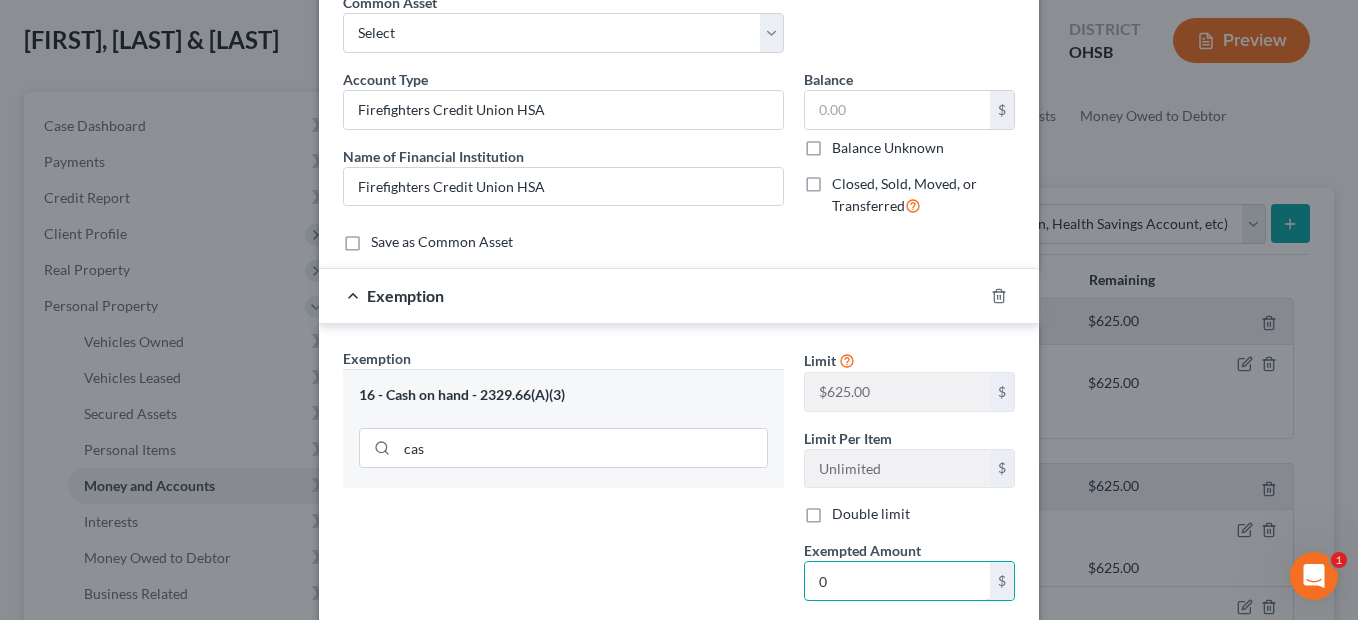 type on "0" 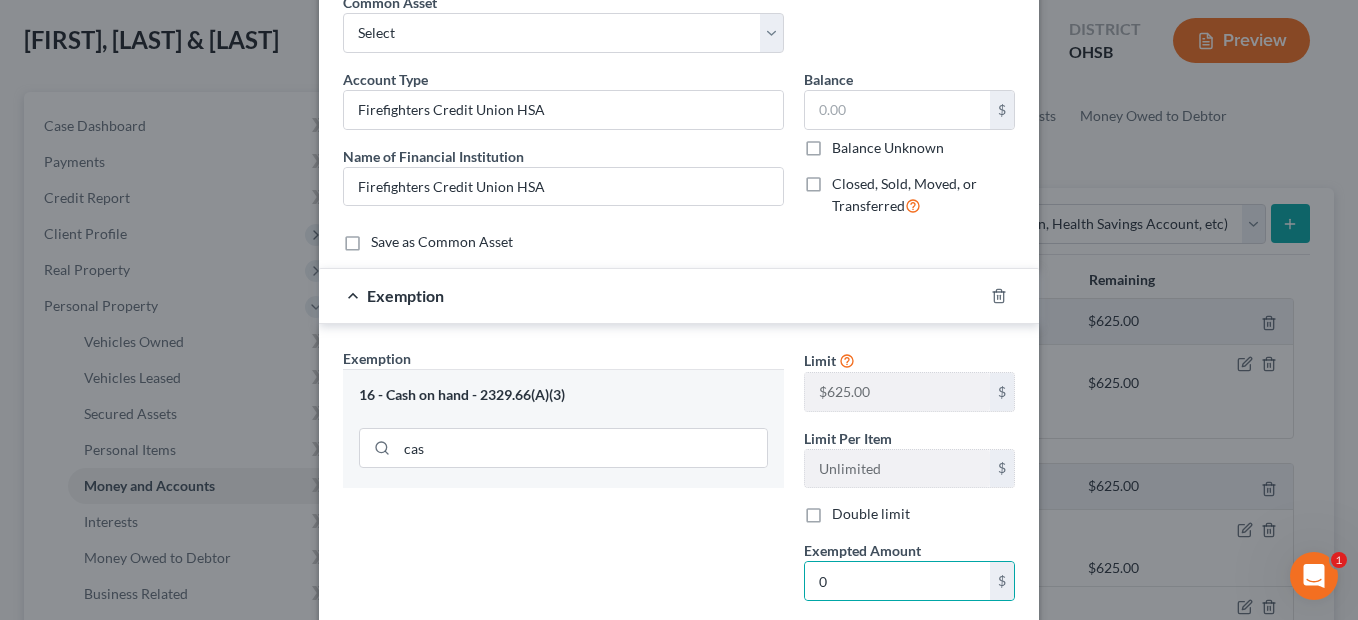 click on "Exemption Set must be selected for CA.
Exemption
*
16 - Cash on hand - 2329.66(A)(3)         cas" at bounding box center (563, 560) 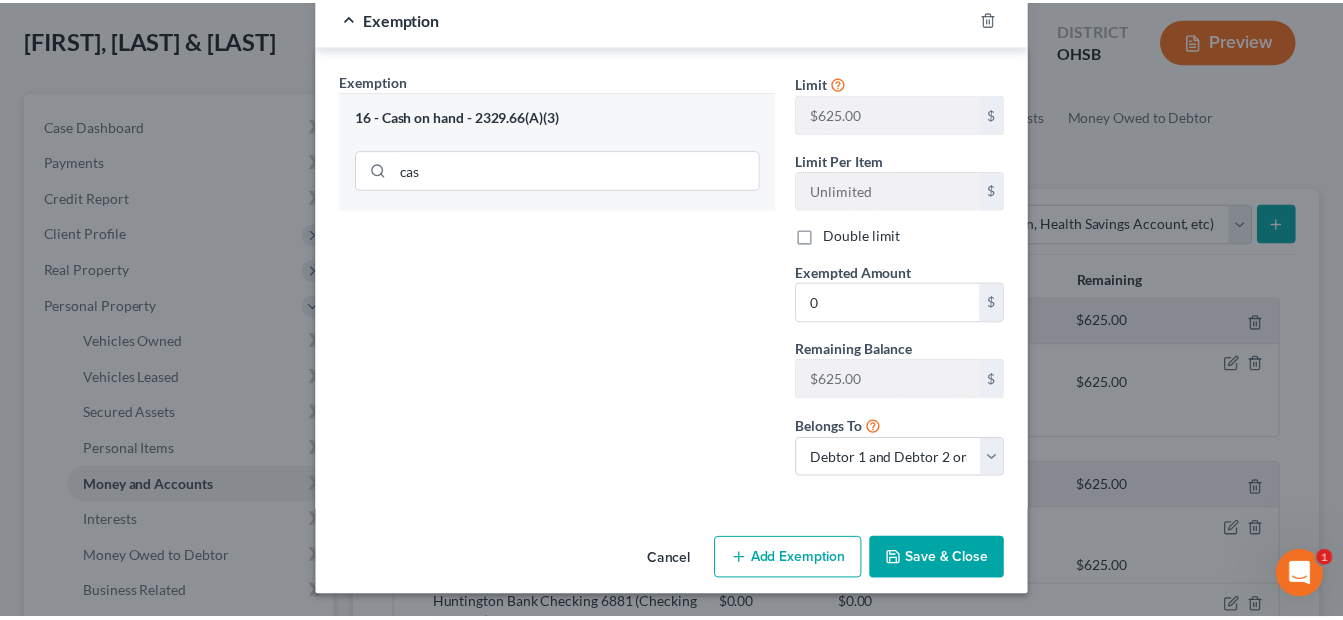 scroll, scrollTop: 379, scrollLeft: 0, axis: vertical 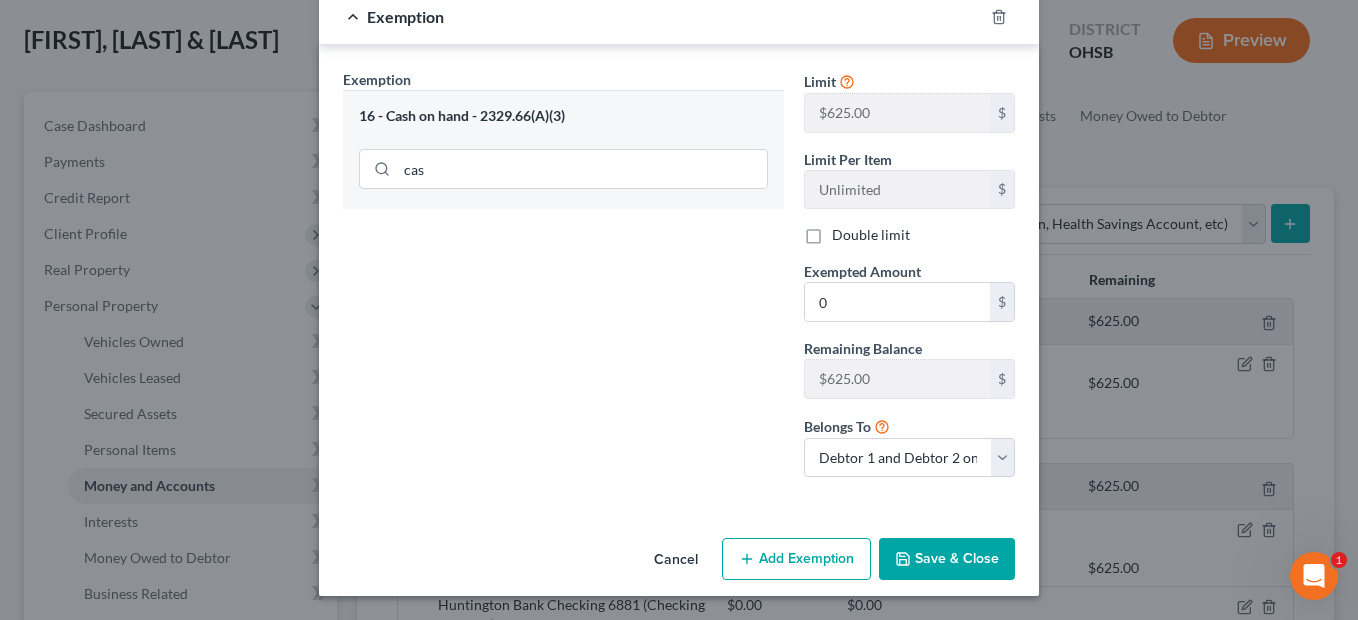 click on "Save & Close" at bounding box center (947, 559) 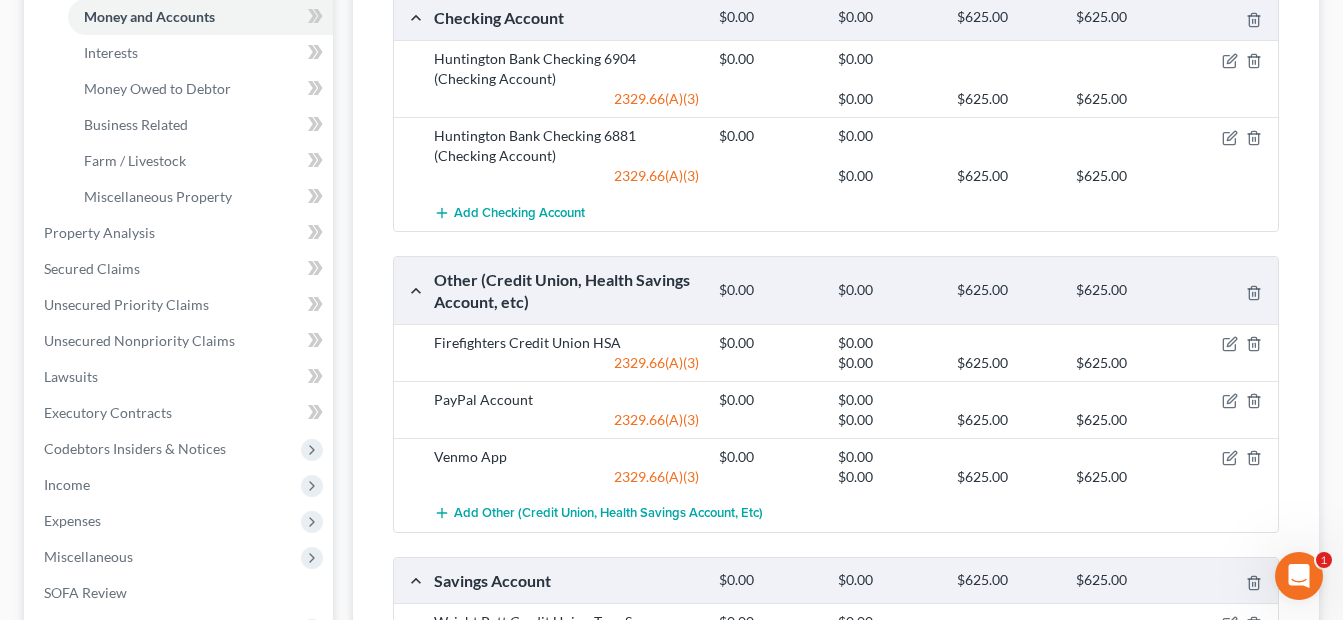 scroll, scrollTop: 559, scrollLeft: 0, axis: vertical 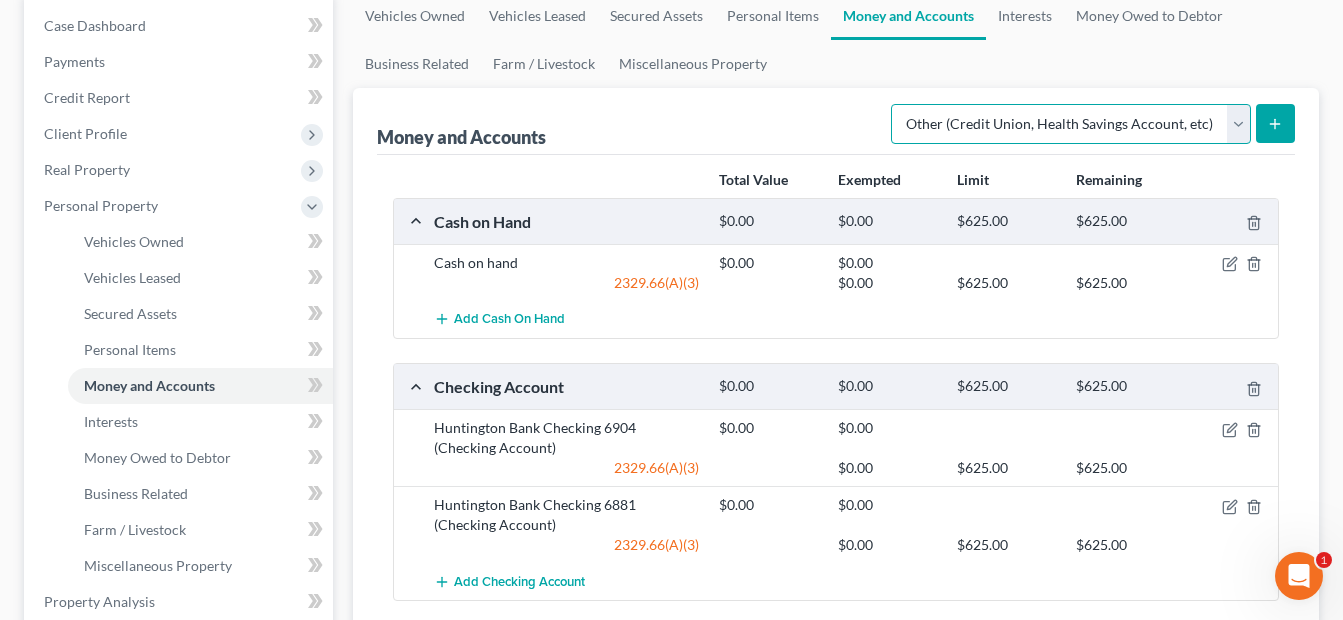 click on "Select Account Type Brokerage Cash on Hand Certificates of Deposit Checking Account Money Market Other (Credit Union, Health Savings Account, etc) Safe Deposit Box Savings Account Security Deposits or Prepayments" at bounding box center [1071, 124] 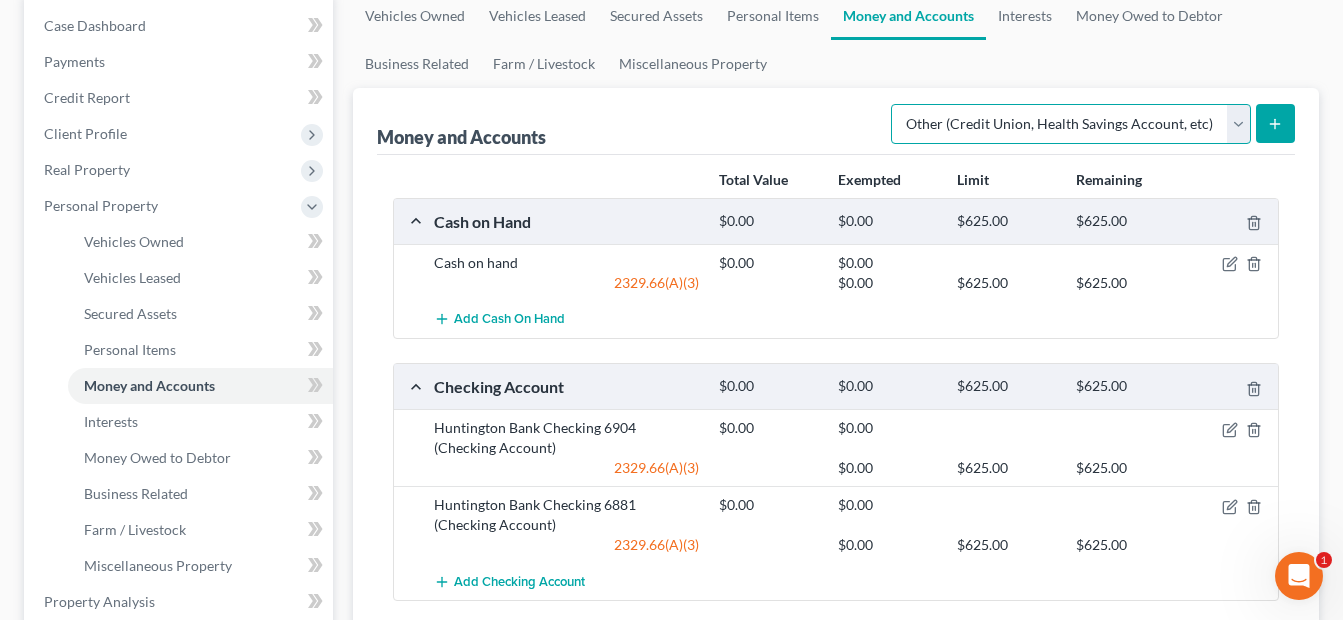 select on "savings" 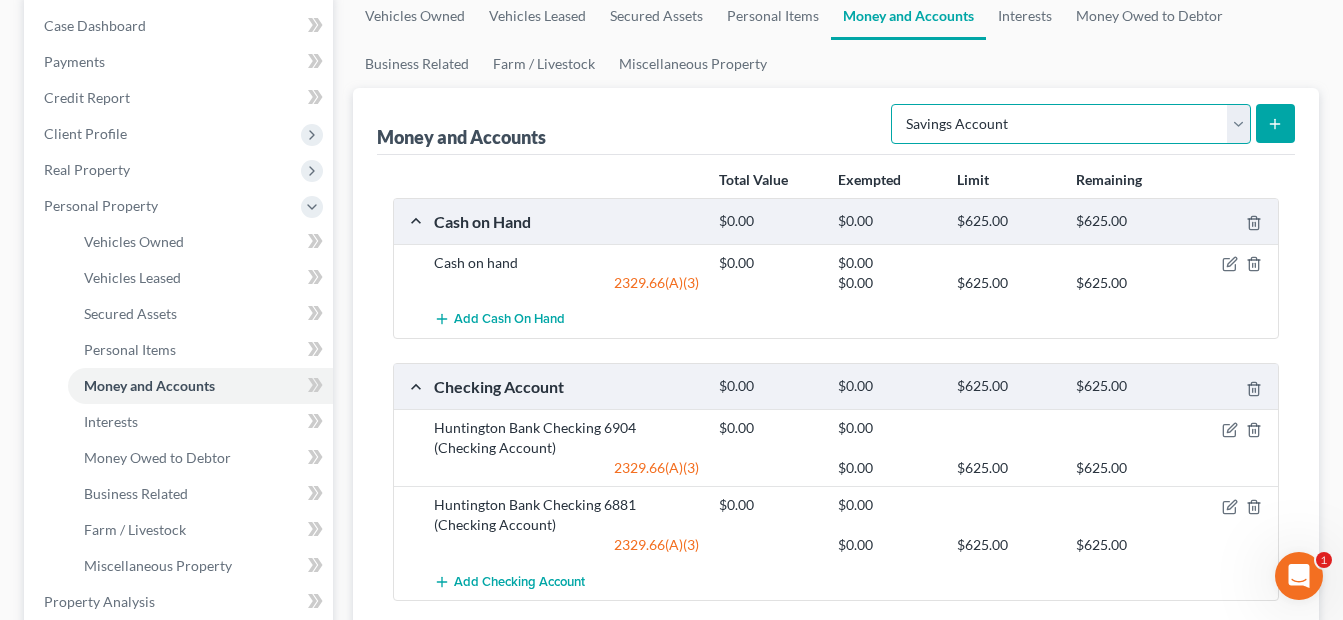 click on "Select Account Type Brokerage Cash on Hand Certificates of Deposit Checking Account Money Market Other (Credit Union, Health Savings Account, etc) Safe Deposit Box Savings Account Security Deposits or Prepayments" at bounding box center (1071, 124) 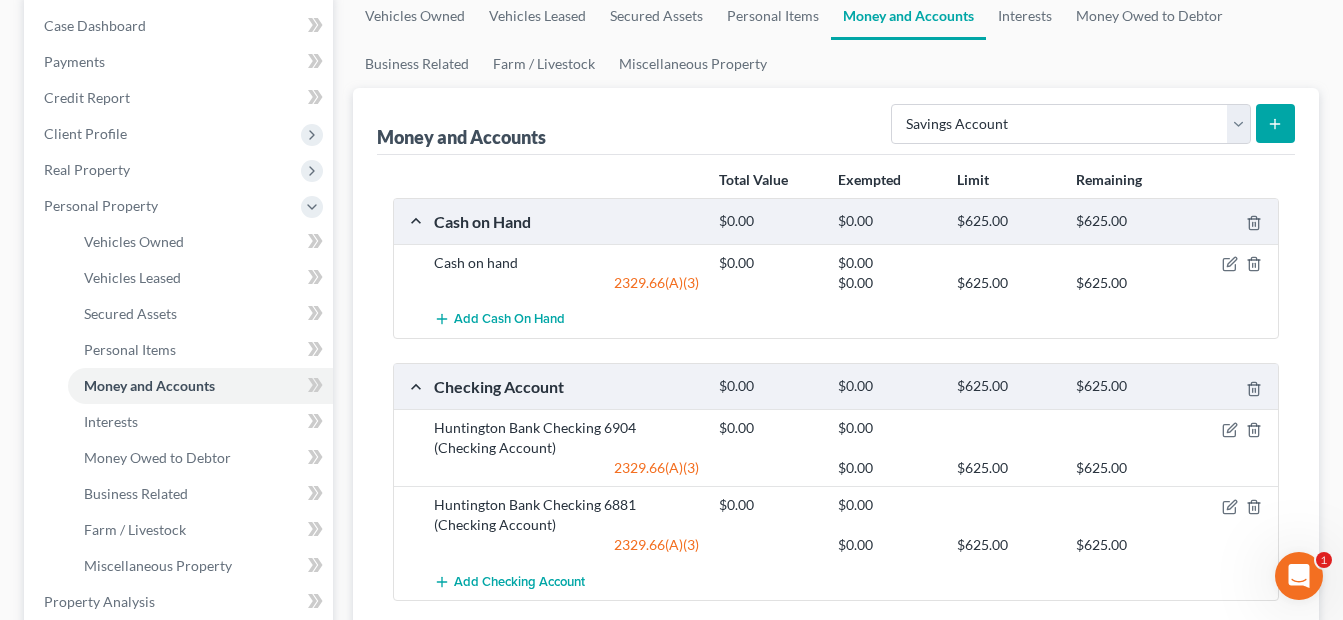 click at bounding box center (1275, 123) 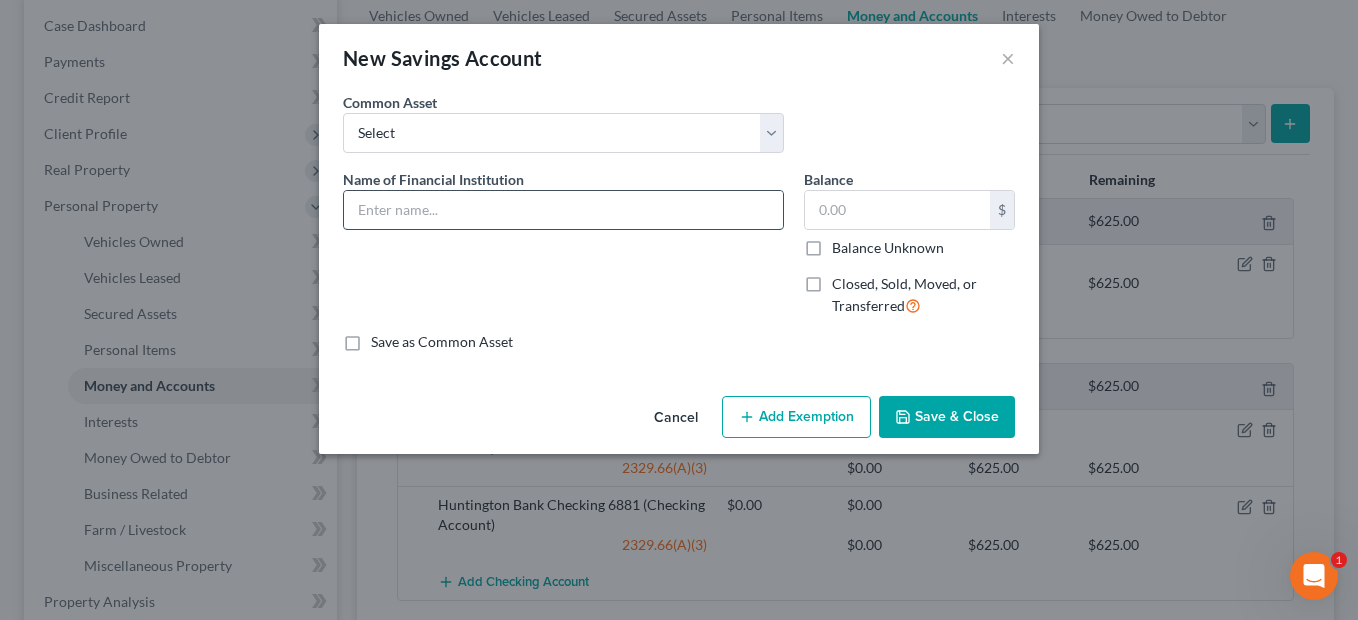 click at bounding box center (563, 210) 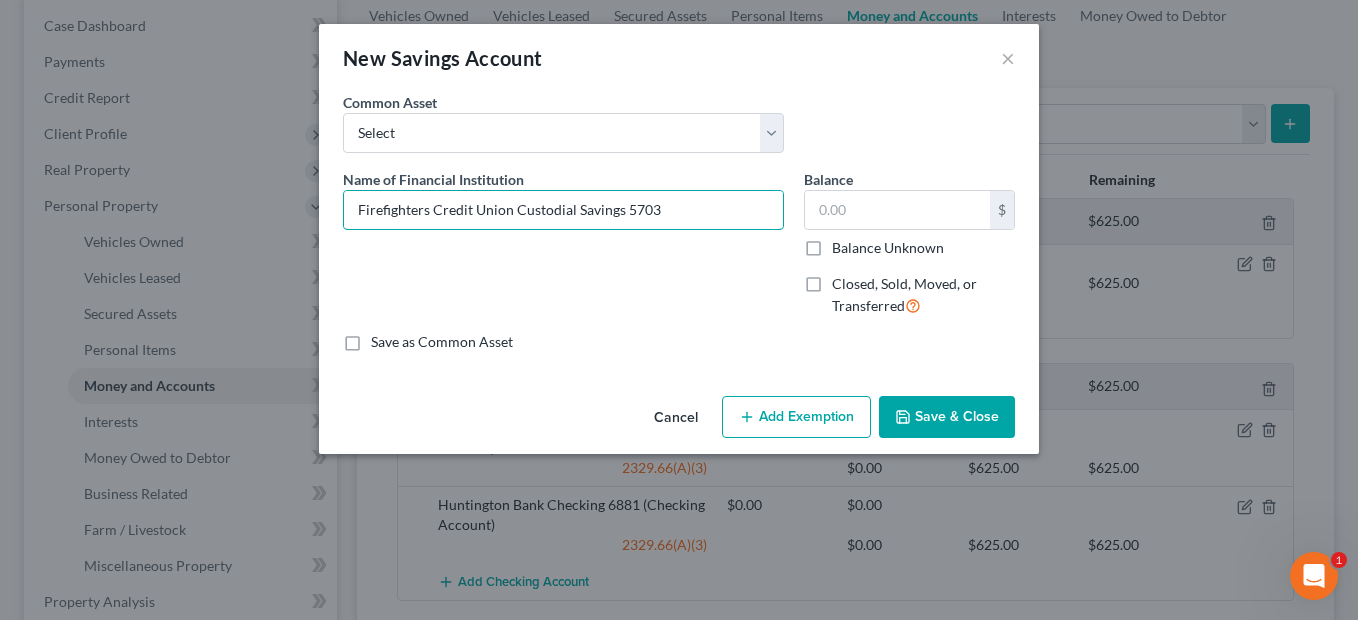 type on "Firefighters Credit Union Custodial Savings 5703" 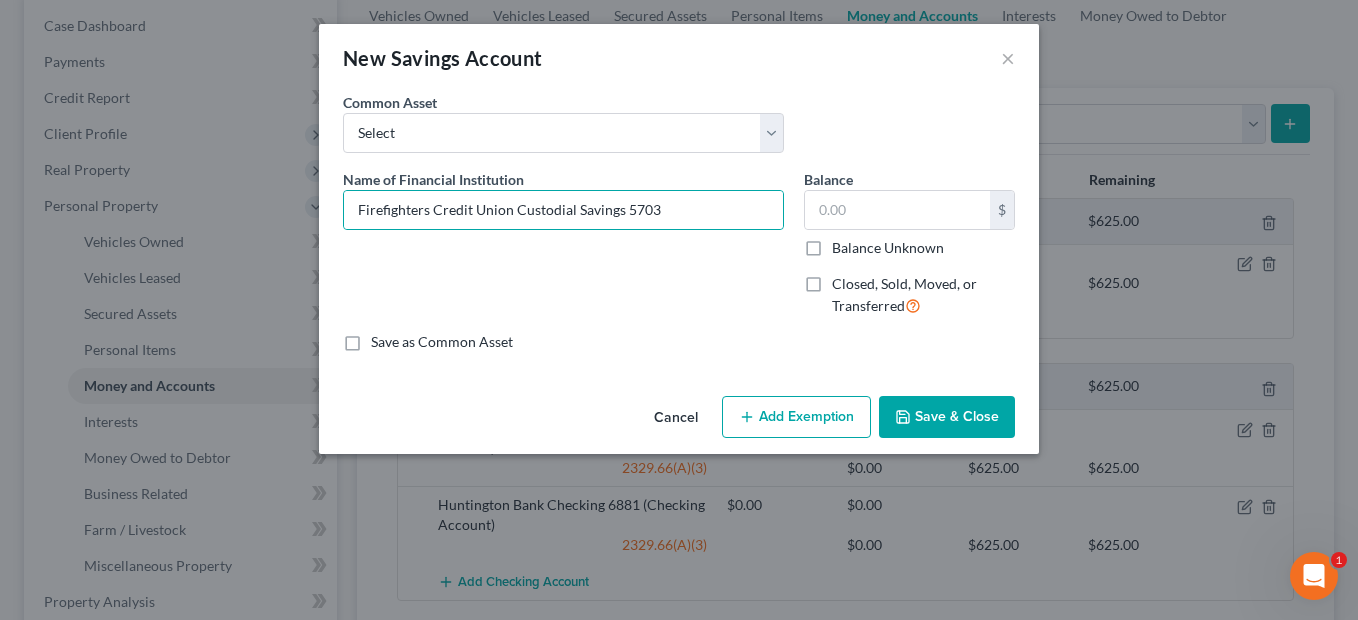 click on "Add Exemption" at bounding box center (796, 417) 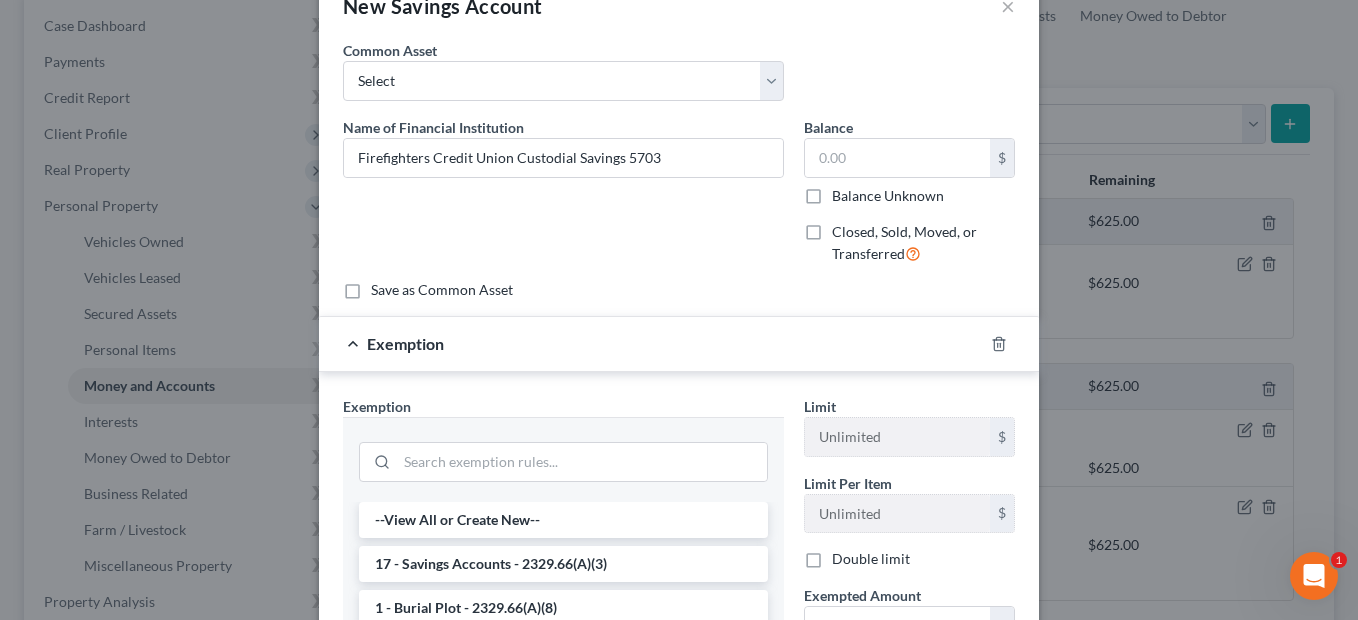 scroll, scrollTop: 100, scrollLeft: 0, axis: vertical 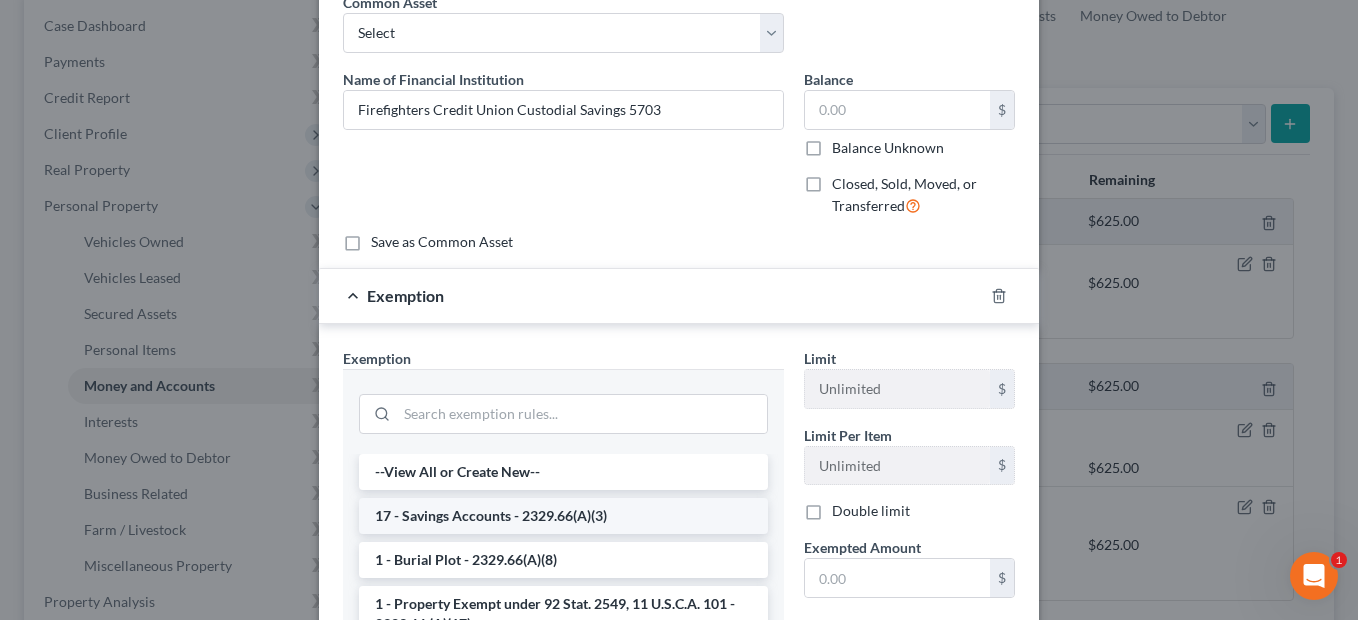 click on "17 - Savings Accounts  - 2329.66(A)(3)" at bounding box center (563, 516) 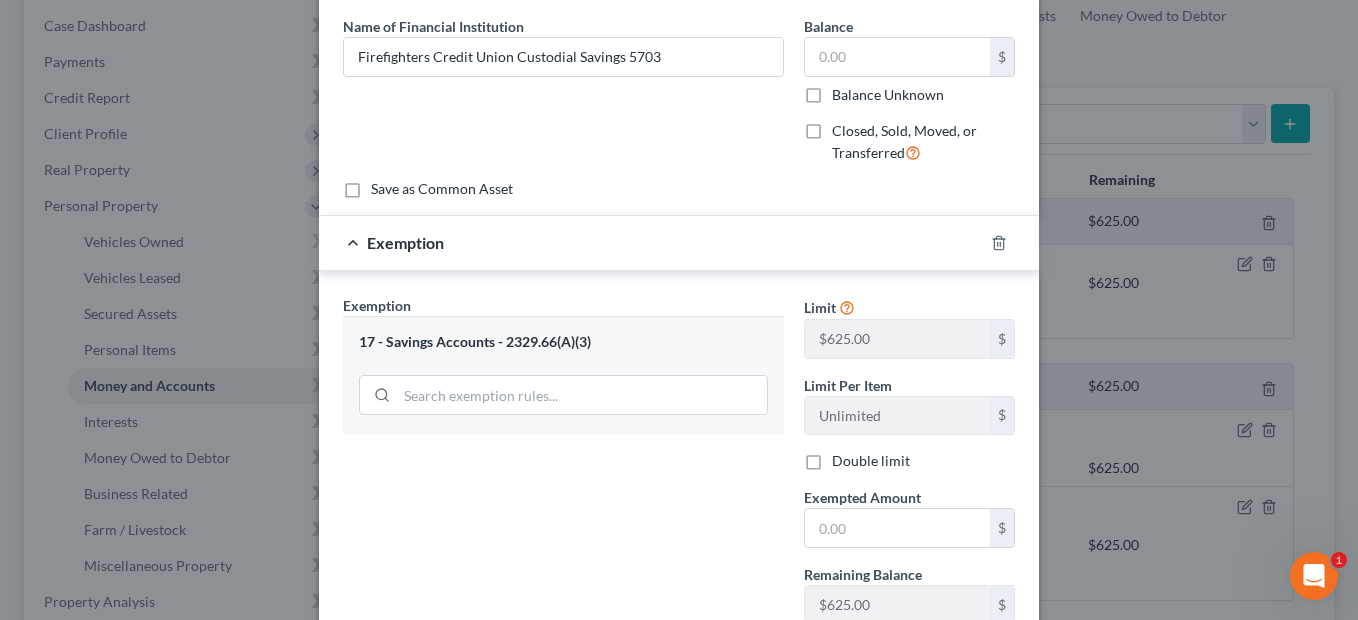 scroll, scrollTop: 200, scrollLeft: 0, axis: vertical 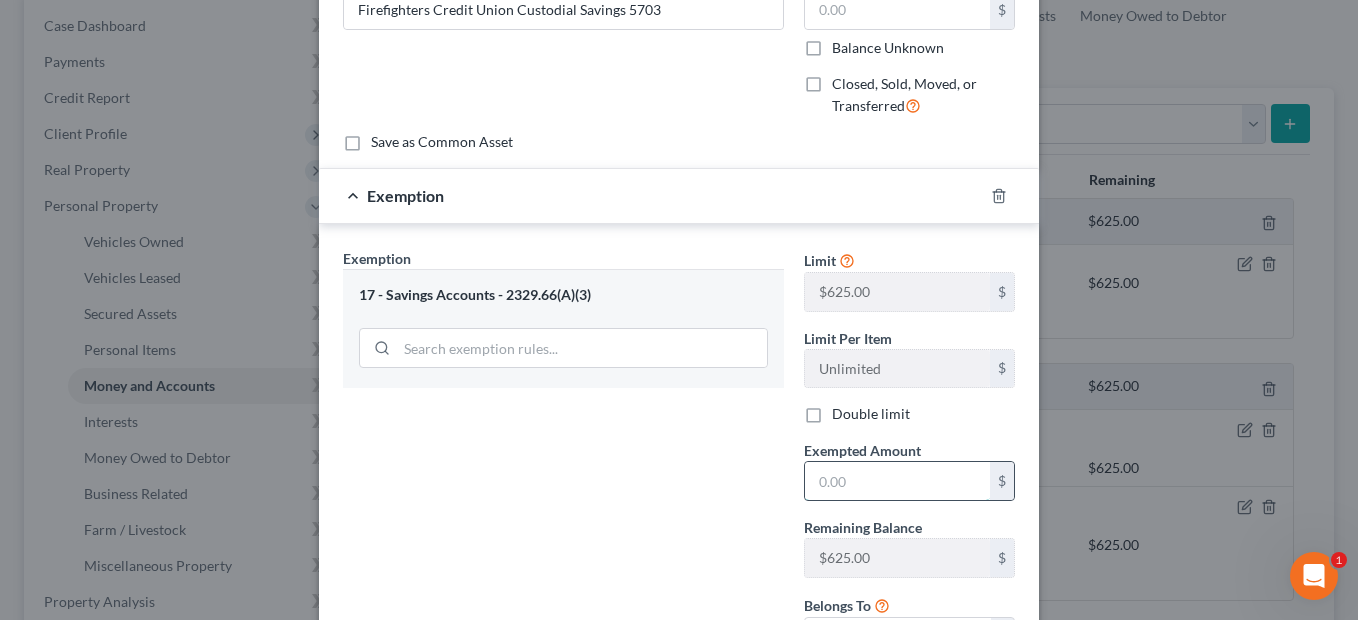 click at bounding box center (897, 481) 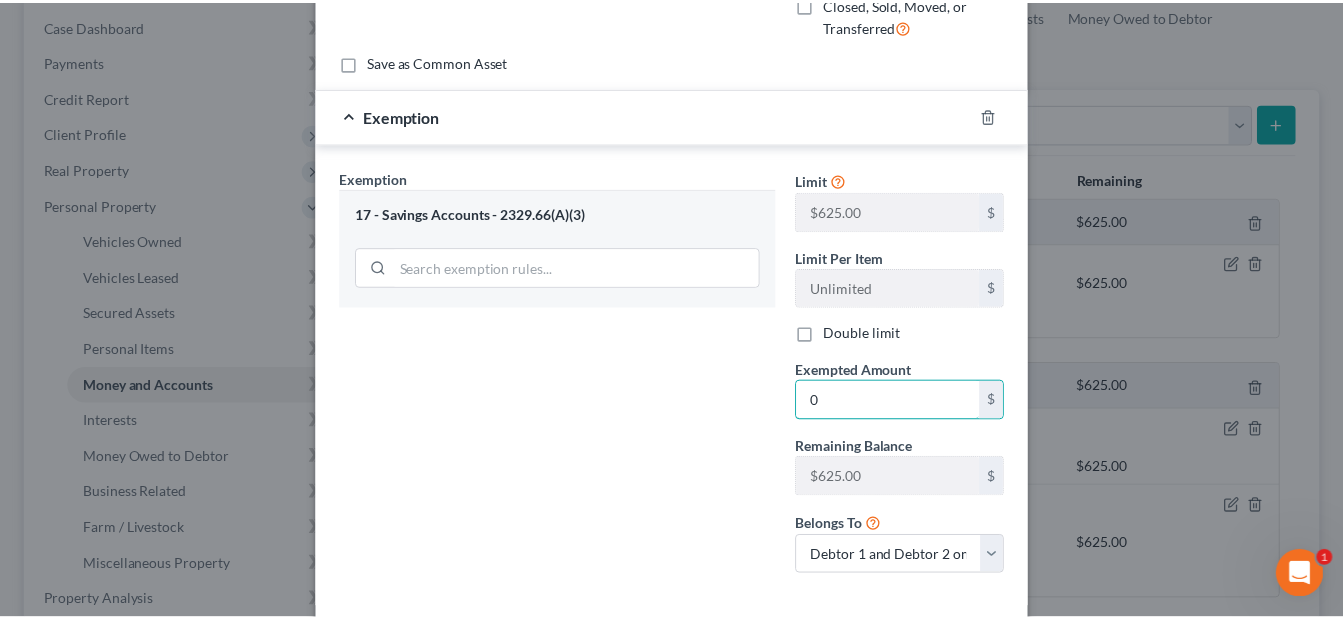 scroll, scrollTop: 379, scrollLeft: 0, axis: vertical 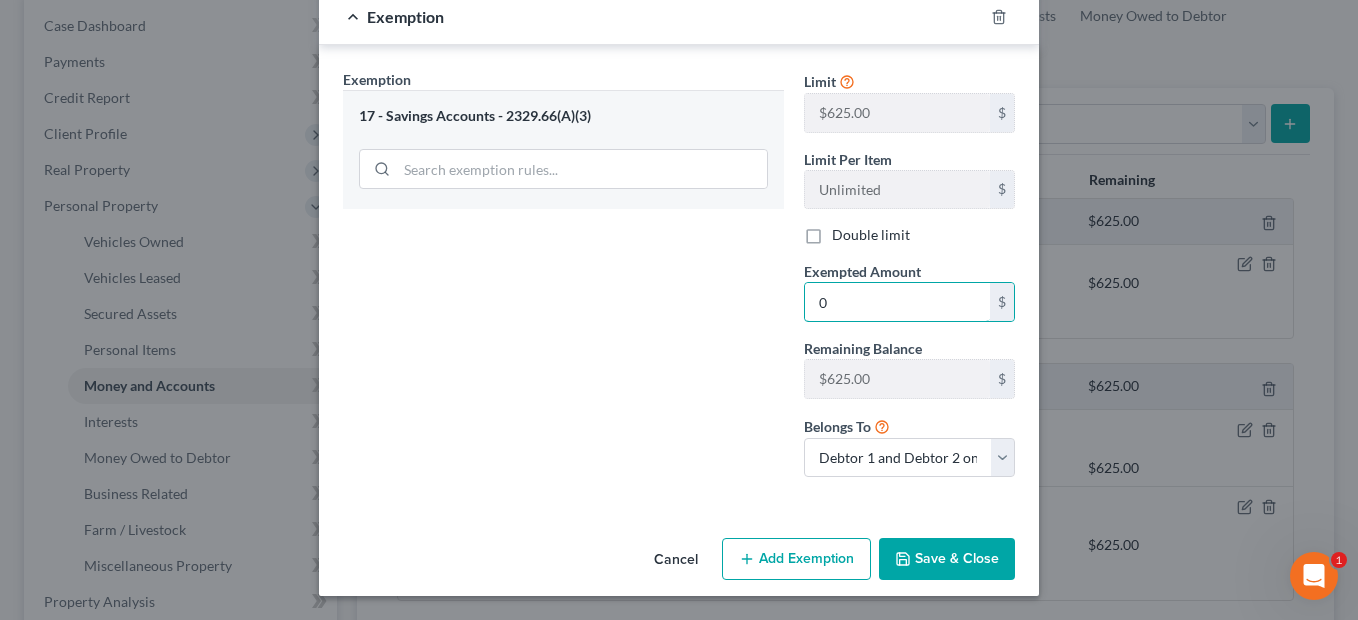 type on "0" 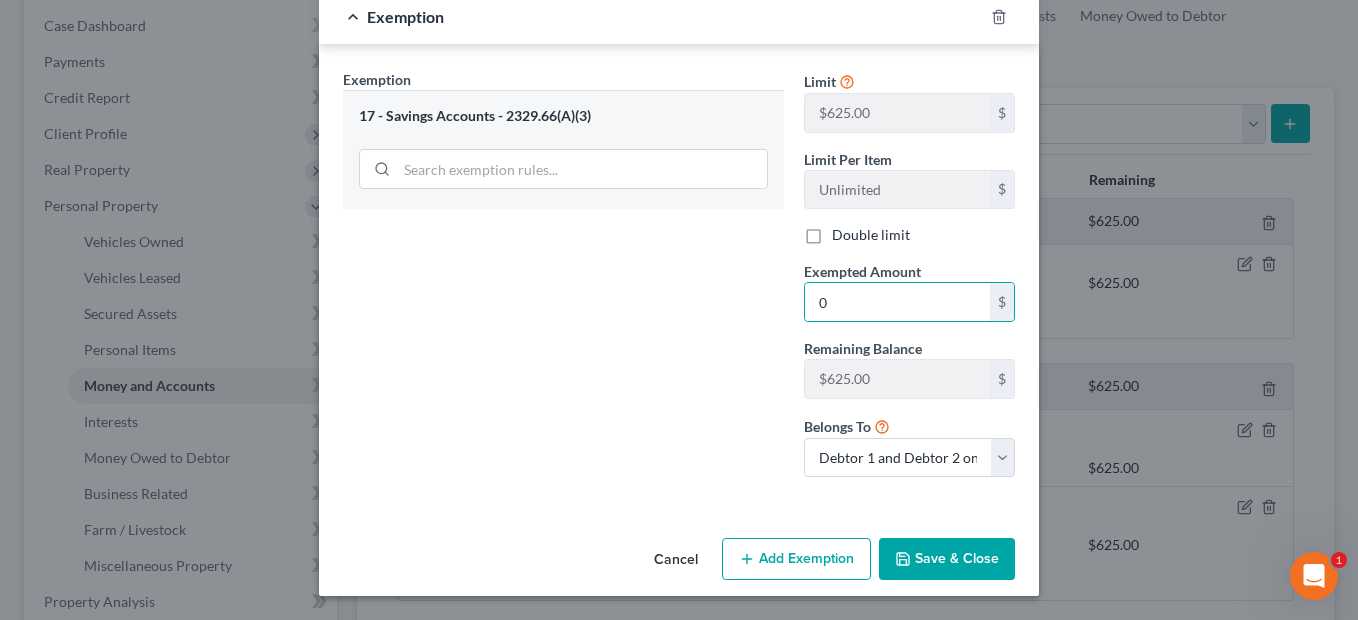 click on "Save & Close" at bounding box center (947, 559) 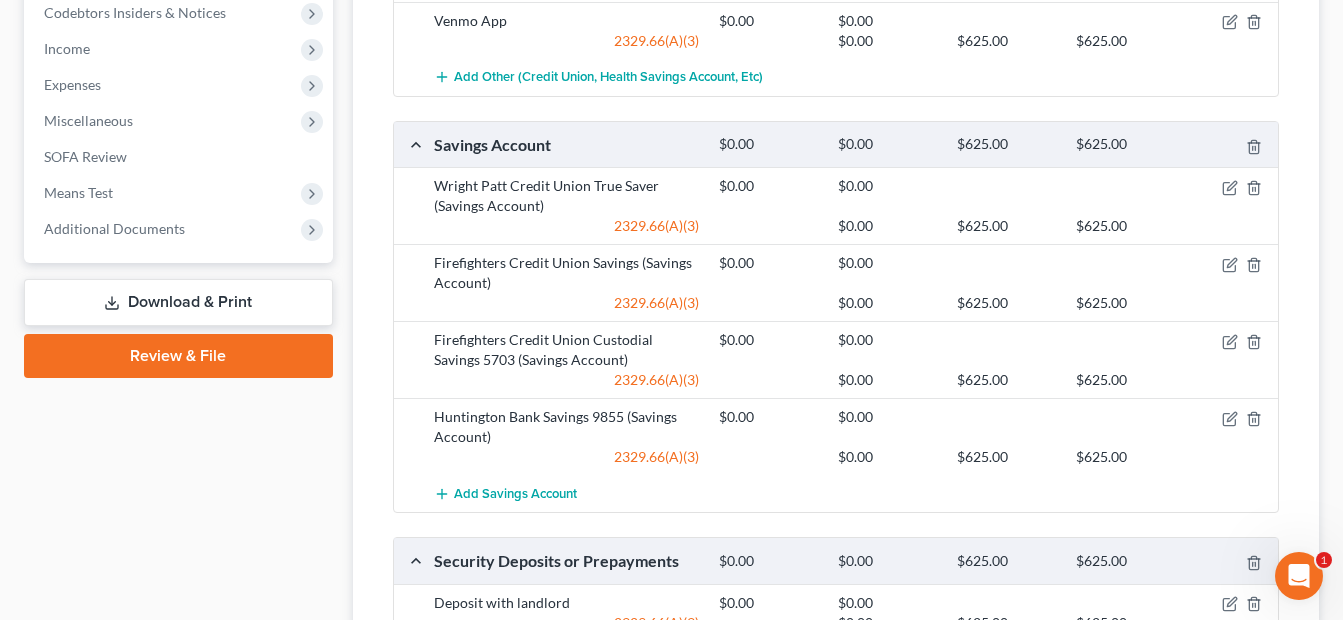 scroll, scrollTop: 1002, scrollLeft: 0, axis: vertical 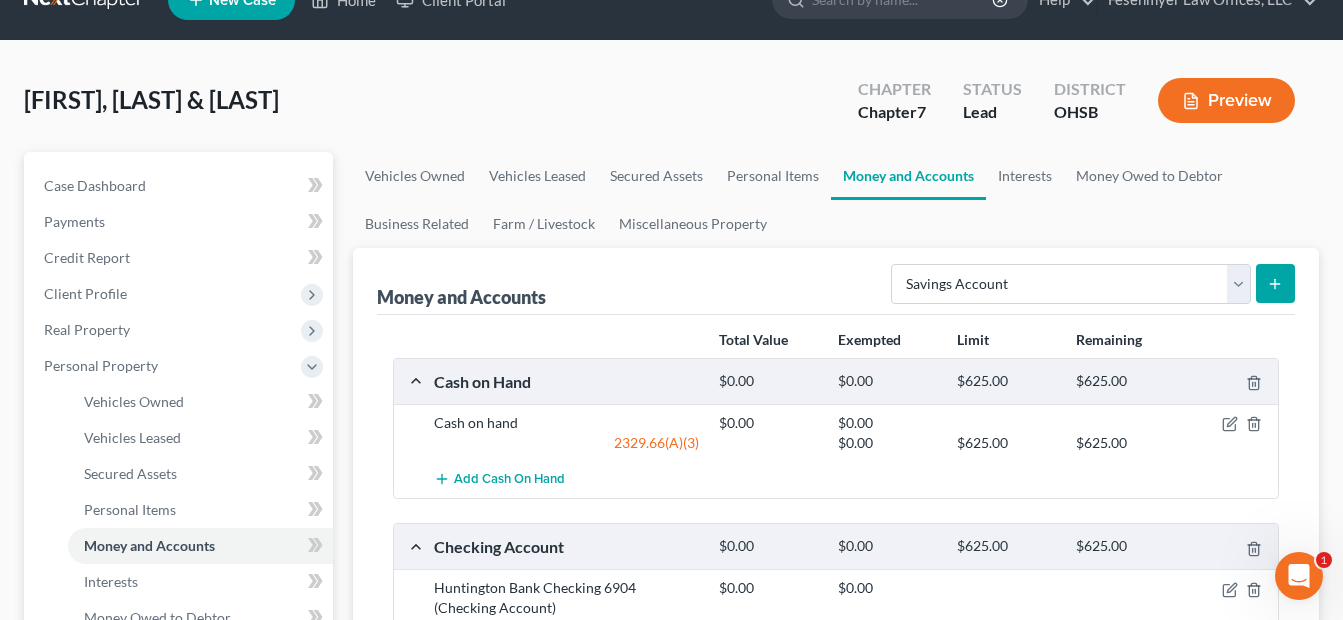 click 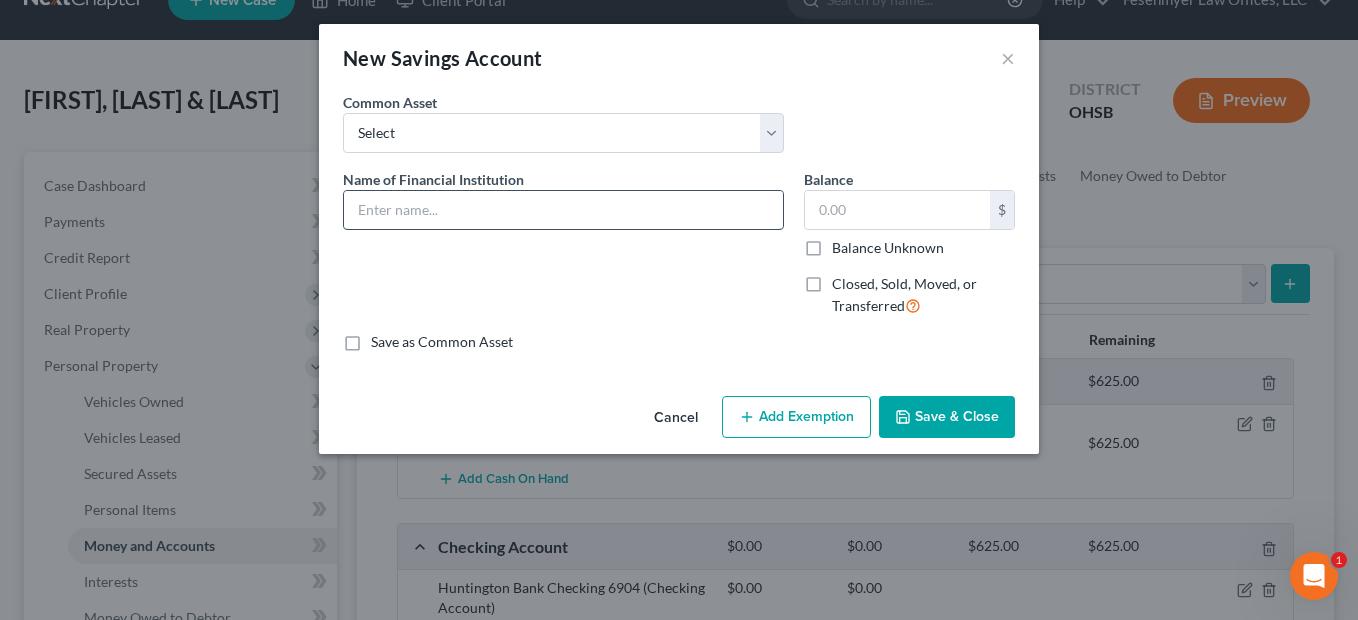 click at bounding box center [563, 210] 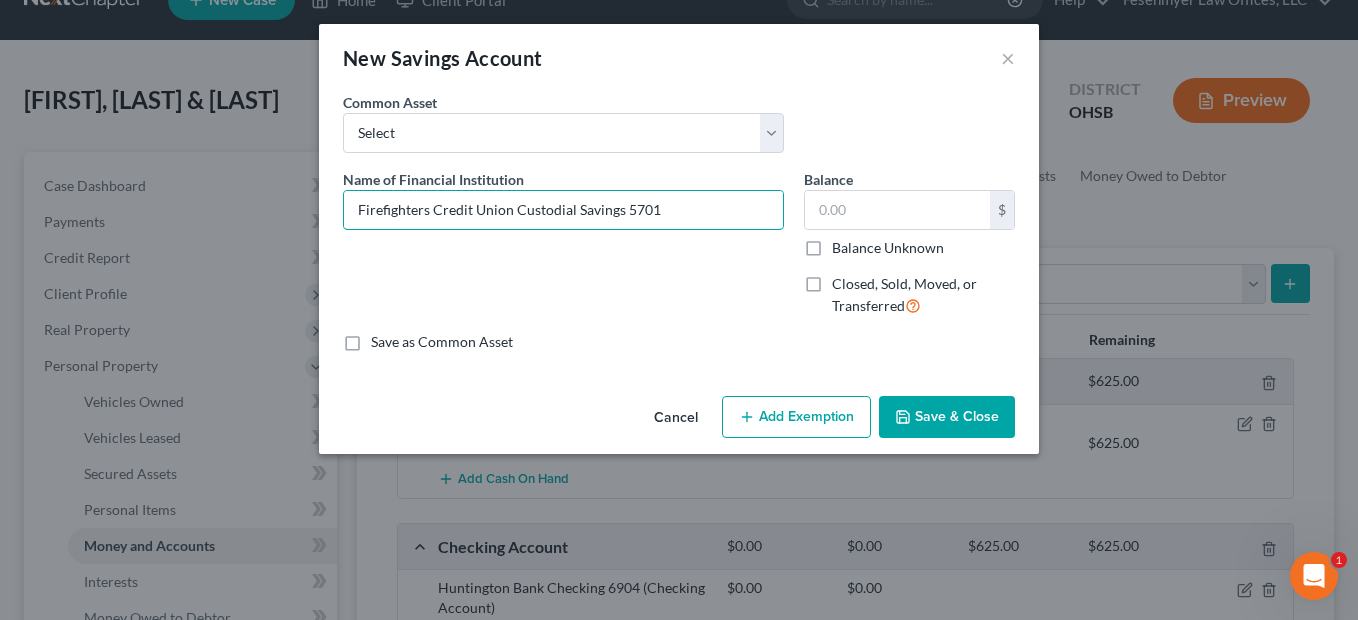 type on "Firefighters Credit Union Custodial Savings 5701" 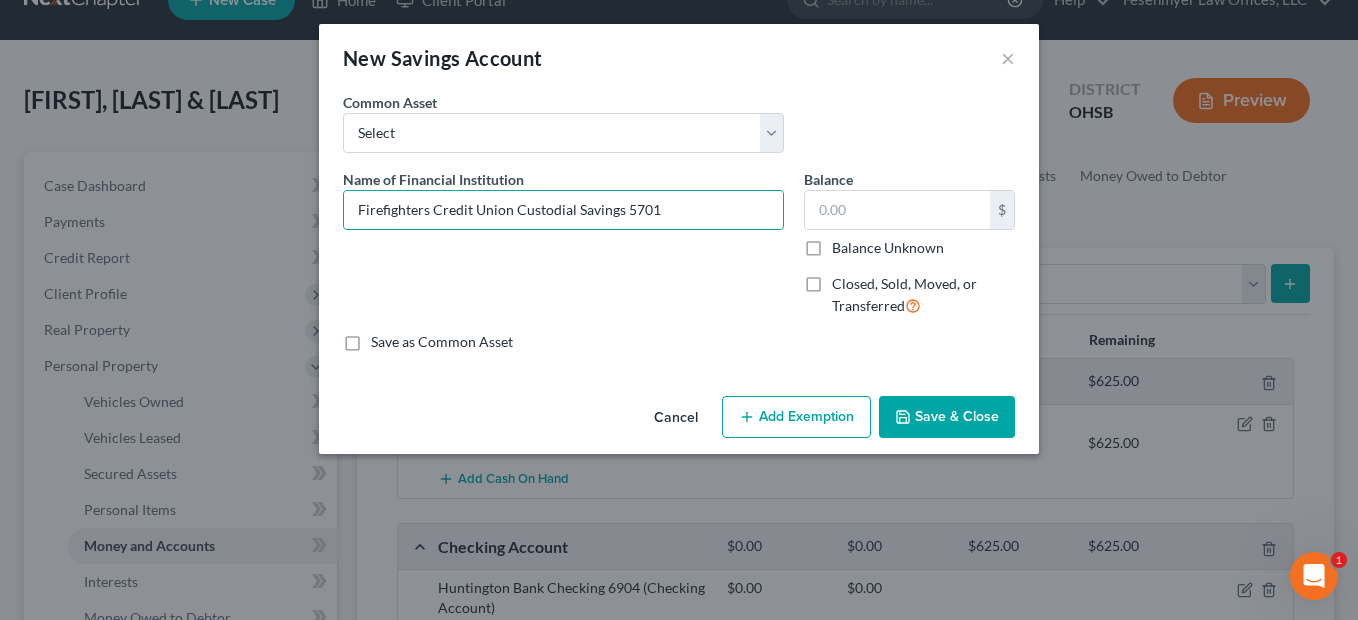 click on "Add Exemption" at bounding box center (796, 417) 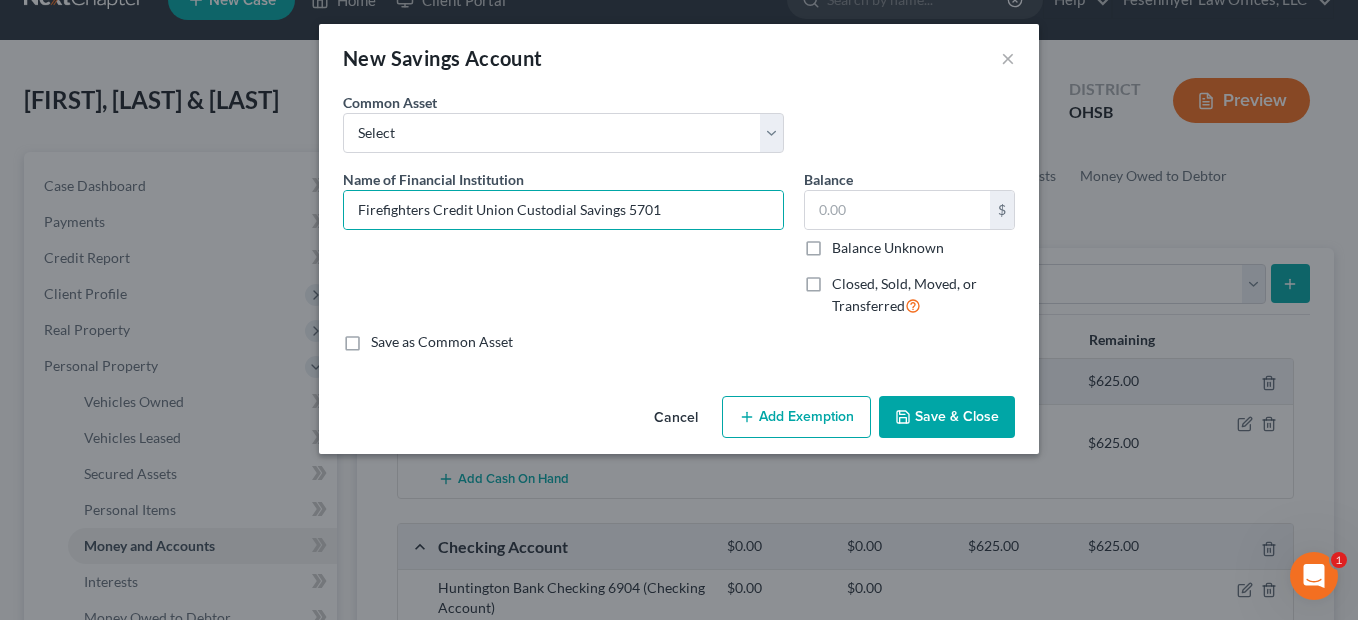 select on "2" 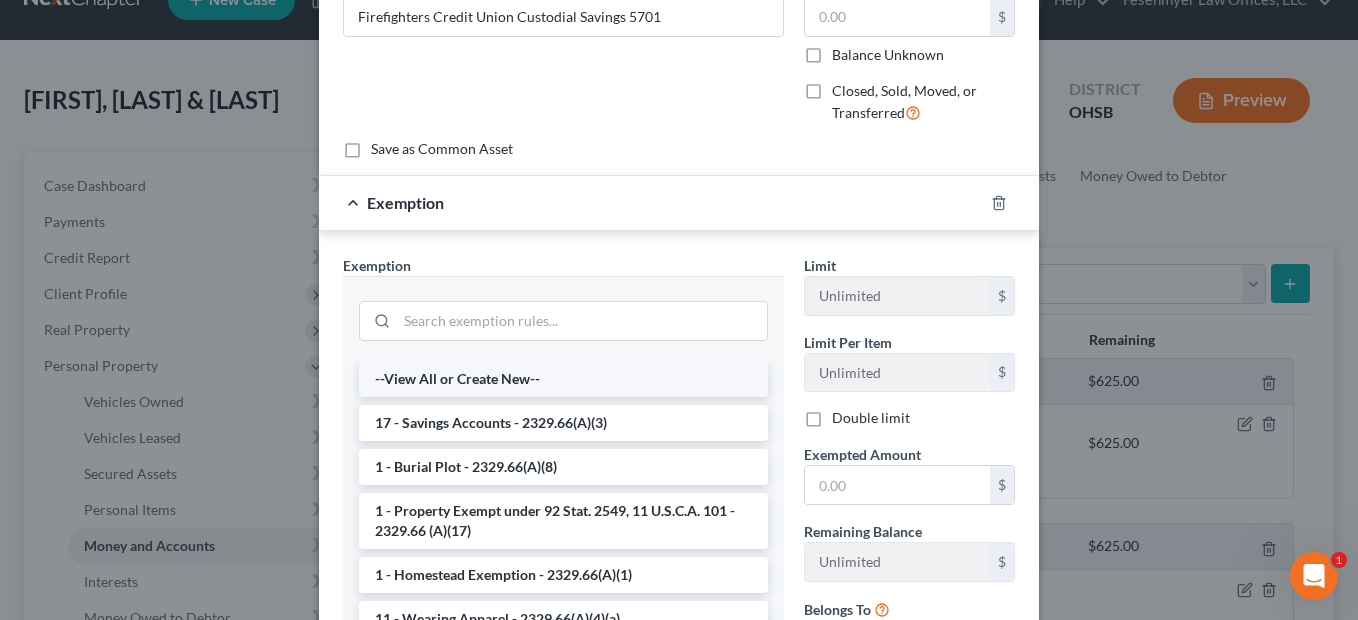 scroll, scrollTop: 200, scrollLeft: 0, axis: vertical 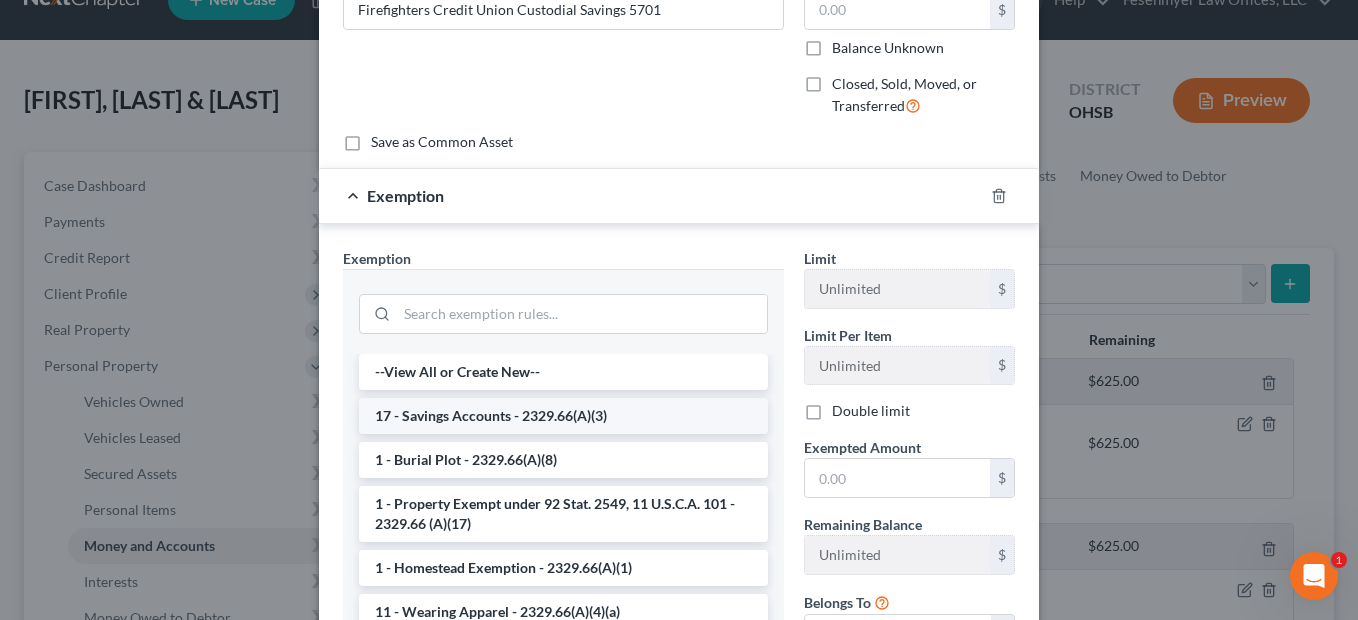 click on "17 - Savings Accounts  - 2329.66(A)(3)" at bounding box center (563, 416) 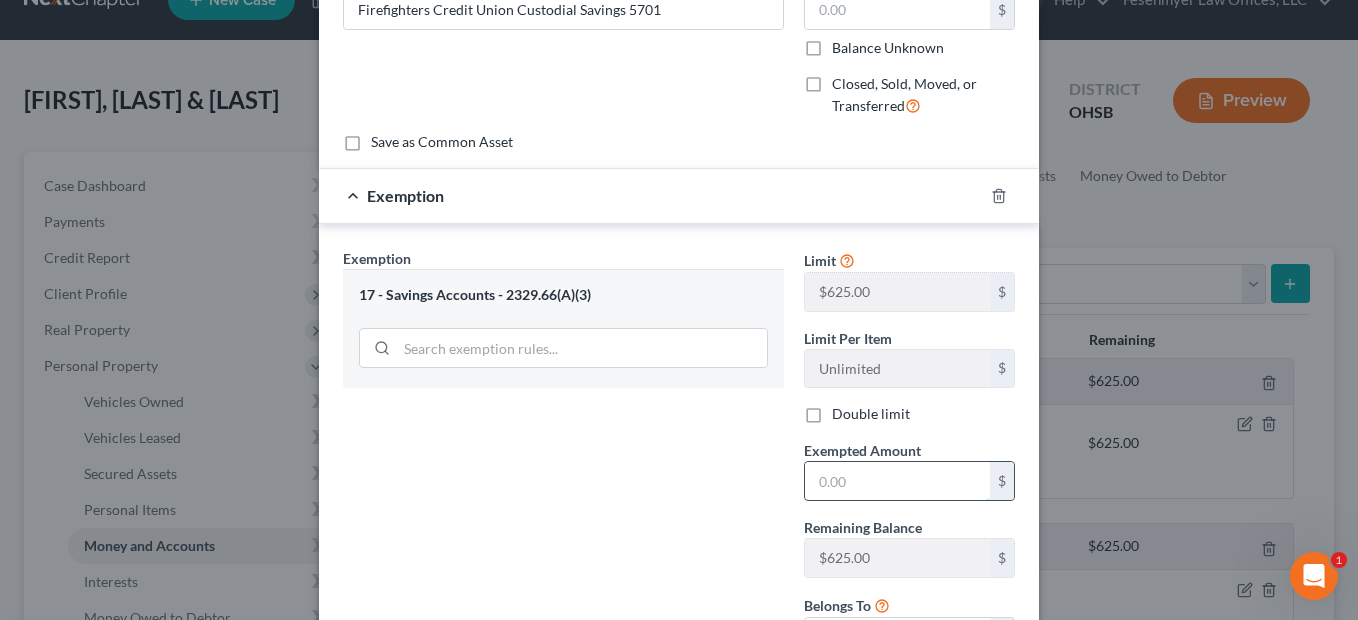 click at bounding box center [897, 481] 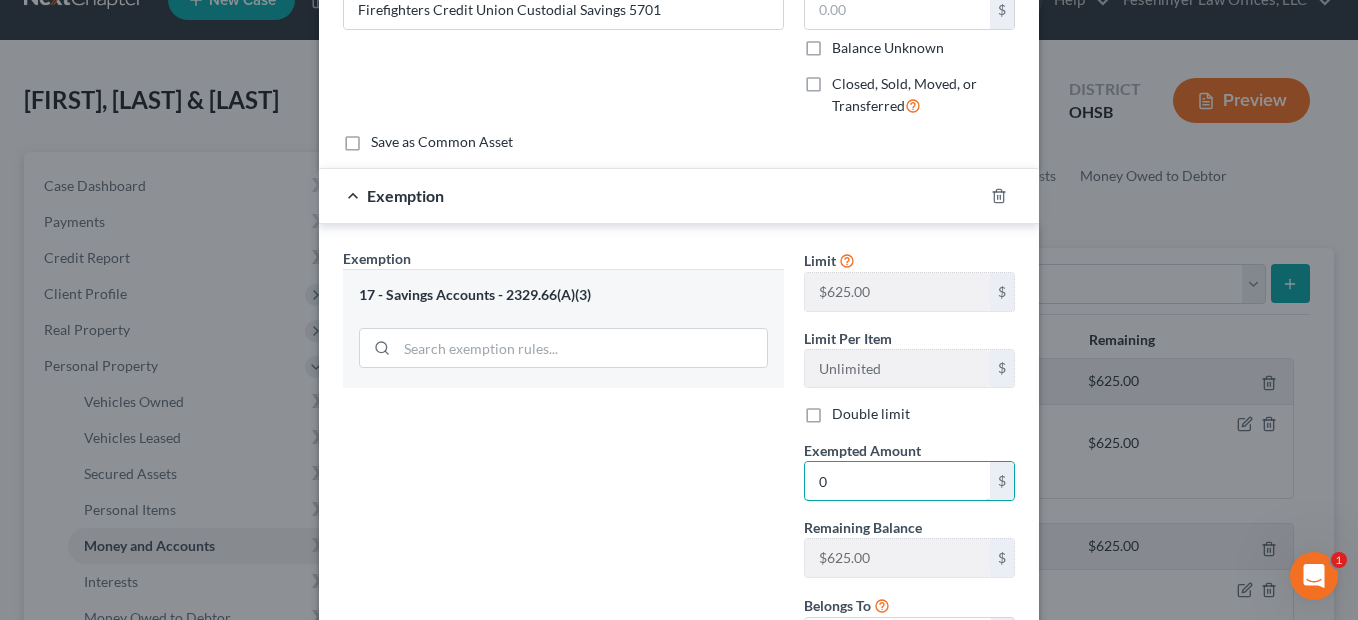 type on "0" 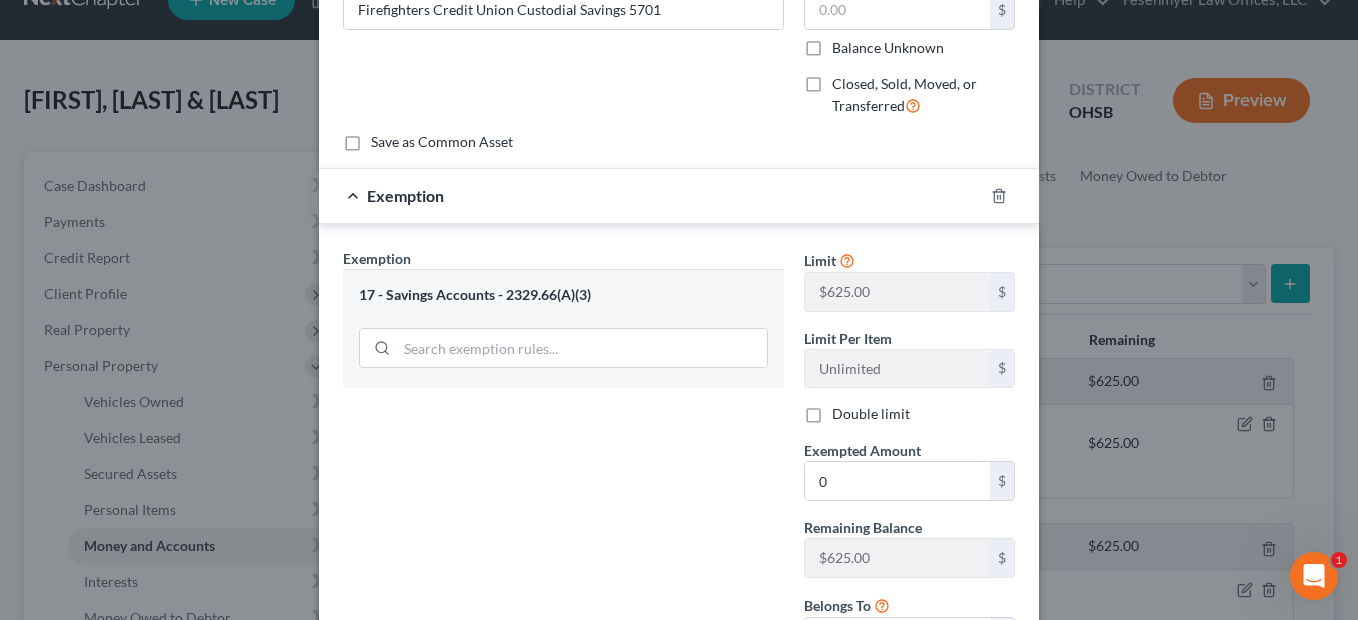 click on "Exemption Set must be selected for CA.
Exemption
*
17 - Savings Accounts  - 2329.66(A)(3)" at bounding box center (563, 460) 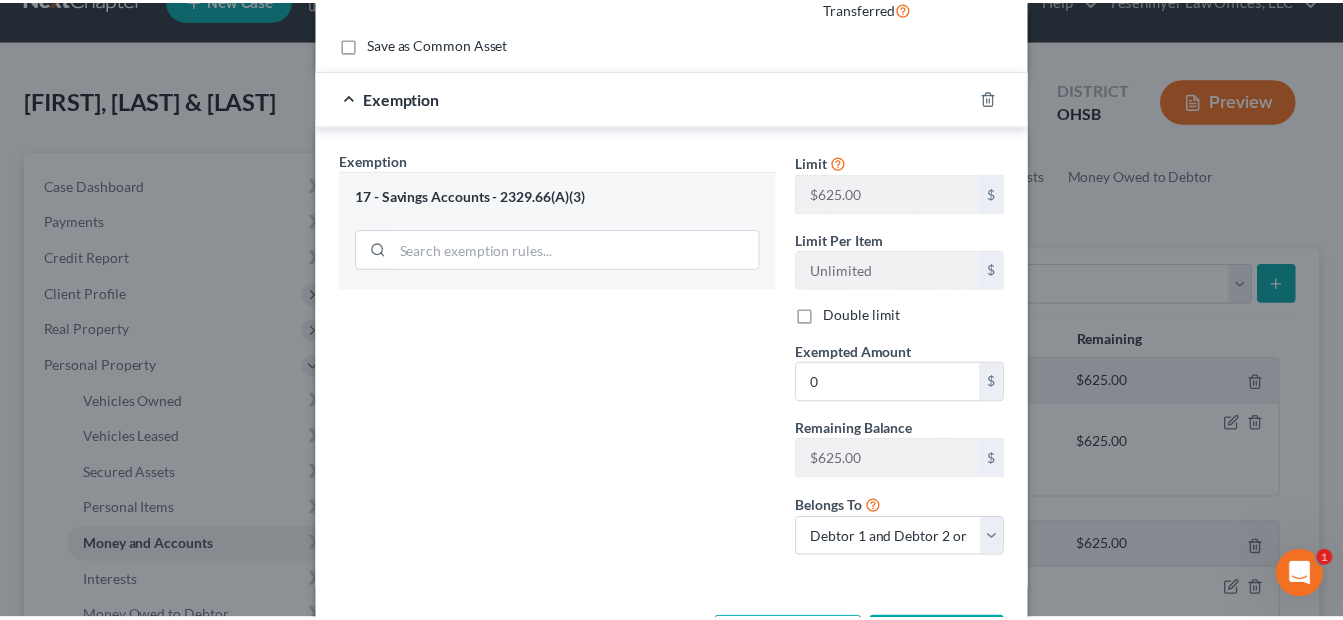 scroll, scrollTop: 379, scrollLeft: 0, axis: vertical 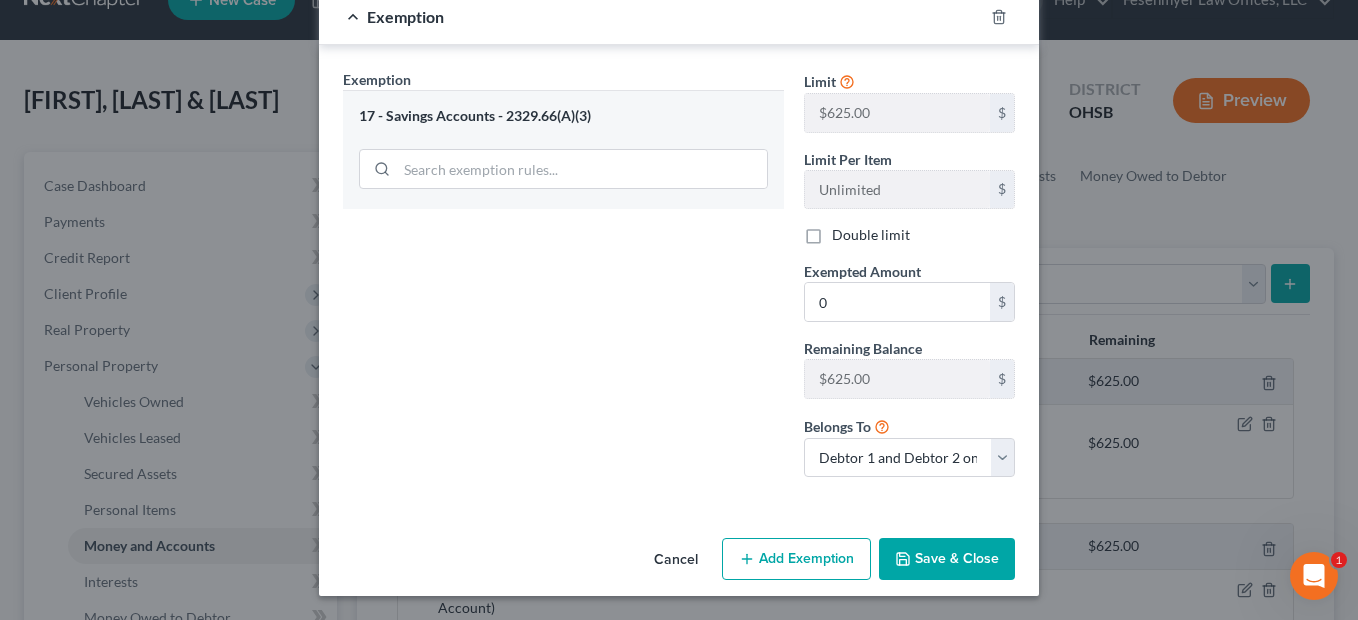 click on "Save & Close" at bounding box center [947, 559] 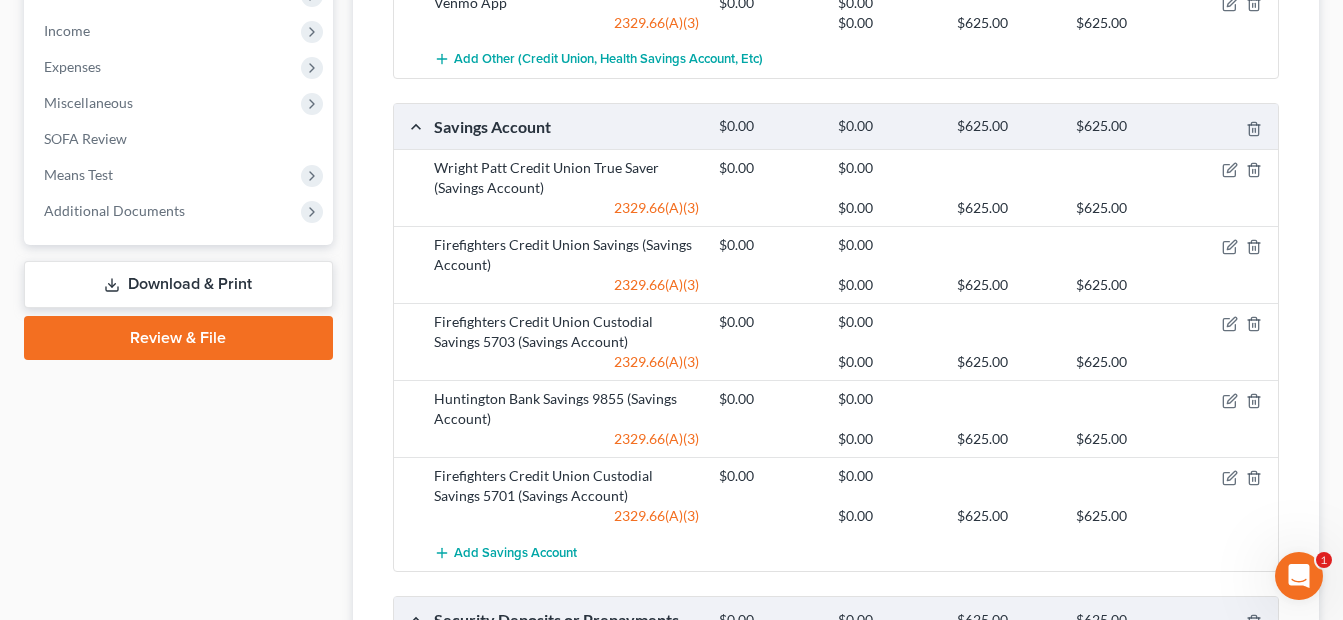 scroll, scrollTop: 1060, scrollLeft: 0, axis: vertical 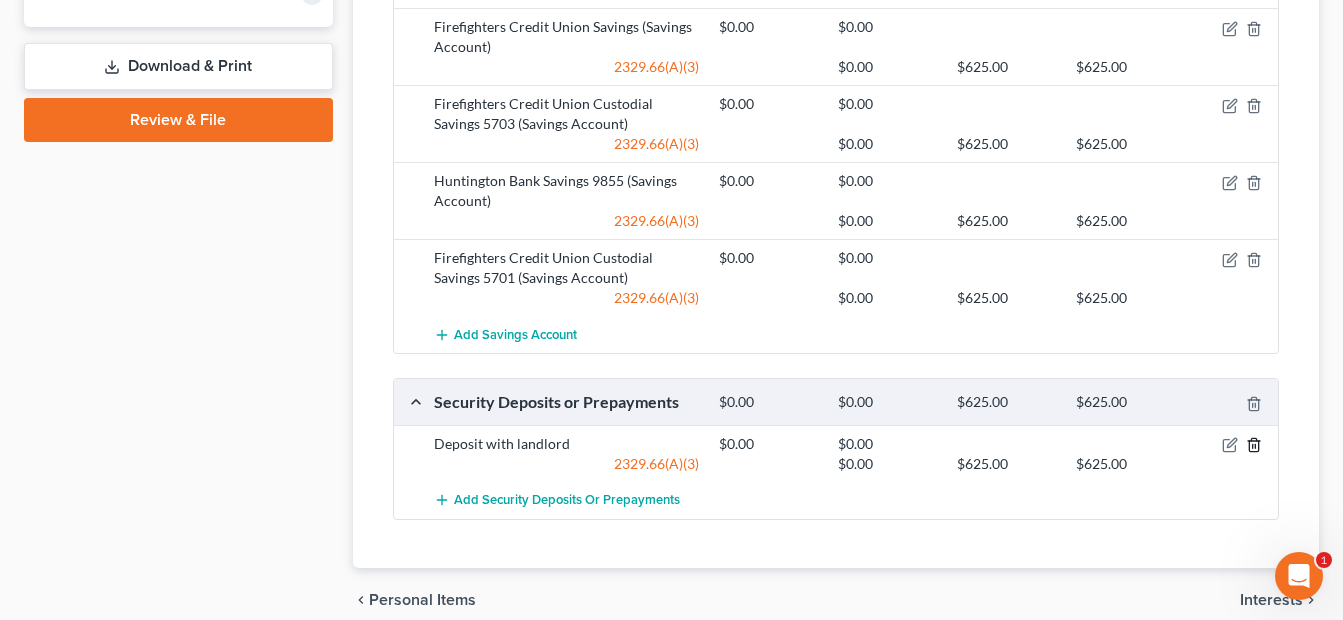 click 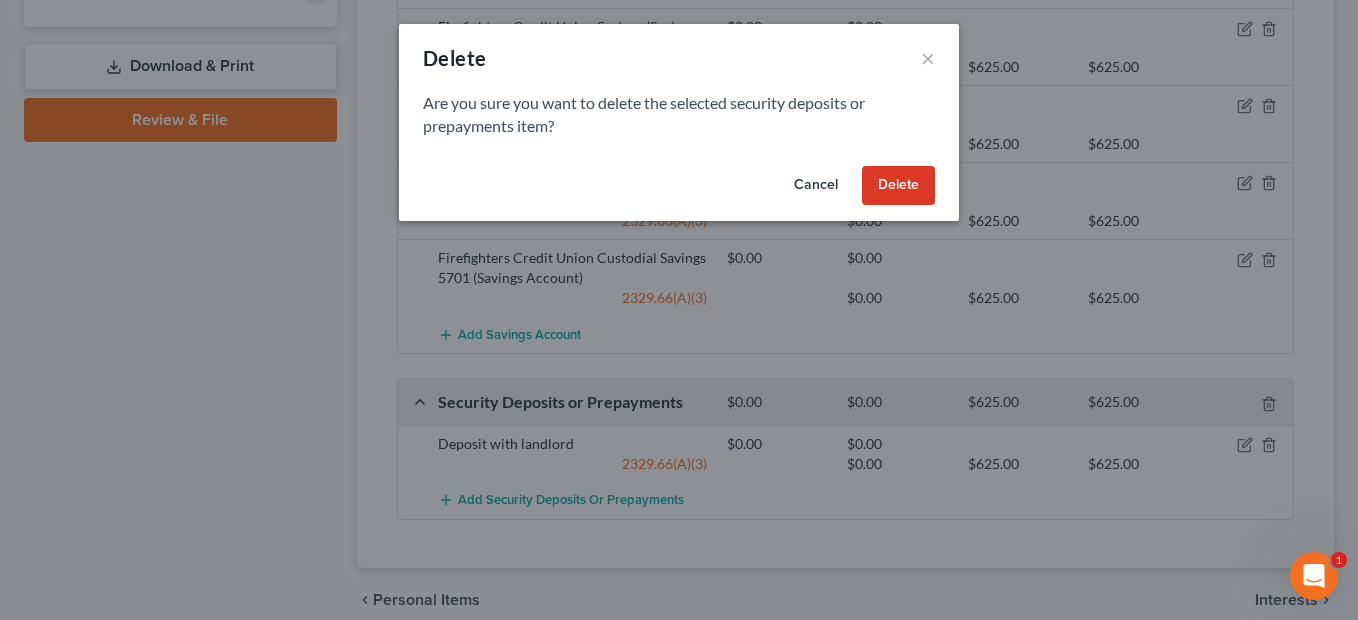 click on "Delete" at bounding box center (898, 186) 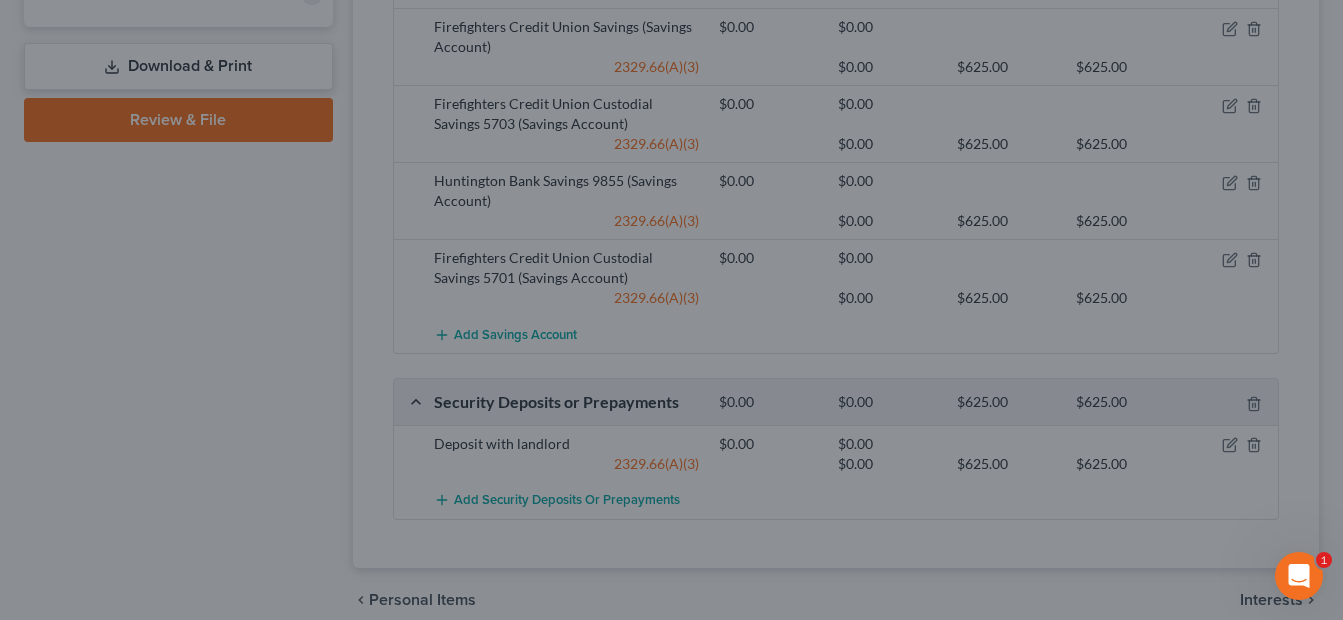 scroll, scrollTop: 1163, scrollLeft: 0, axis: vertical 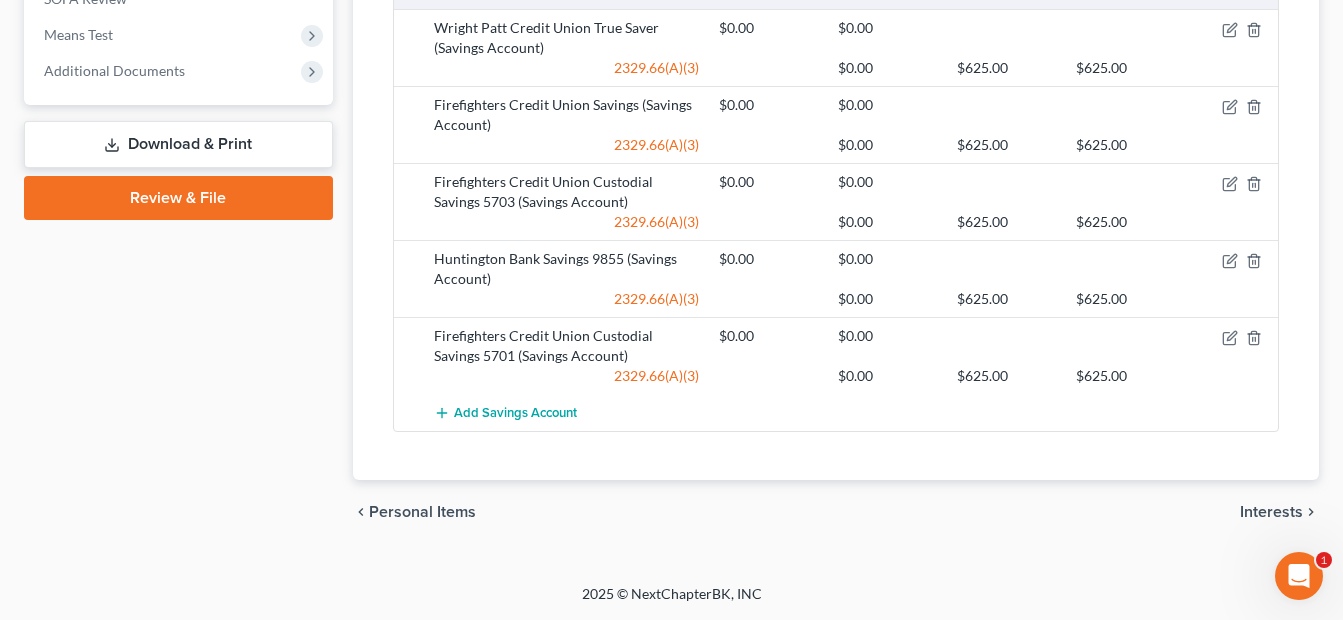 click on "Interests" at bounding box center [1271, 512] 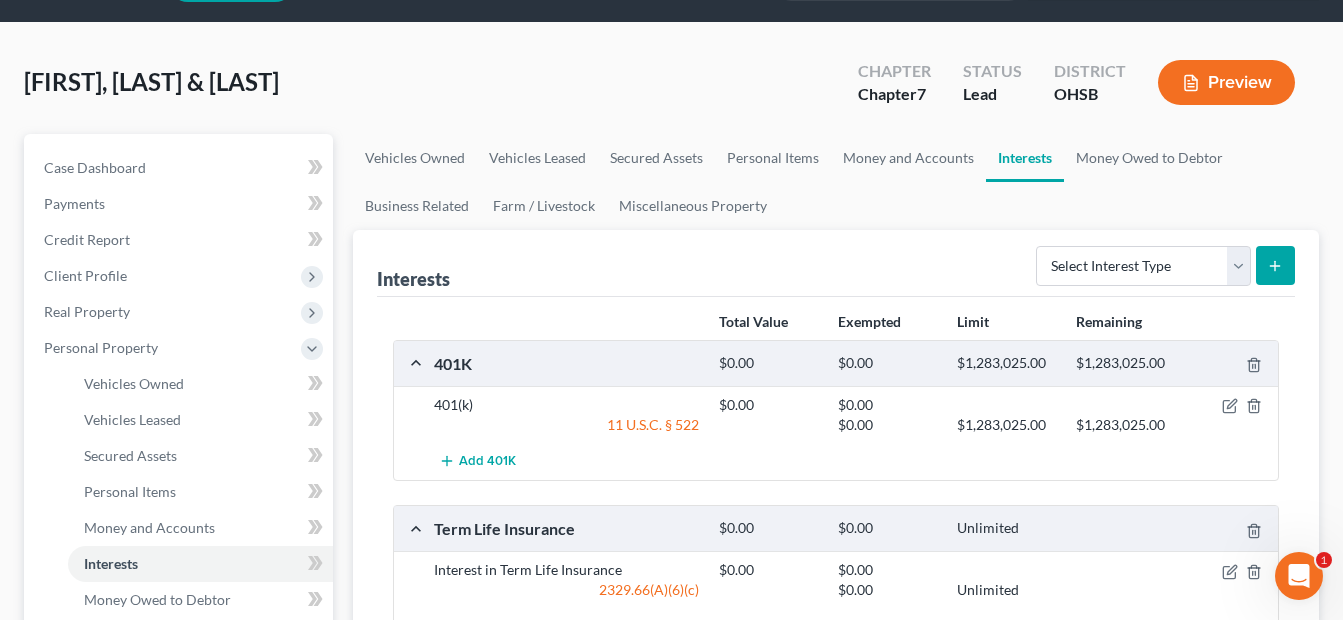 scroll, scrollTop: 100, scrollLeft: 0, axis: vertical 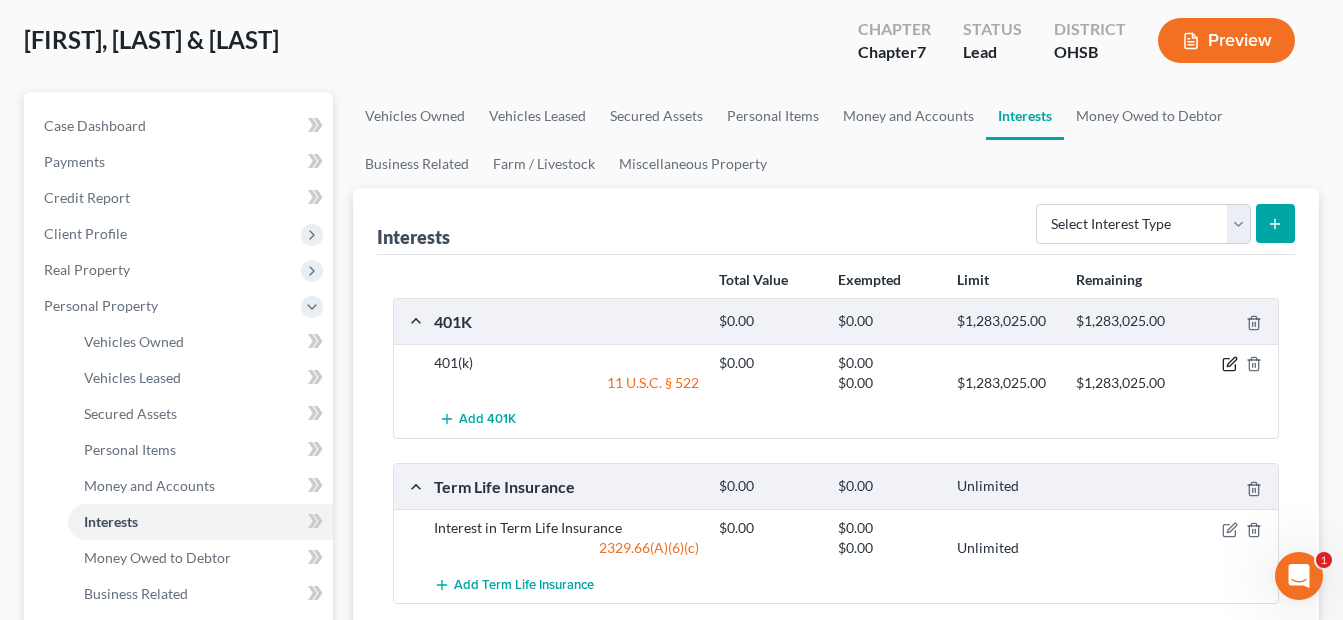 click 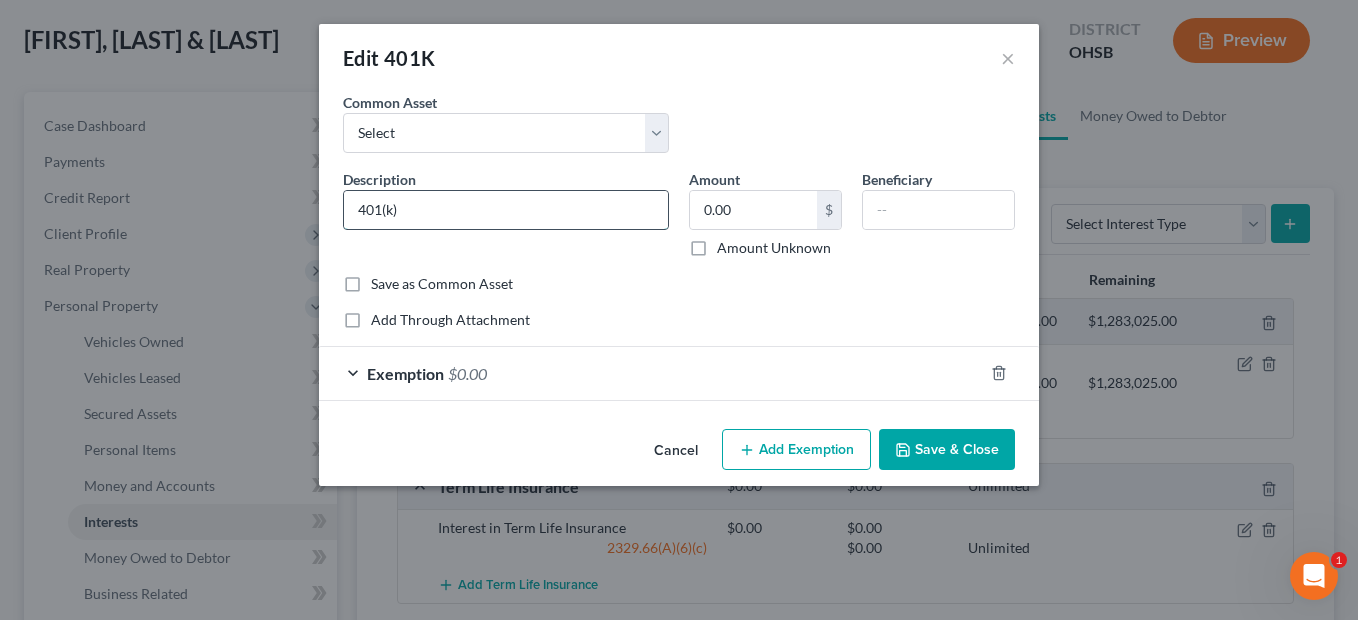 click on "401(k)" at bounding box center [506, 210] 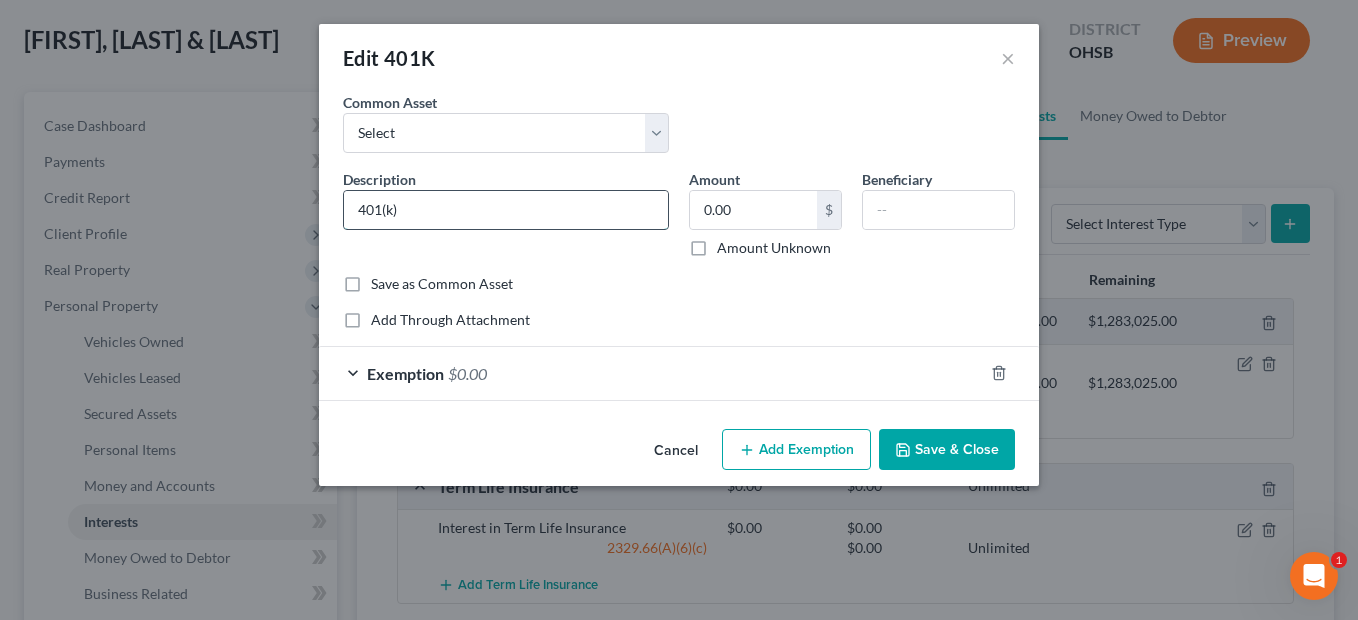 type on "401(k) Through Current Employer (Estimated only)" 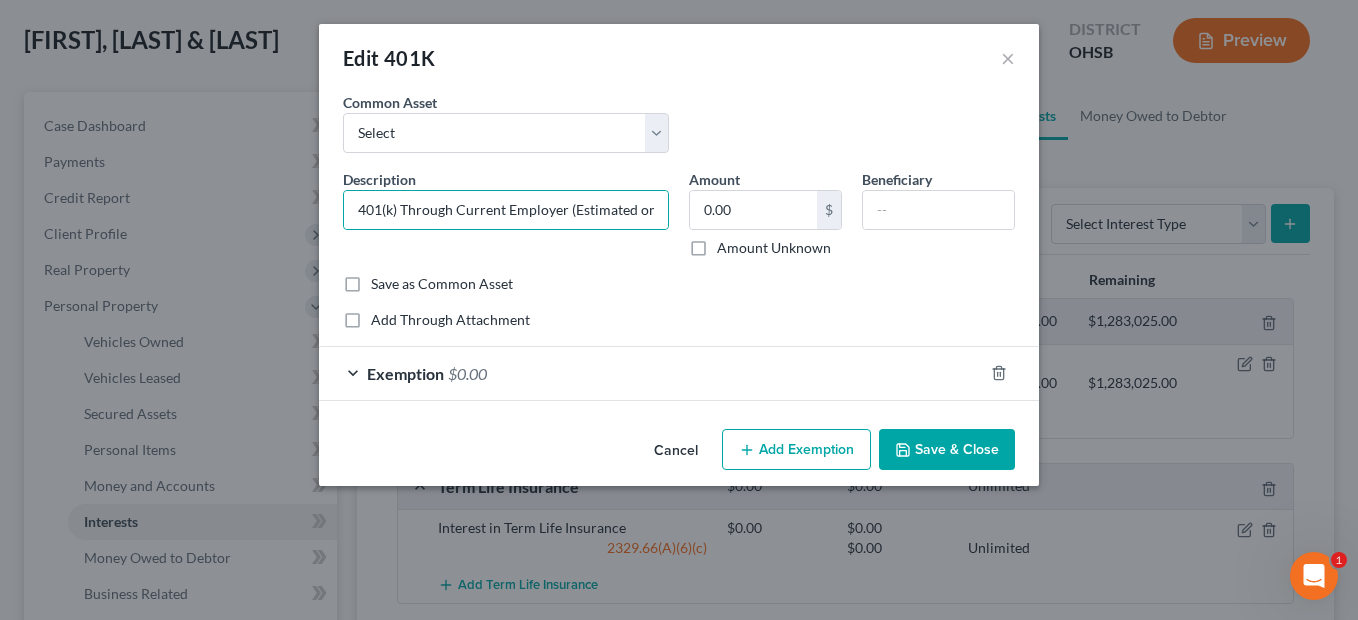 click on "Save & Close" at bounding box center [947, 450] 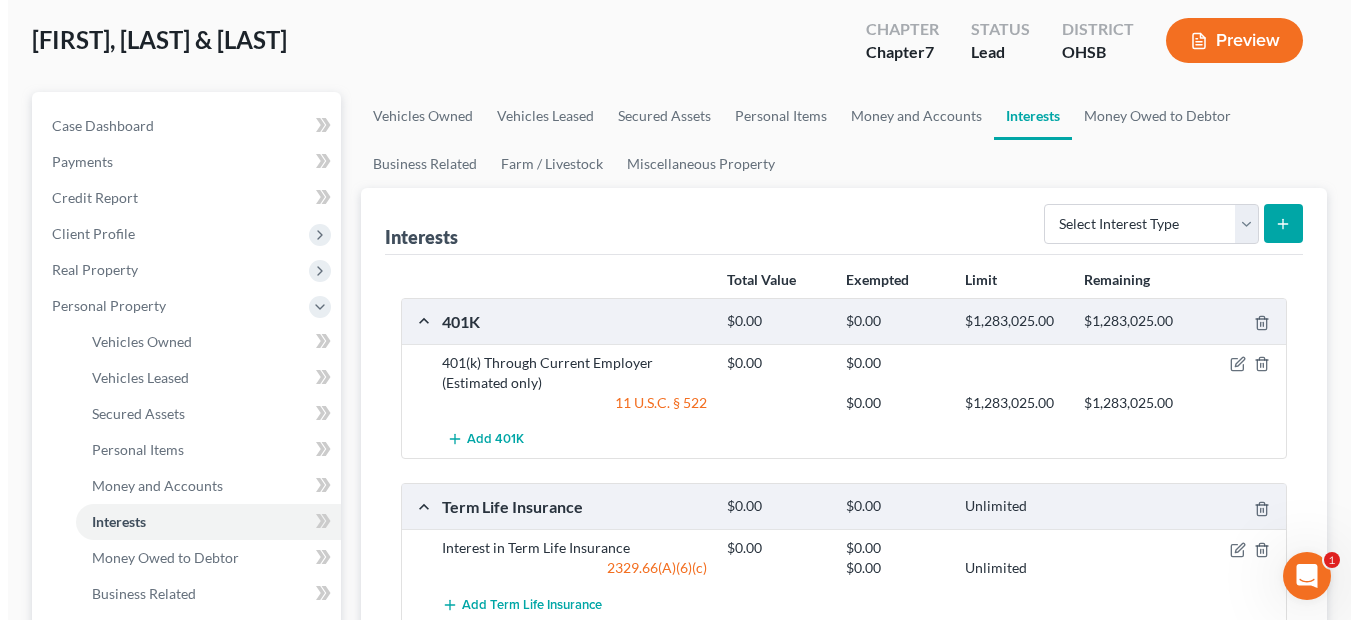 scroll, scrollTop: 200, scrollLeft: 0, axis: vertical 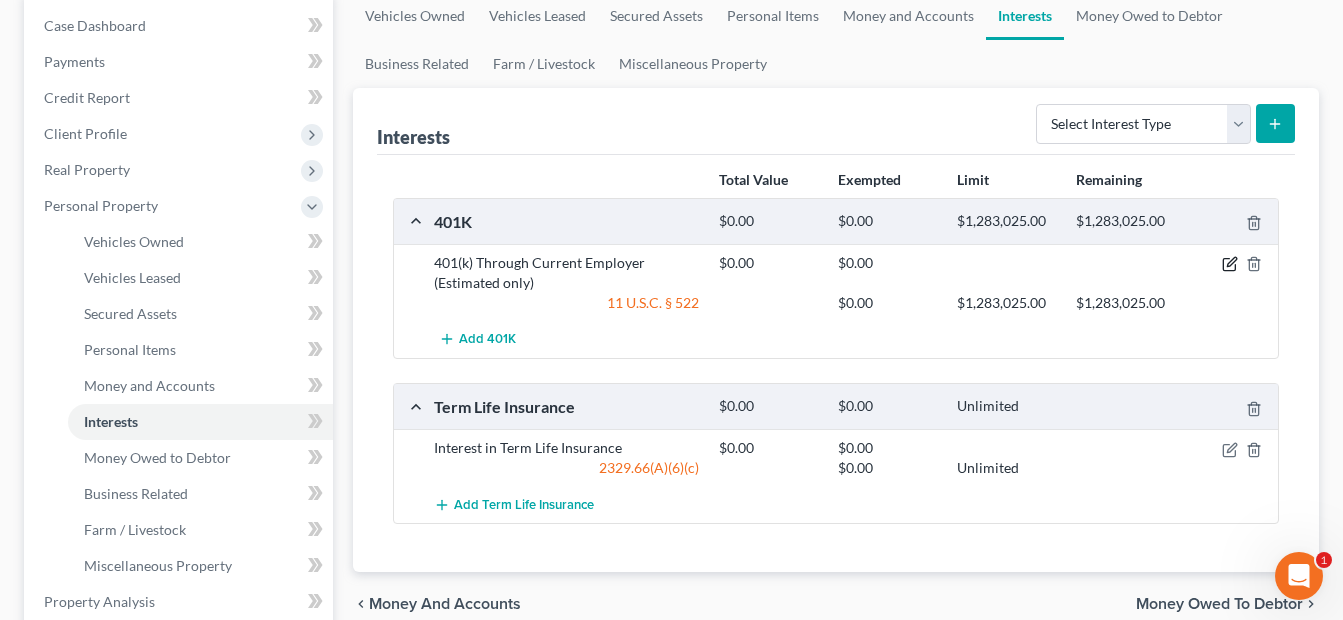 click 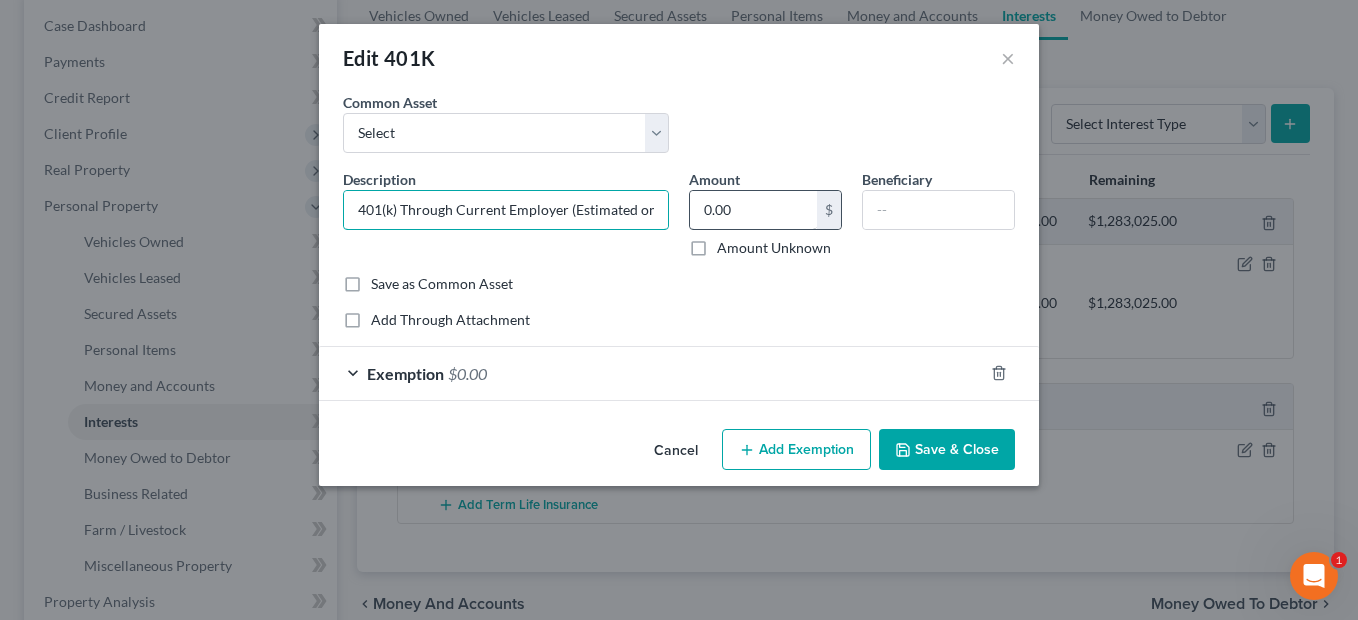 scroll, scrollTop: 0, scrollLeft: 14, axis: horizontal 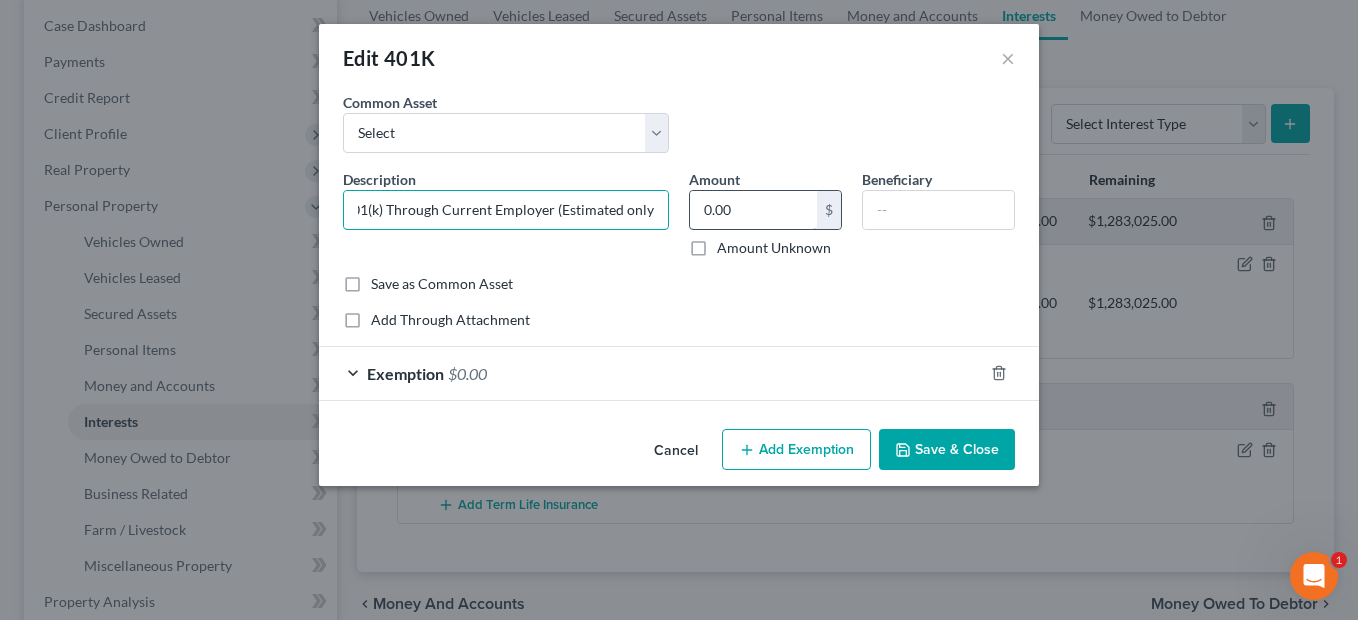 drag, startPoint x: 569, startPoint y: 209, endPoint x: 730, endPoint y: 183, distance: 163.08586 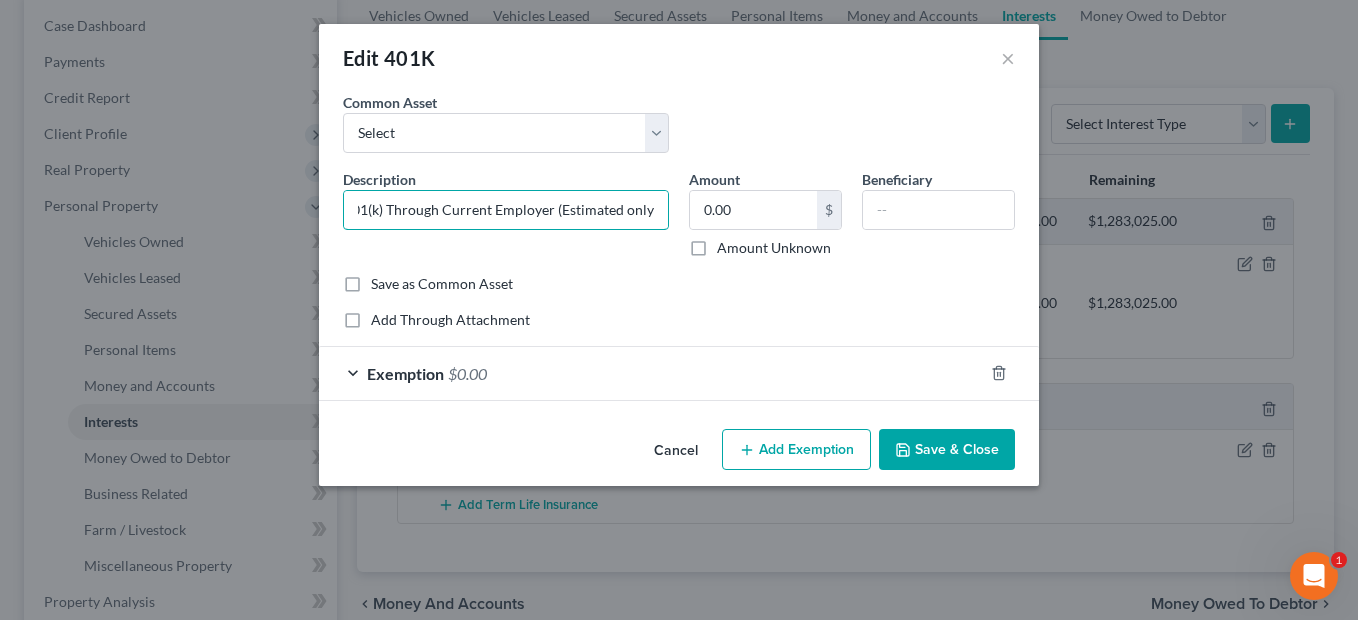 click on "Description
*
401(k) Through Current Employer (Estimated only) Amount 0.00 $ Amount Unknown Beneficiary" at bounding box center (679, 221) 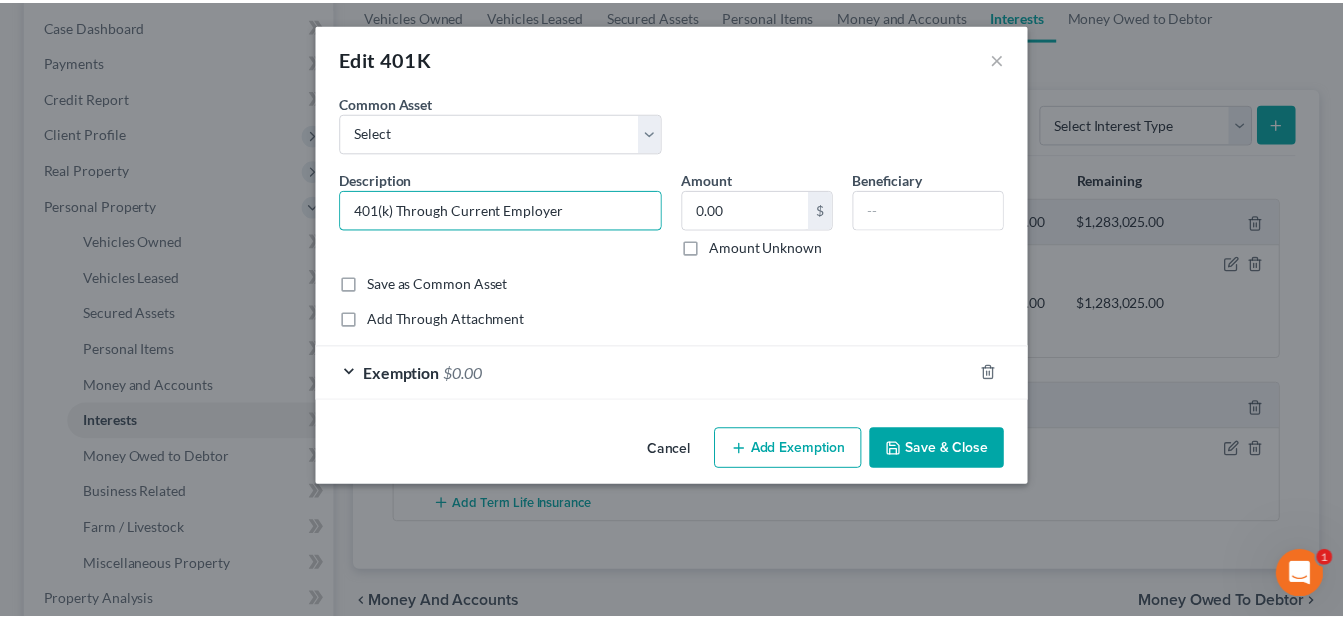 scroll, scrollTop: 0, scrollLeft: 0, axis: both 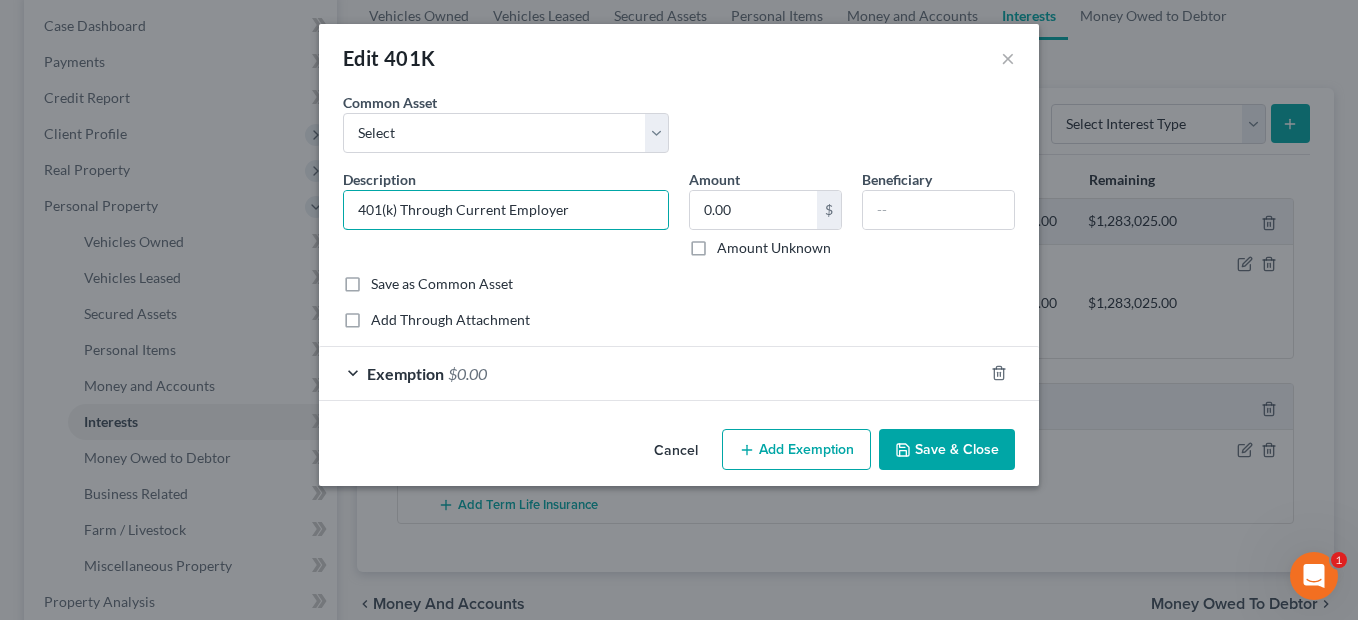 type on "401(k) Through Current Employer" 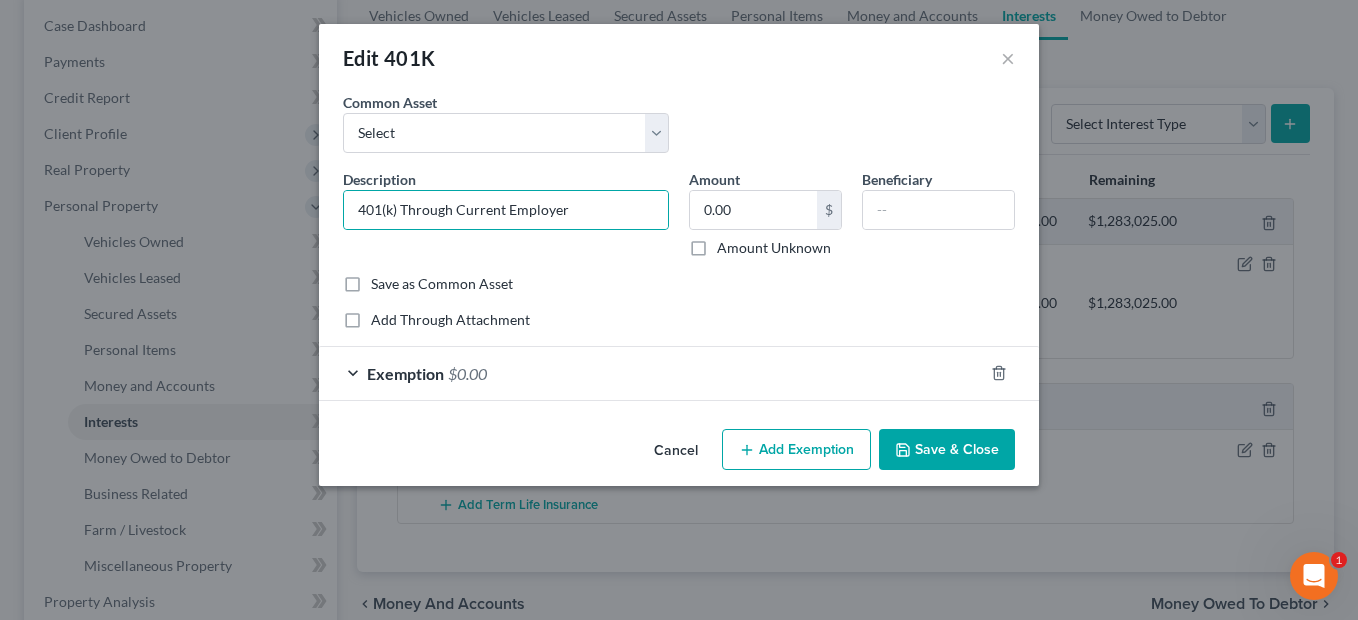 click on "Save & Close" at bounding box center (947, 450) 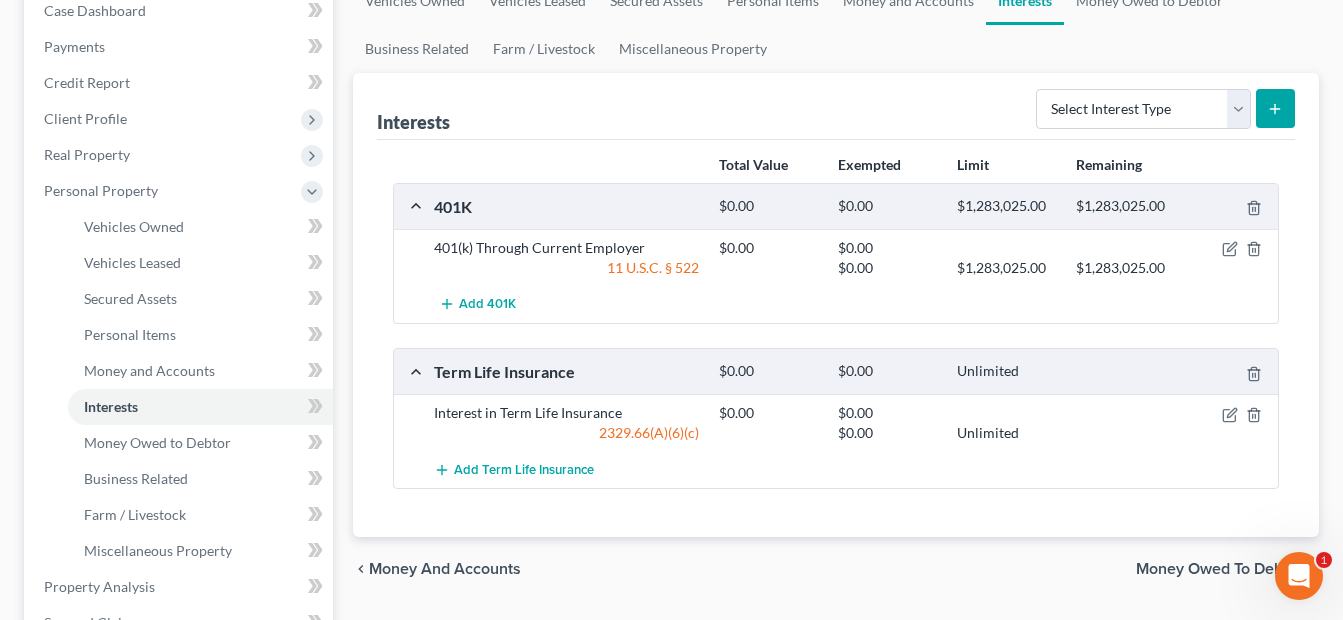 scroll, scrollTop: 195, scrollLeft: 0, axis: vertical 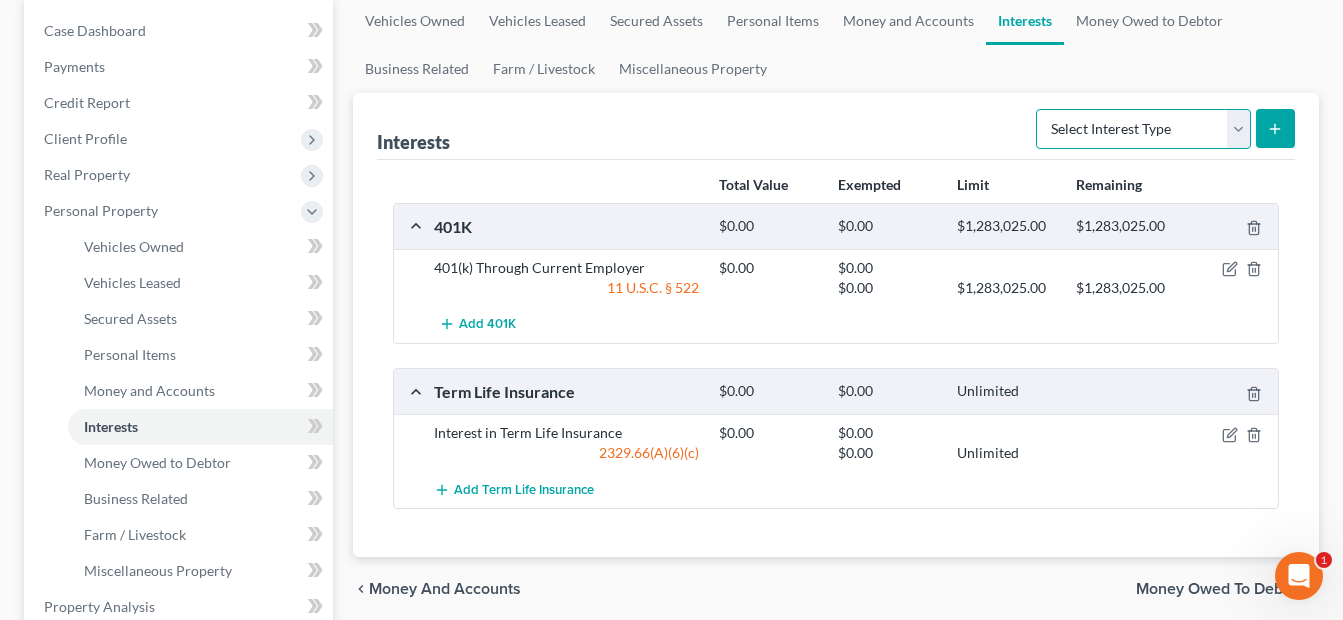 click on "Select Interest Type 401K Annuity Bond Education IRA Government Bond Government Pension Plan Incorporated Business IRA Joint Venture (Active) Joint Venture (Inactive) Keogh Mutual Fund Other Retirement Plan Partnership (Active) Partnership (Inactive) Pension Plan Stock Term Life Insurance Unincorporated Business Whole Life Insurance" at bounding box center (1143, 129) 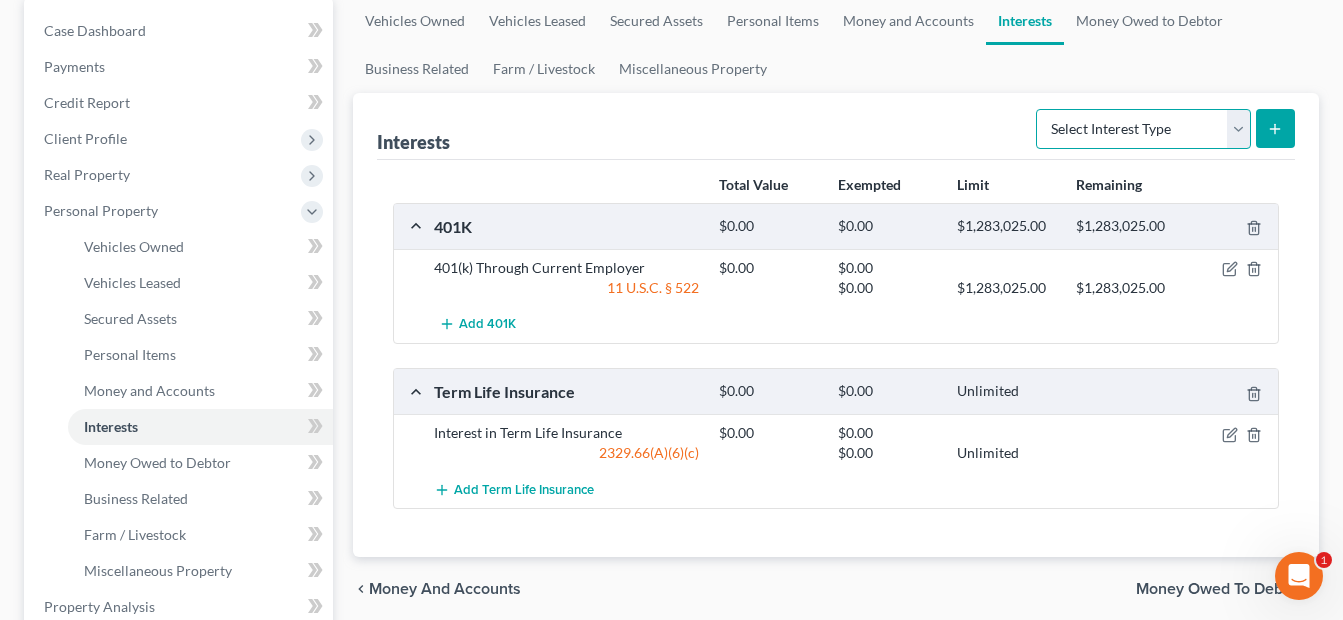 select on "pension_plan" 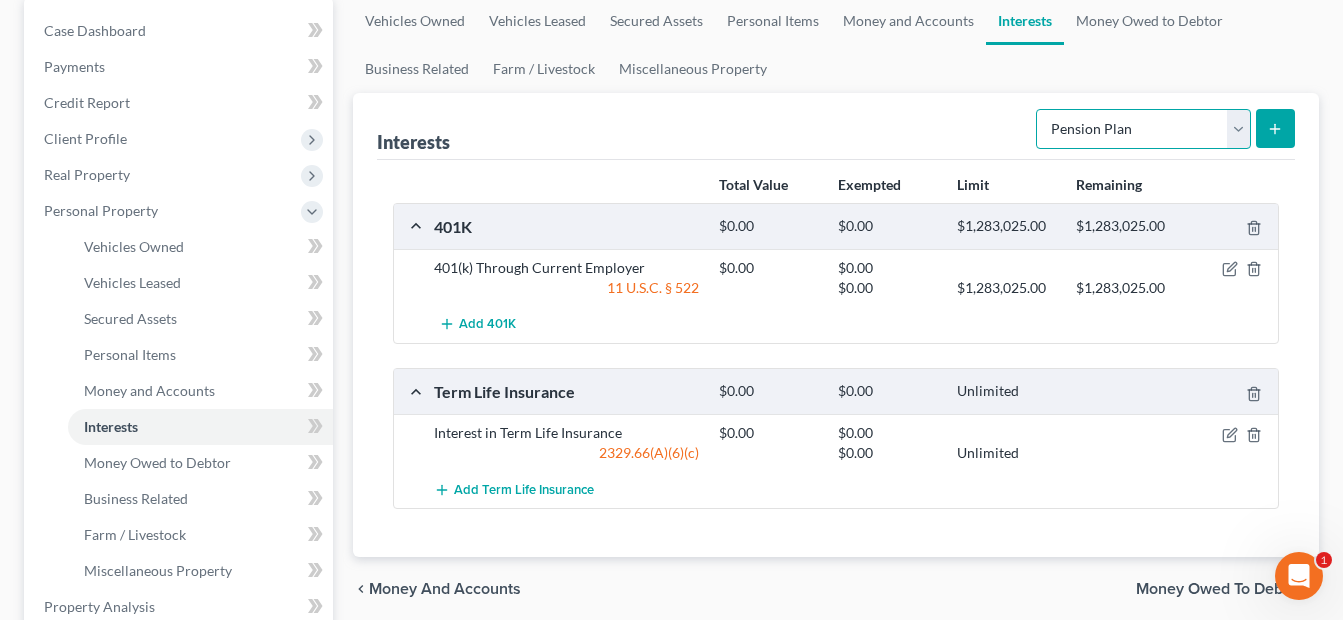 click on "Select Interest Type 401K Annuity Bond Education IRA Government Bond Government Pension Plan Incorporated Business IRA Joint Venture (Active) Joint Venture (Inactive) Keogh Mutual Fund Other Retirement Plan Partnership (Active) Partnership (Inactive) Pension Plan Stock Term Life Insurance Unincorporated Business Whole Life Insurance" at bounding box center [1143, 129] 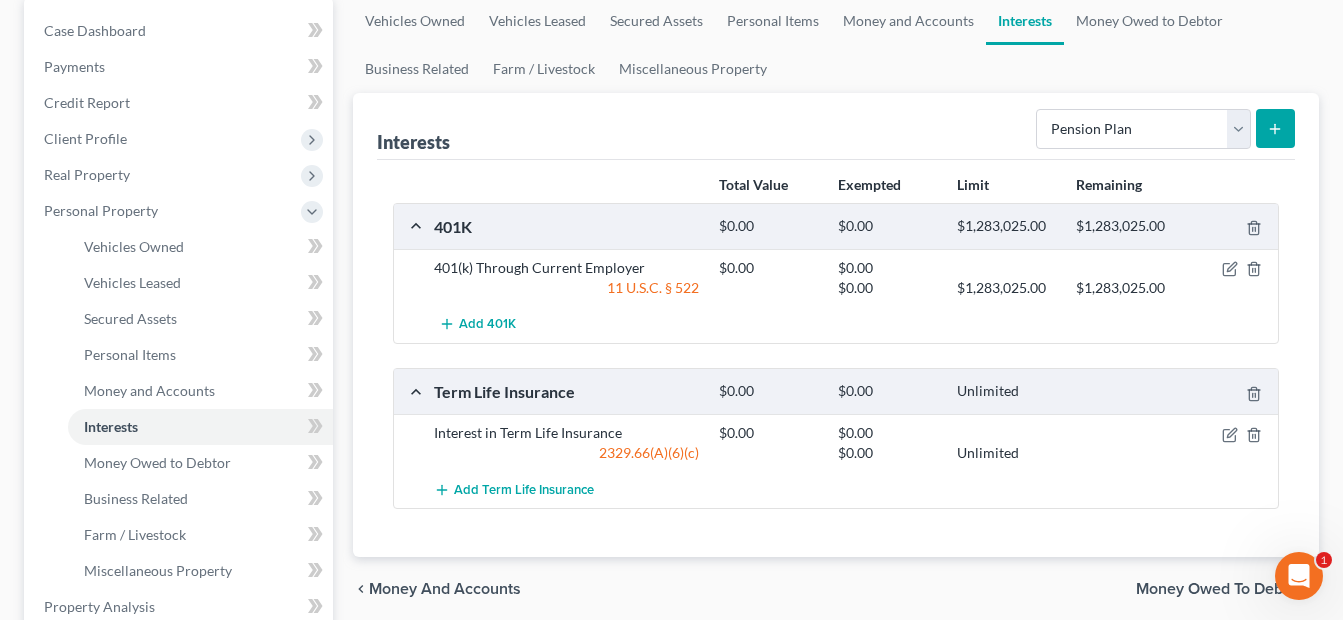 click at bounding box center (1275, 128) 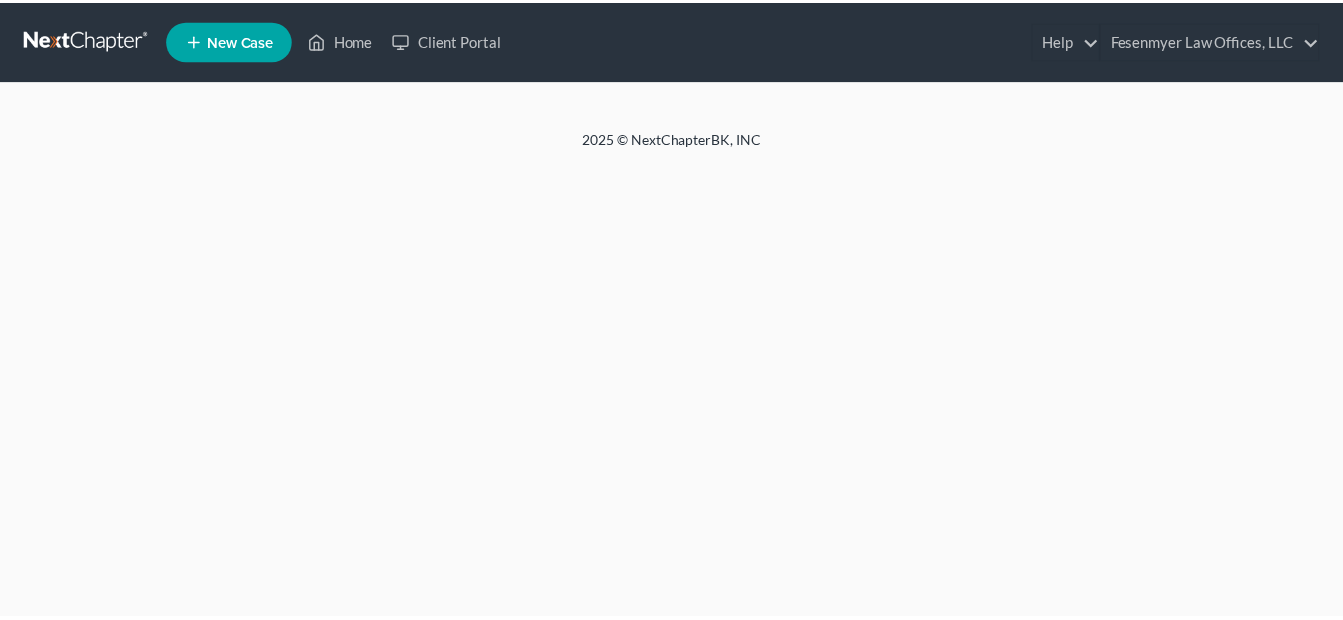 scroll, scrollTop: 0, scrollLeft: 0, axis: both 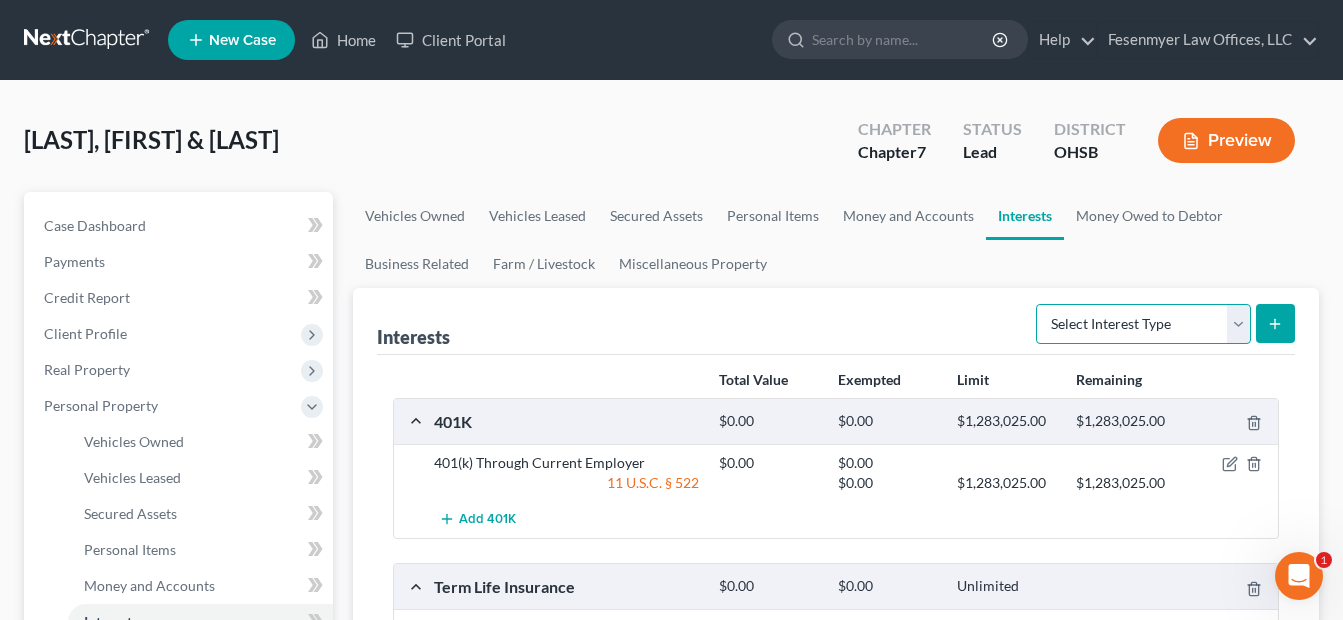 click on "Select Interest Type 401K Annuity Bond Education IRA Government Bond Government Pension Plan Incorporated Business IRA Joint Venture (Active) Joint Venture (Inactive) Keogh Mutual Fund Other Retirement Plan Partnership (Active) Partnership (Inactive) Pension Plan Stock Term Life Insurance Unincorporated Business Whole Life Insurance" at bounding box center (1143, 324) 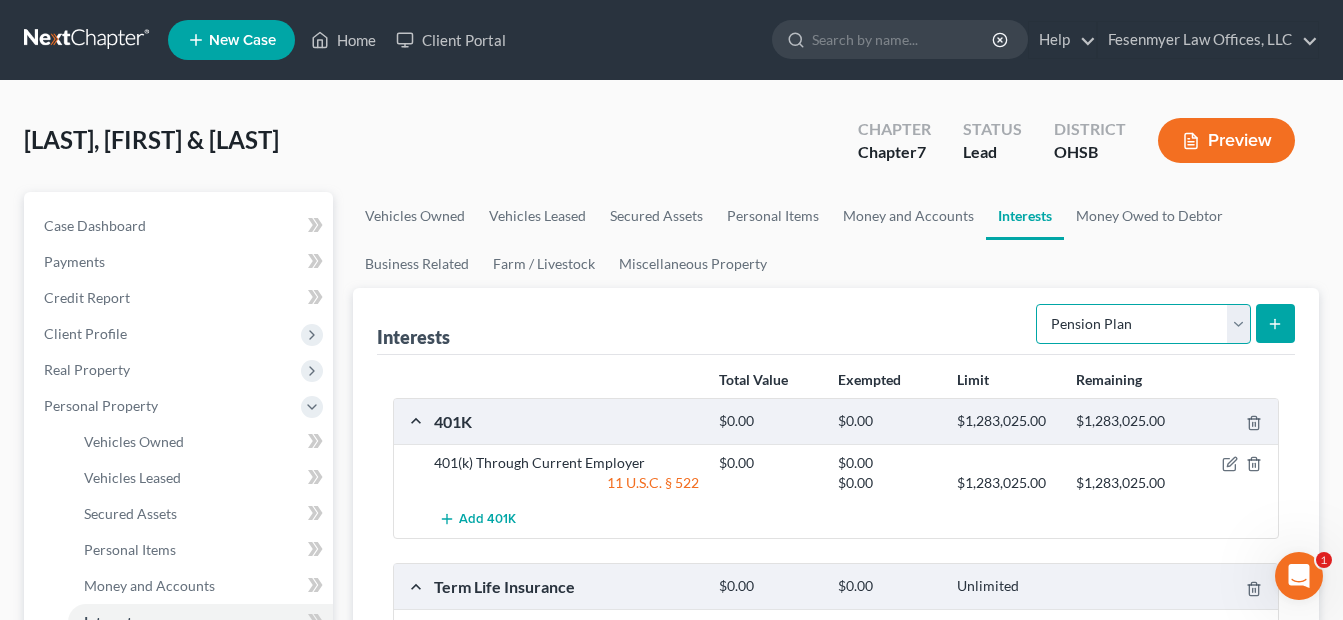 click on "Select Interest Type 401K Annuity Bond Education IRA Government Bond Government Pension Plan Incorporated Business IRA Joint Venture (Active) Joint Venture (Inactive) Keogh Mutual Fund Other Retirement Plan Partnership (Active) Partnership (Inactive) Pension Plan Stock Term Life Insurance Unincorporated Business Whole Life Insurance" at bounding box center [1143, 324] 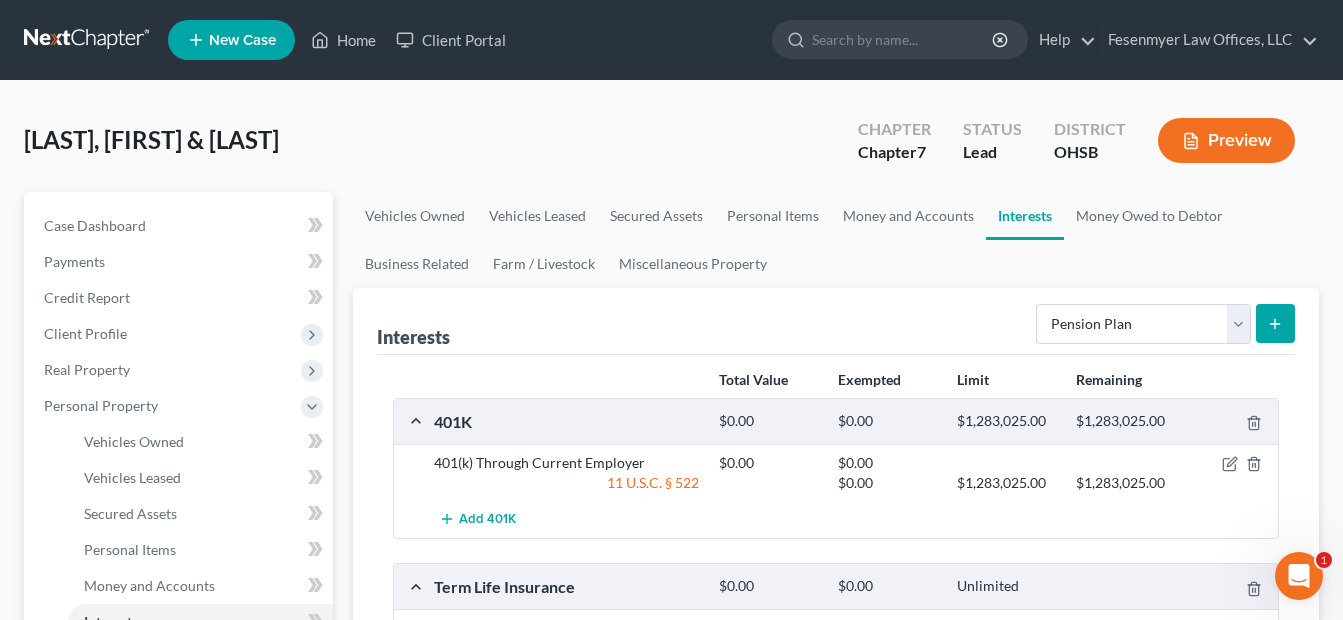 click 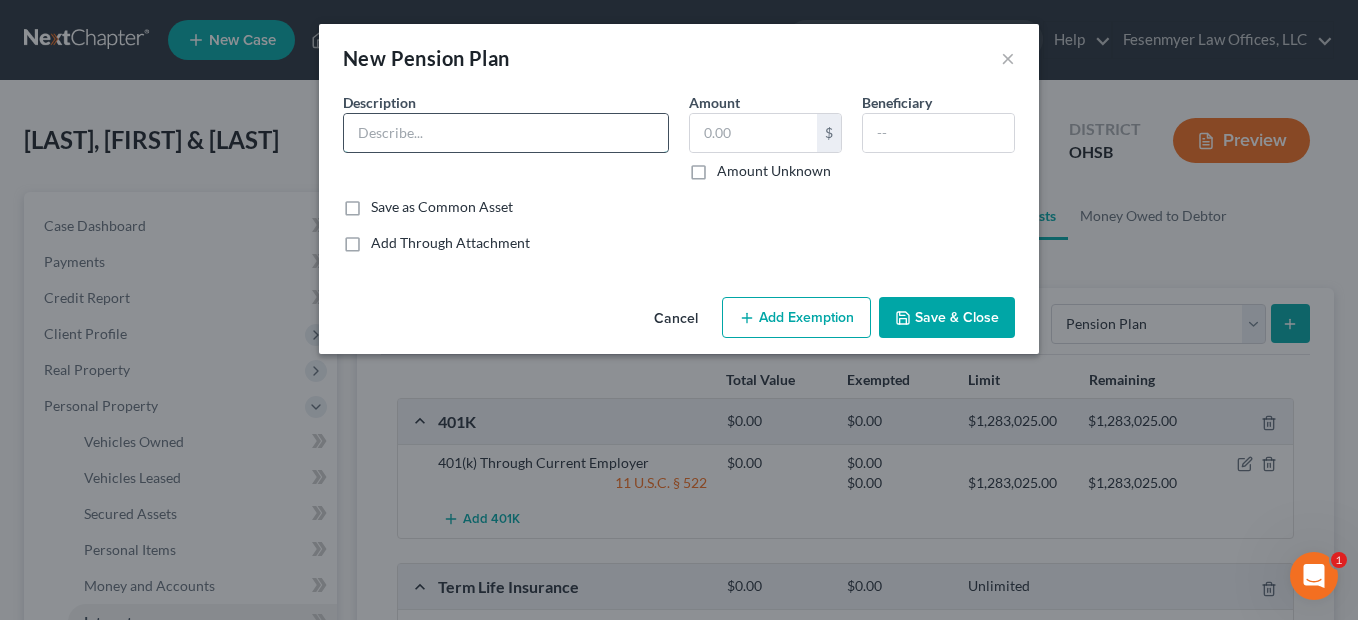 click at bounding box center (506, 133) 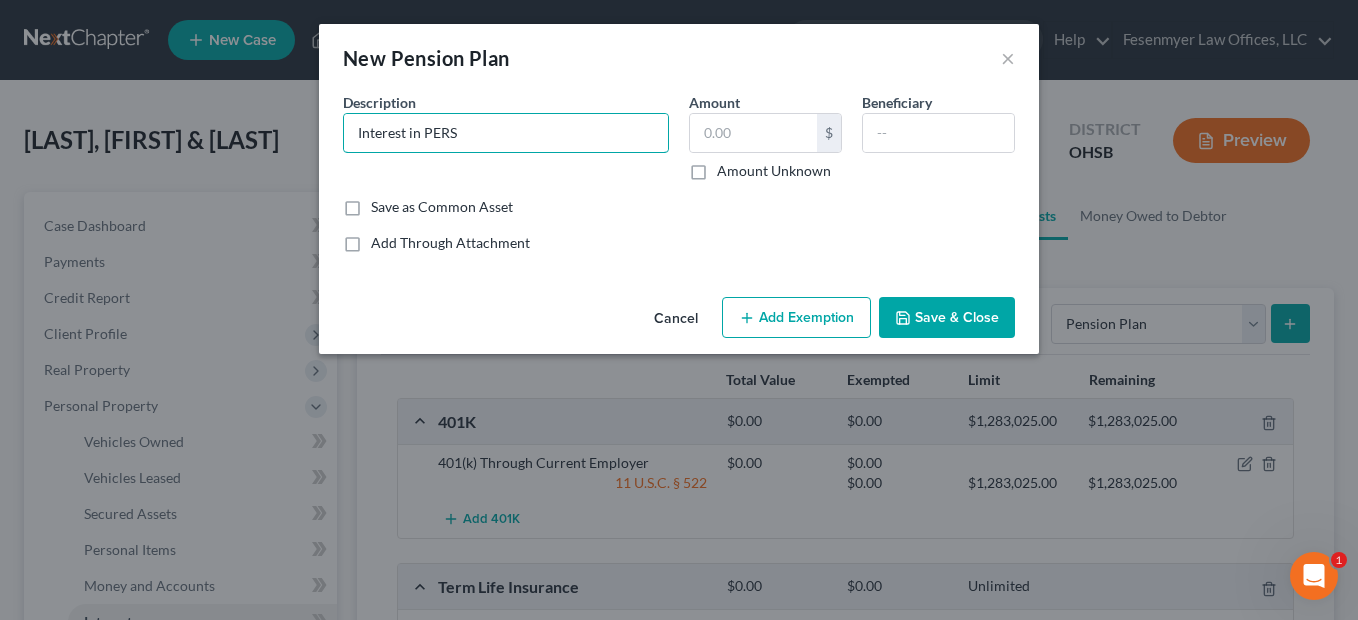 type on "Interest in PERS" 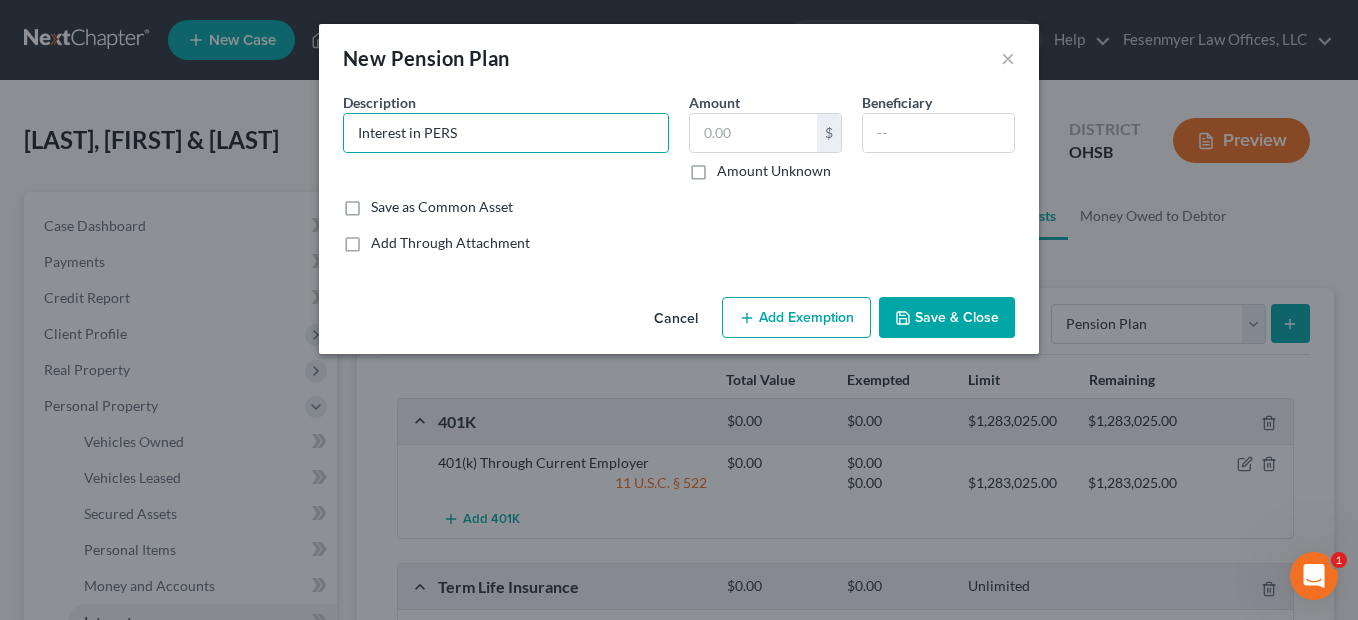 click on "Add Exemption" at bounding box center [796, 318] 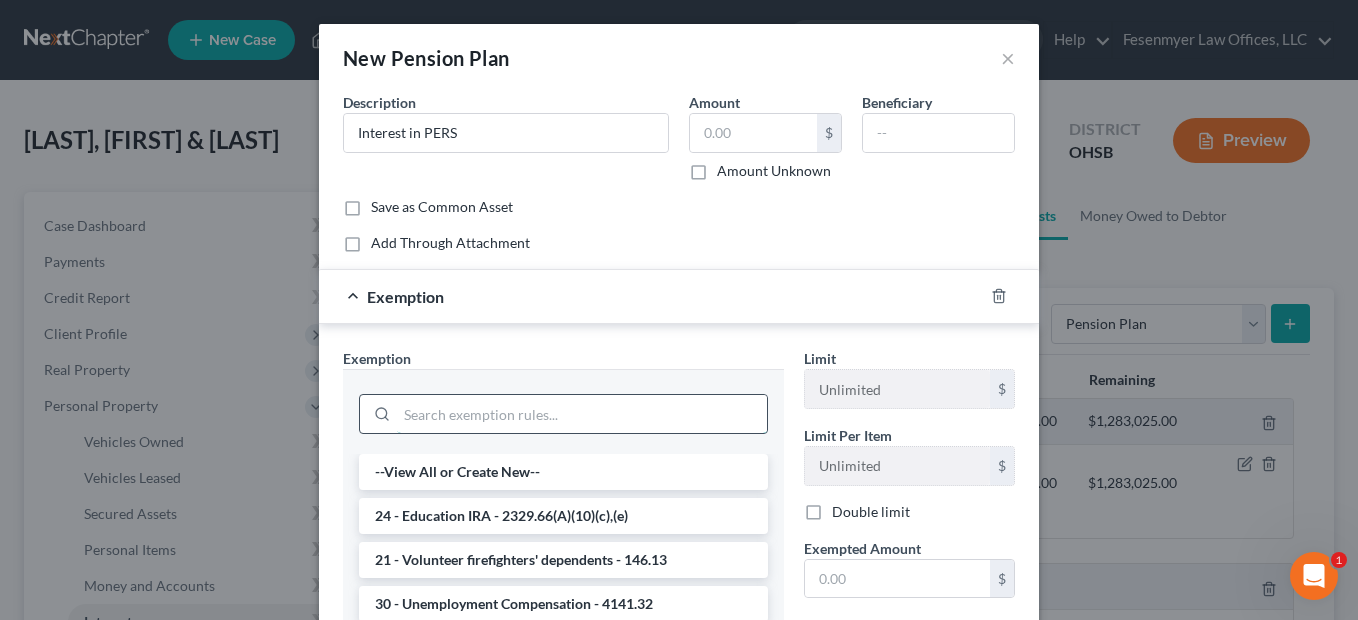 click at bounding box center [582, 414] 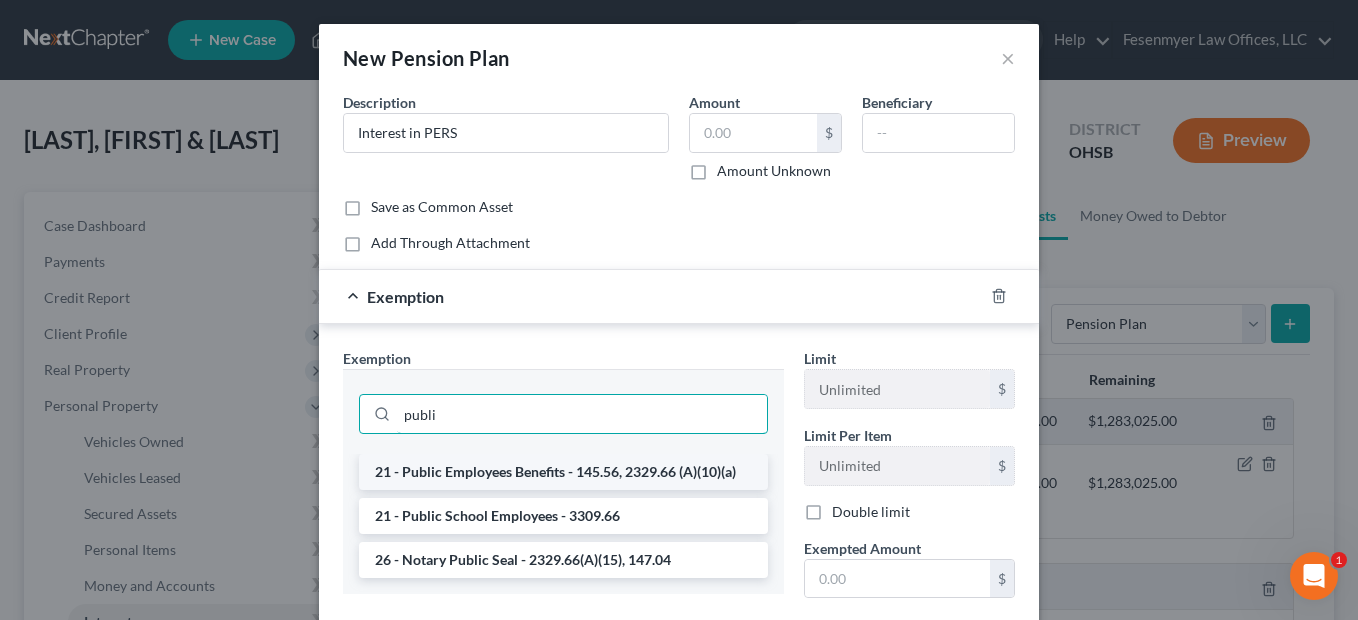 type on "publi" 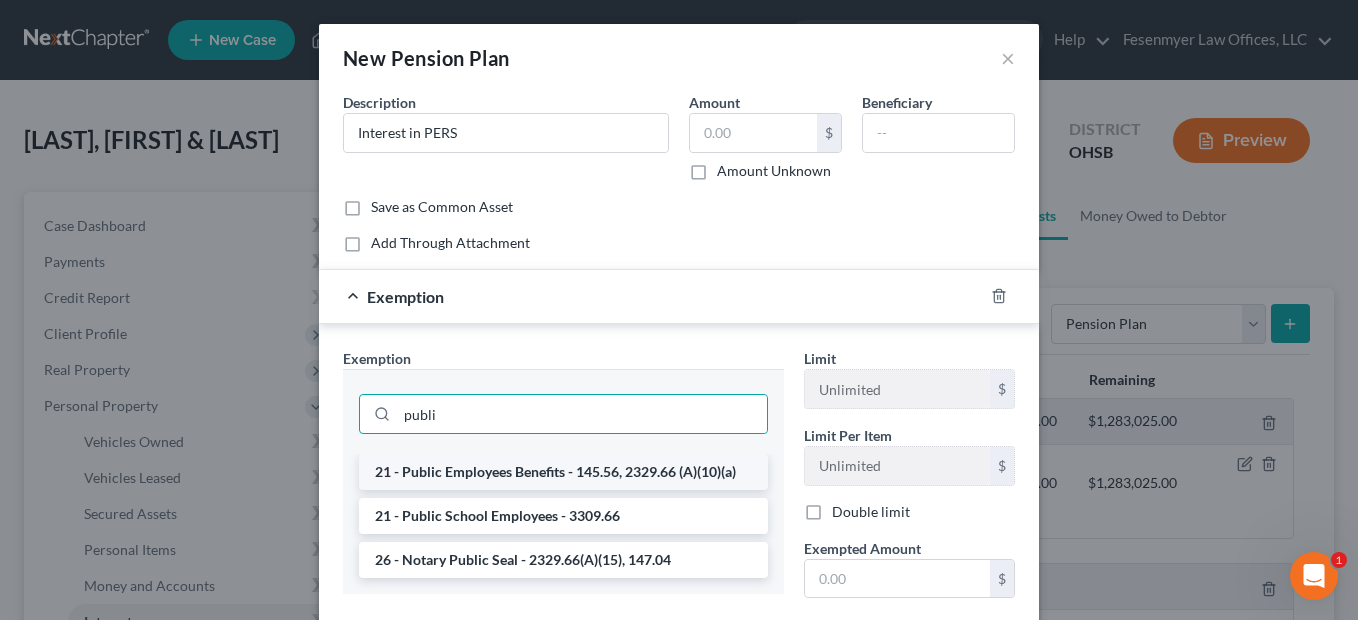 click on "21 - Public Employees Benefits - 145.56, 2329.66 (A)(10)(a)" at bounding box center [563, 472] 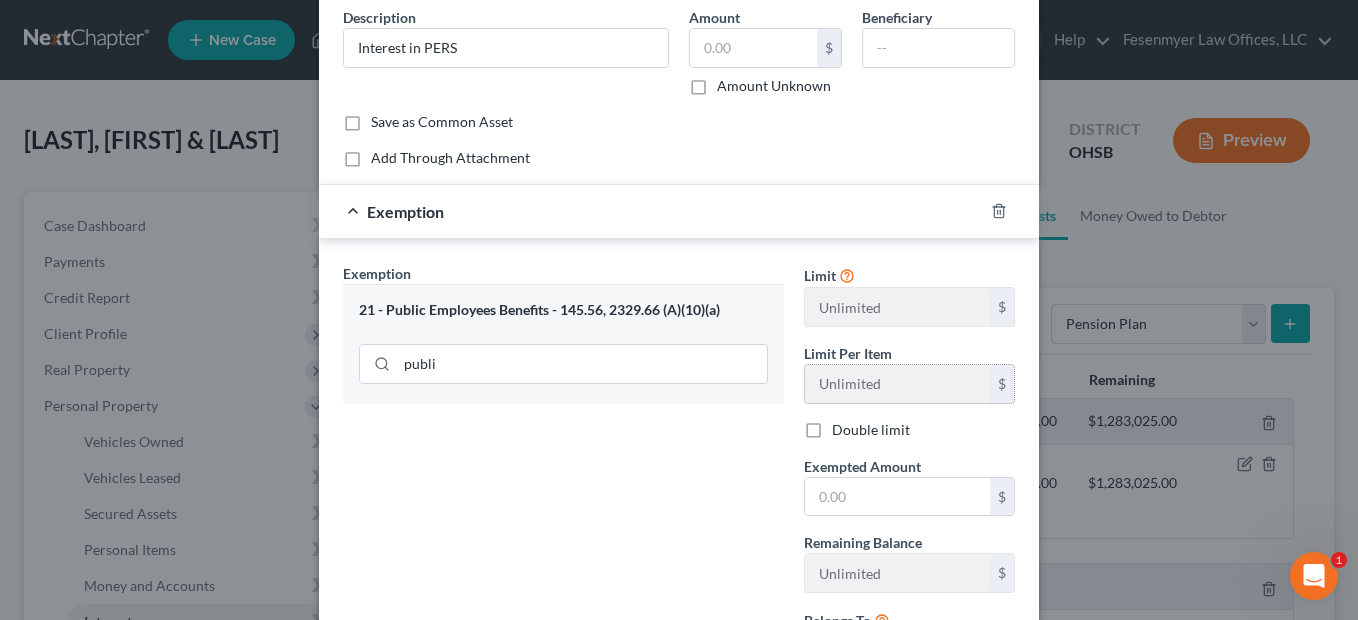 scroll, scrollTop: 200, scrollLeft: 0, axis: vertical 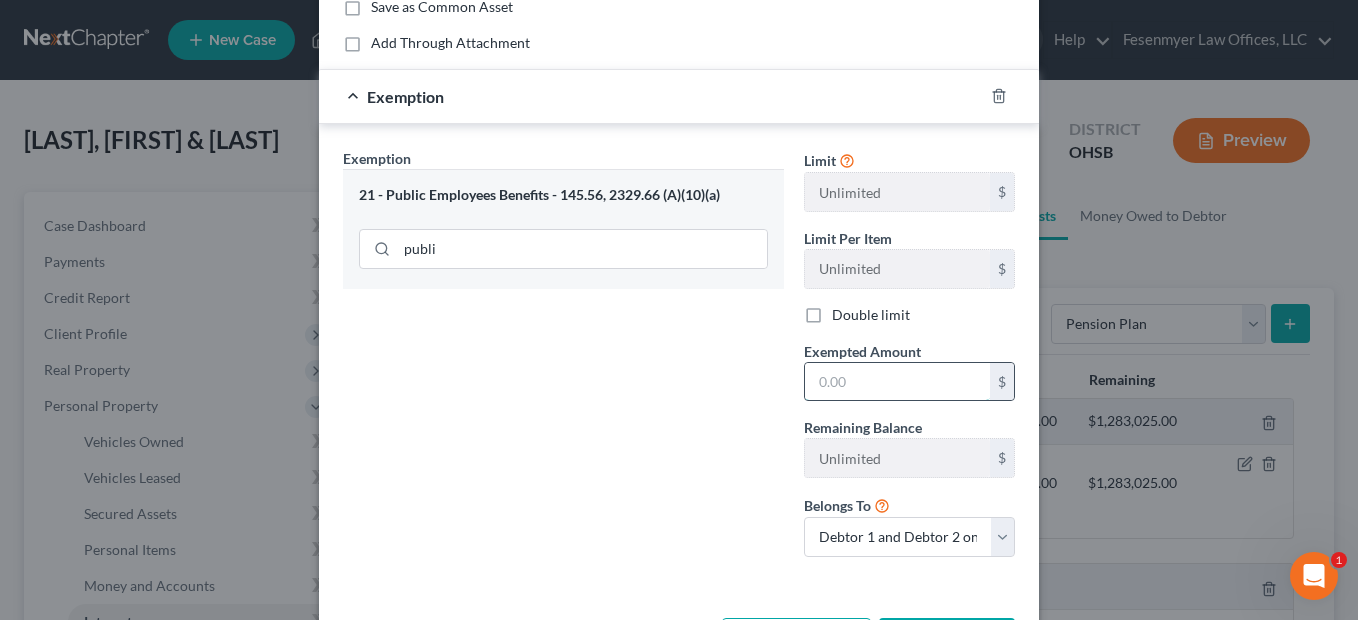 click at bounding box center (897, 382) 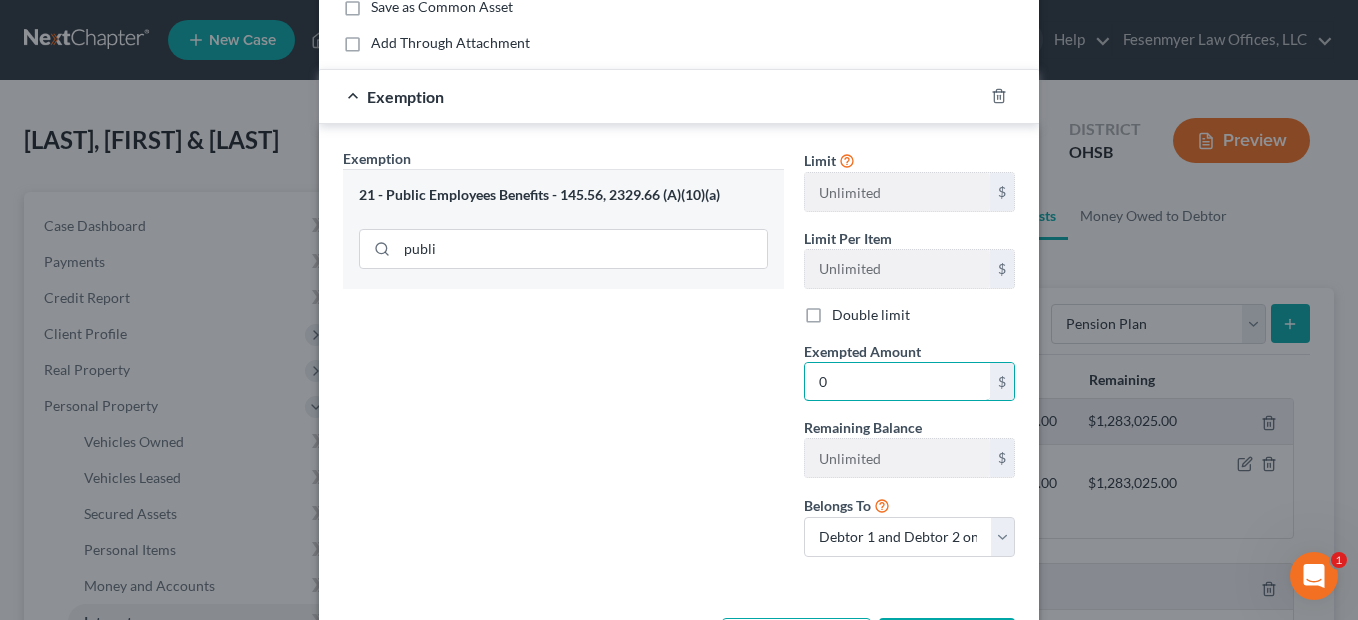 type on "0" 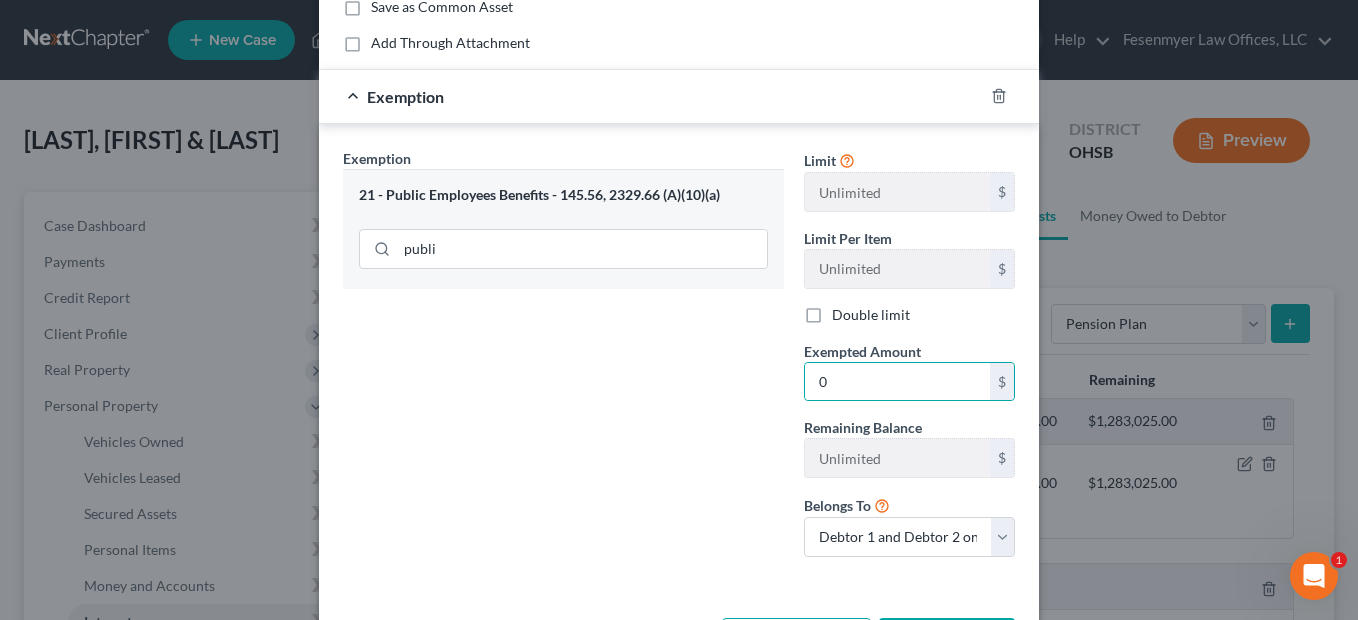 drag, startPoint x: 686, startPoint y: 362, endPoint x: 703, endPoint y: 375, distance: 21.400934 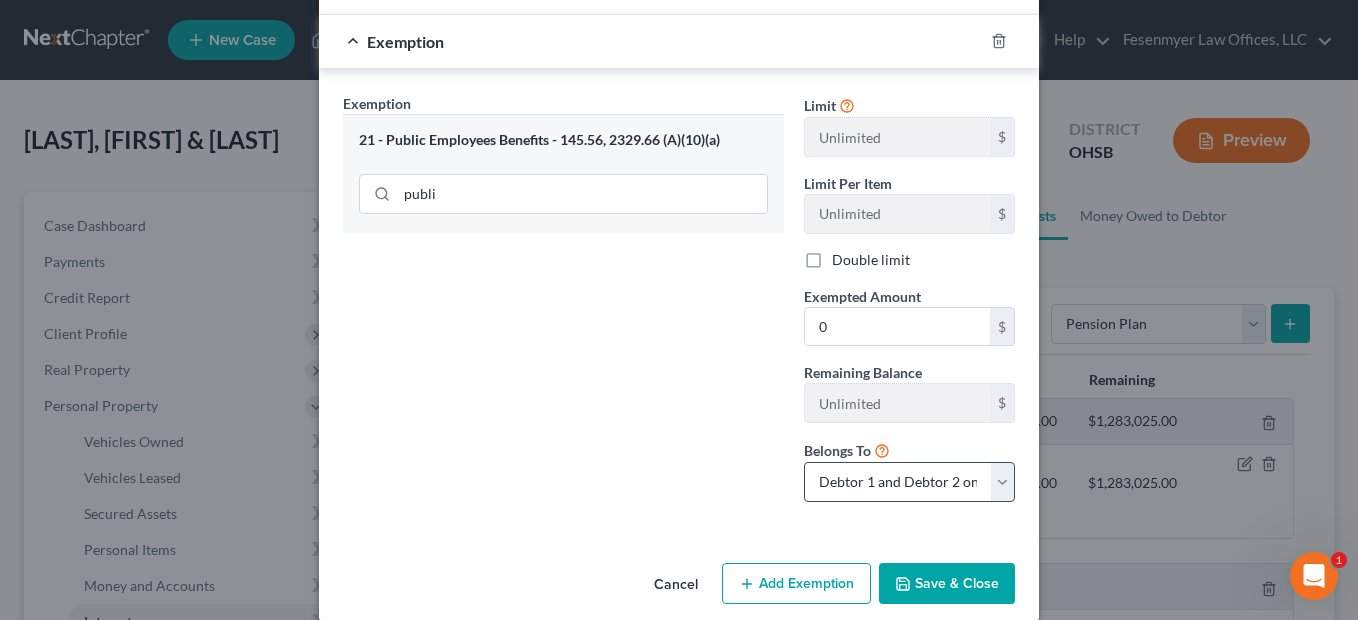 scroll, scrollTop: 279, scrollLeft: 0, axis: vertical 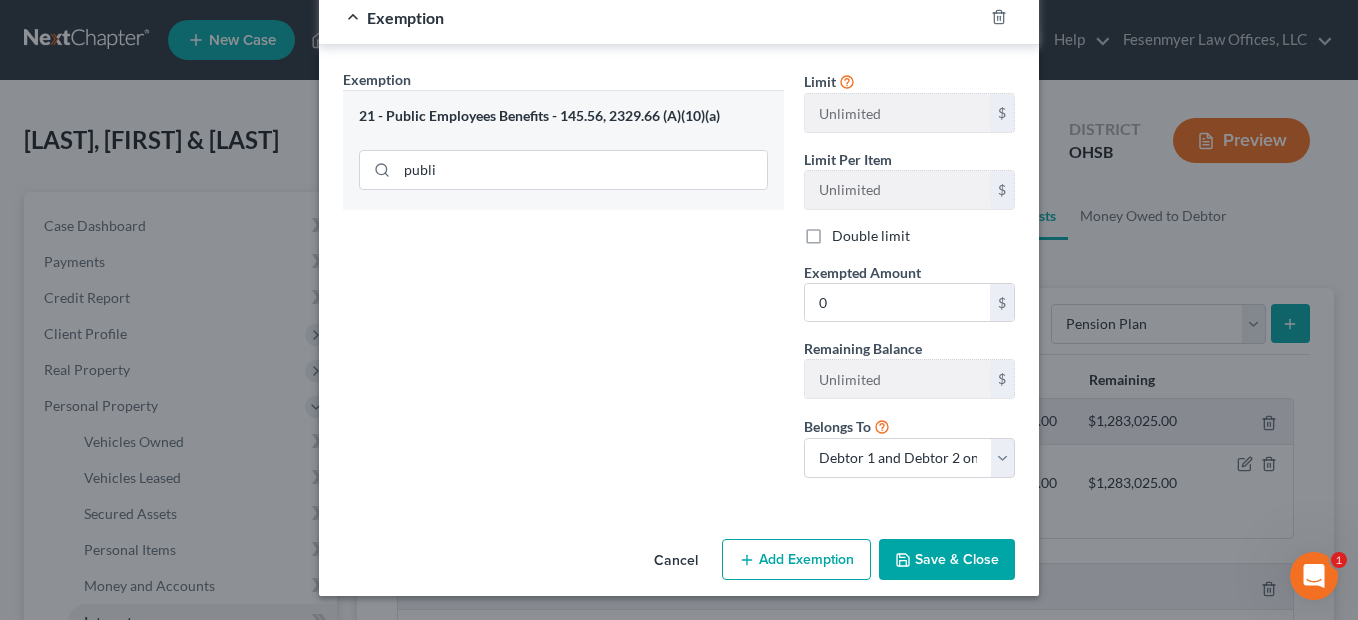 click on "Add Exemption" at bounding box center (796, 560) 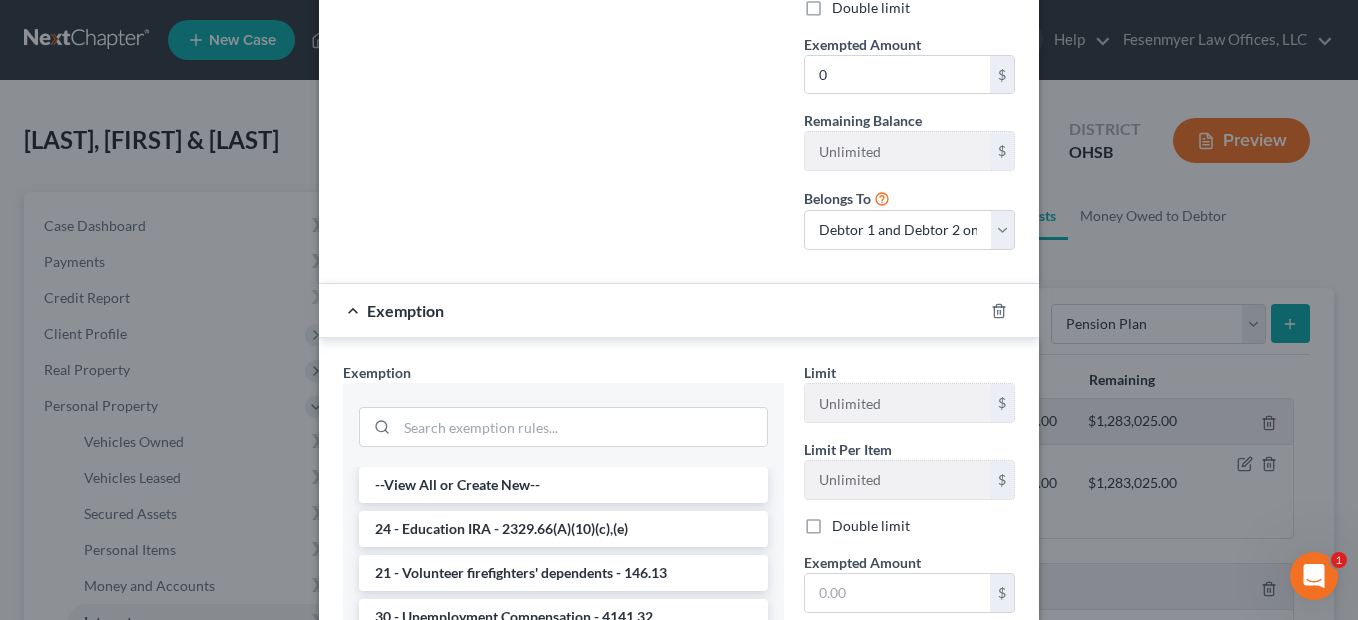 scroll, scrollTop: 579, scrollLeft: 0, axis: vertical 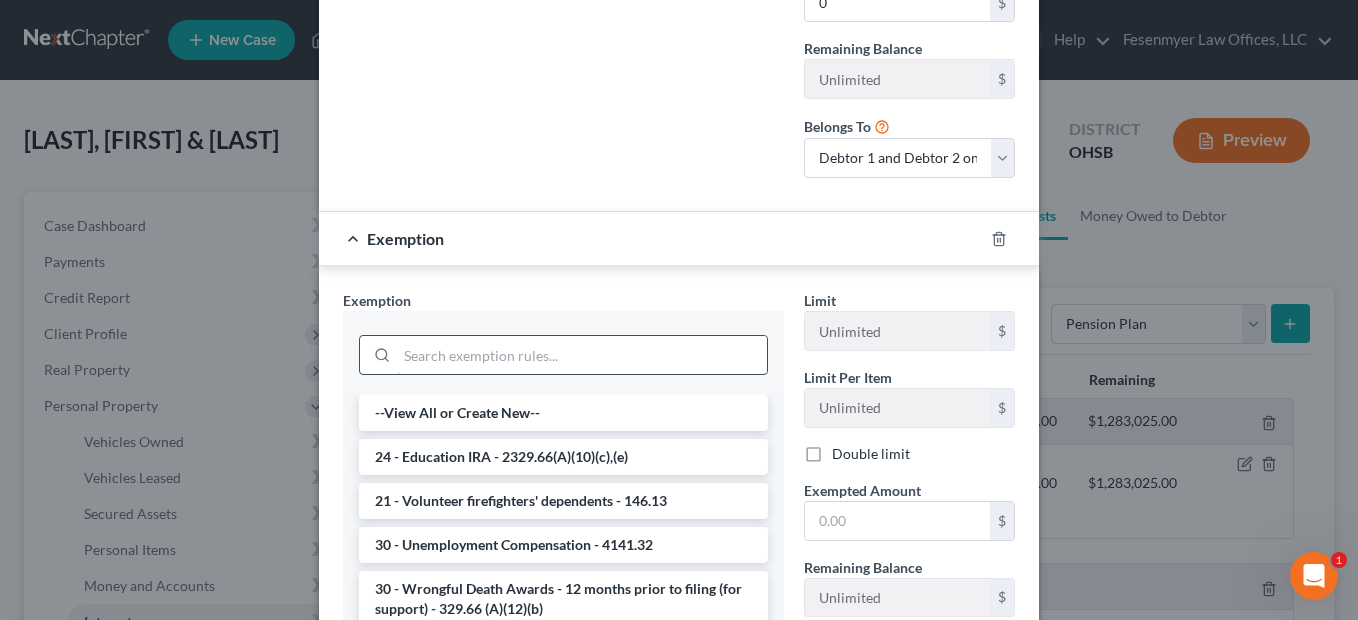 click at bounding box center [582, 355] 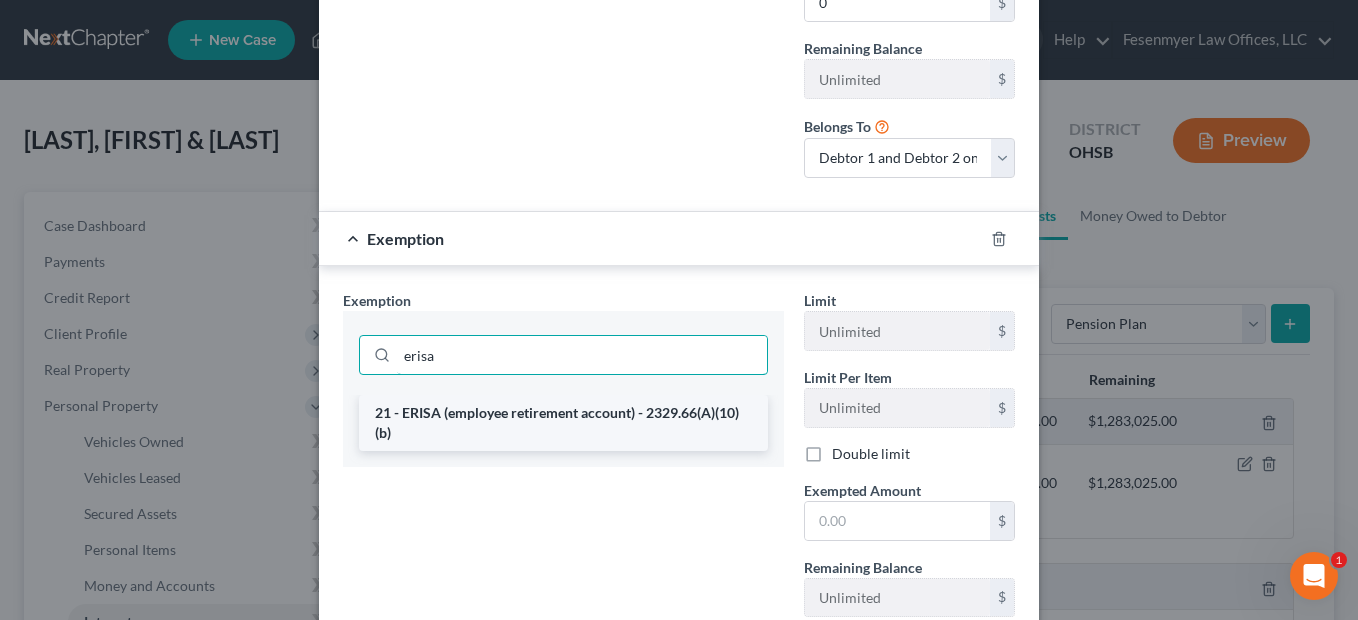 type on "erisa" 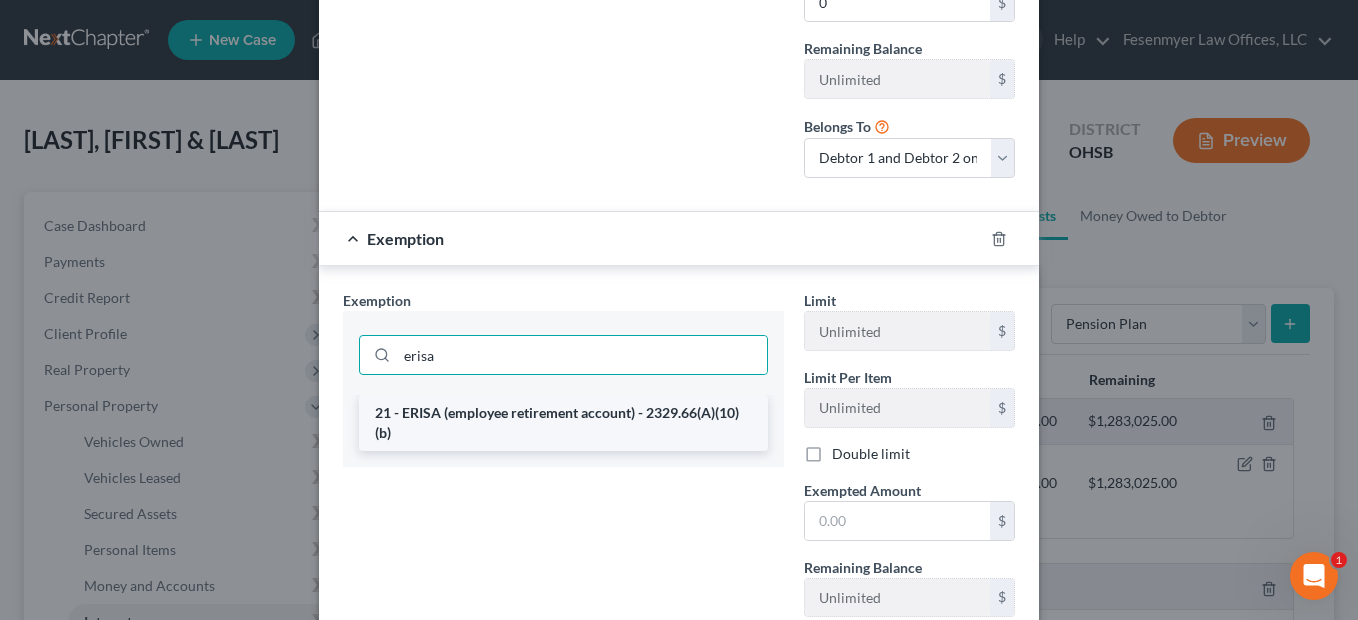 click on "21 - ERISA (employee retirement account) - 2329.66(A)(10)(b)" at bounding box center [563, 423] 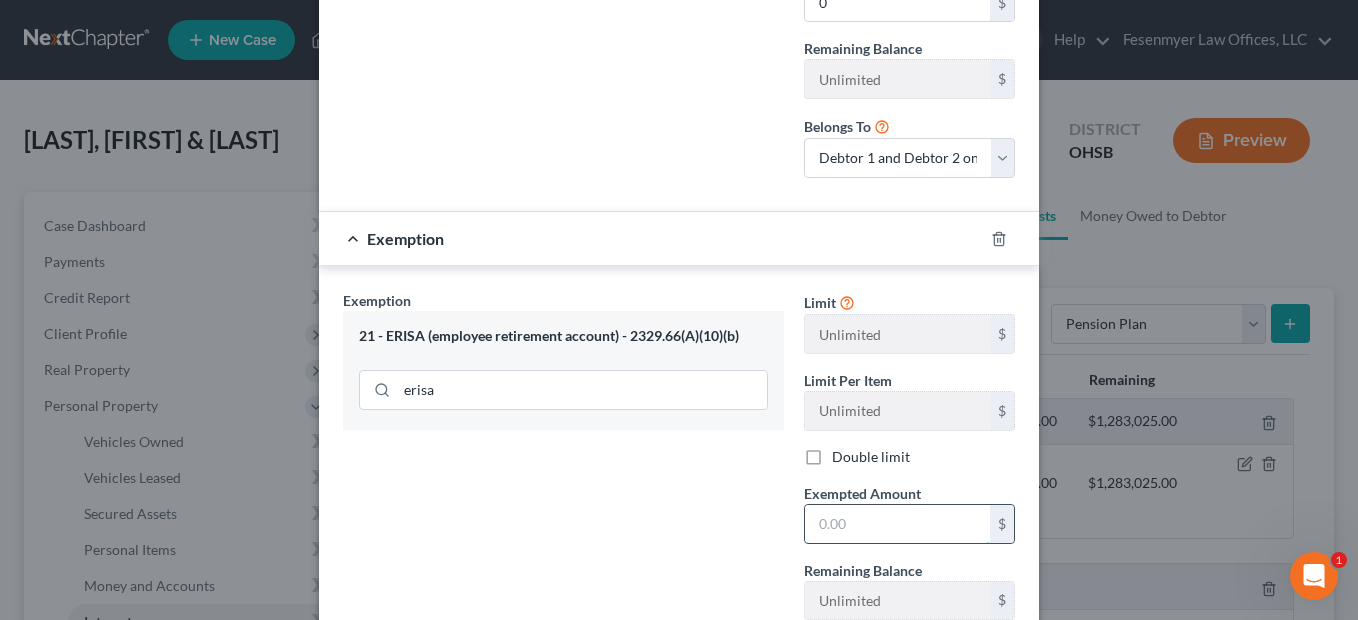 click at bounding box center [897, 524] 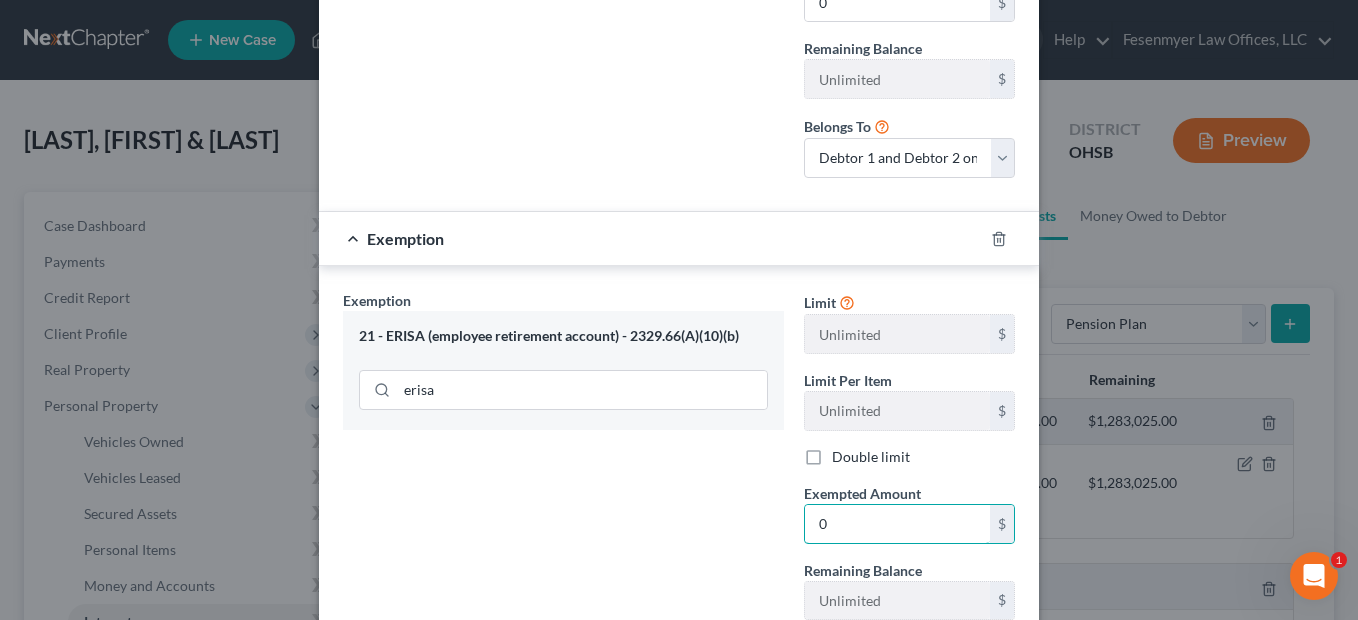 type on "0" 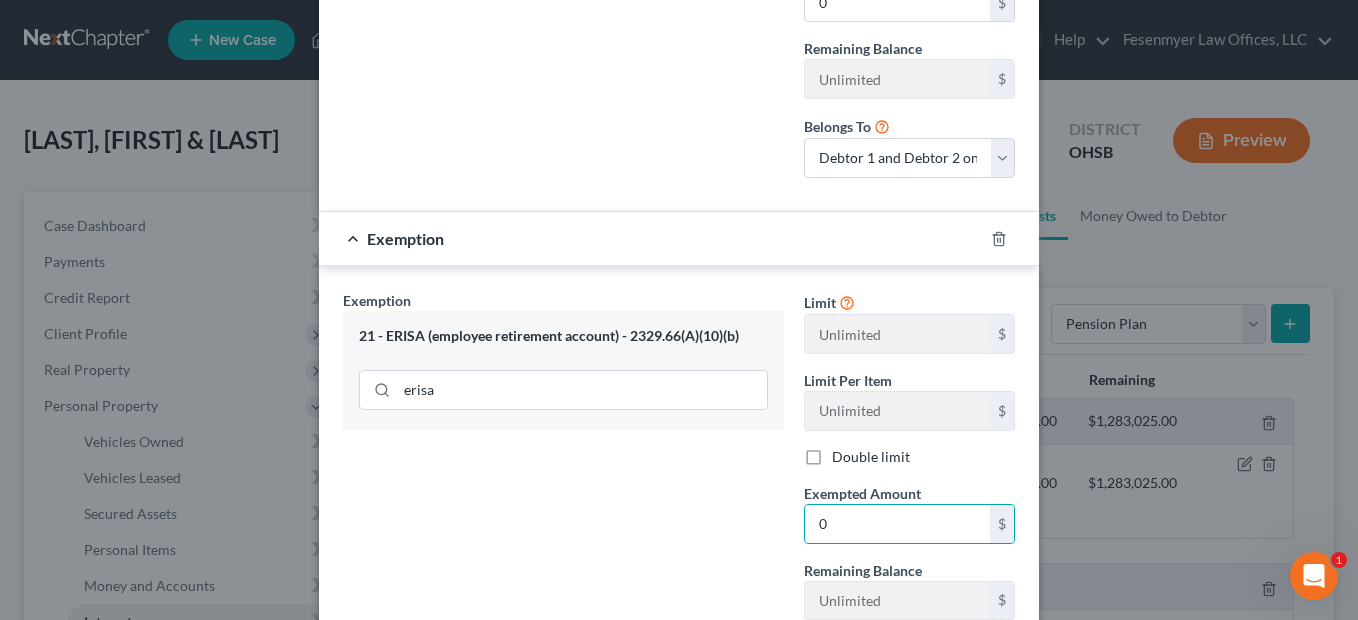 click on "Exemption Set must be selected for CA. Exemption * 21 - ERISA (employee retirement account) - 2329.66(A)(10)(b) erisa" at bounding box center [563, 502] 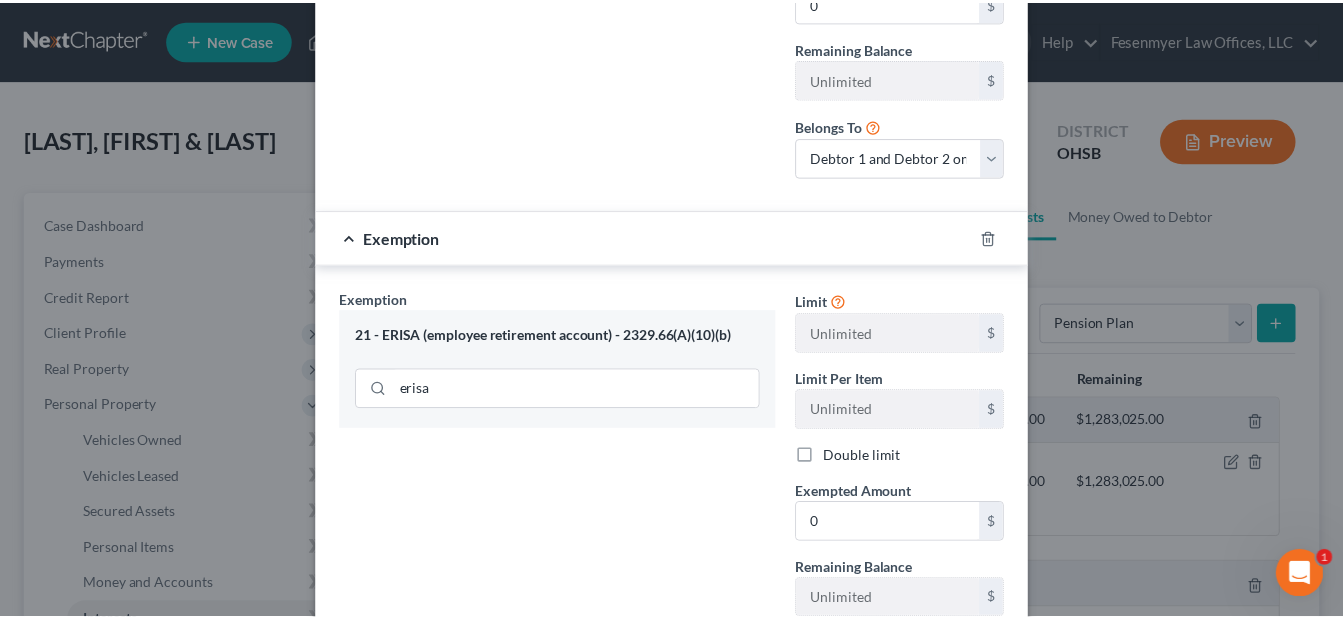 scroll, scrollTop: 801, scrollLeft: 0, axis: vertical 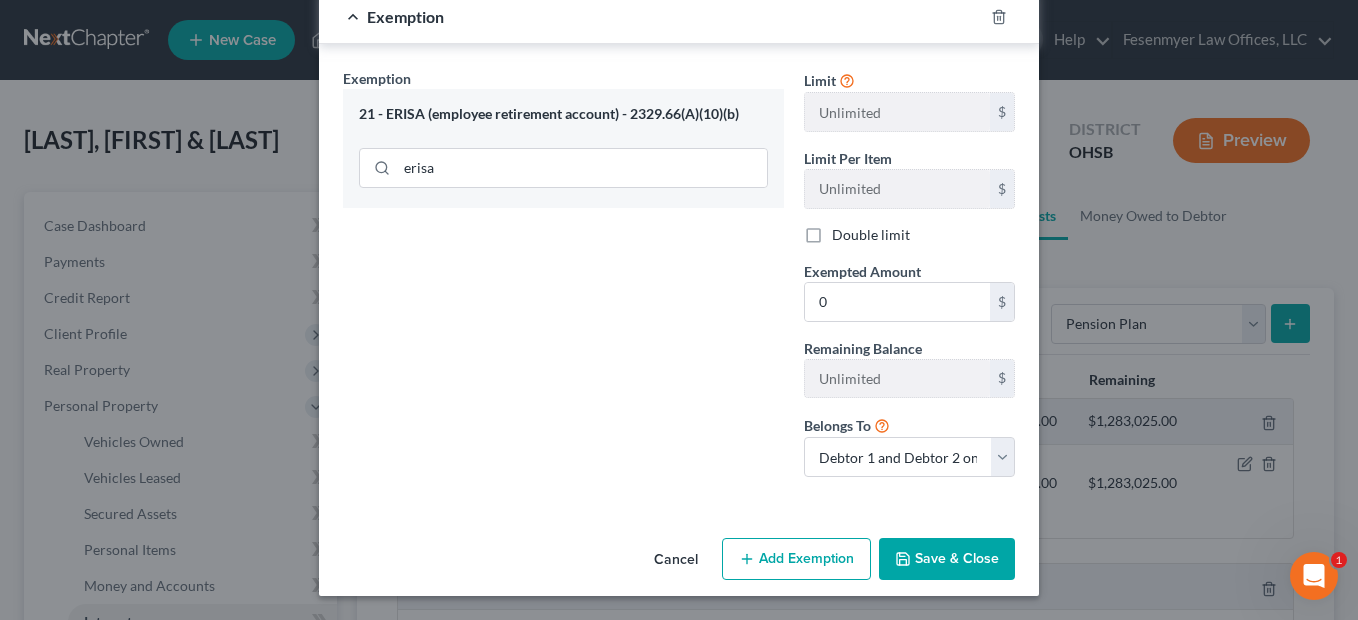 click on "Save & Close" at bounding box center (947, 559) 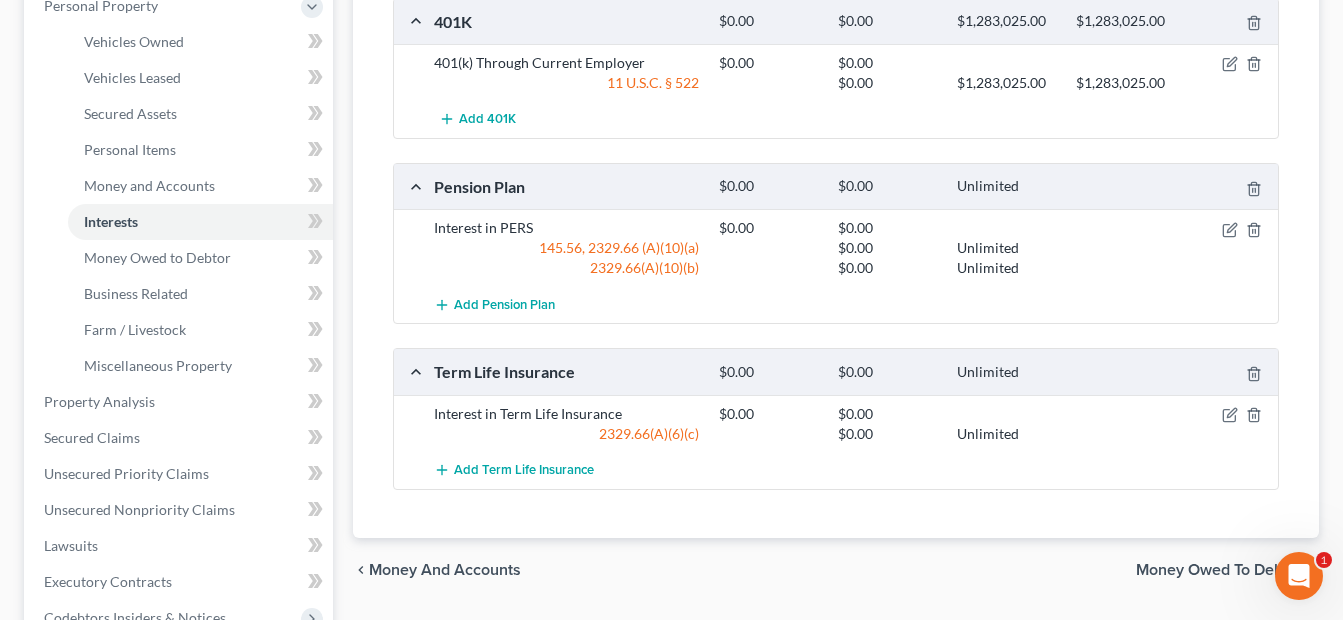 scroll, scrollTop: 500, scrollLeft: 0, axis: vertical 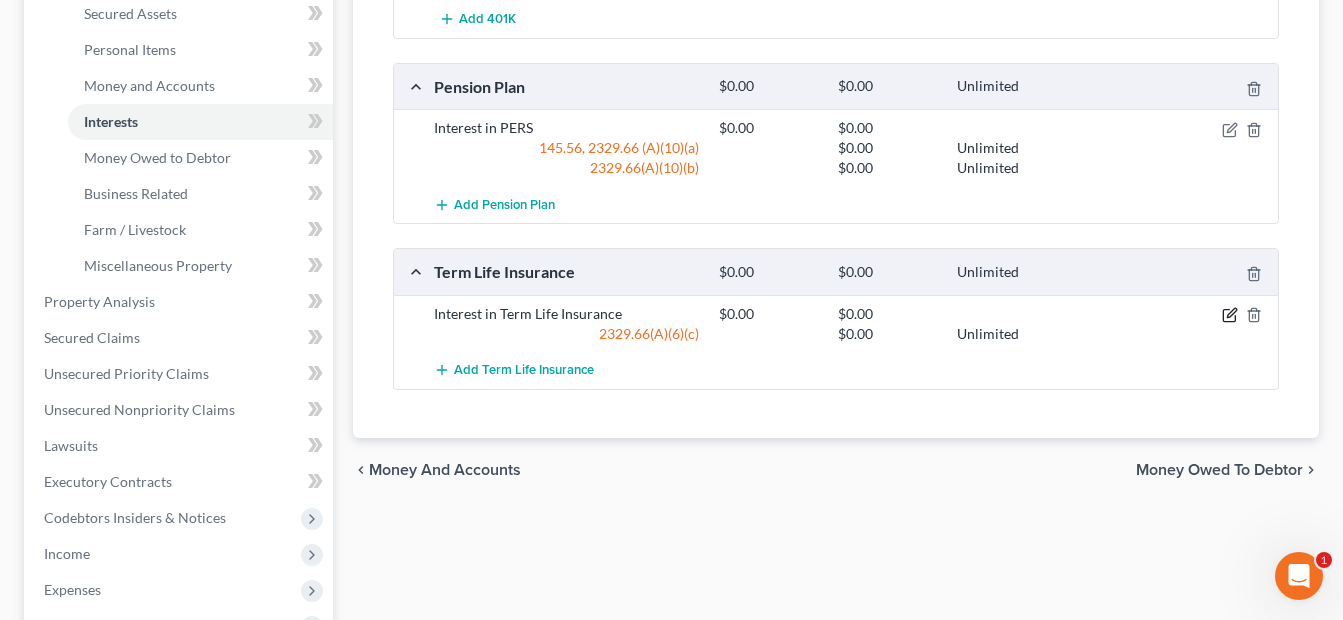 click 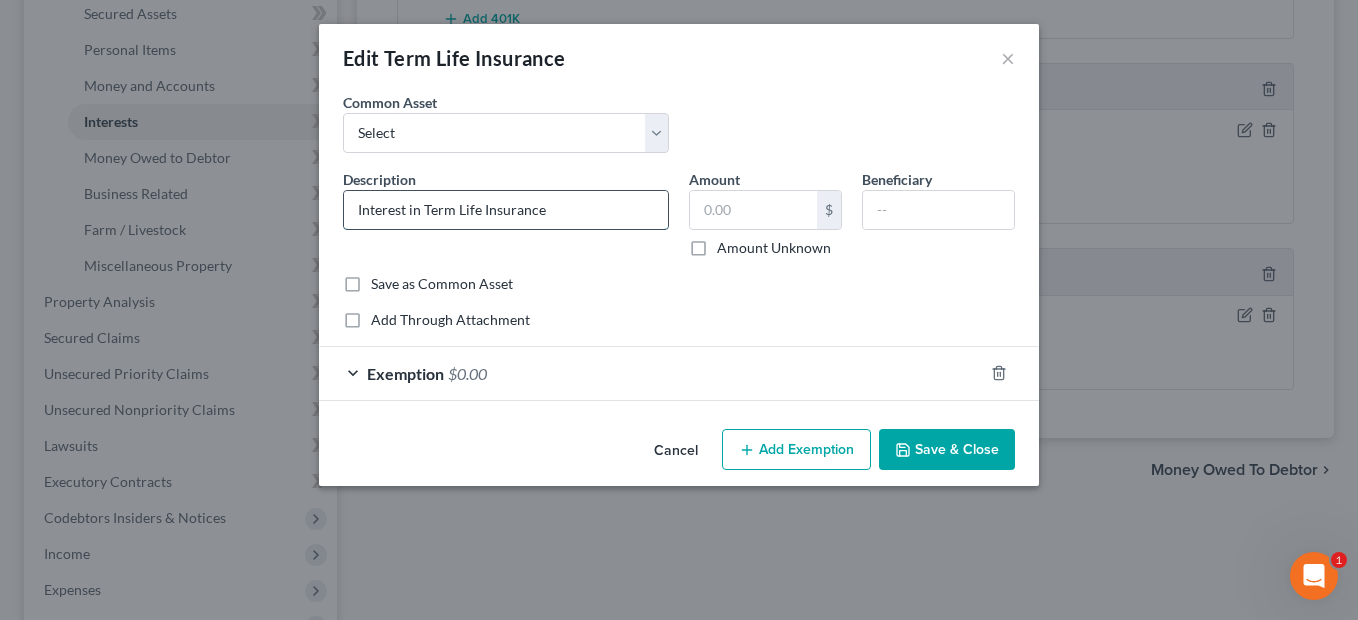 click on "Interest in Term Life Insurance" at bounding box center [506, 210] 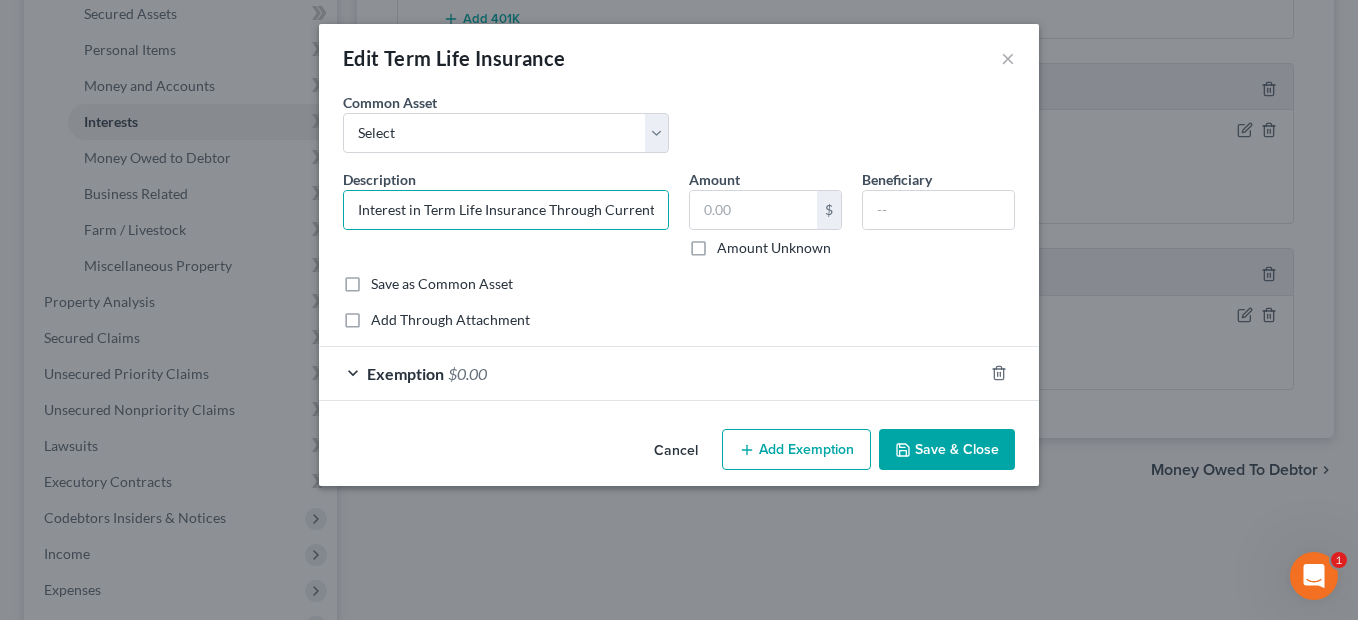 click on "Save & Close" at bounding box center [947, 450] 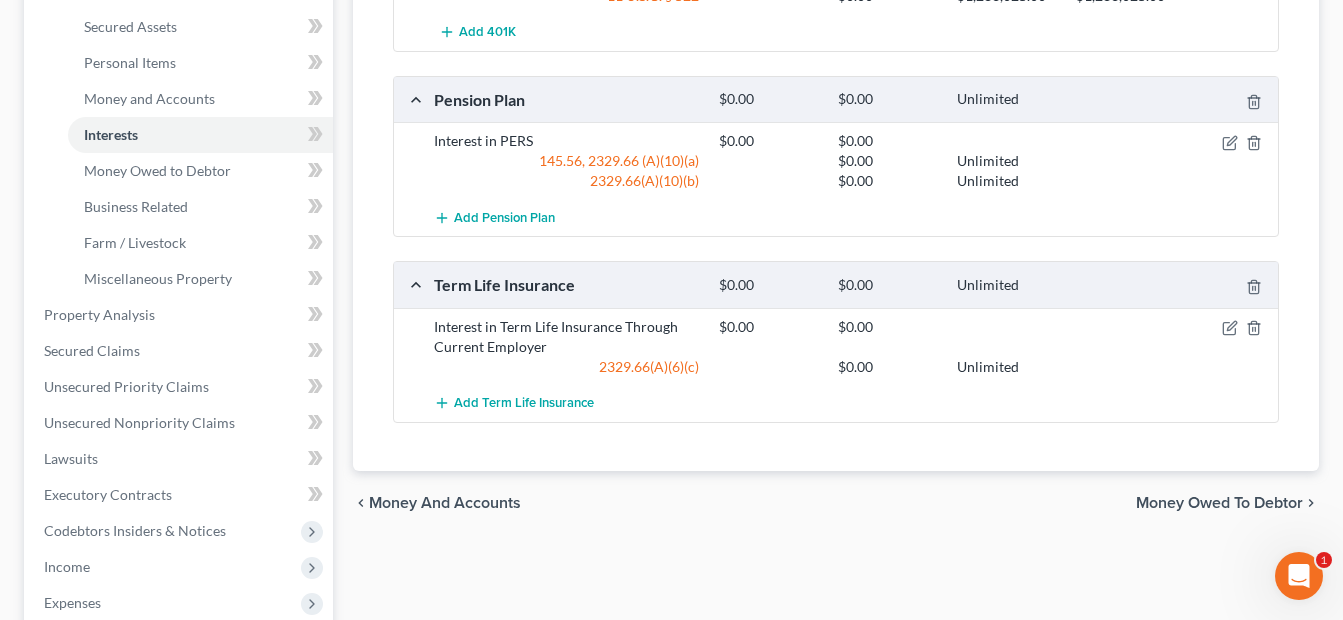 scroll, scrollTop: 536, scrollLeft: 0, axis: vertical 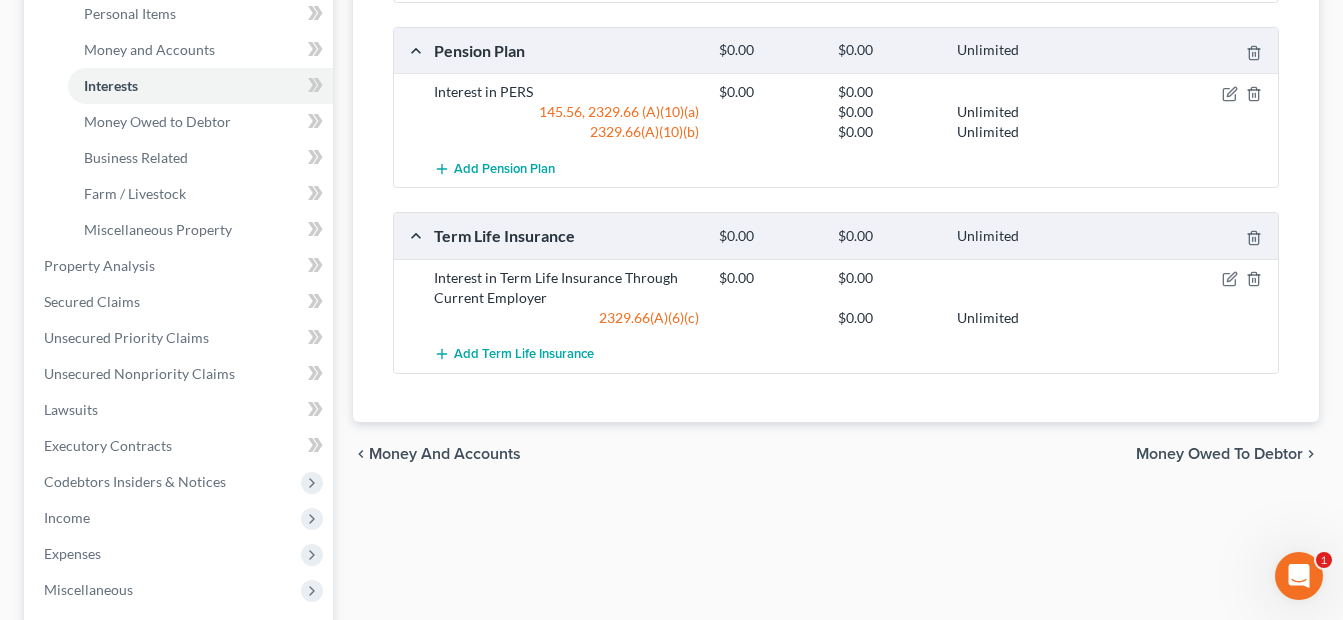 click on "Money Owed to Debtor" at bounding box center (1219, 454) 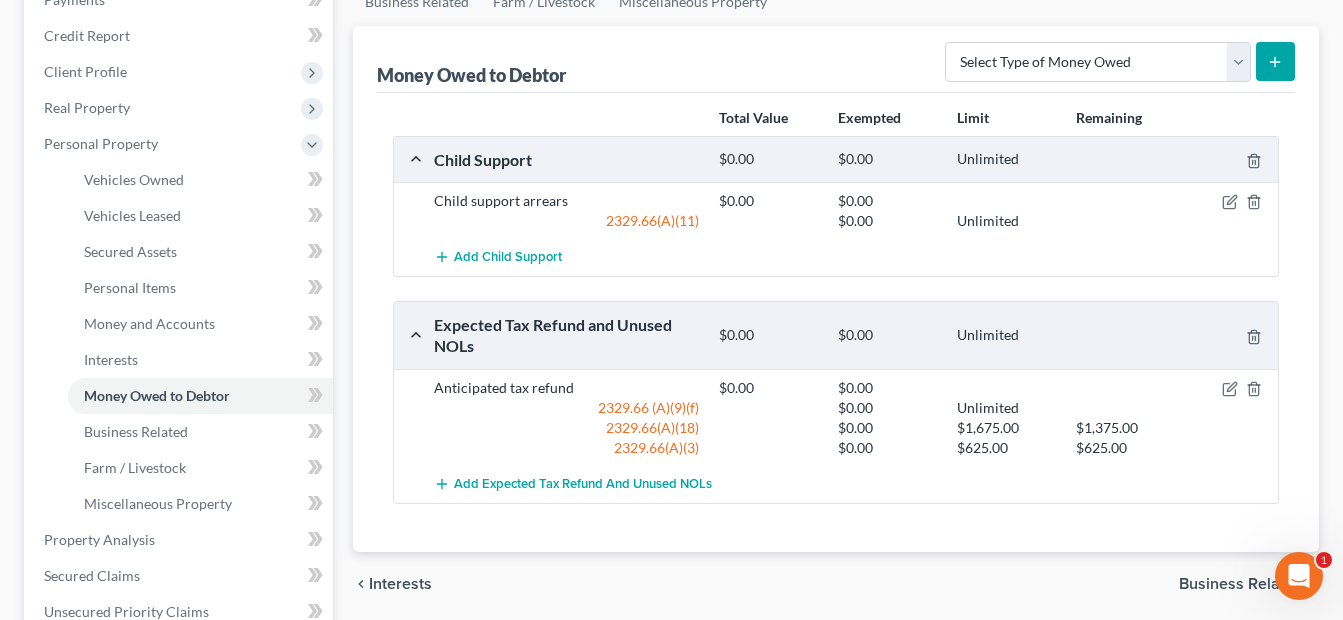 scroll, scrollTop: 300, scrollLeft: 0, axis: vertical 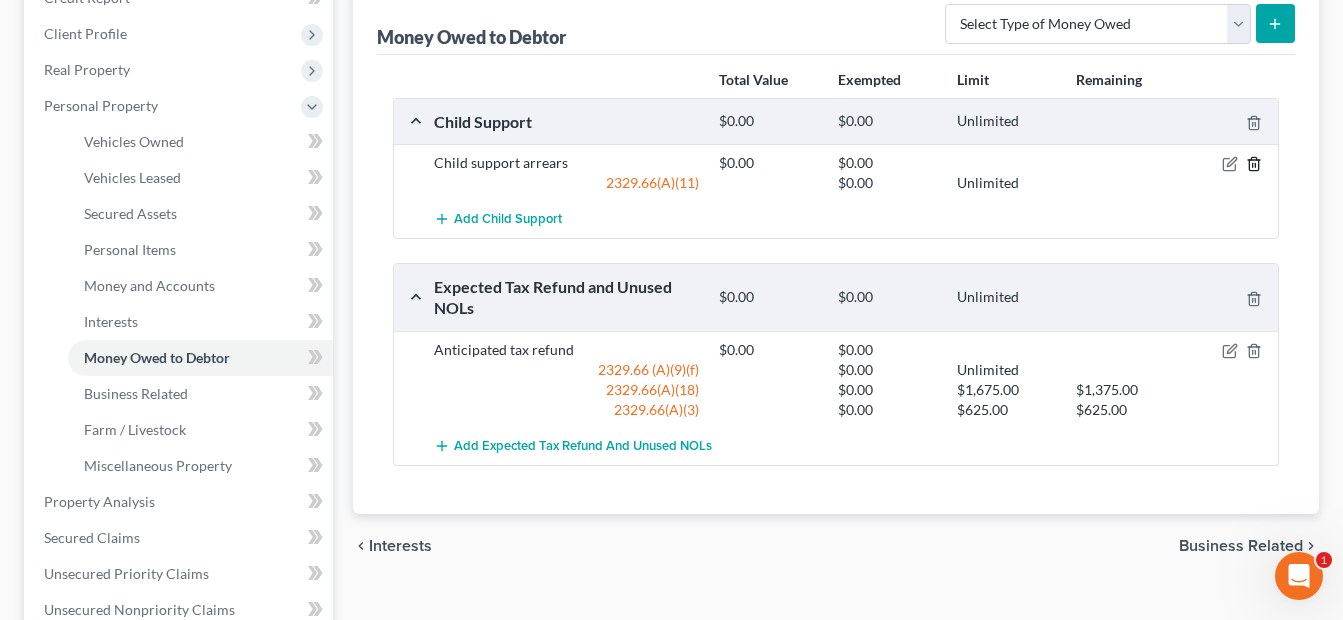 click 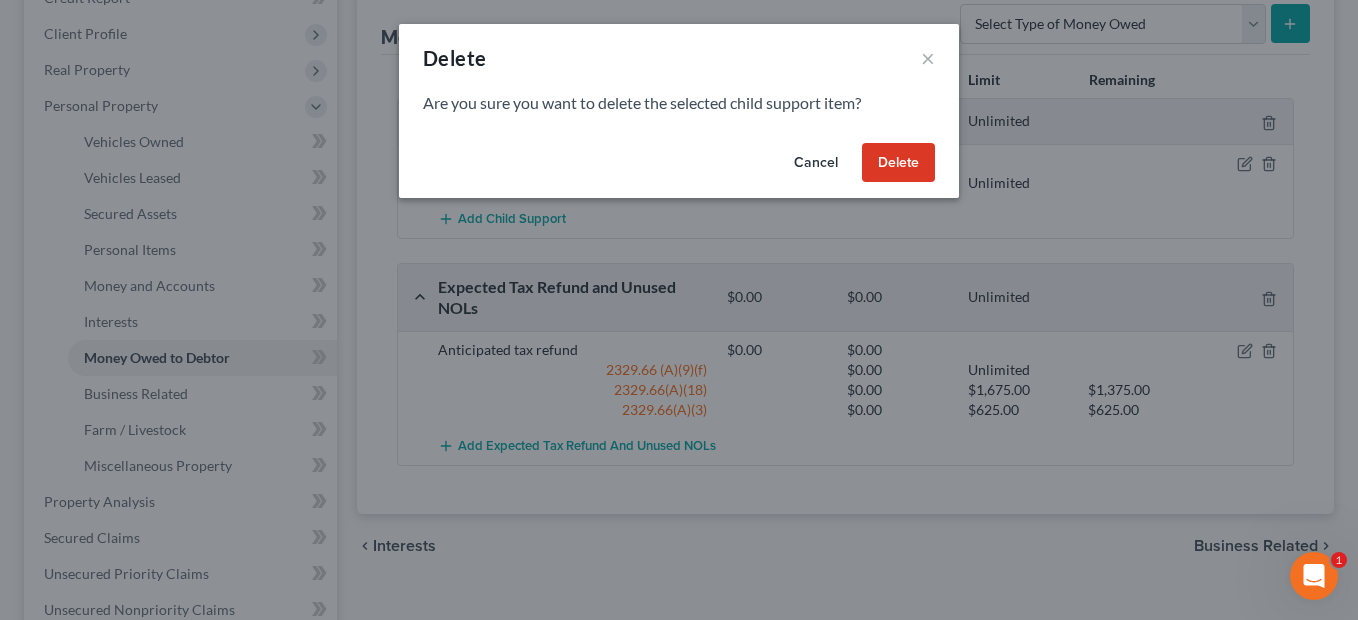 click on "Delete" at bounding box center [898, 163] 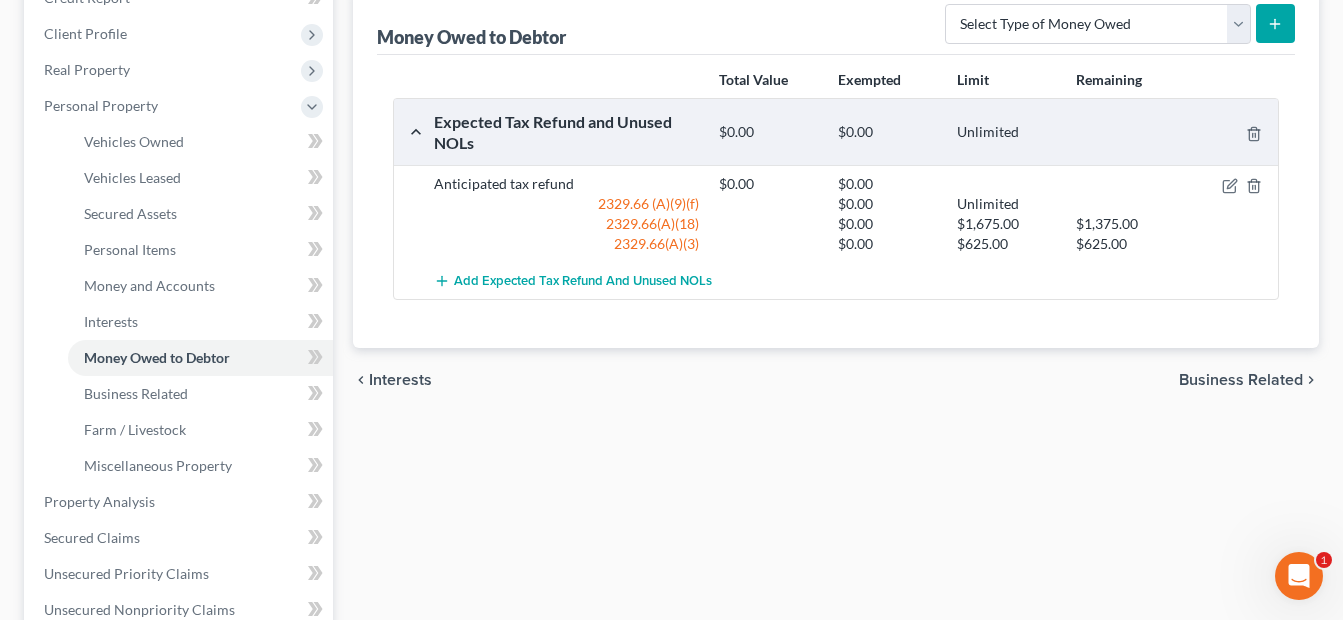 click on "Business Related" at bounding box center [1241, 380] 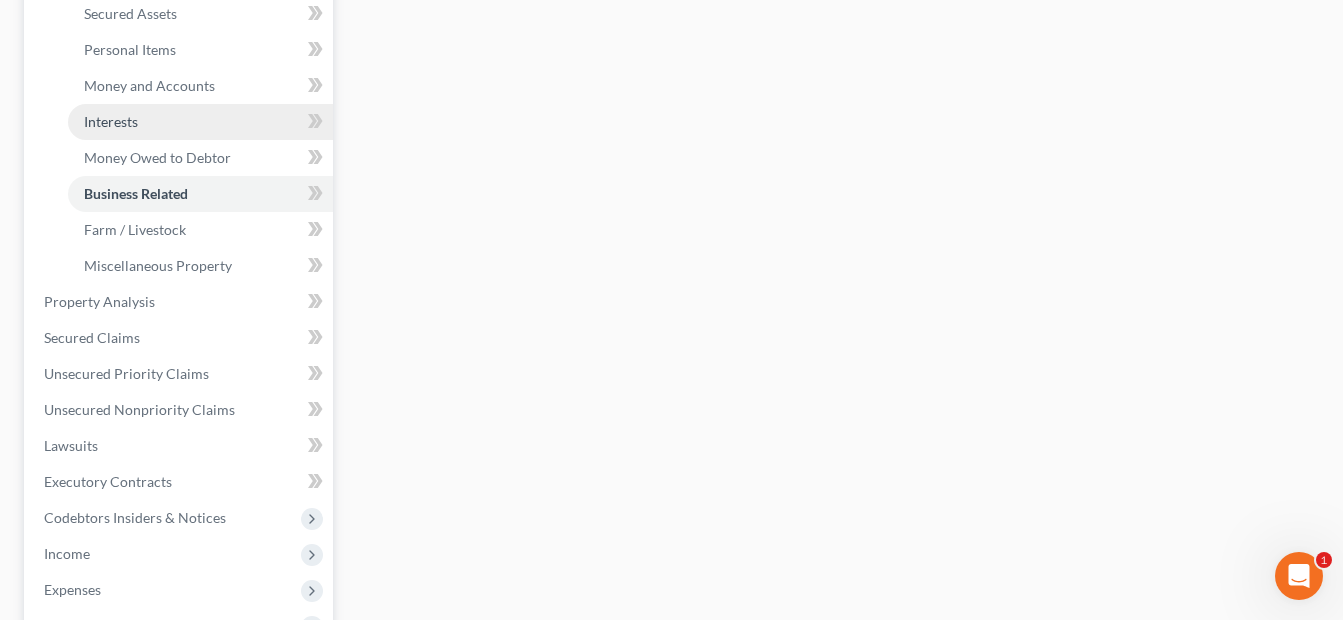 scroll, scrollTop: 600, scrollLeft: 0, axis: vertical 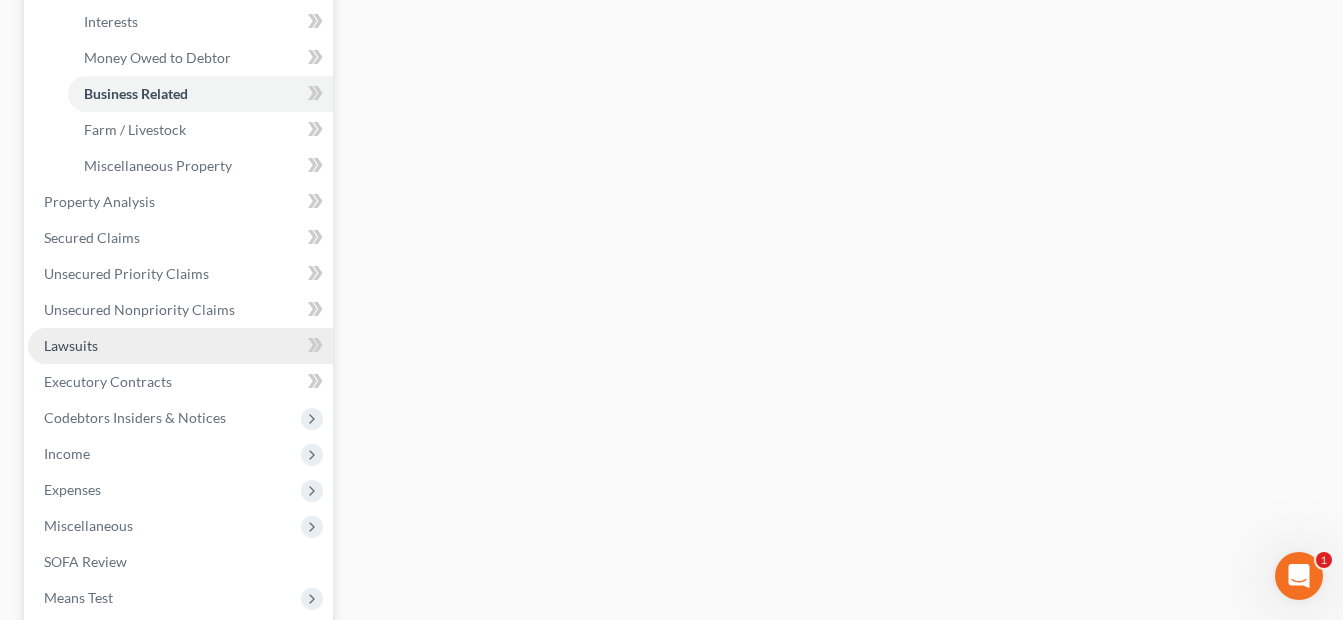 click on "Lawsuits" at bounding box center [180, 346] 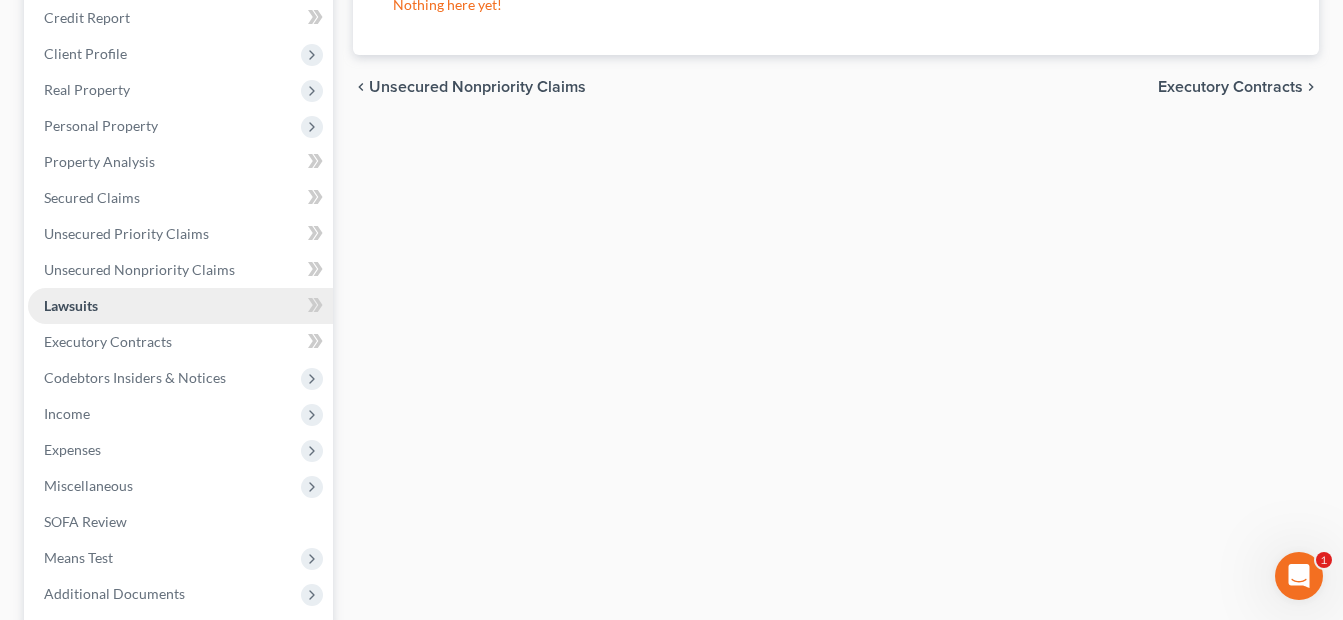 scroll, scrollTop: 300, scrollLeft: 0, axis: vertical 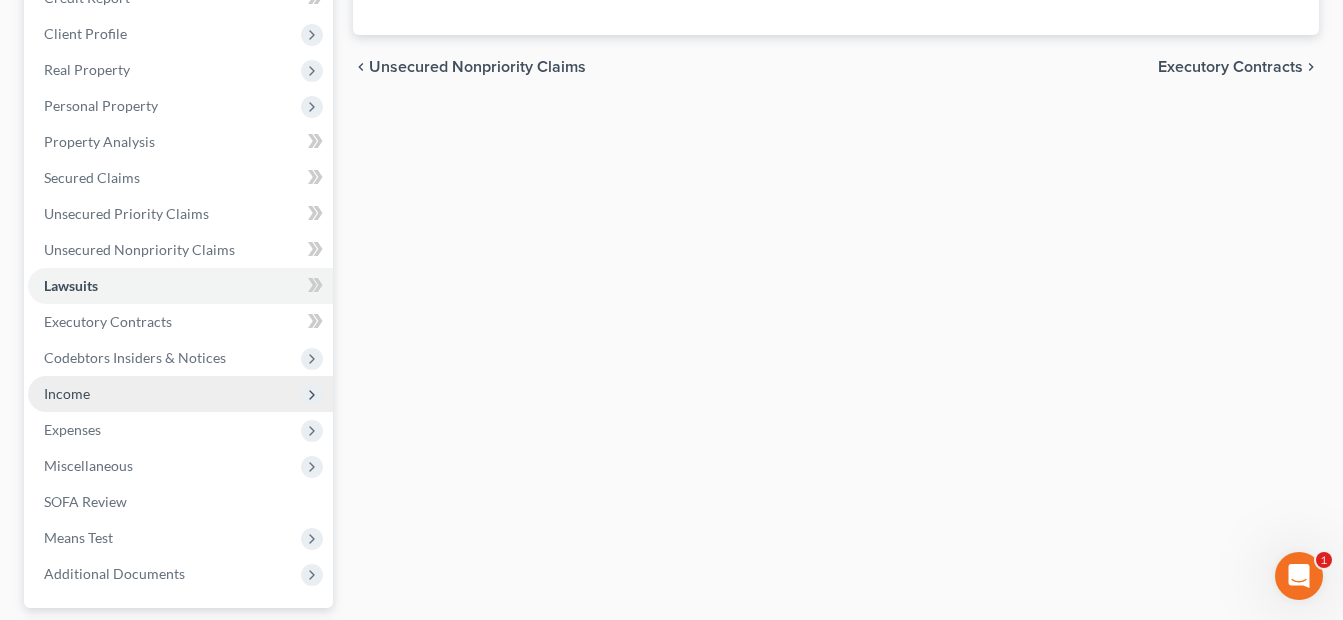 click on "Income" at bounding box center [67, 393] 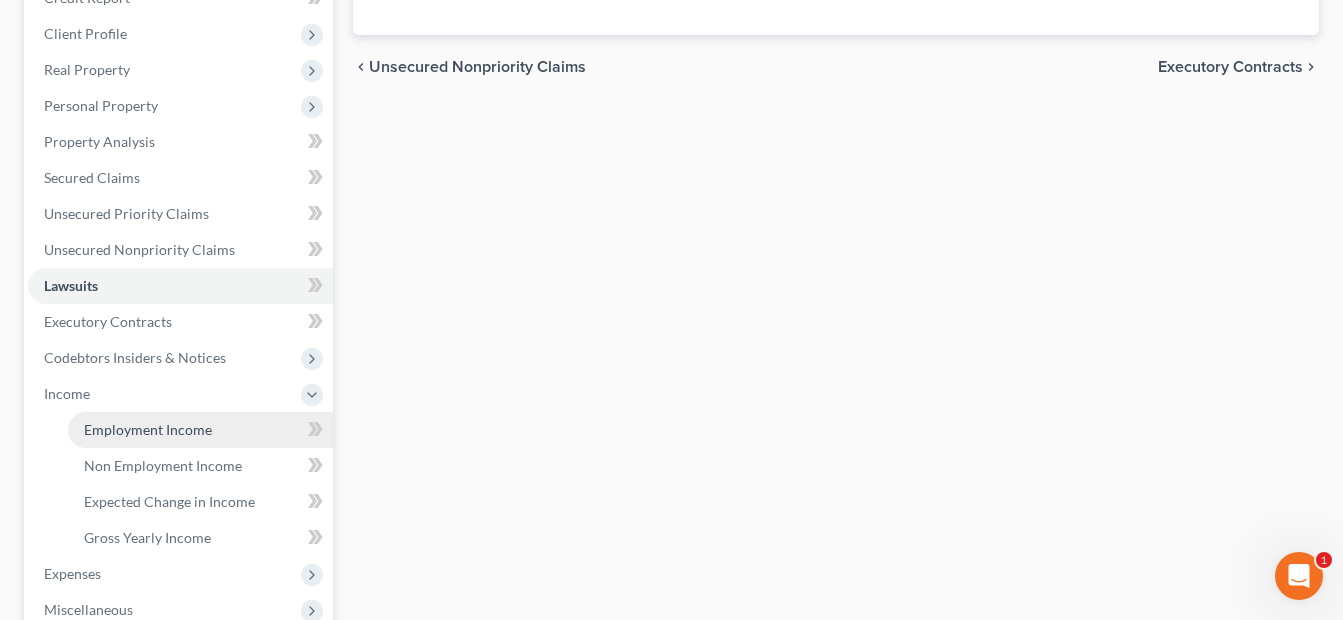 click on "Employment Income" at bounding box center [148, 429] 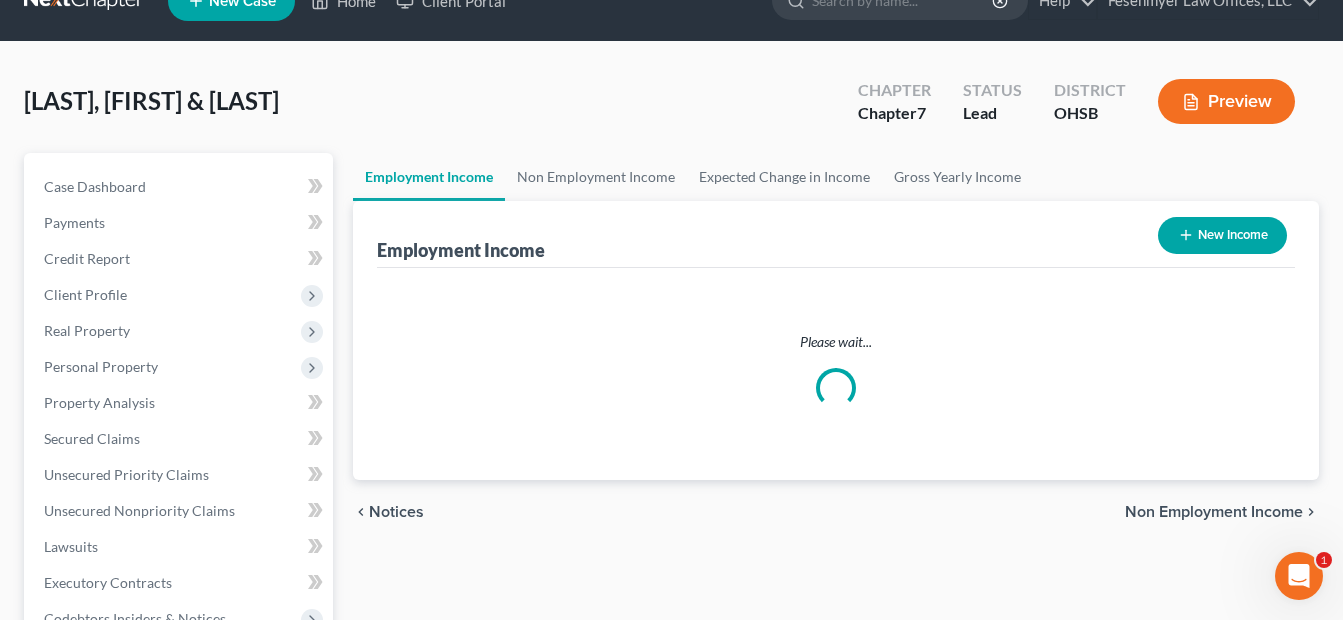 scroll, scrollTop: 0, scrollLeft: 0, axis: both 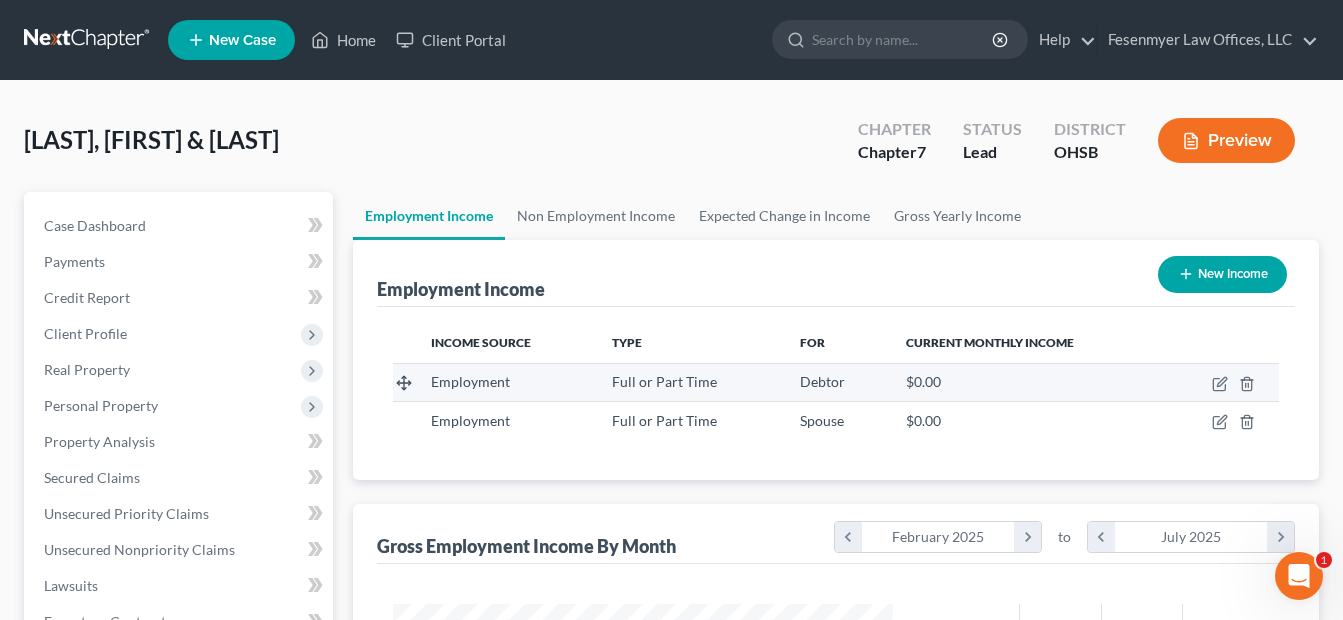 click on "Full or Part Time" at bounding box center (690, 382) 